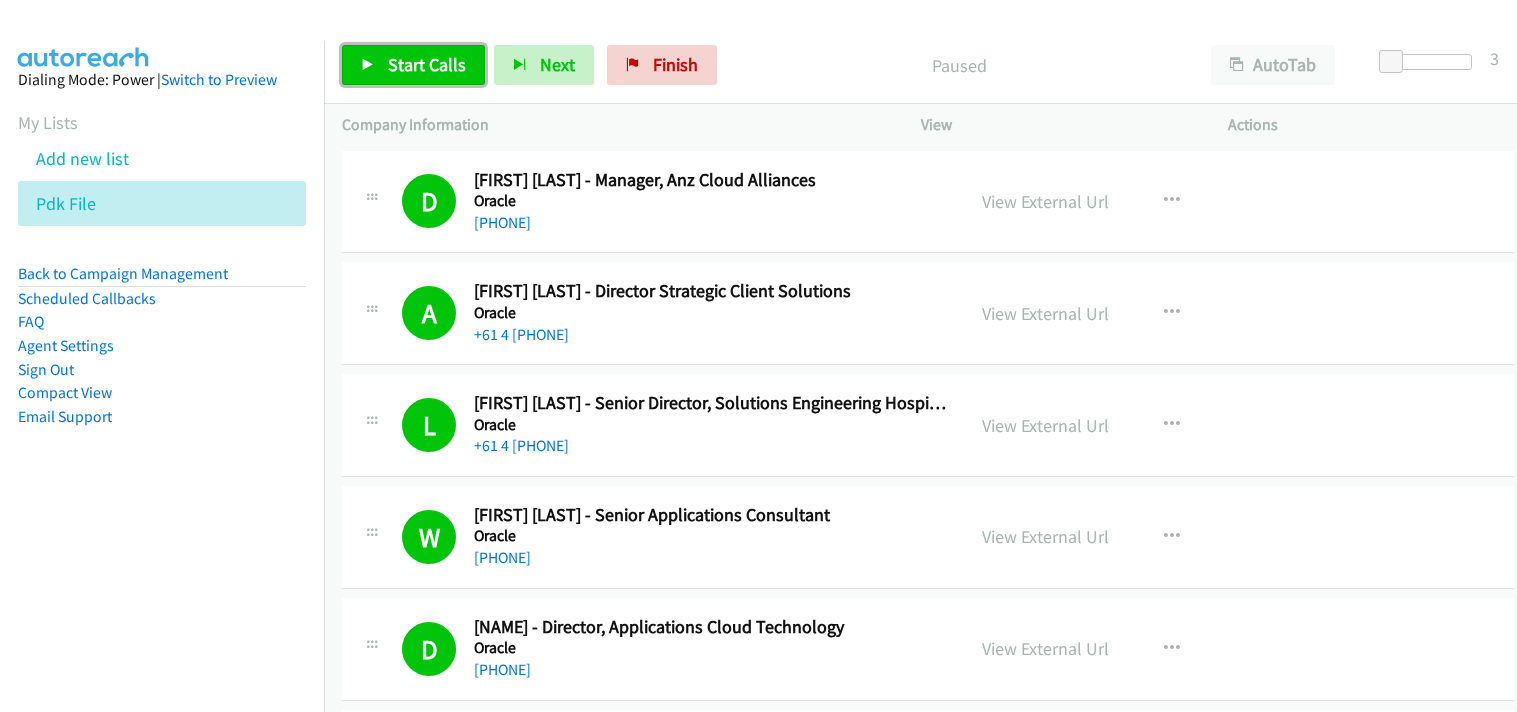 click on "Start Calls" at bounding box center (427, 64) 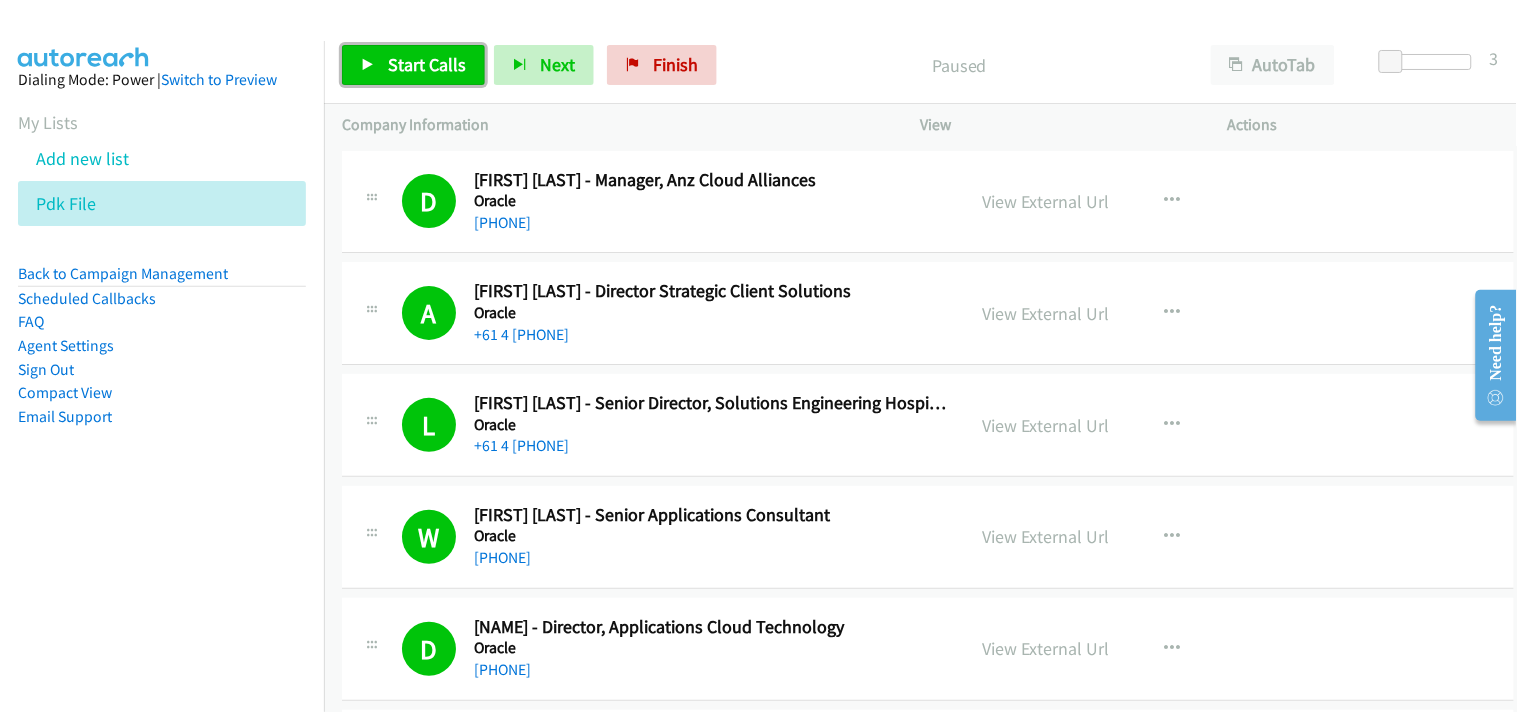 scroll, scrollTop: 111, scrollLeft: 0, axis: vertical 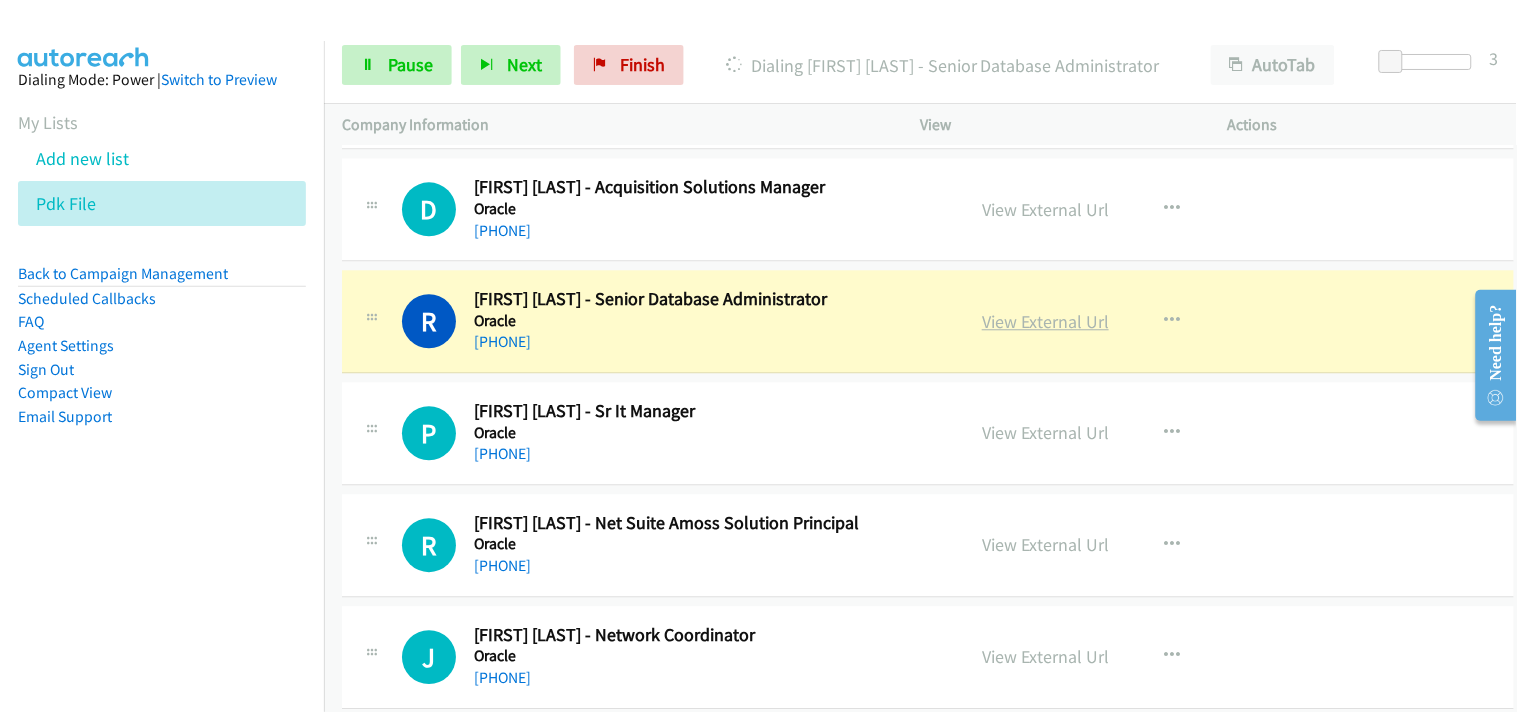 click on "View External Url" at bounding box center (1045, 321) 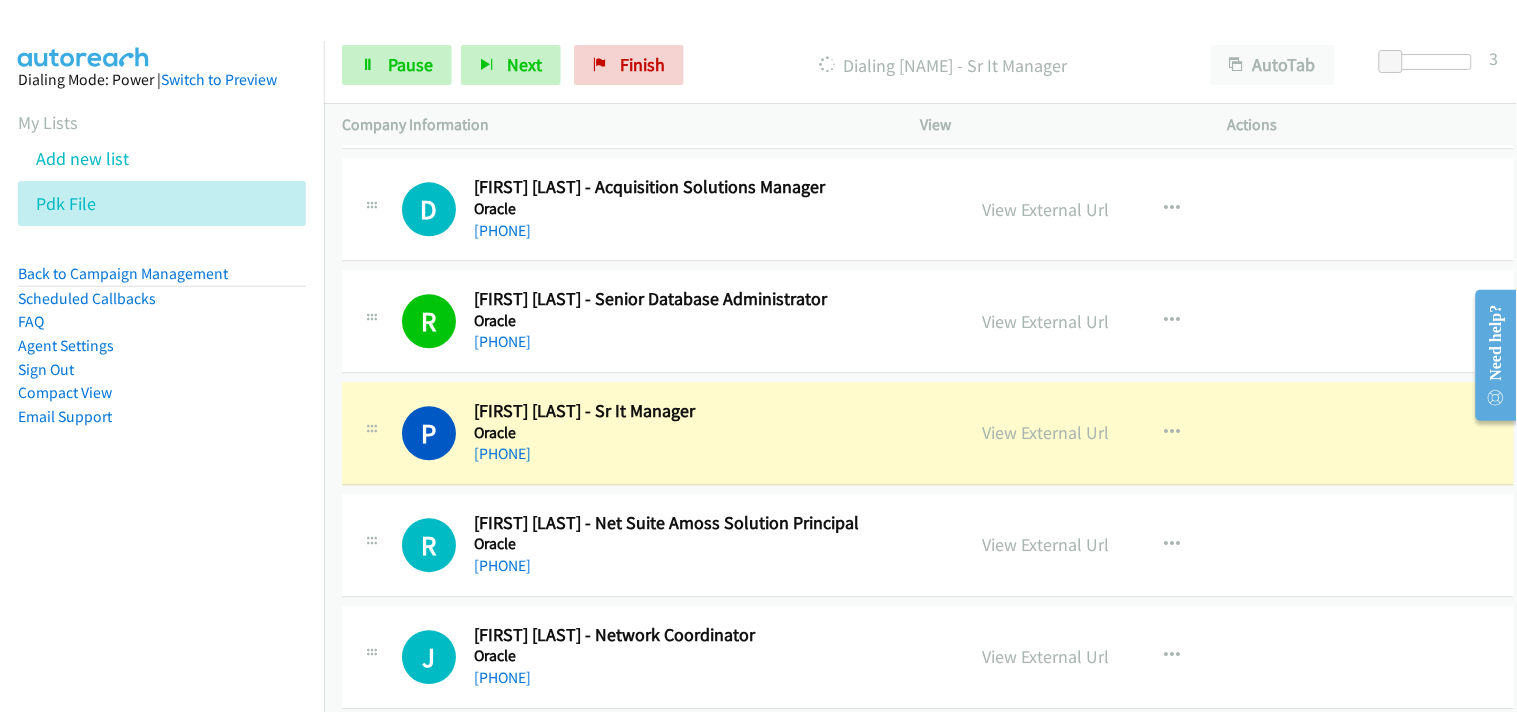 scroll, scrollTop: 1333, scrollLeft: 0, axis: vertical 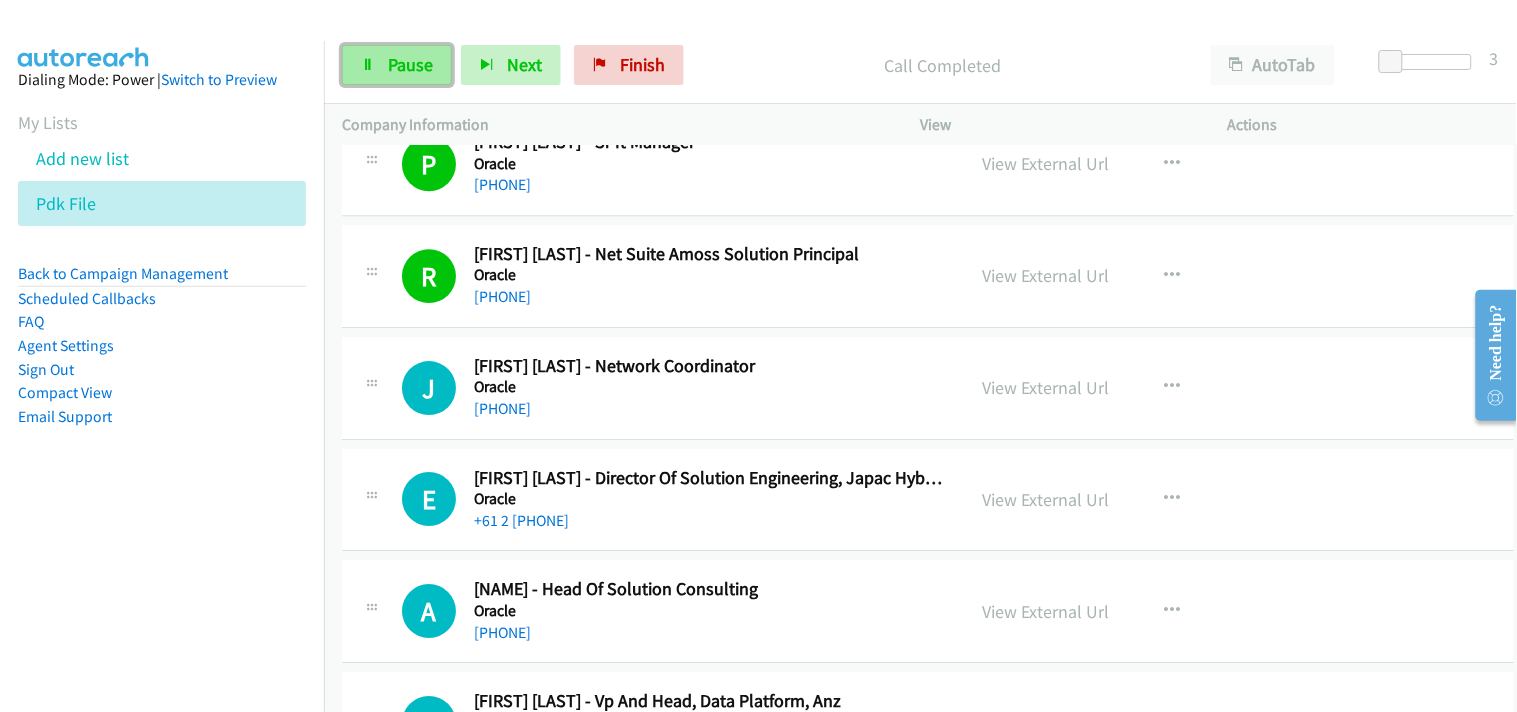 click on "Pause" at bounding box center [410, 64] 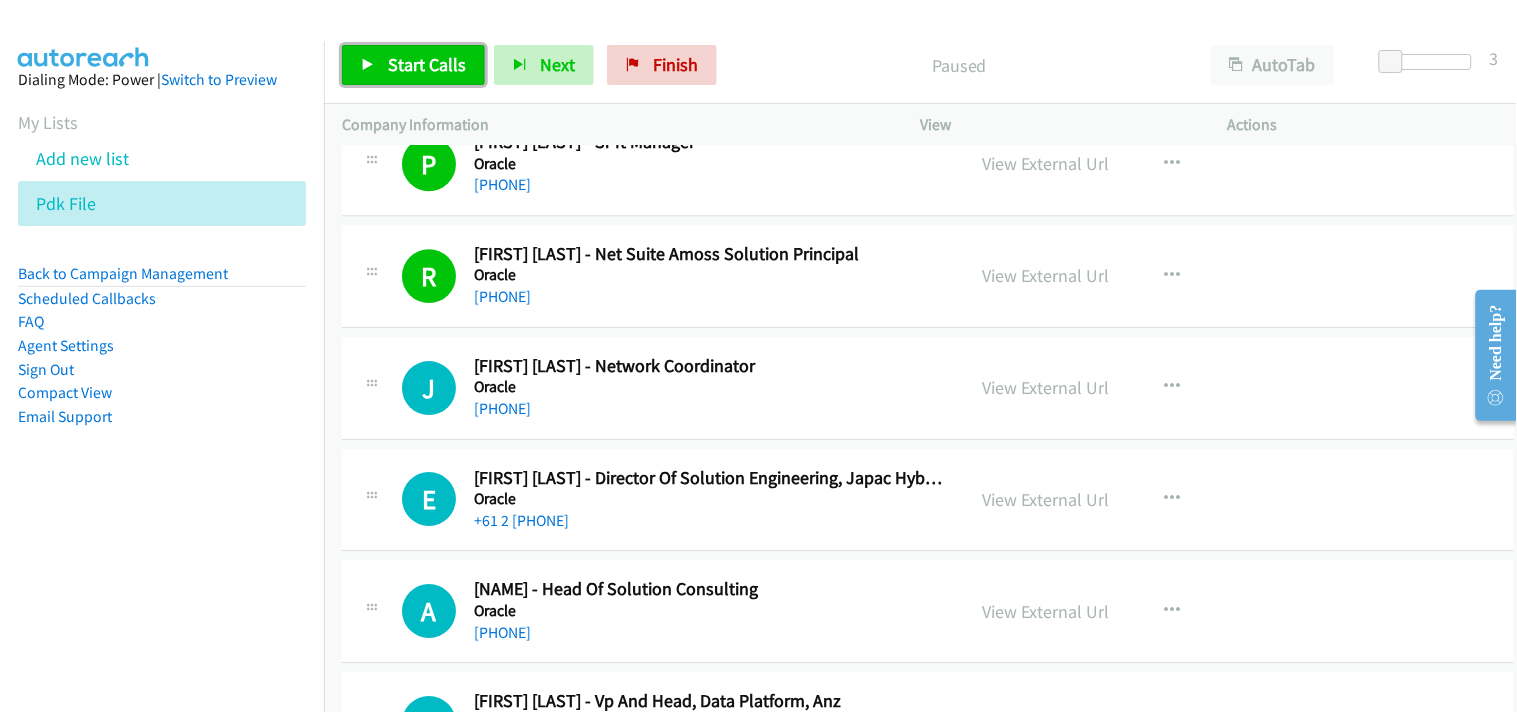 click on "Start Calls" at bounding box center (427, 64) 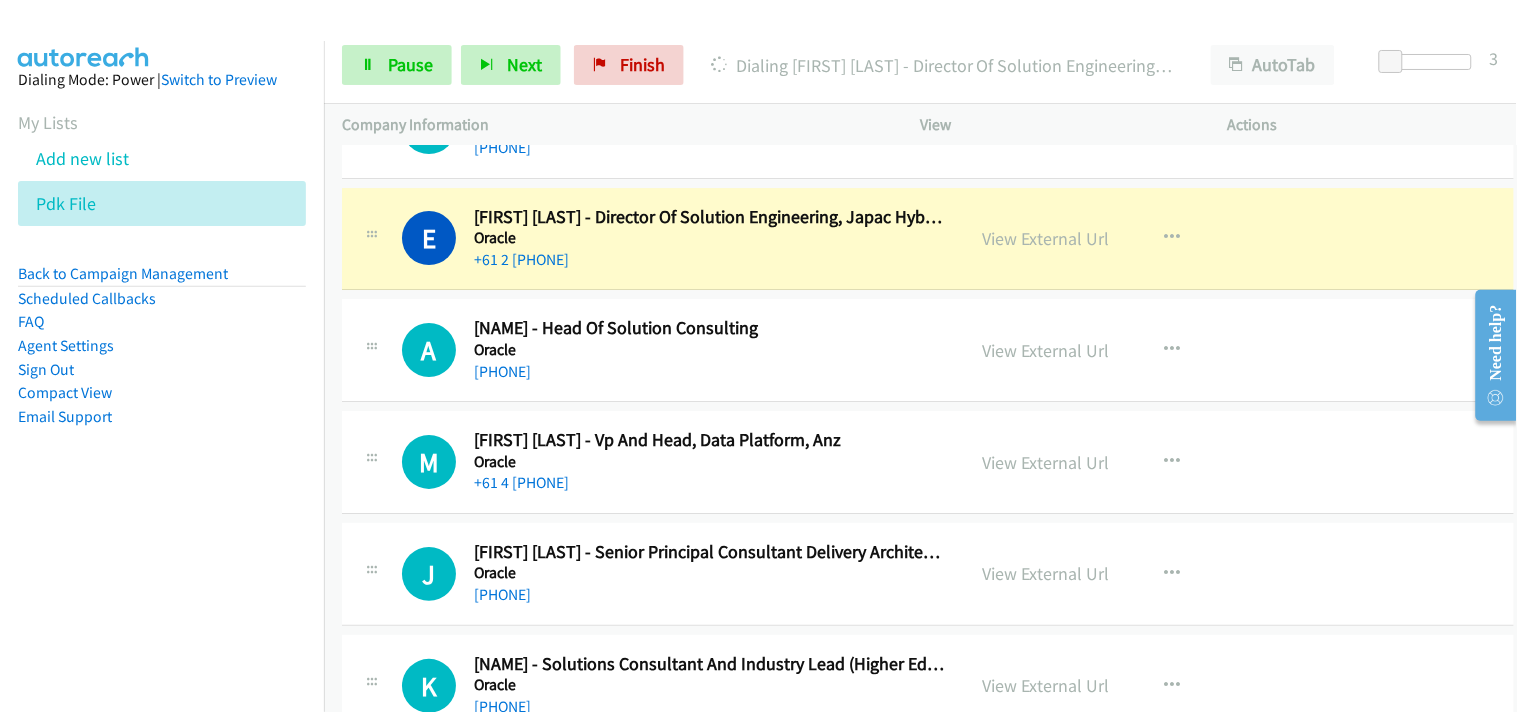 scroll, scrollTop: 1777, scrollLeft: 0, axis: vertical 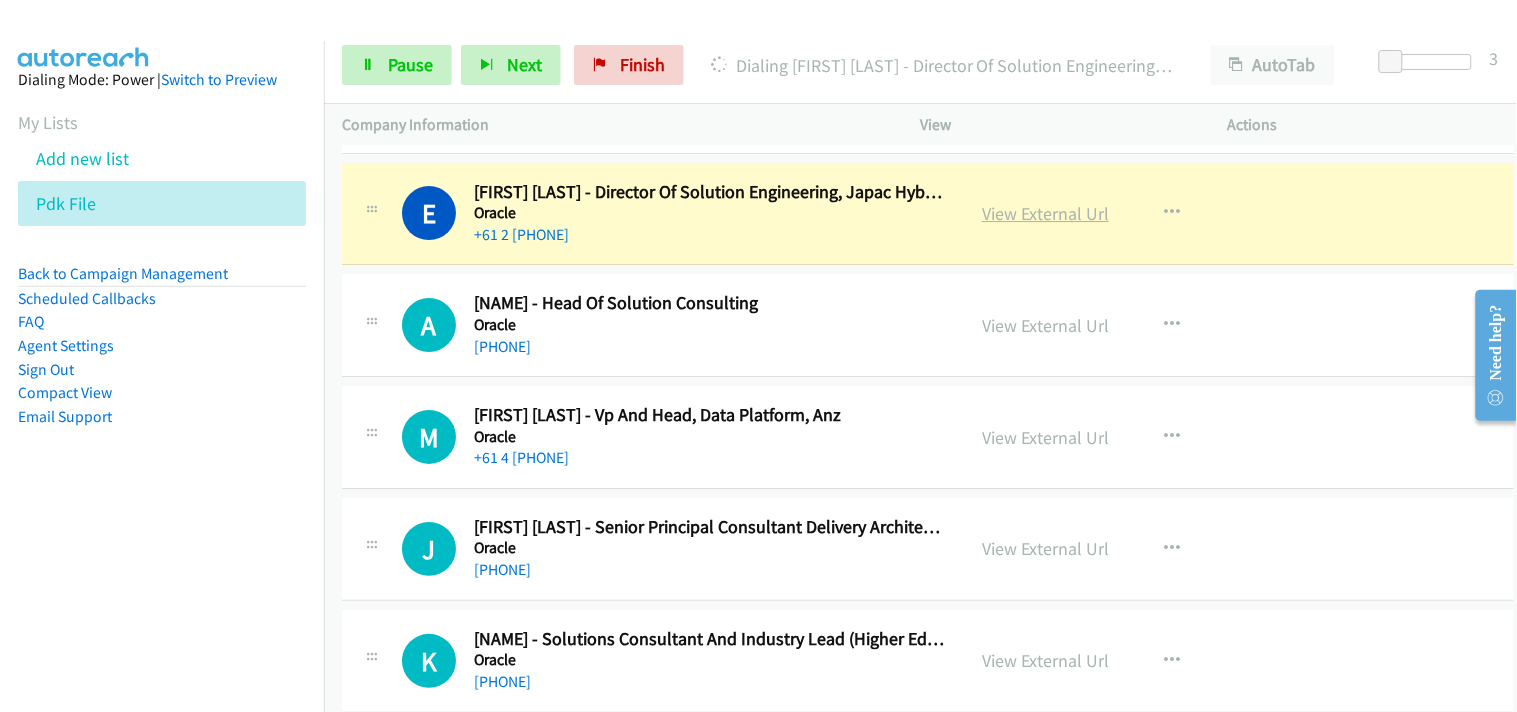click on "View External Url" at bounding box center (1045, 213) 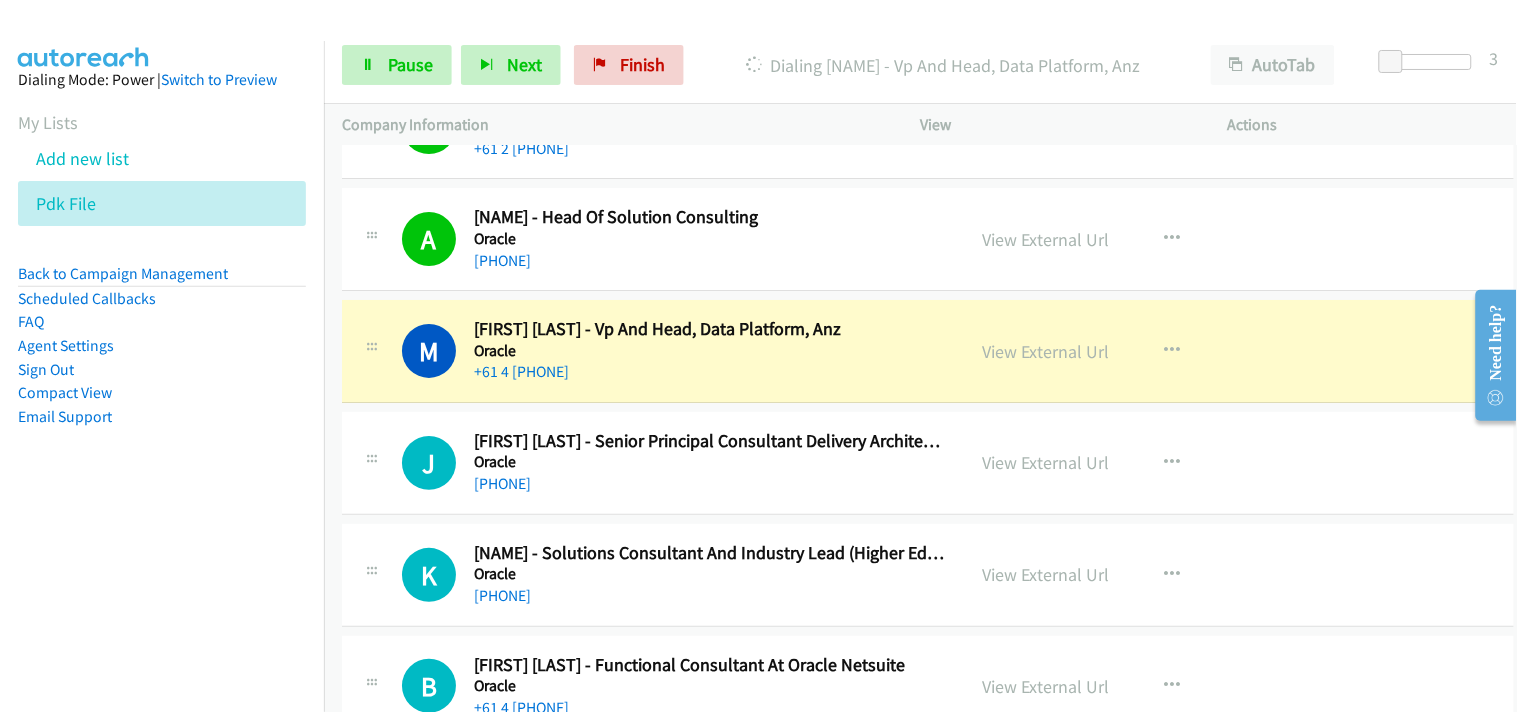 scroll, scrollTop: 1888, scrollLeft: 0, axis: vertical 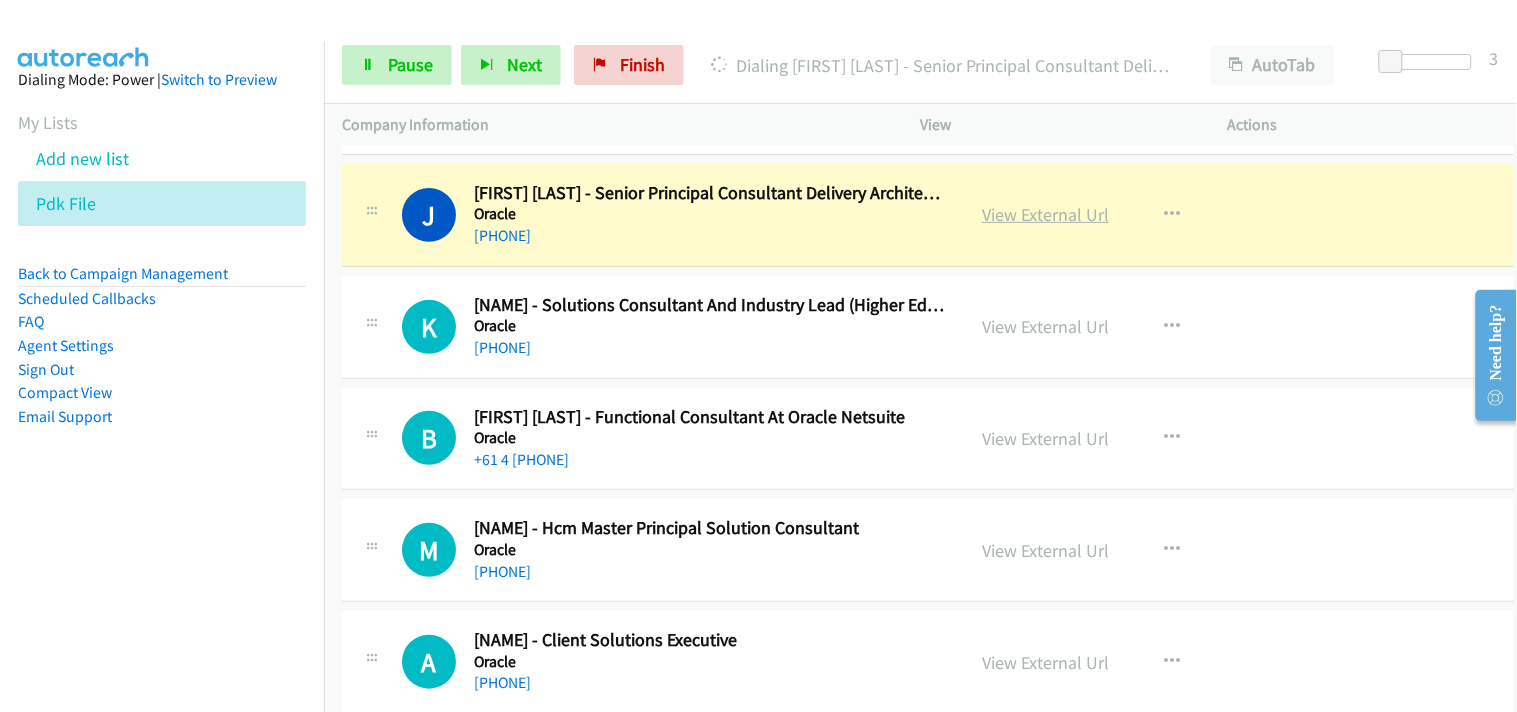 click on "View External Url" at bounding box center (1045, 214) 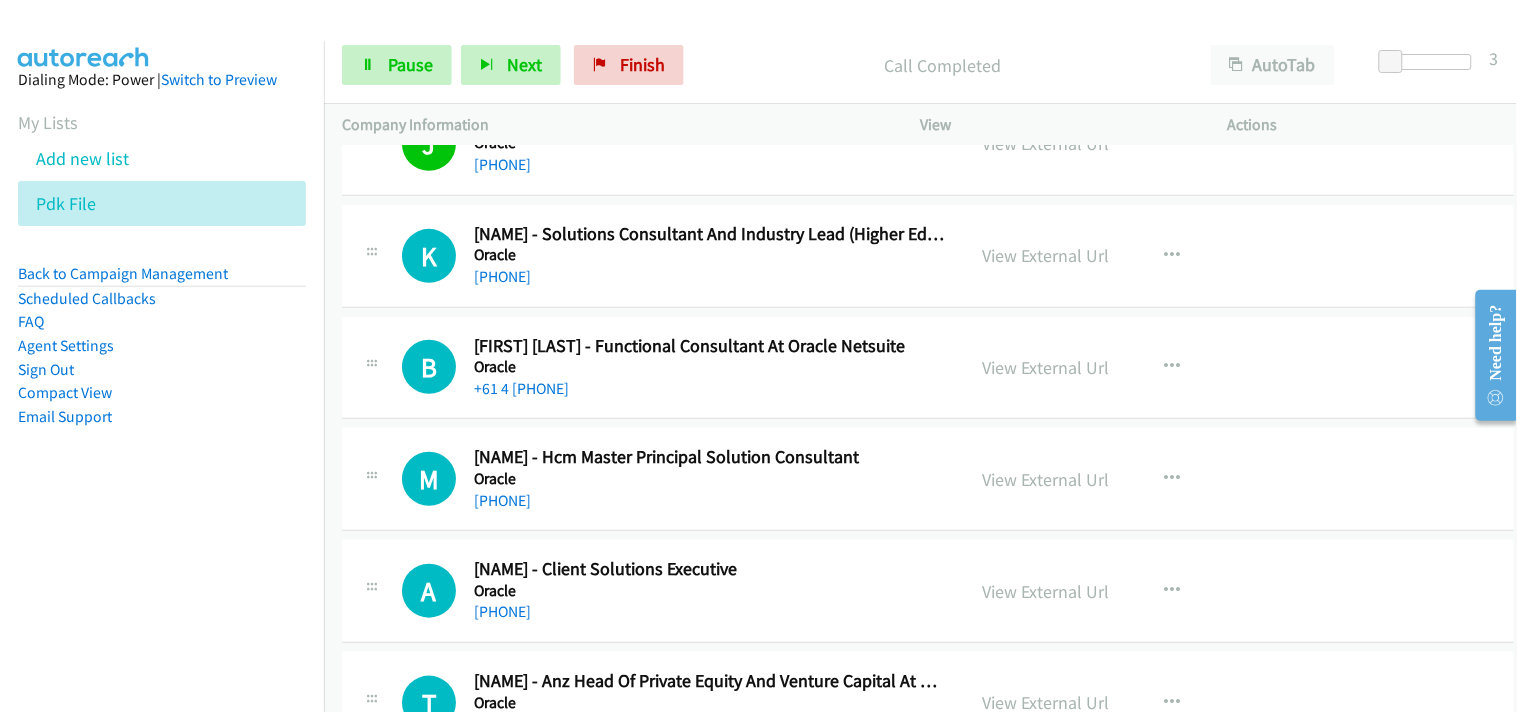 scroll, scrollTop: 2222, scrollLeft: 0, axis: vertical 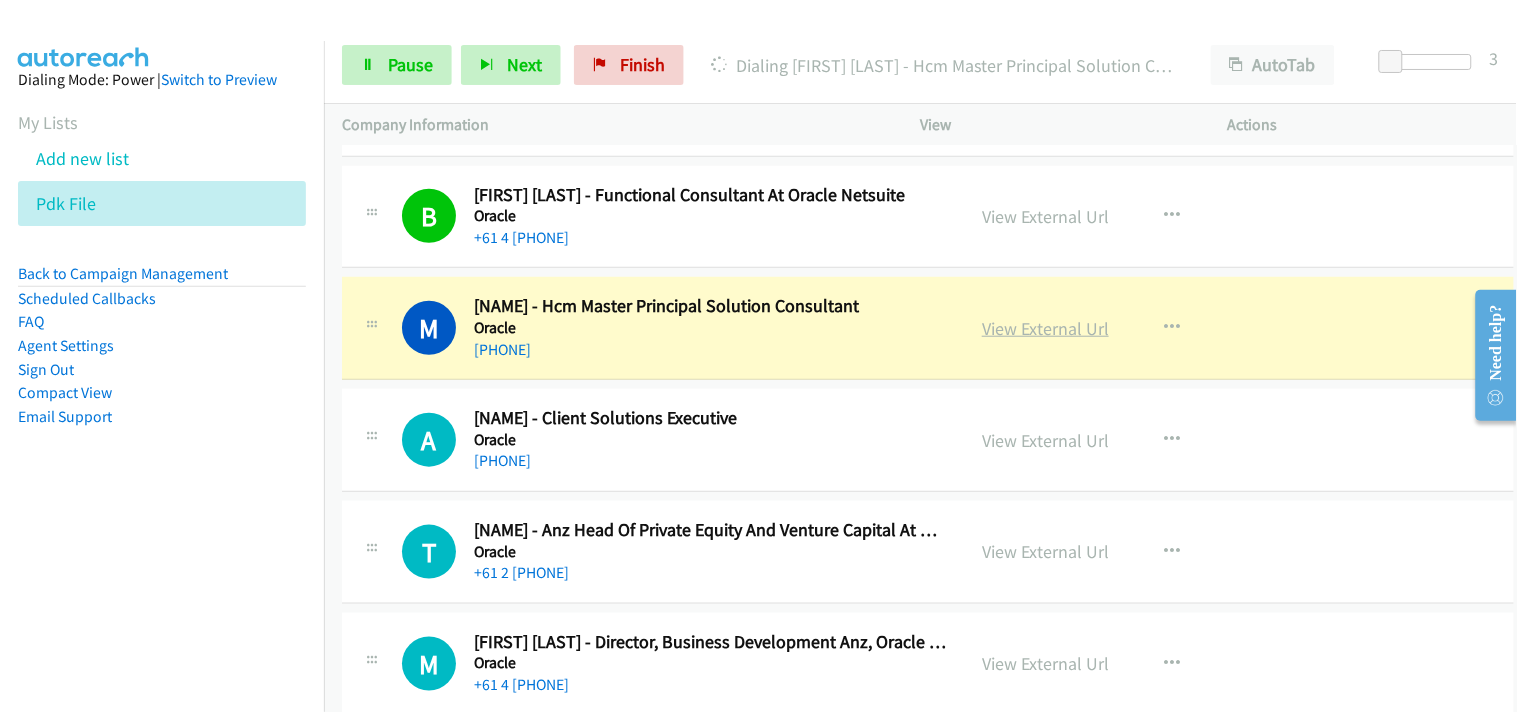 click on "View External Url" at bounding box center (1045, 328) 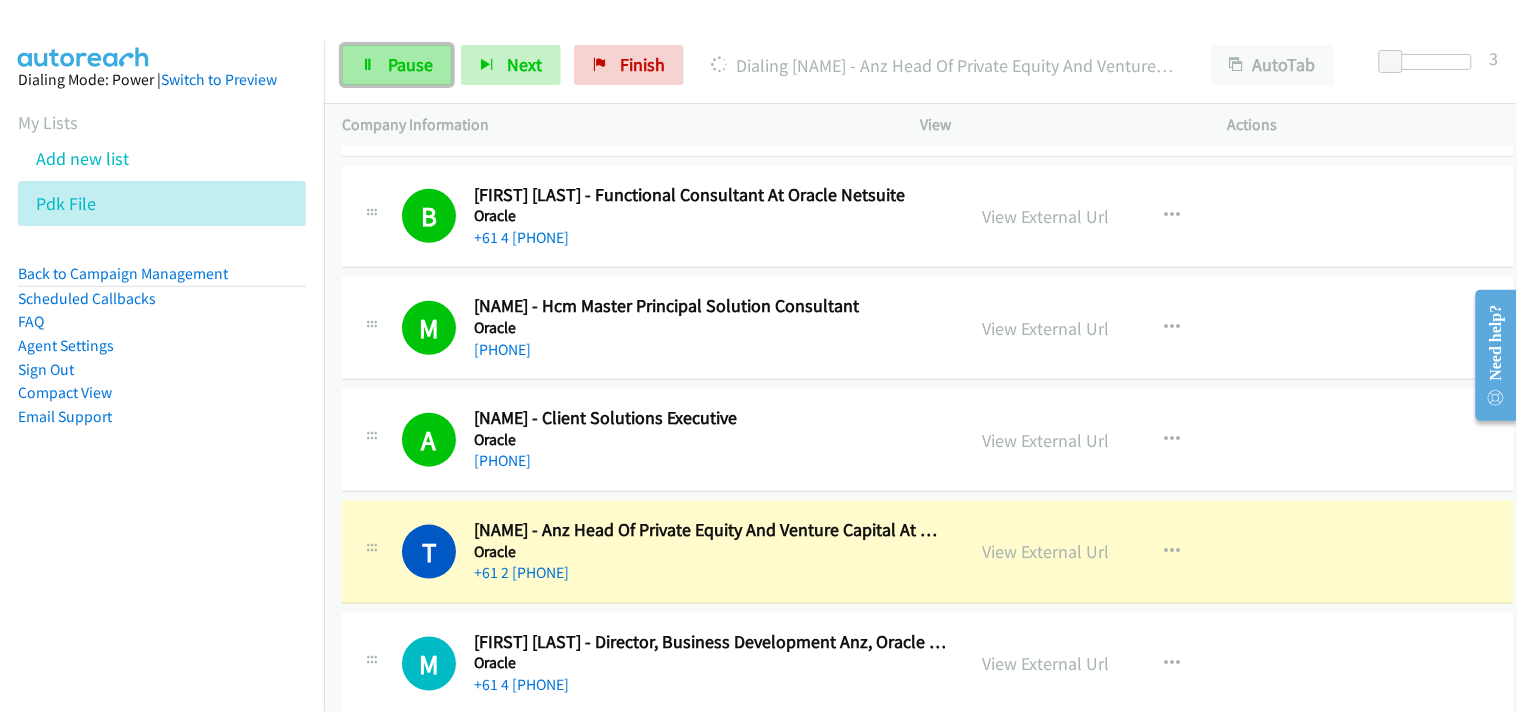 click on "Pause" at bounding box center [410, 64] 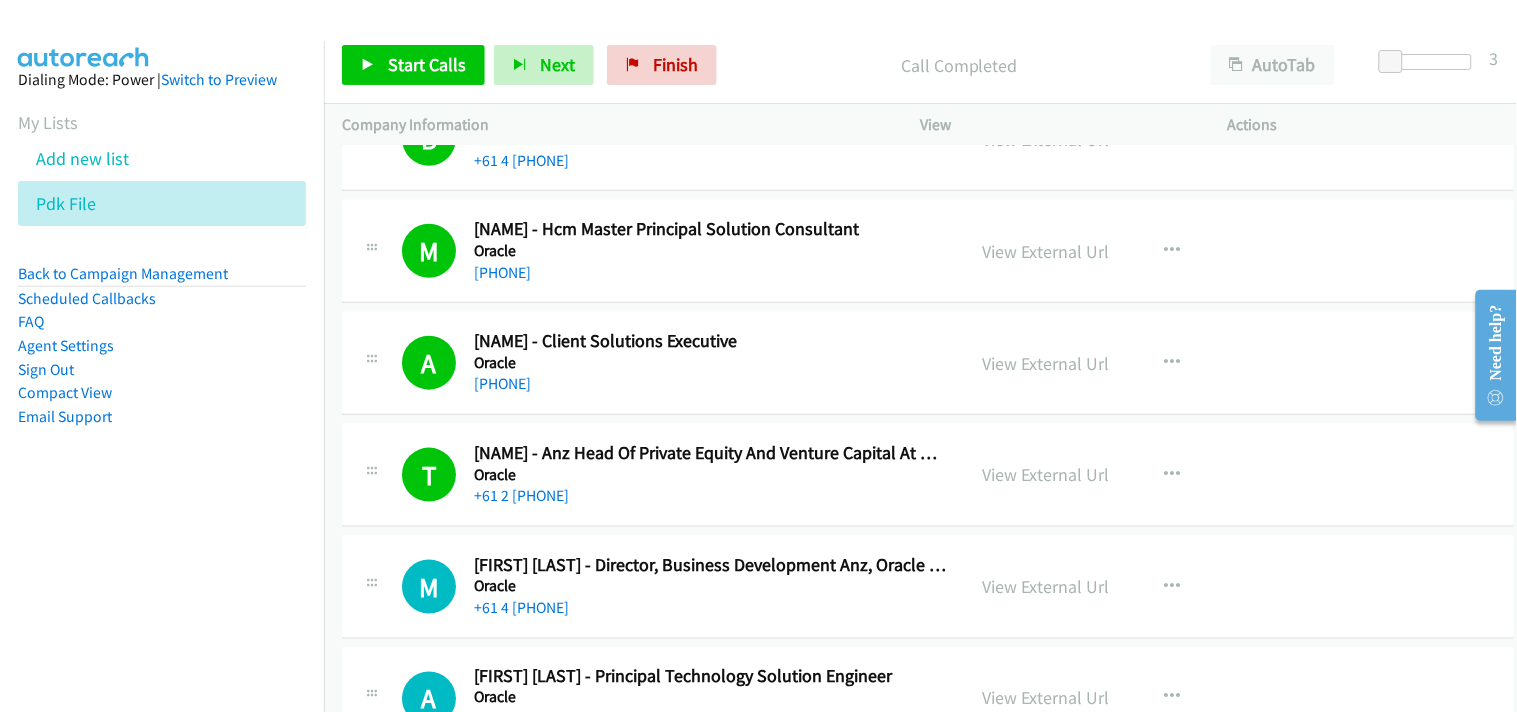 scroll, scrollTop: 2444, scrollLeft: 0, axis: vertical 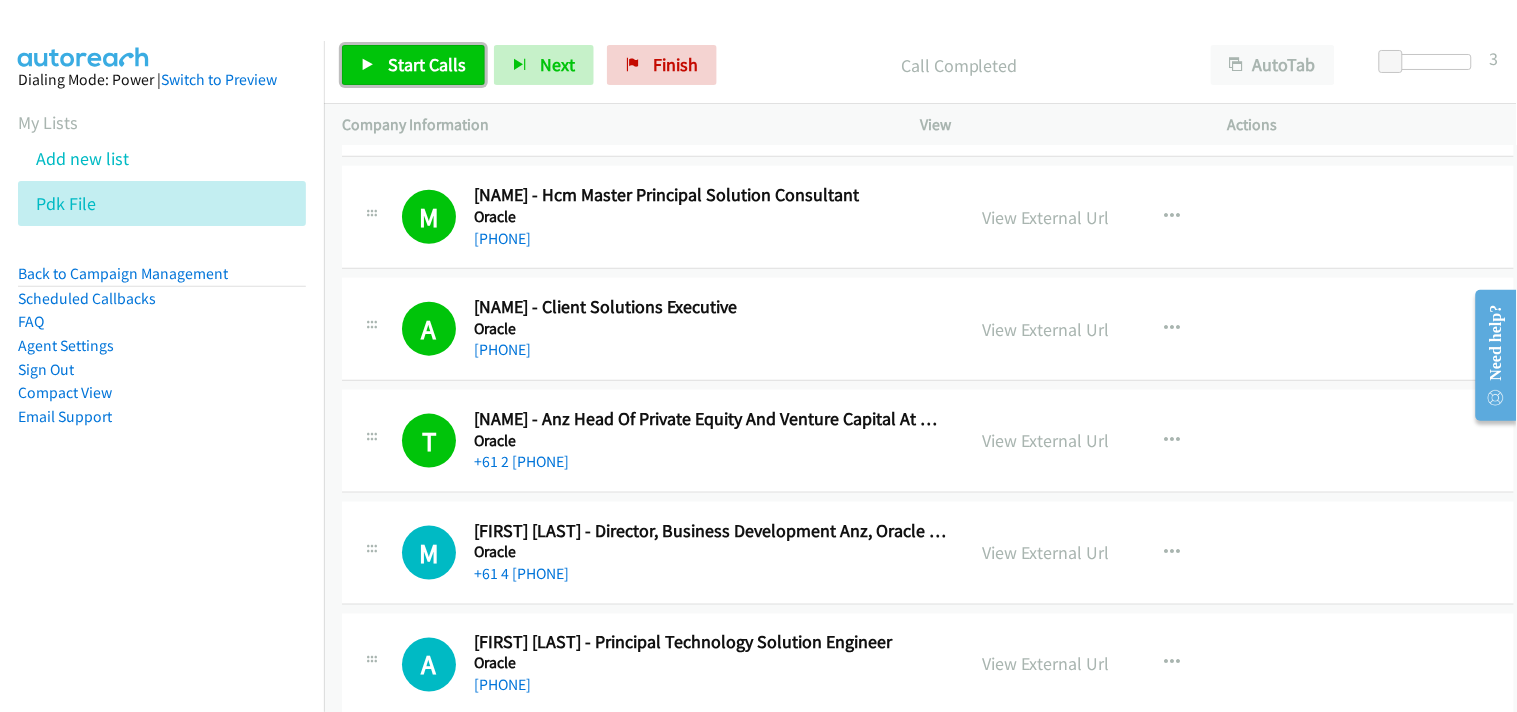 click on "Start Calls" at bounding box center [427, 64] 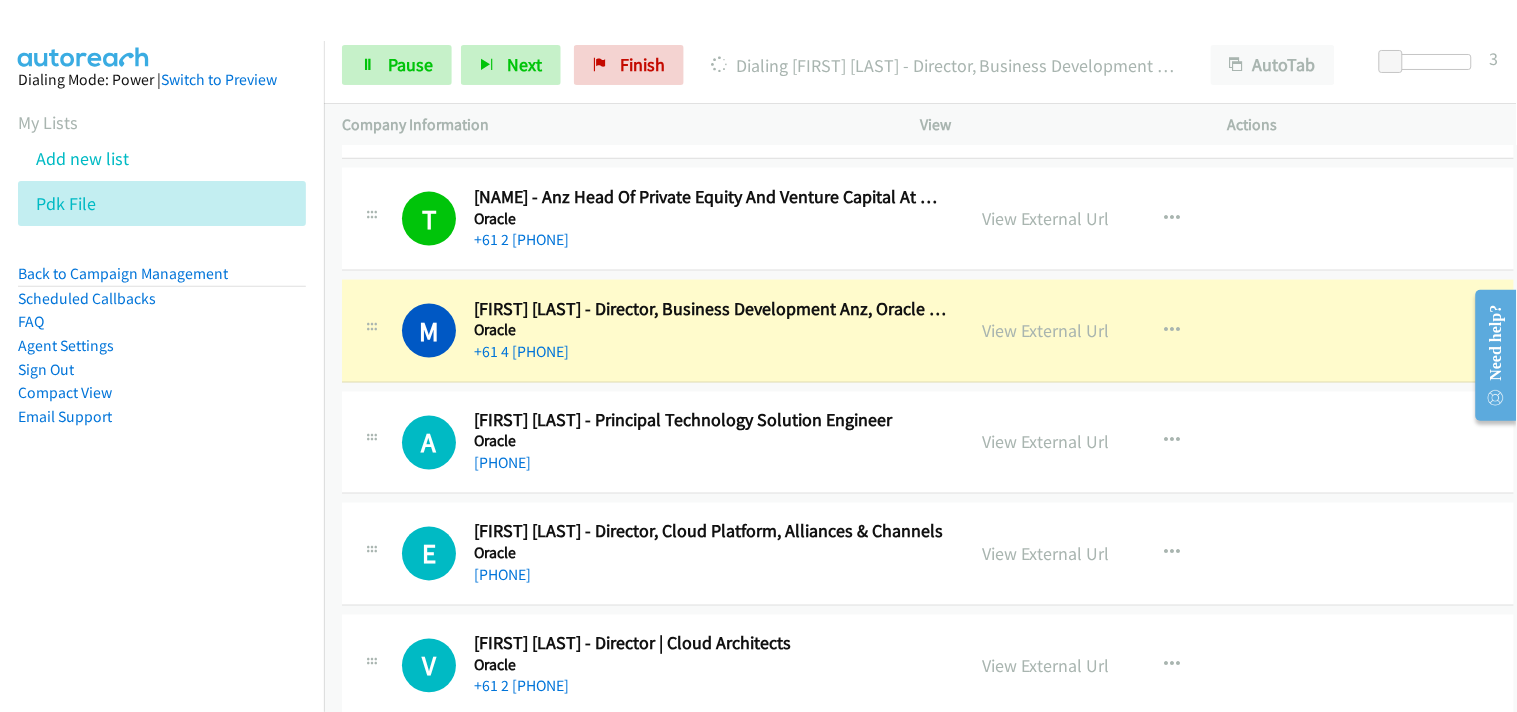 scroll, scrollTop: 2777, scrollLeft: 0, axis: vertical 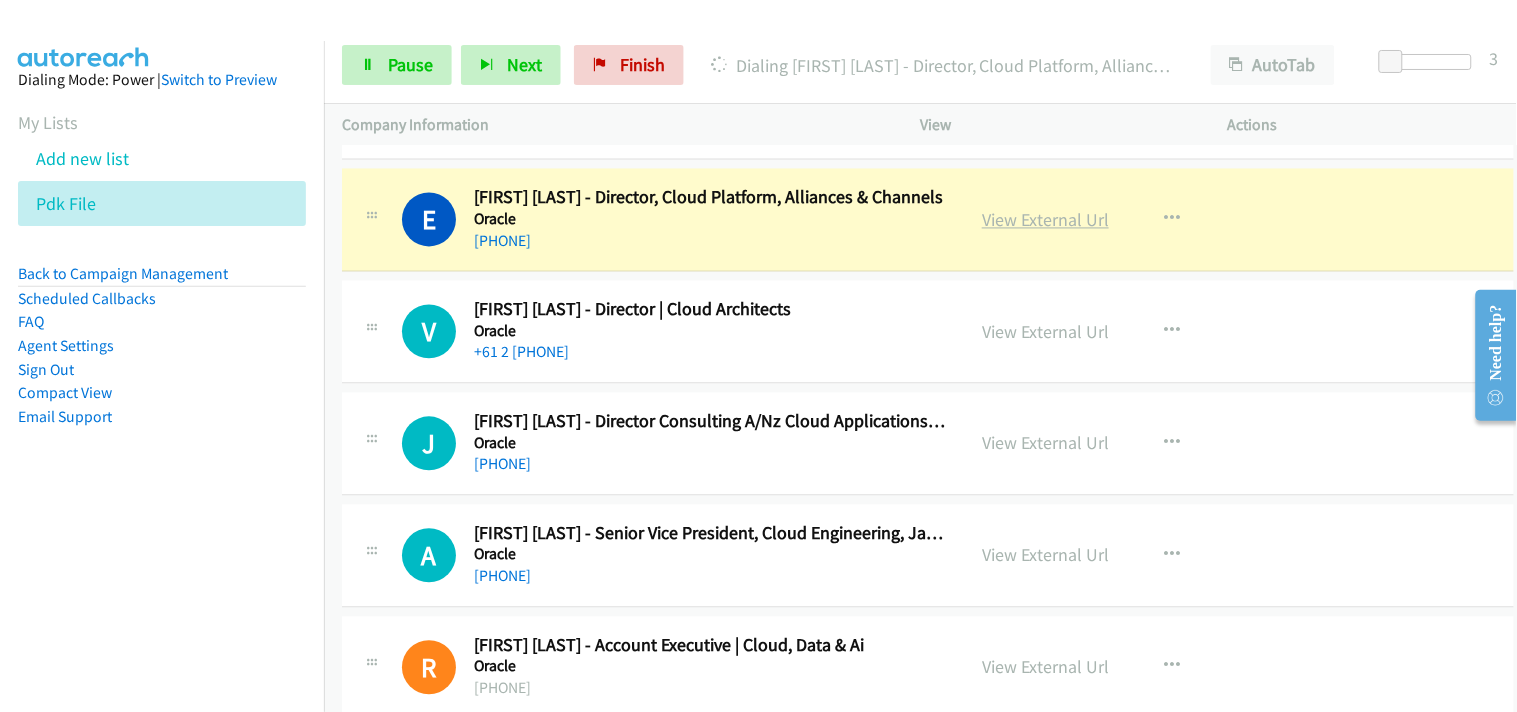 click on "View External Url" at bounding box center (1045, 220) 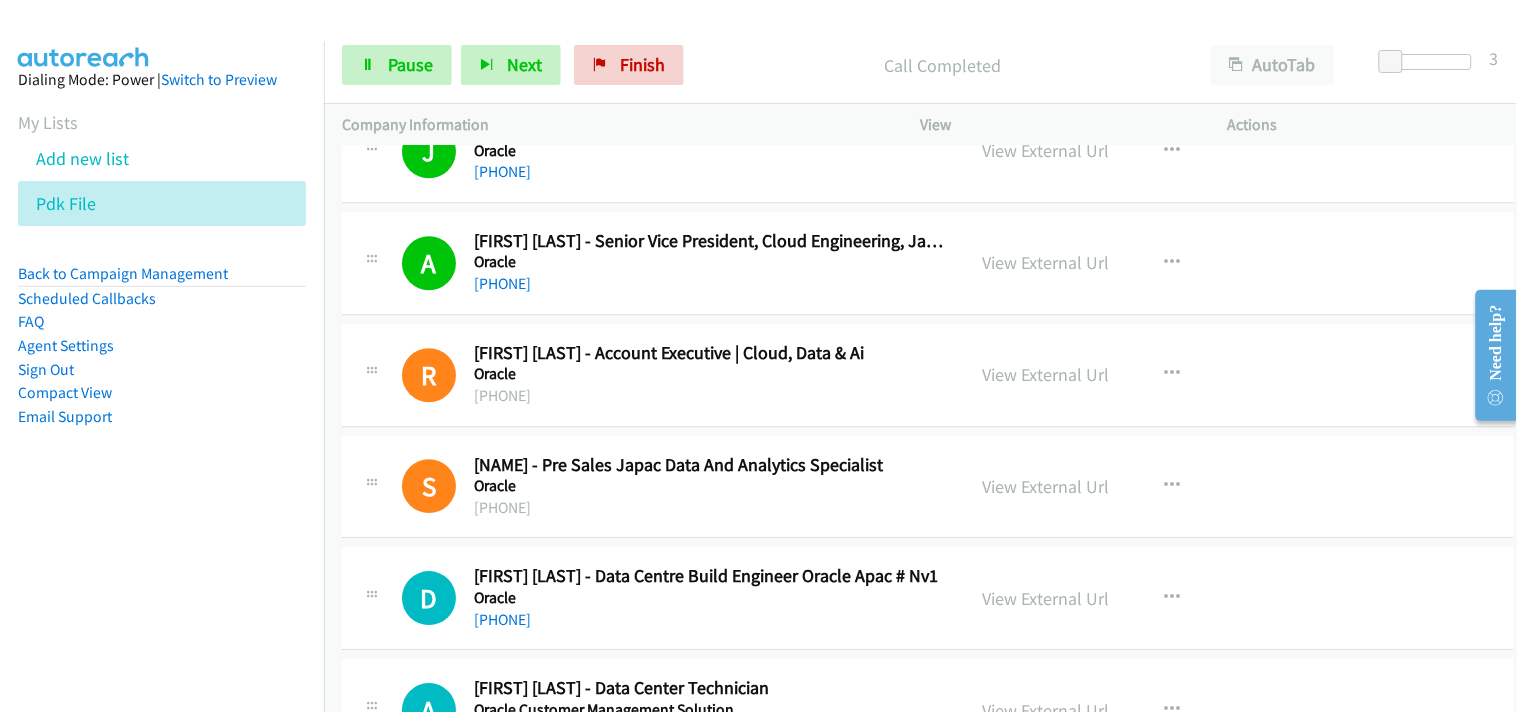 scroll, scrollTop: 3333, scrollLeft: 0, axis: vertical 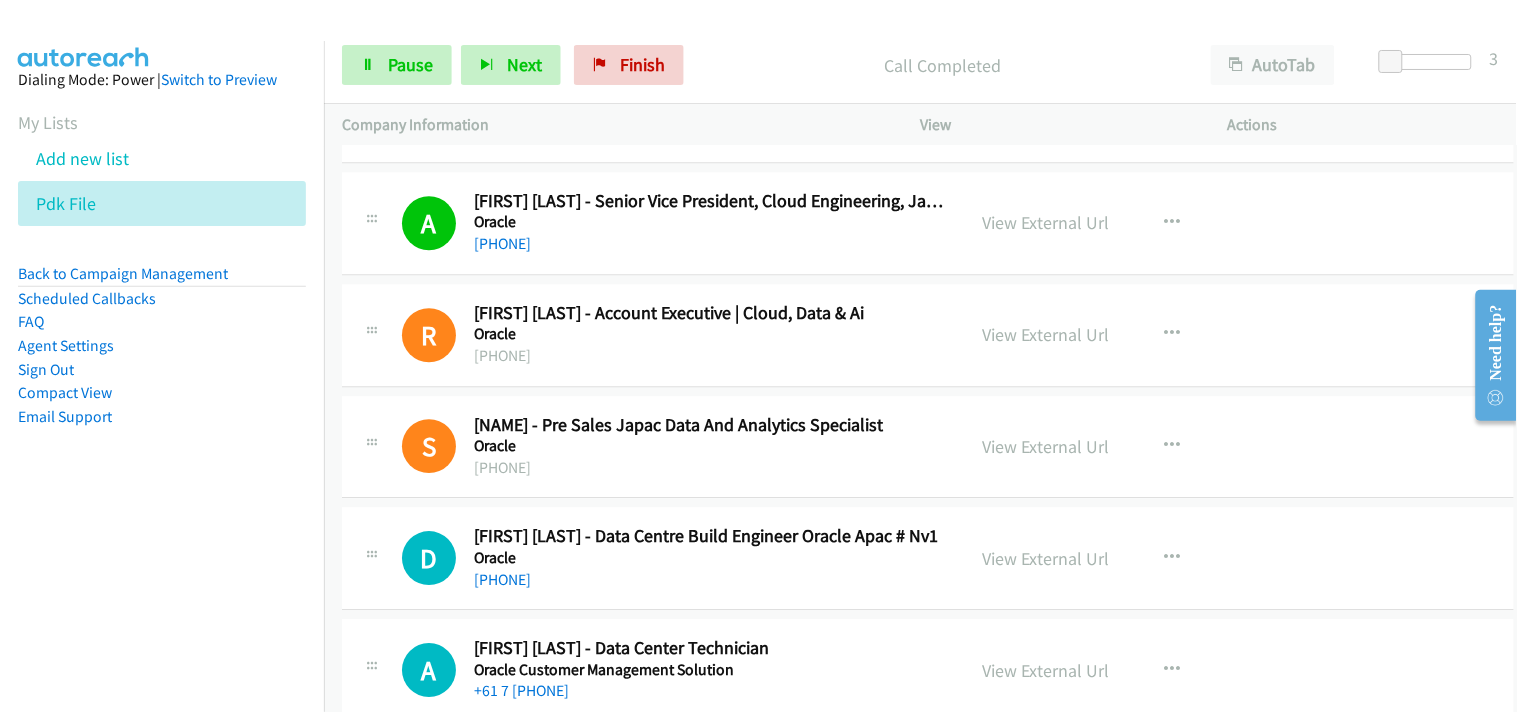 click on "Dialing Mode: Power
|
Switch to Preview
My Lists
Add new list
Pdk File
Back to Campaign Management
Scheduled Callbacks
FAQ
Agent Settings
Sign Out
Compact View
Email Support" at bounding box center [162, 280] 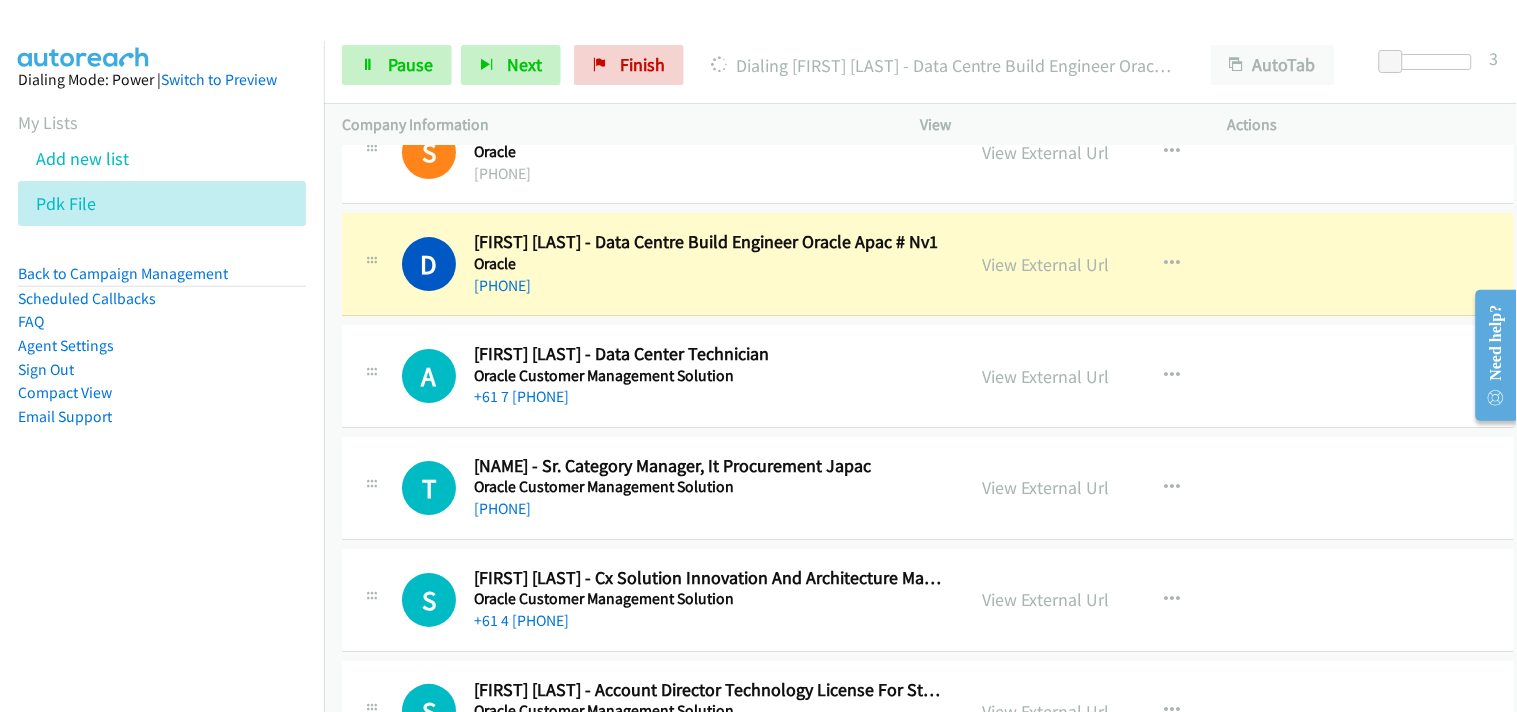 scroll, scrollTop: 3666, scrollLeft: 0, axis: vertical 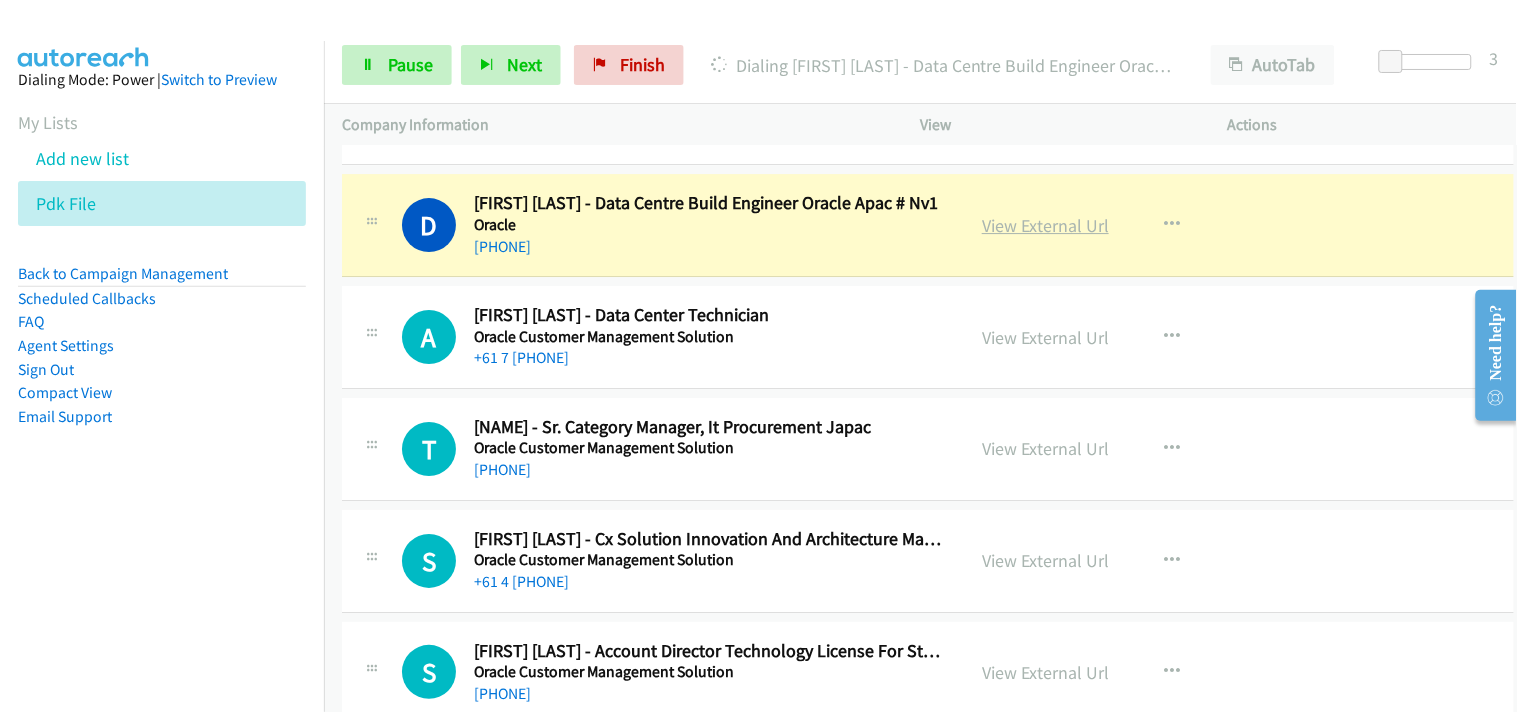 click on "View External Url" at bounding box center [1045, 225] 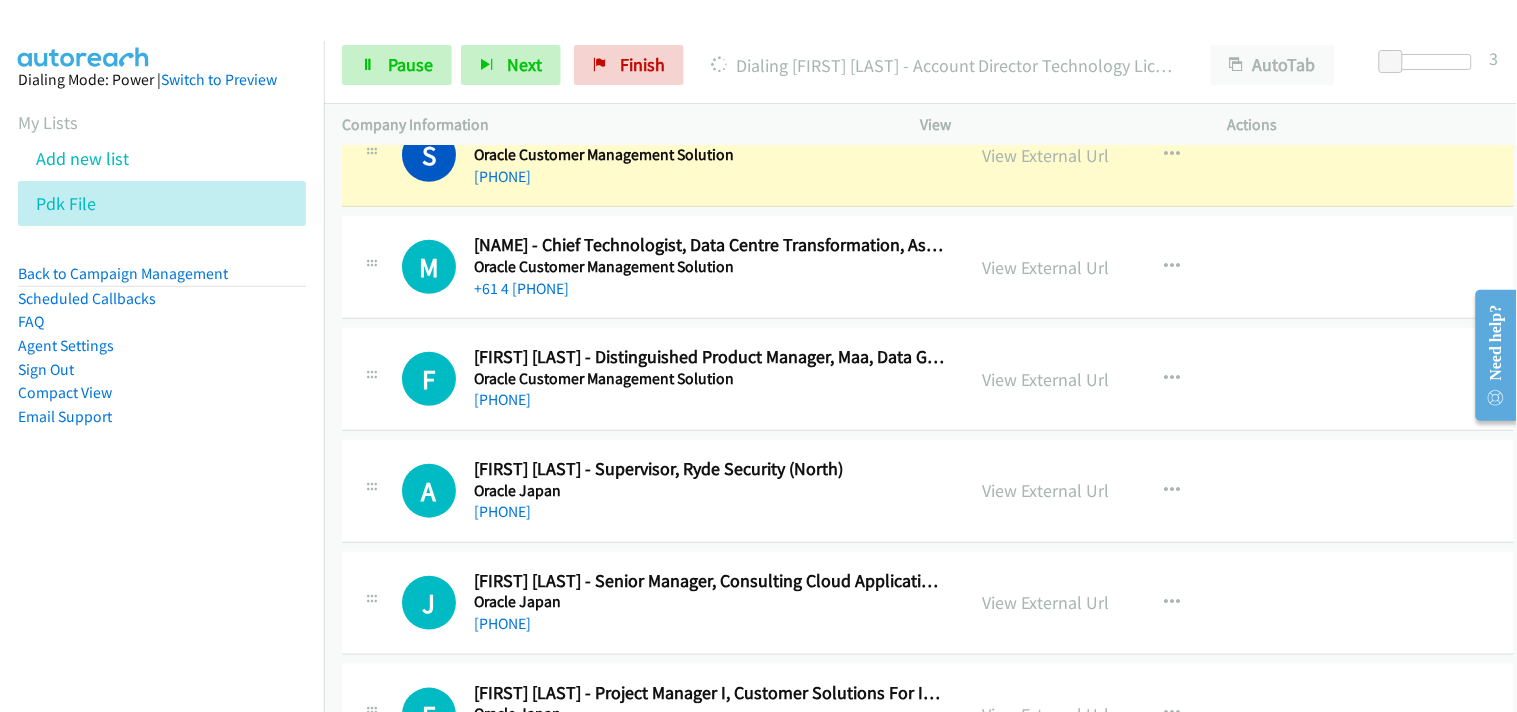 scroll, scrollTop: 4222, scrollLeft: 0, axis: vertical 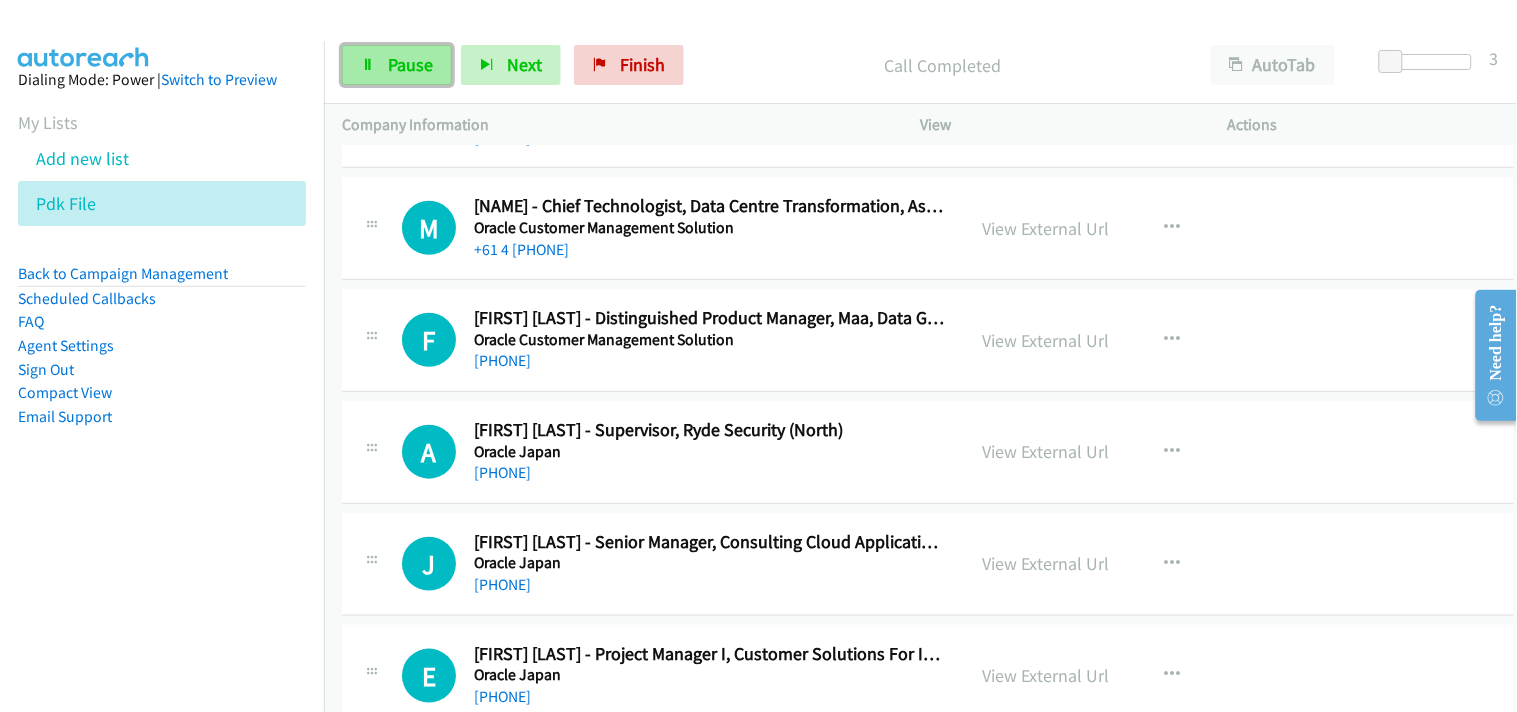click on "Pause" at bounding box center [410, 64] 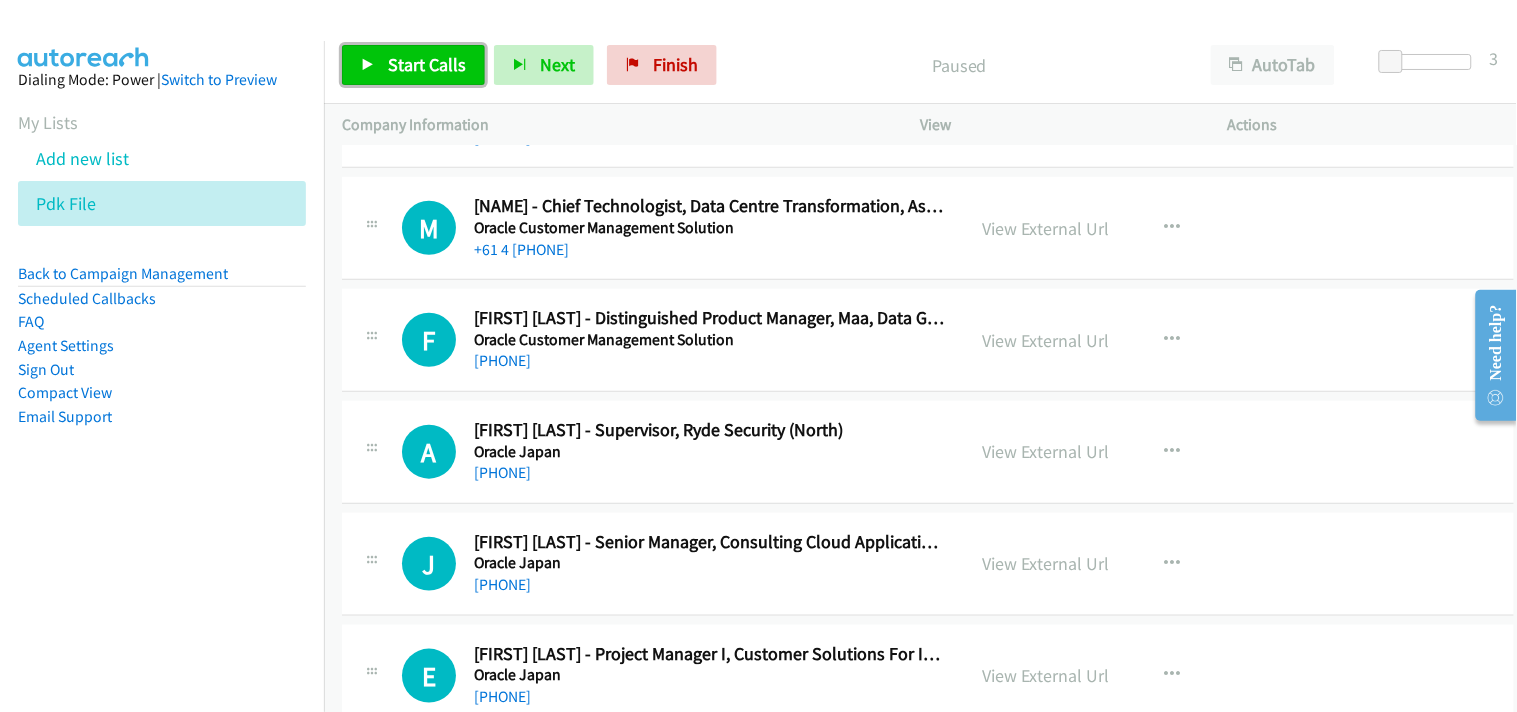click on "Start Calls" at bounding box center (427, 64) 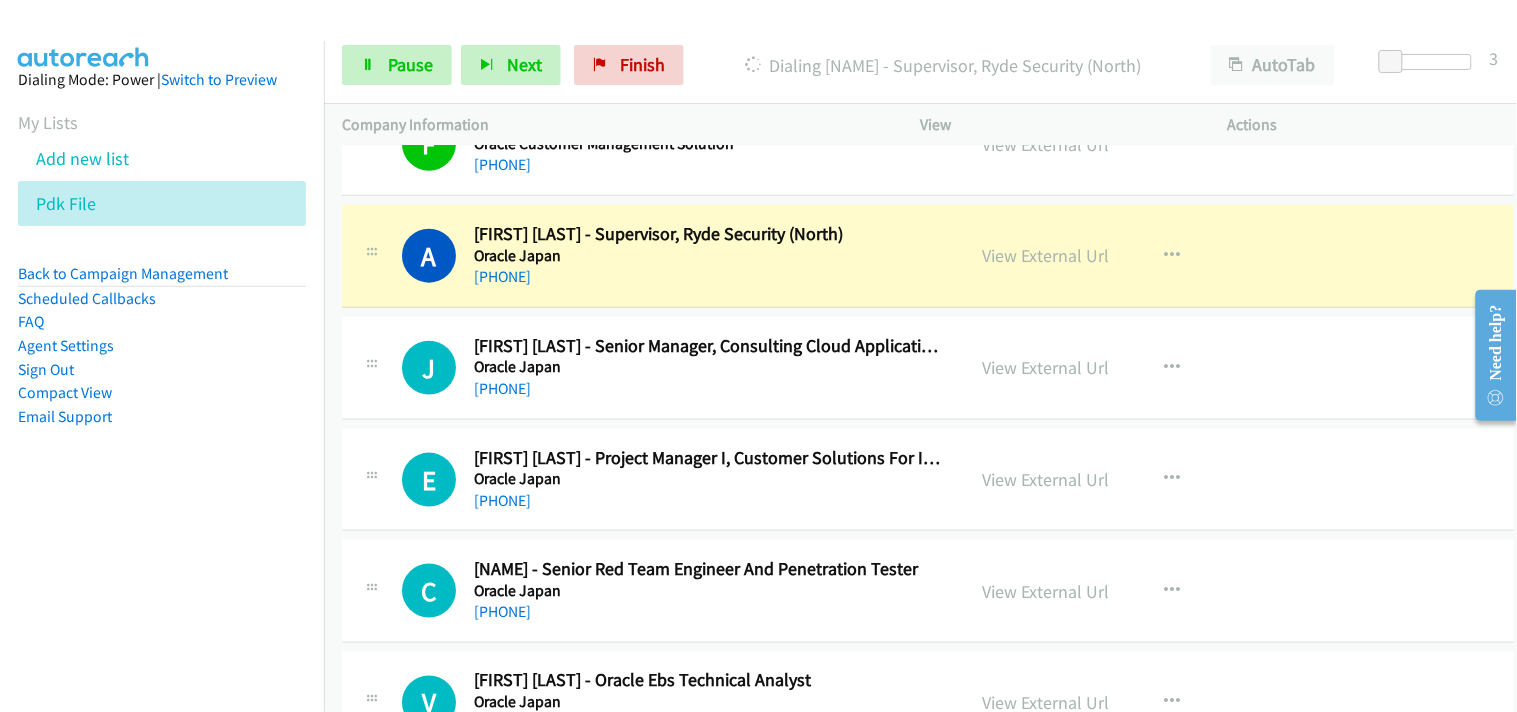 scroll, scrollTop: 4444, scrollLeft: 0, axis: vertical 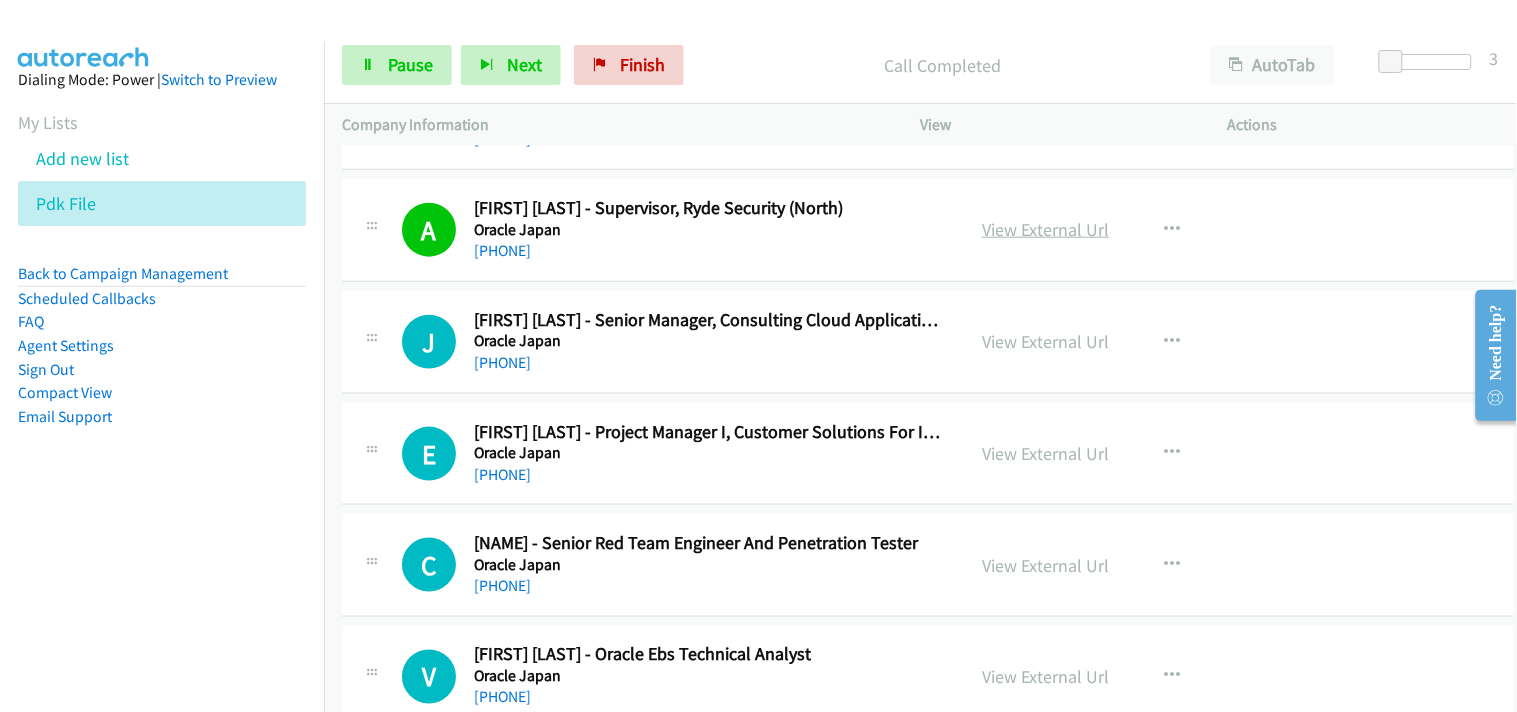 click on "View External Url" at bounding box center [1045, 229] 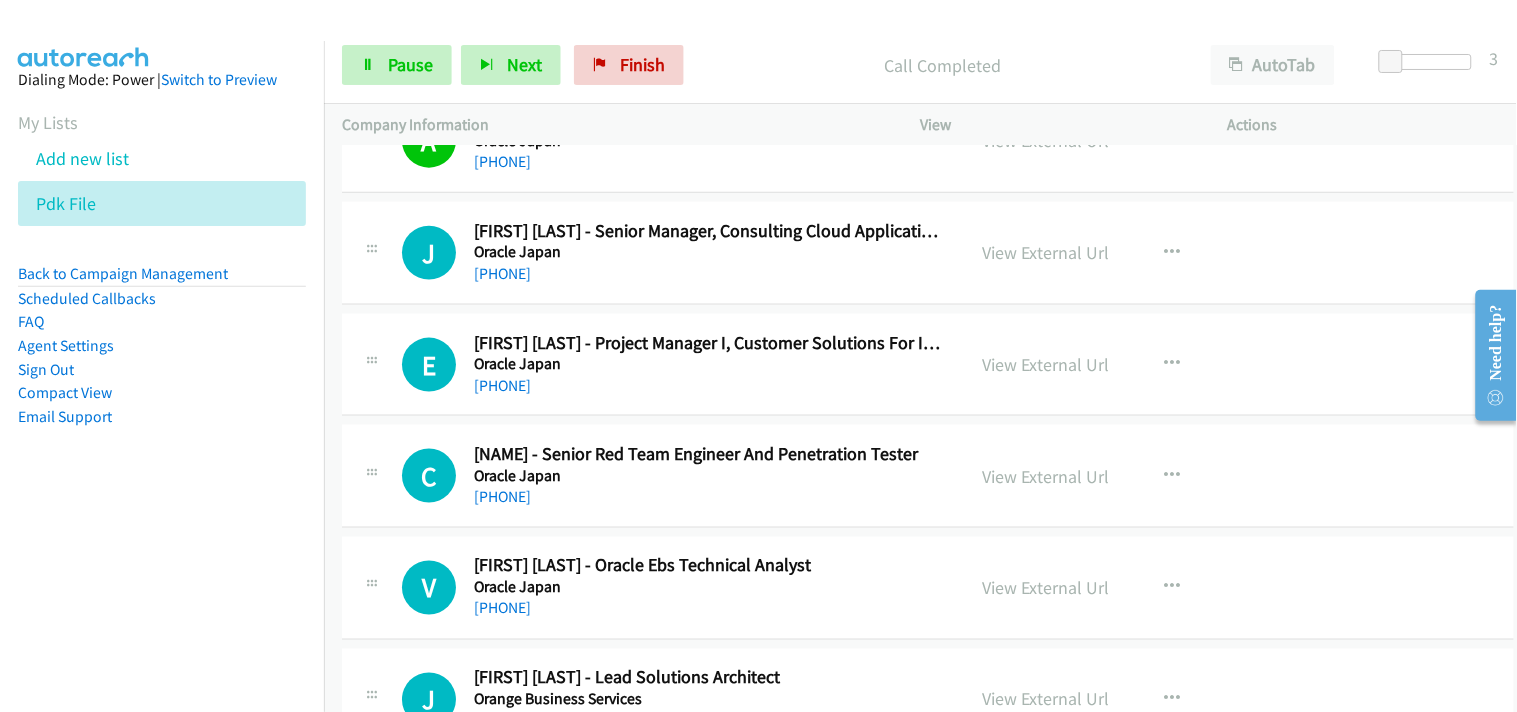 scroll, scrollTop: 4555, scrollLeft: 0, axis: vertical 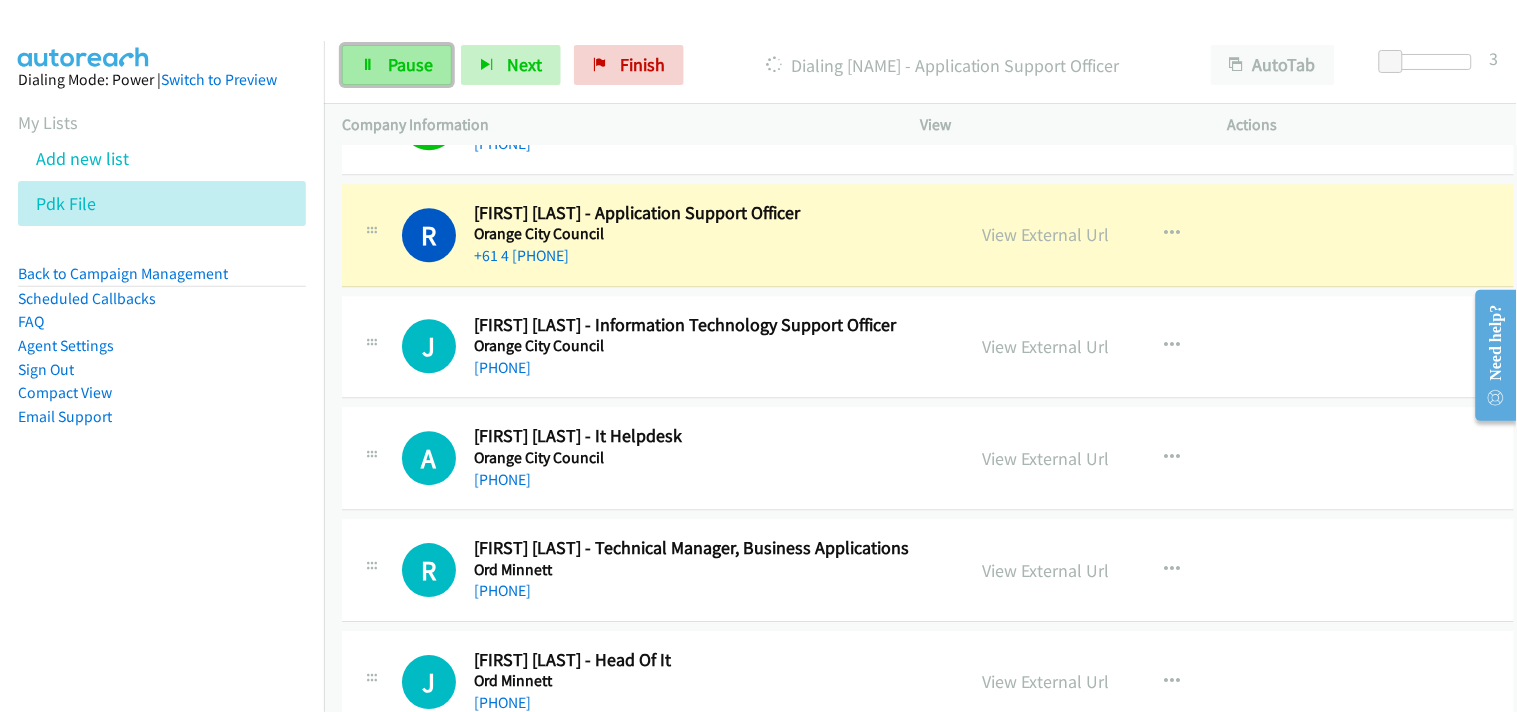 click on "Pause" at bounding box center (410, 64) 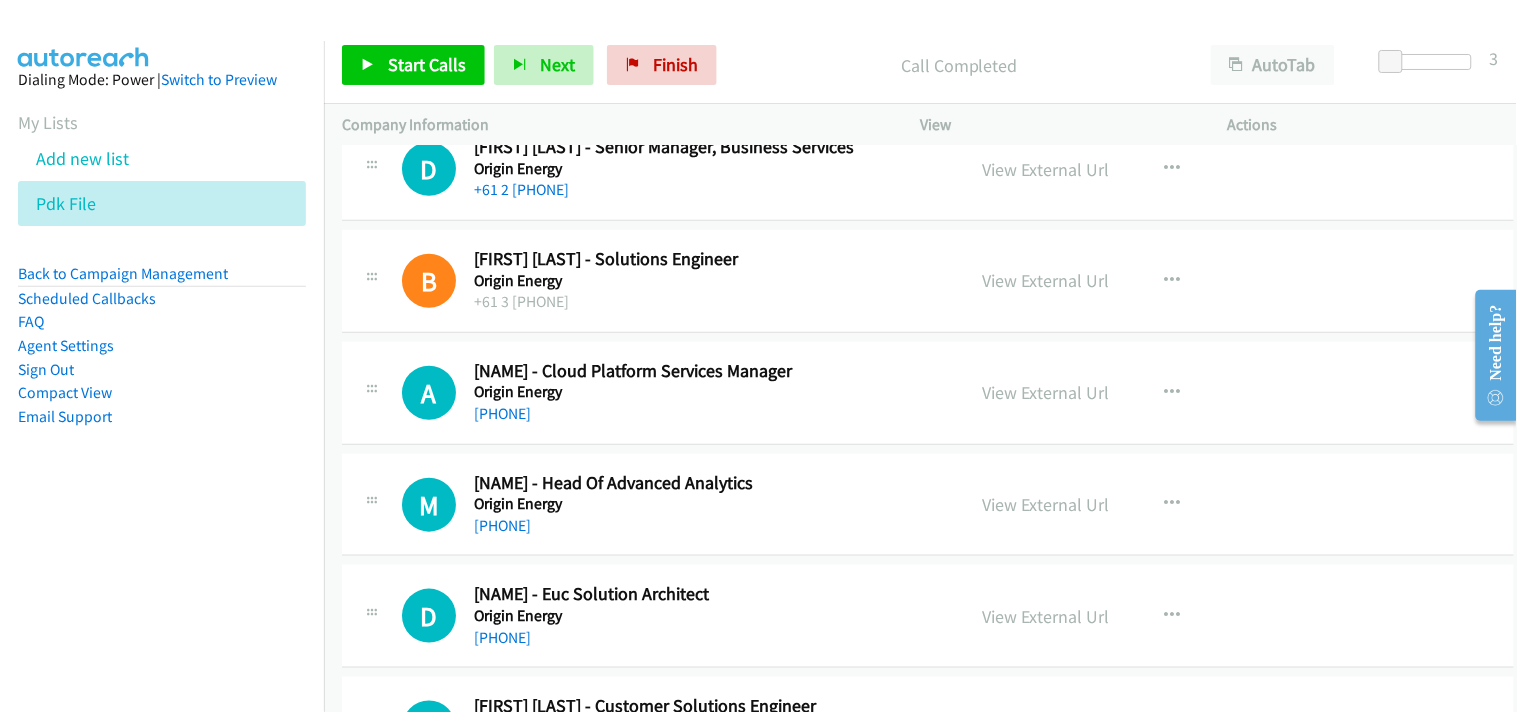 scroll, scrollTop: 6222, scrollLeft: 0, axis: vertical 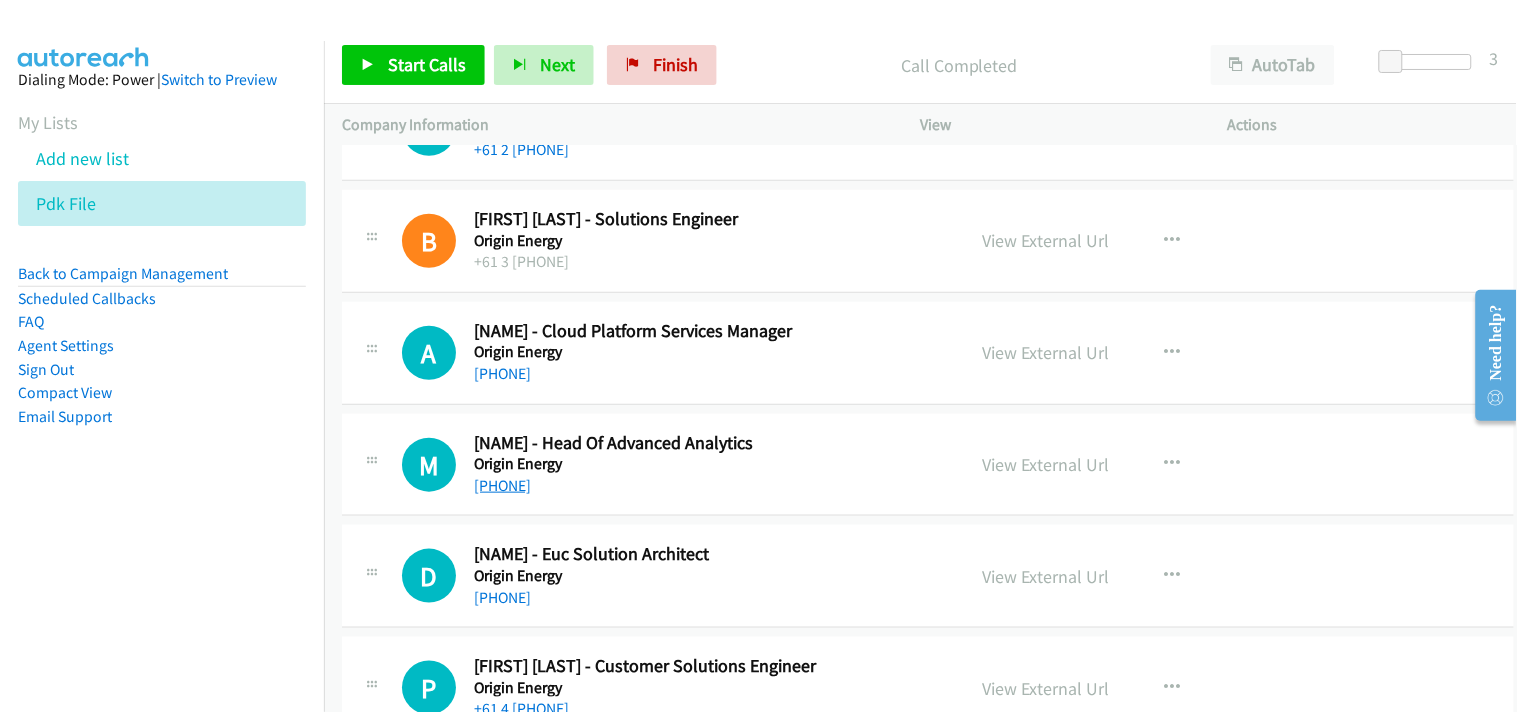 click on "[PHONE]" at bounding box center [502, 485] 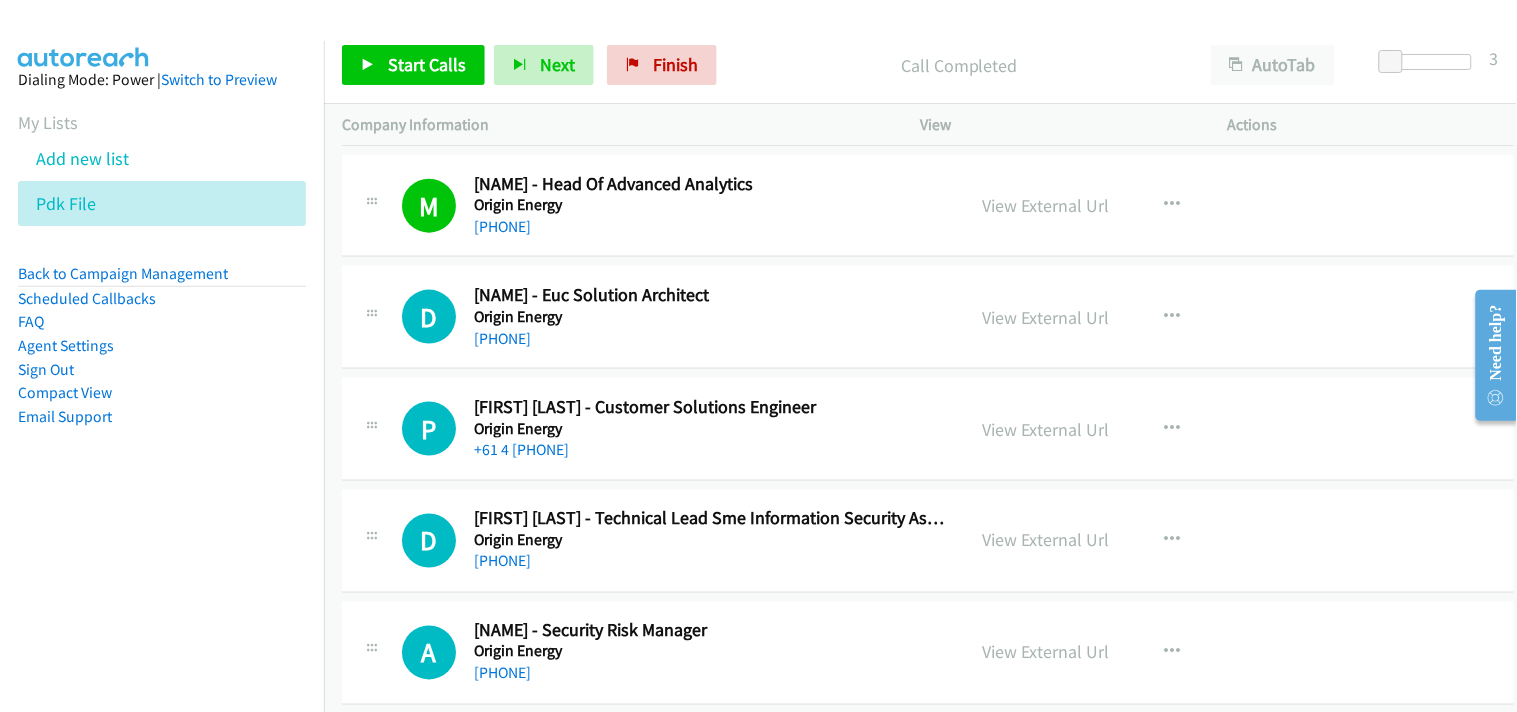 scroll, scrollTop: 6444, scrollLeft: 0, axis: vertical 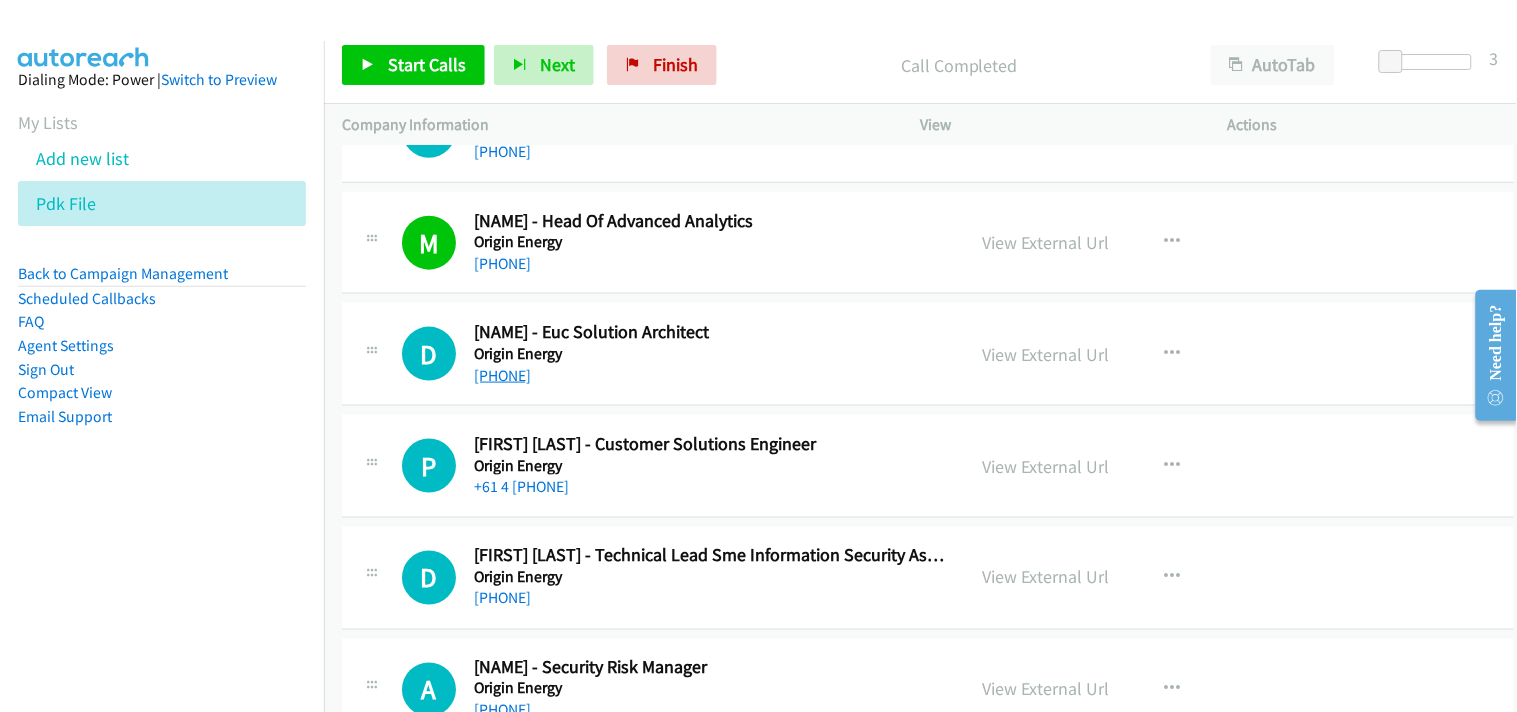 click on "[PHONE]" at bounding box center (502, 375) 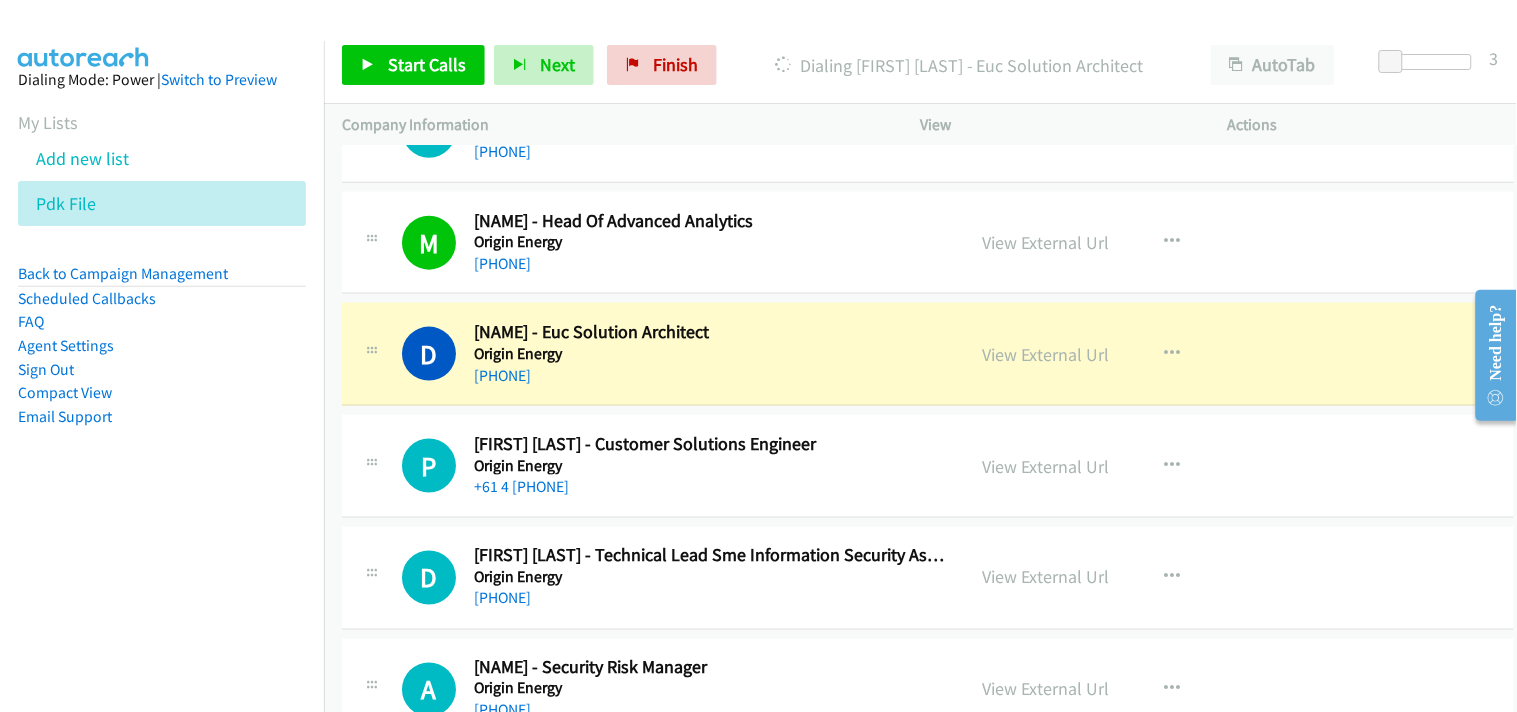 scroll, scrollTop: 6555, scrollLeft: 0, axis: vertical 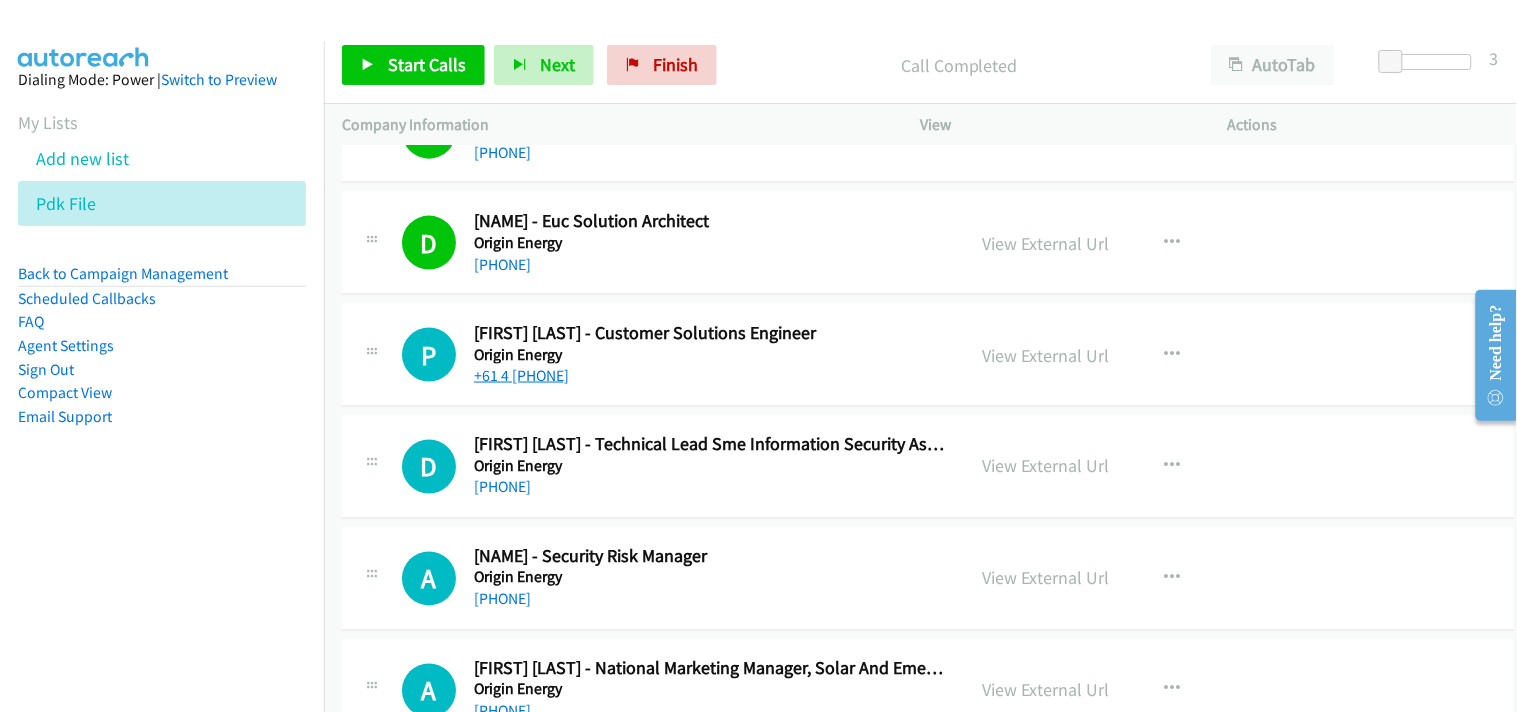 click on "+61 4 [PHONE]" at bounding box center [521, 375] 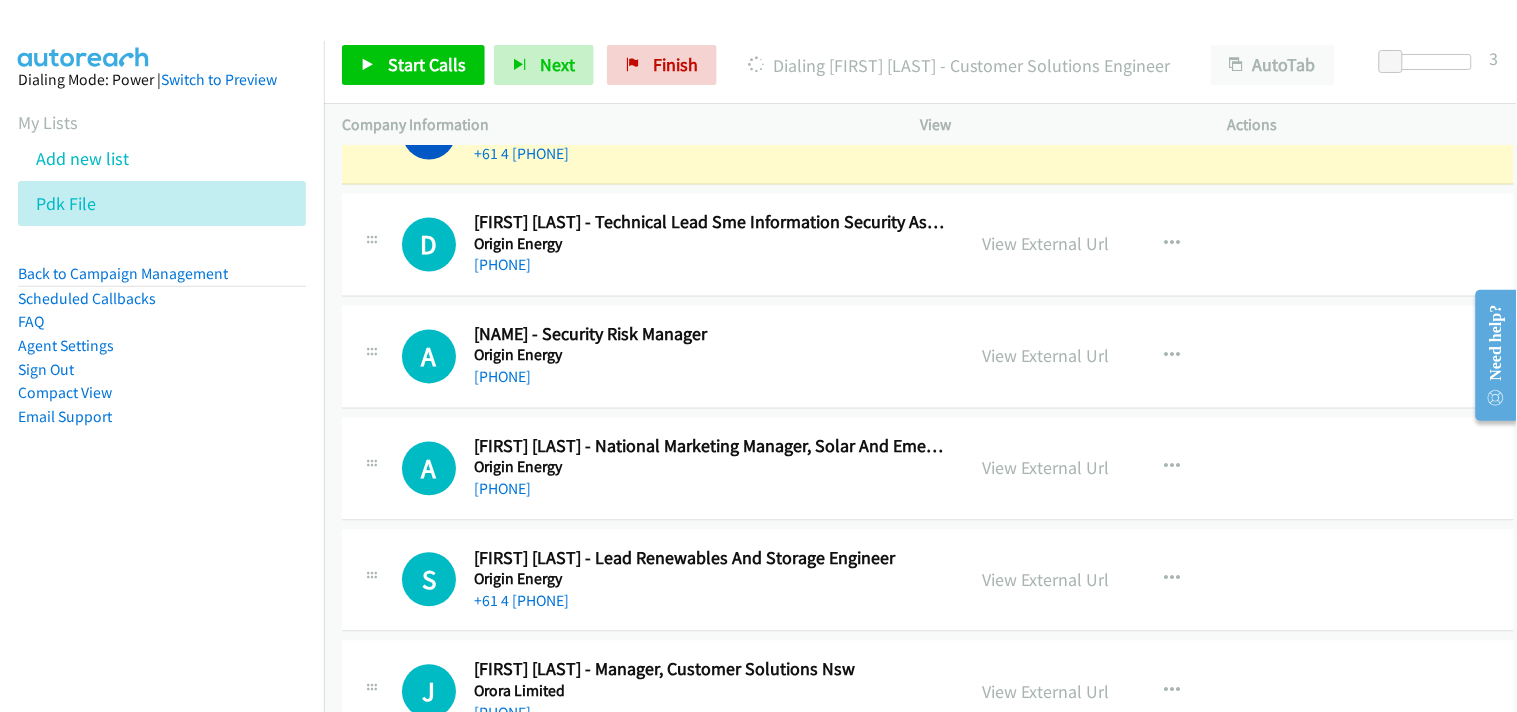 scroll, scrollTop: 6666, scrollLeft: 0, axis: vertical 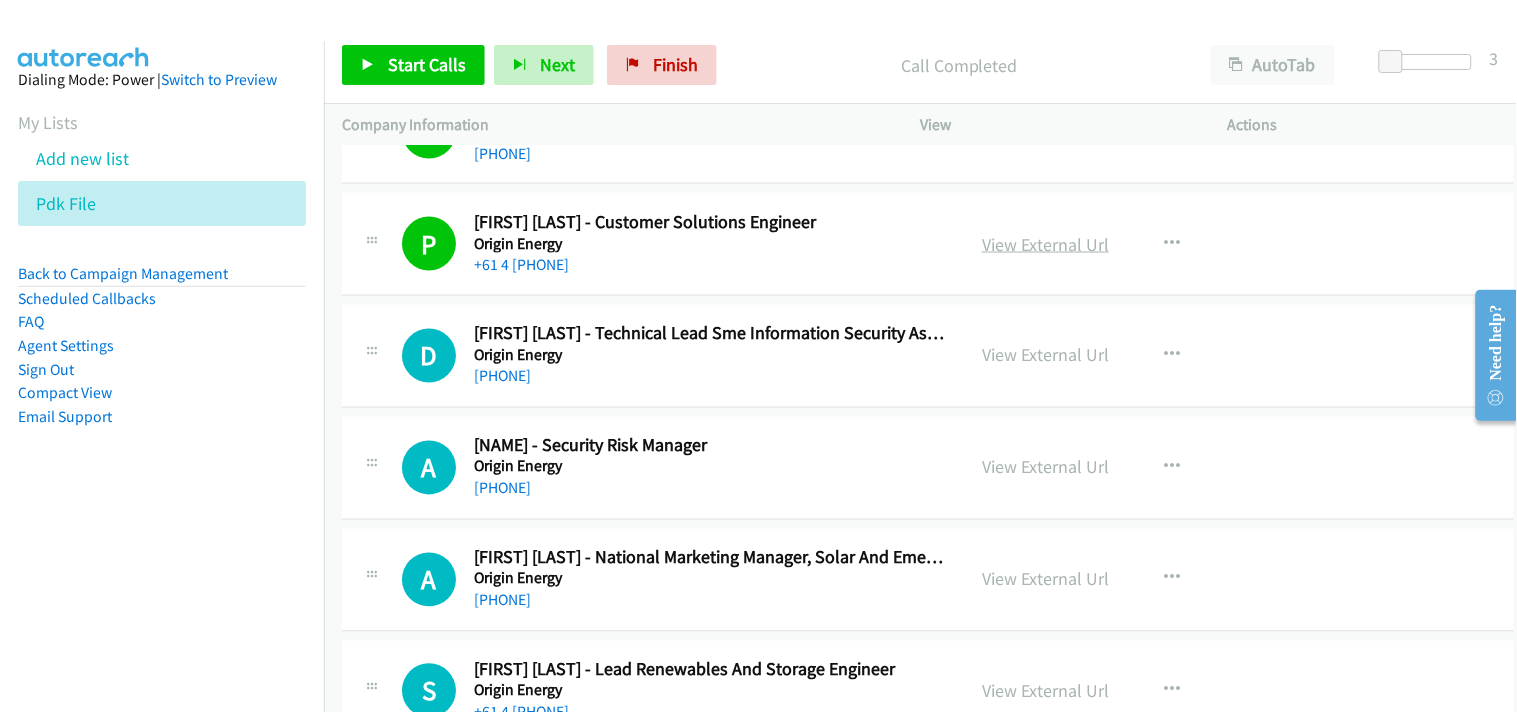 click on "View External Url" at bounding box center [1045, 244] 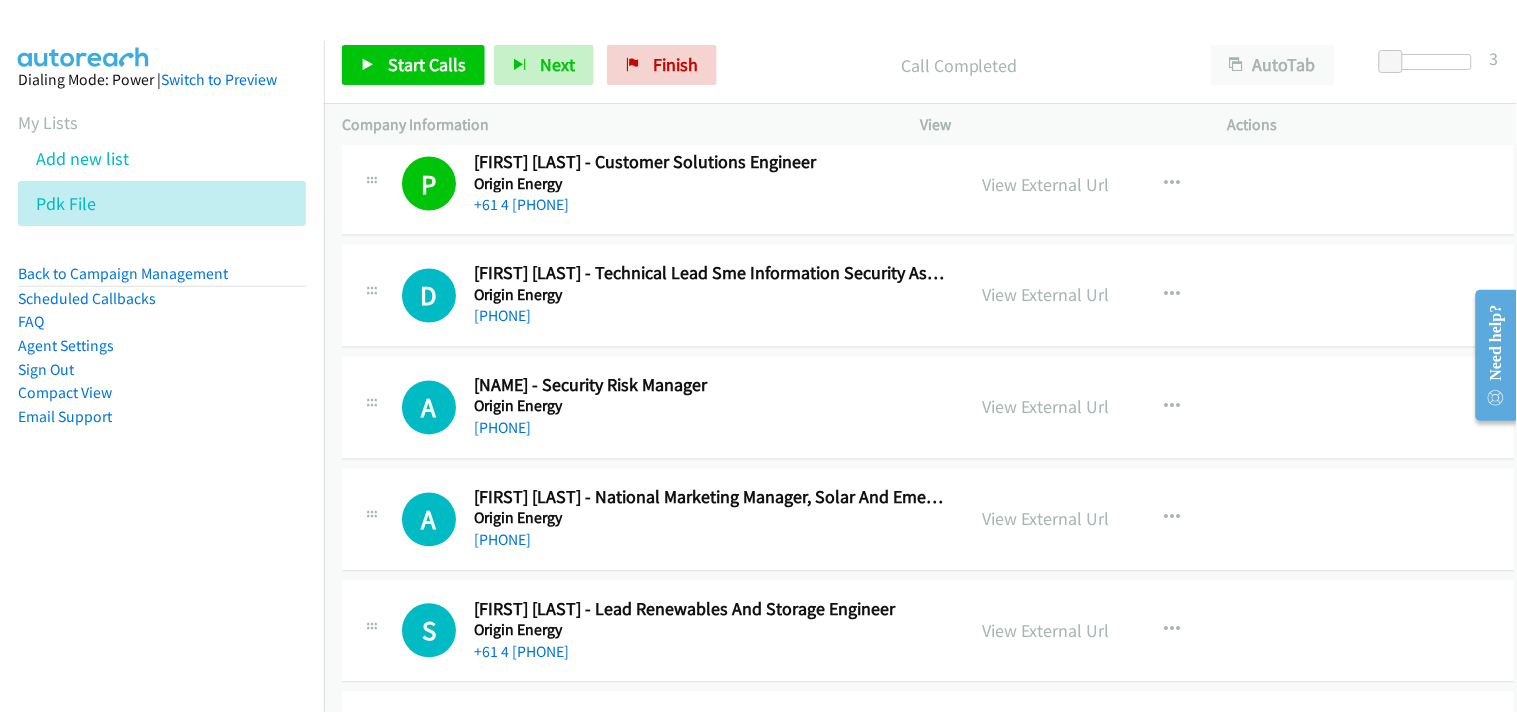 scroll, scrollTop: 6777, scrollLeft: 0, axis: vertical 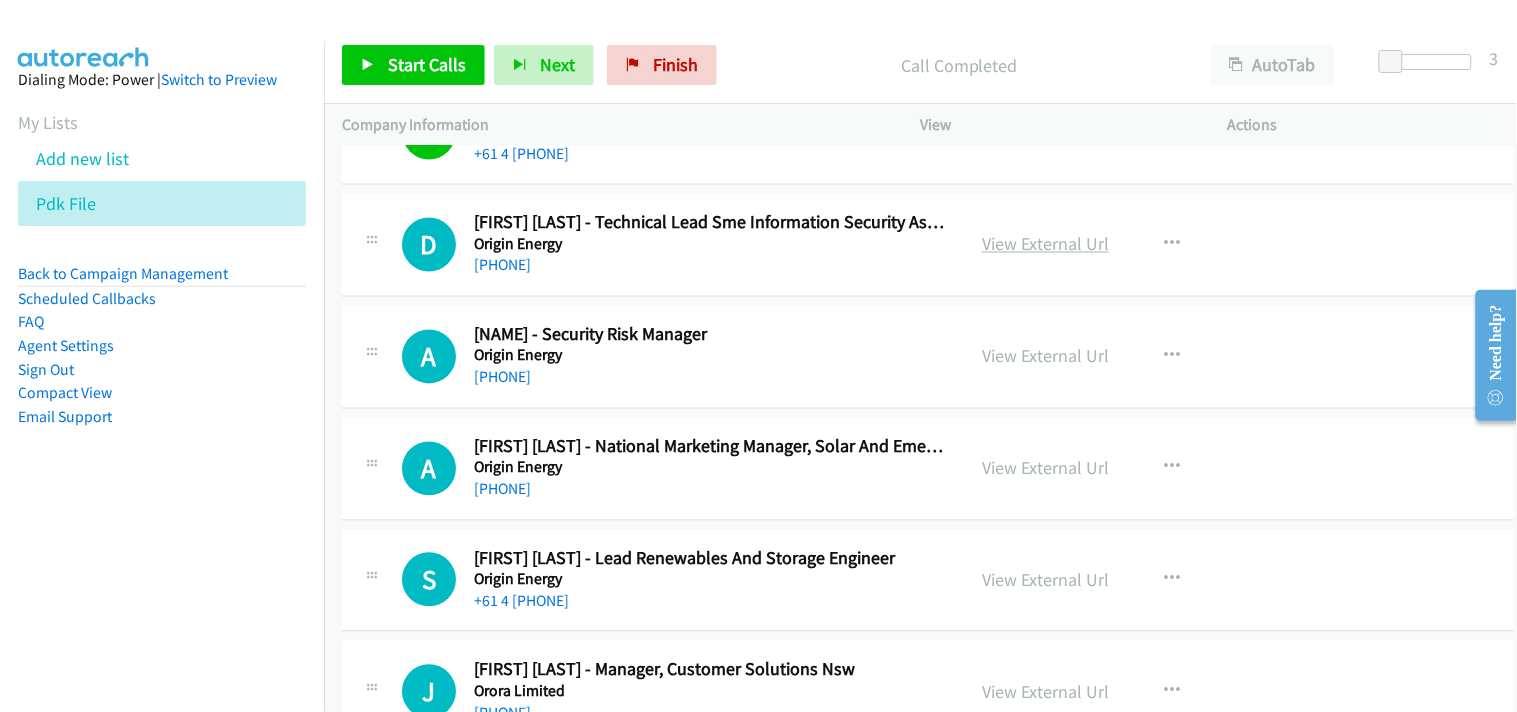click on "View External Url" at bounding box center (1045, 244) 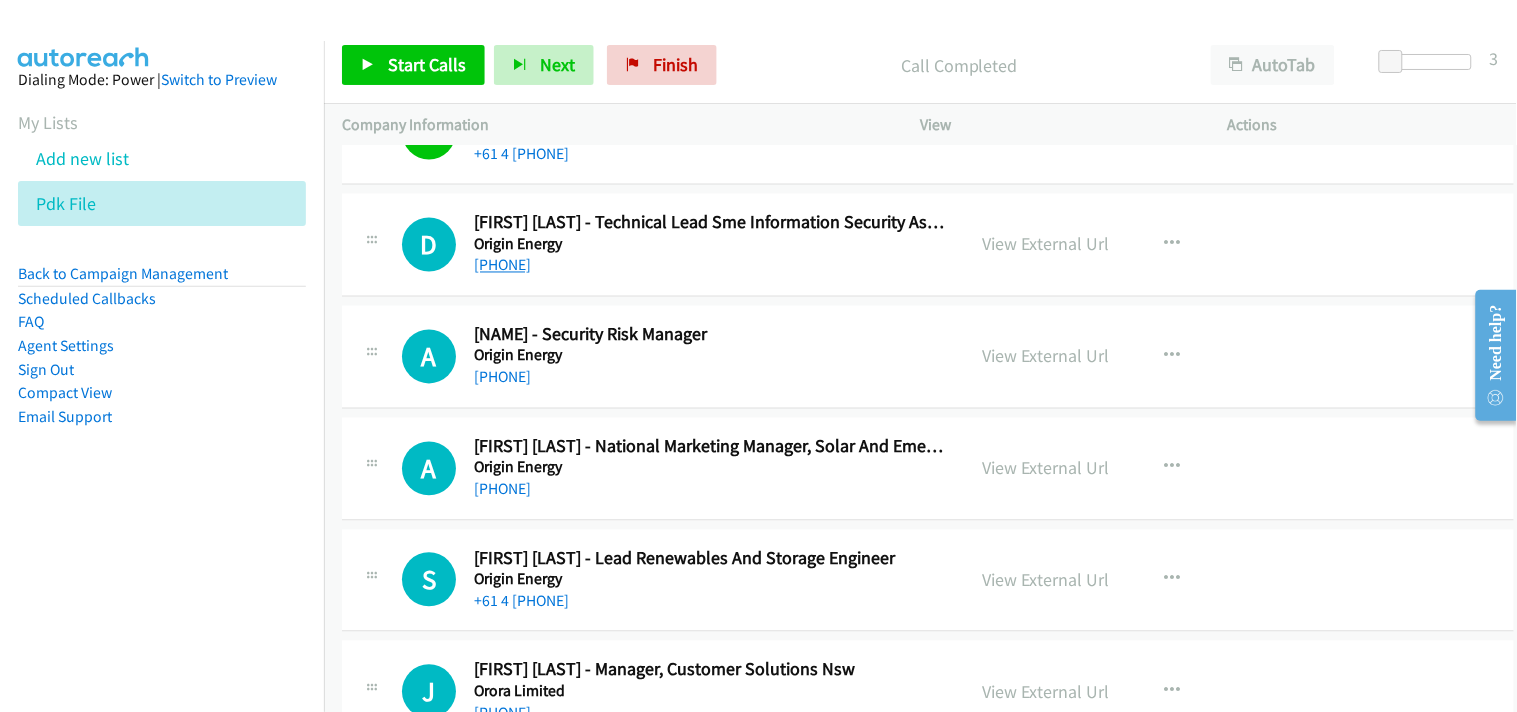 click on "[PHONE]" at bounding box center [502, 265] 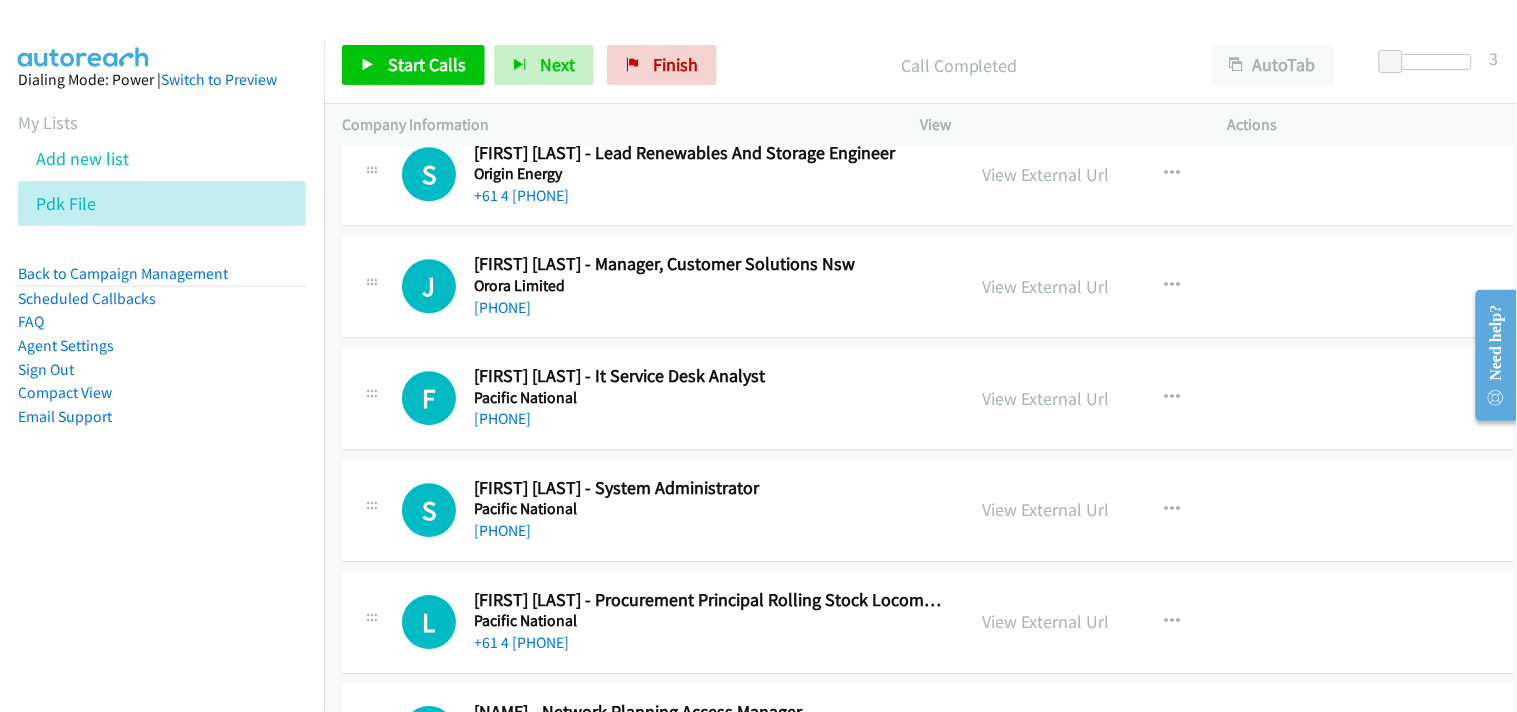 scroll, scrollTop: 7222, scrollLeft: 0, axis: vertical 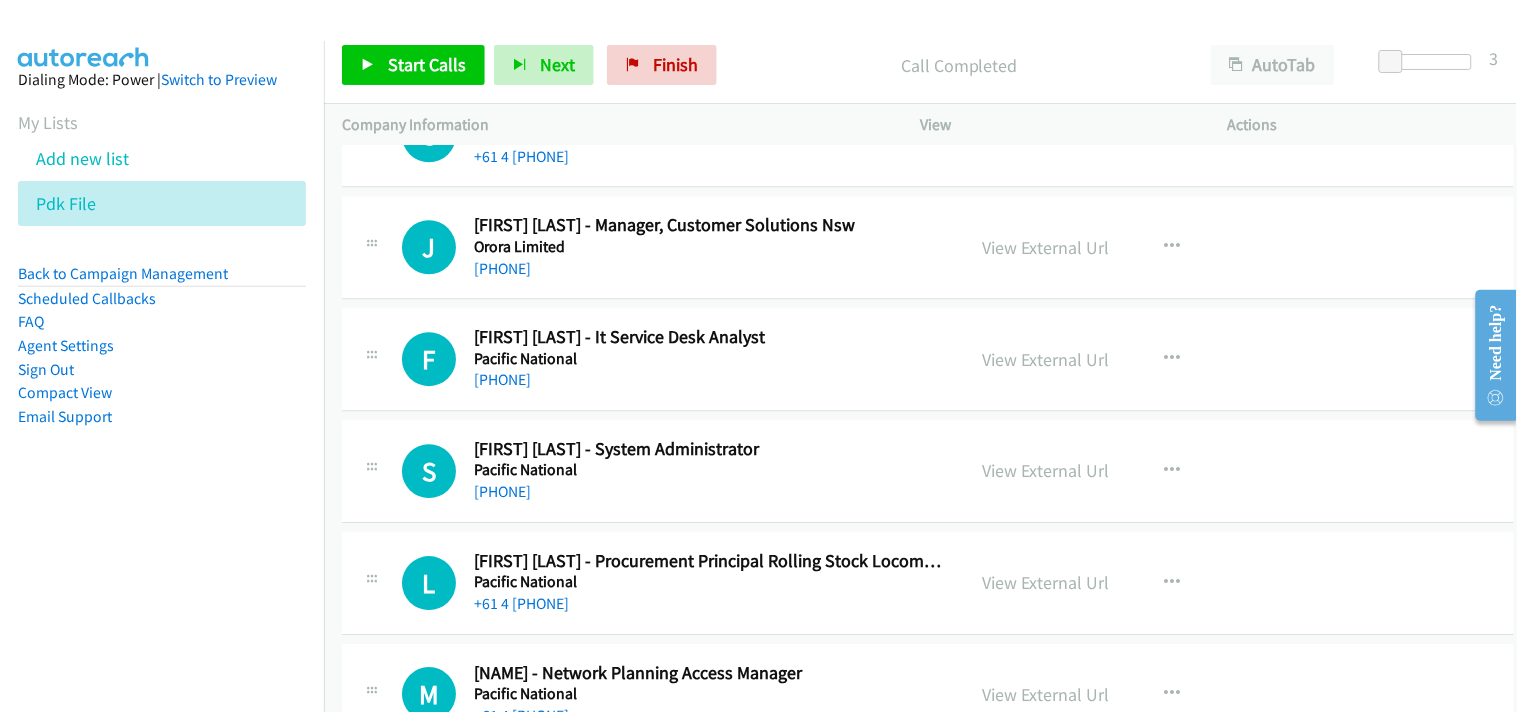 click on "[PHONE]" at bounding box center [710, 380] 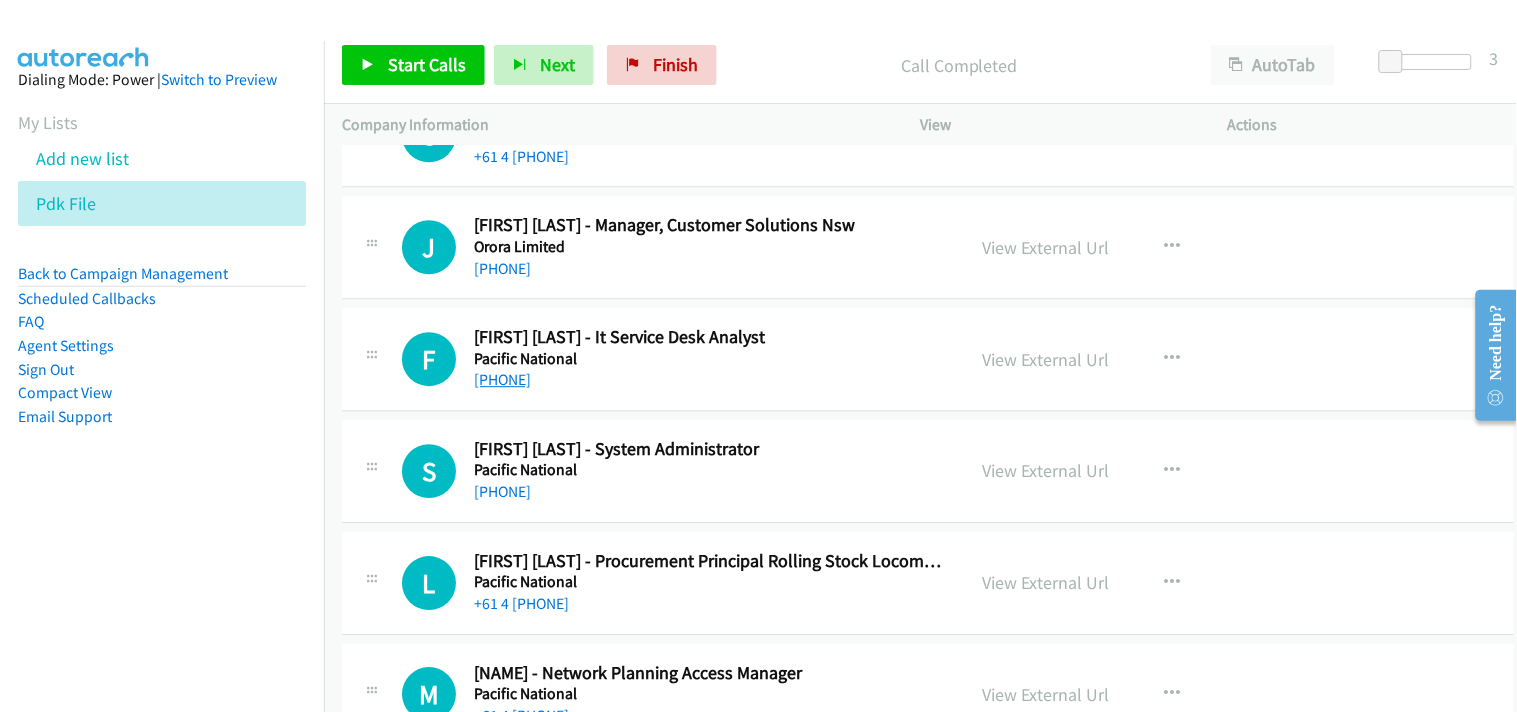 click on "[PHONE]" at bounding box center [502, 379] 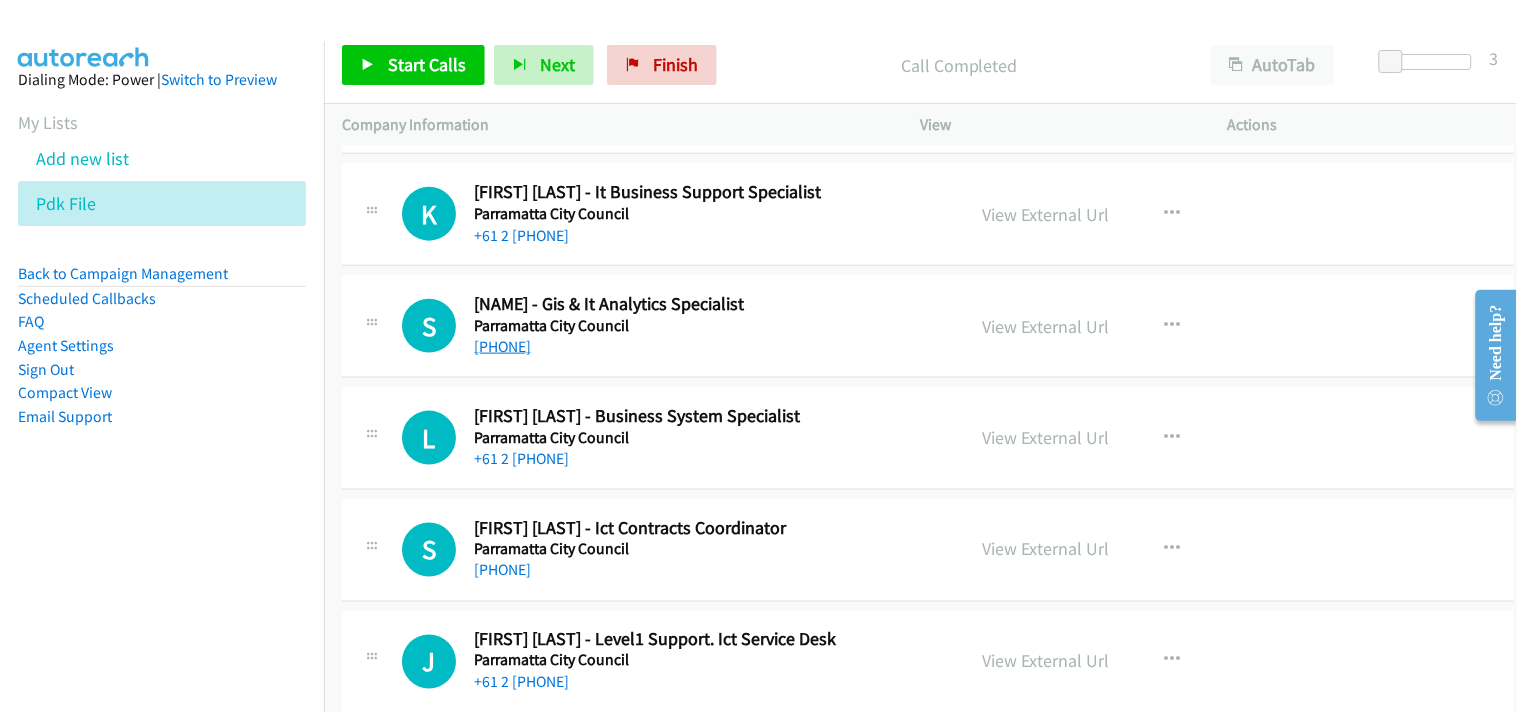 scroll, scrollTop: 8333, scrollLeft: 0, axis: vertical 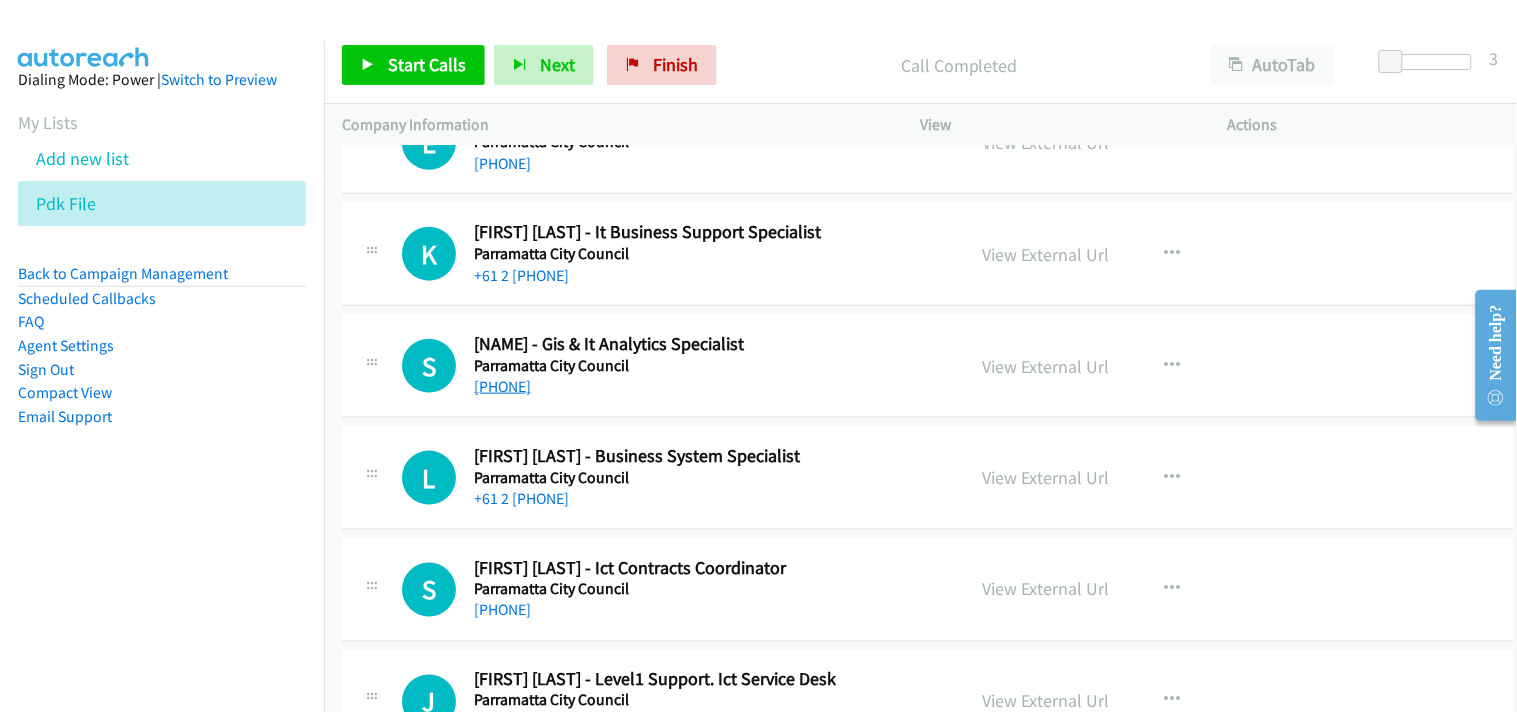 click on "[PHONE]" at bounding box center [502, 386] 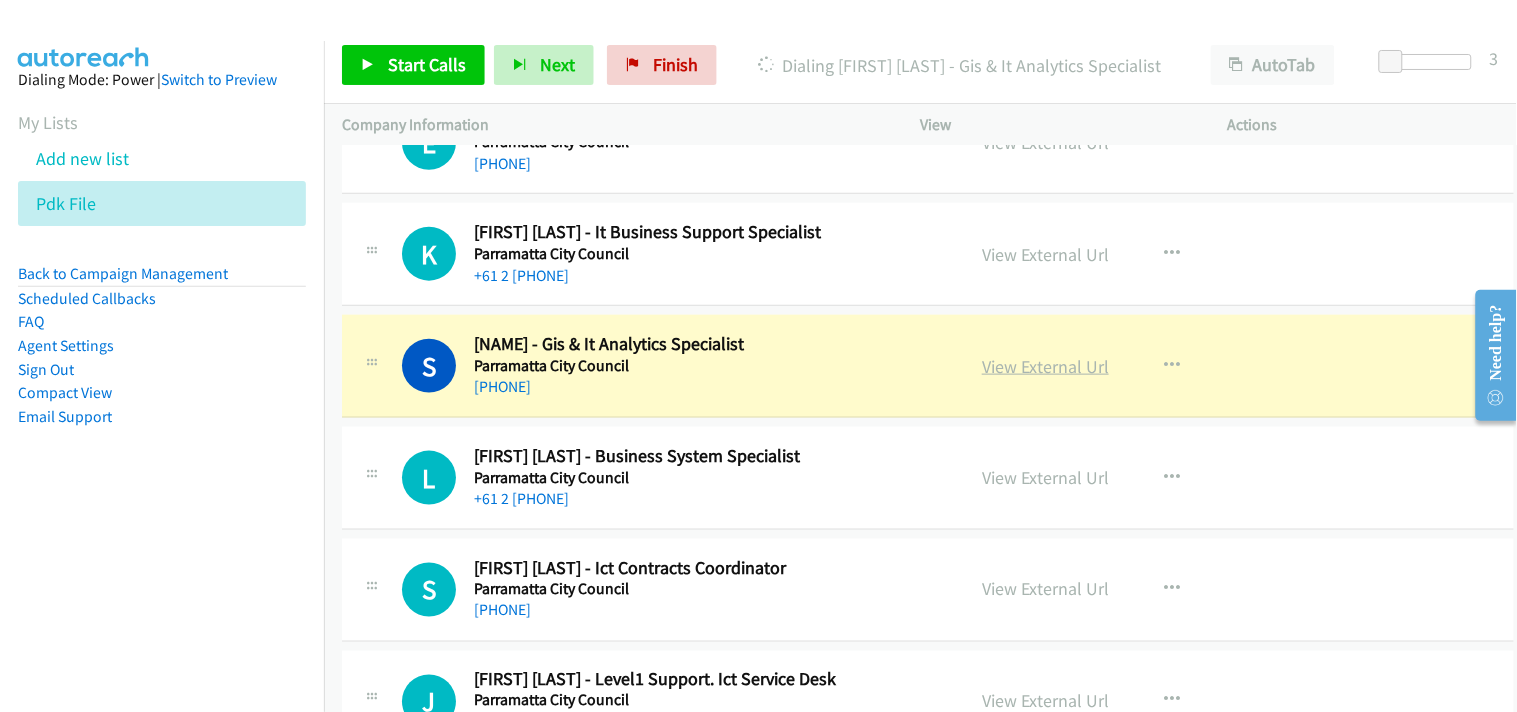 click on "View External Url" at bounding box center (1045, 366) 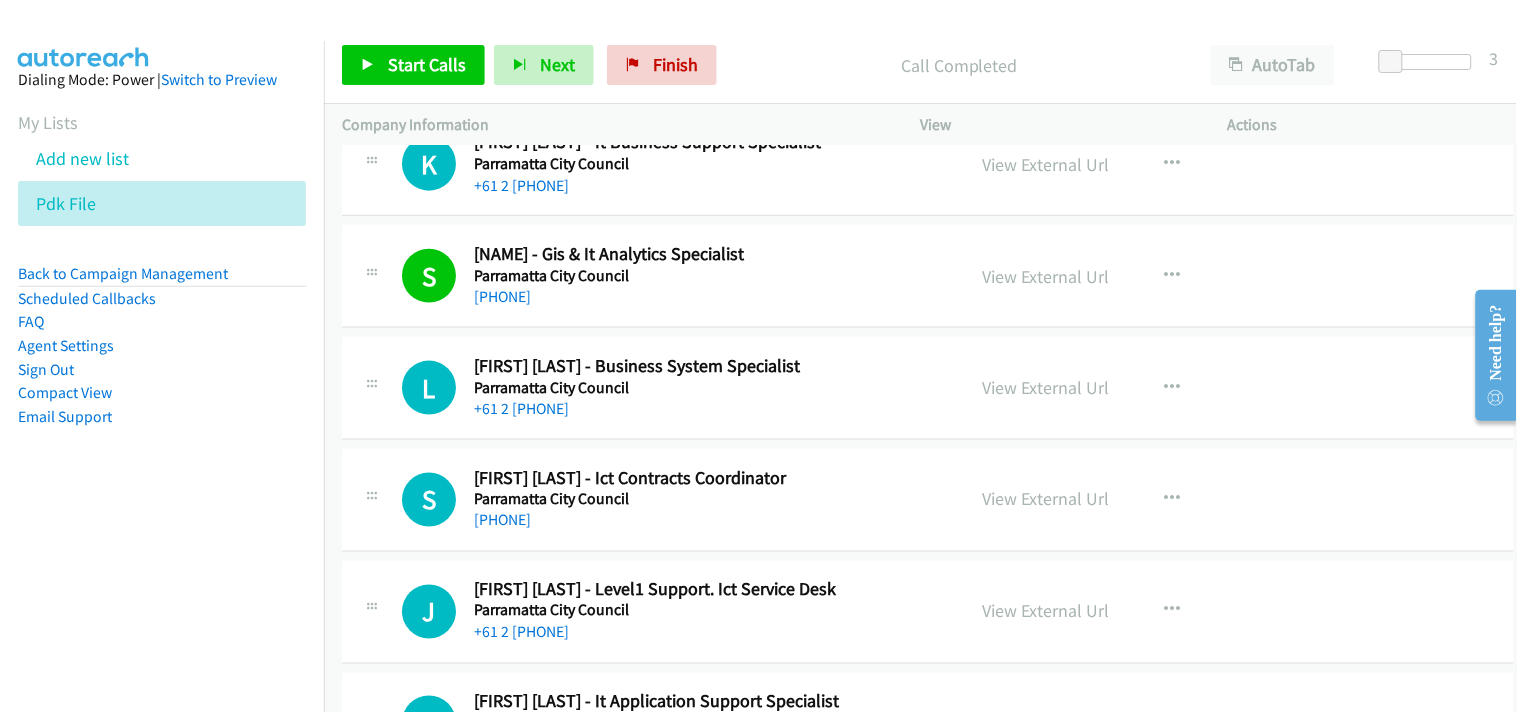 scroll, scrollTop: 8444, scrollLeft: 0, axis: vertical 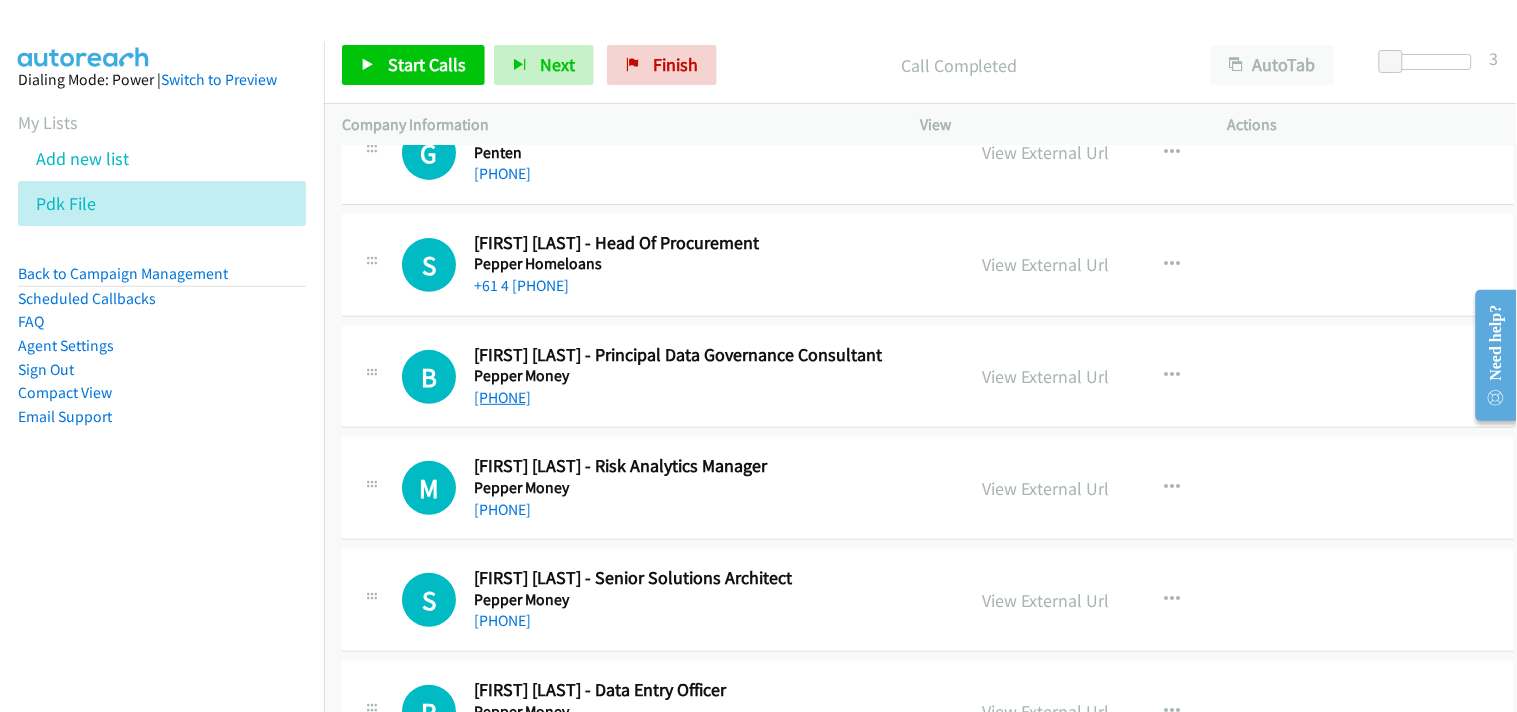 click on "[PHONE]" at bounding box center (502, 397) 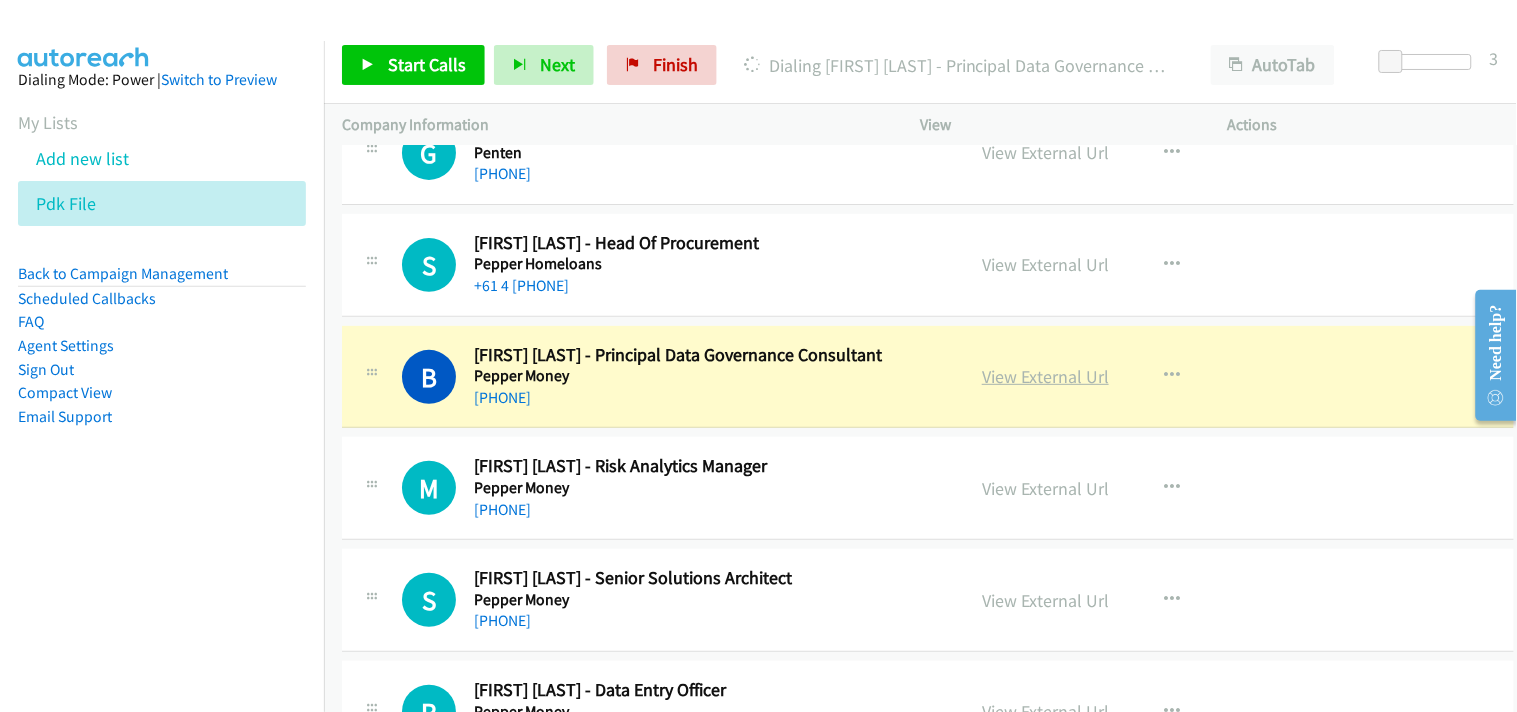 click on "View External Url" at bounding box center [1045, 376] 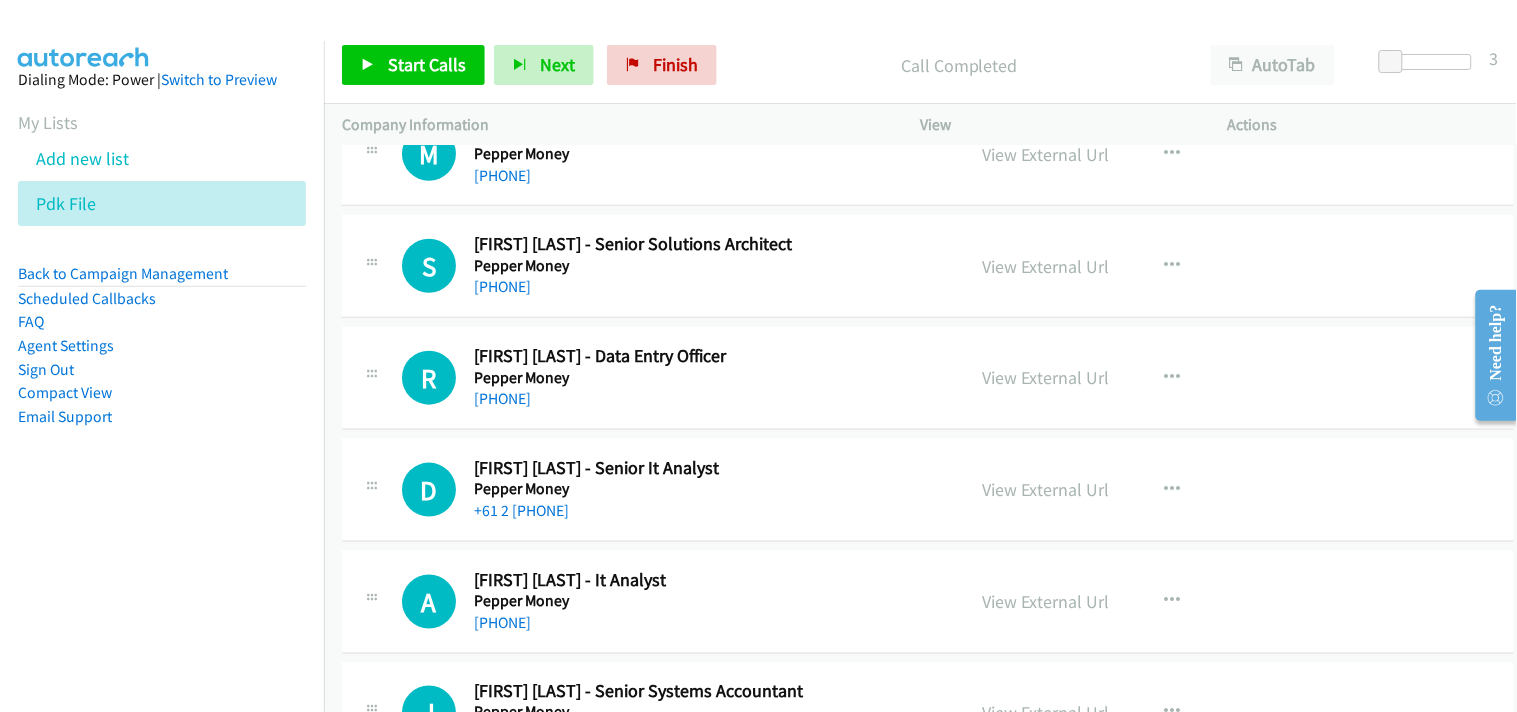 scroll, scrollTop: 10444, scrollLeft: 0, axis: vertical 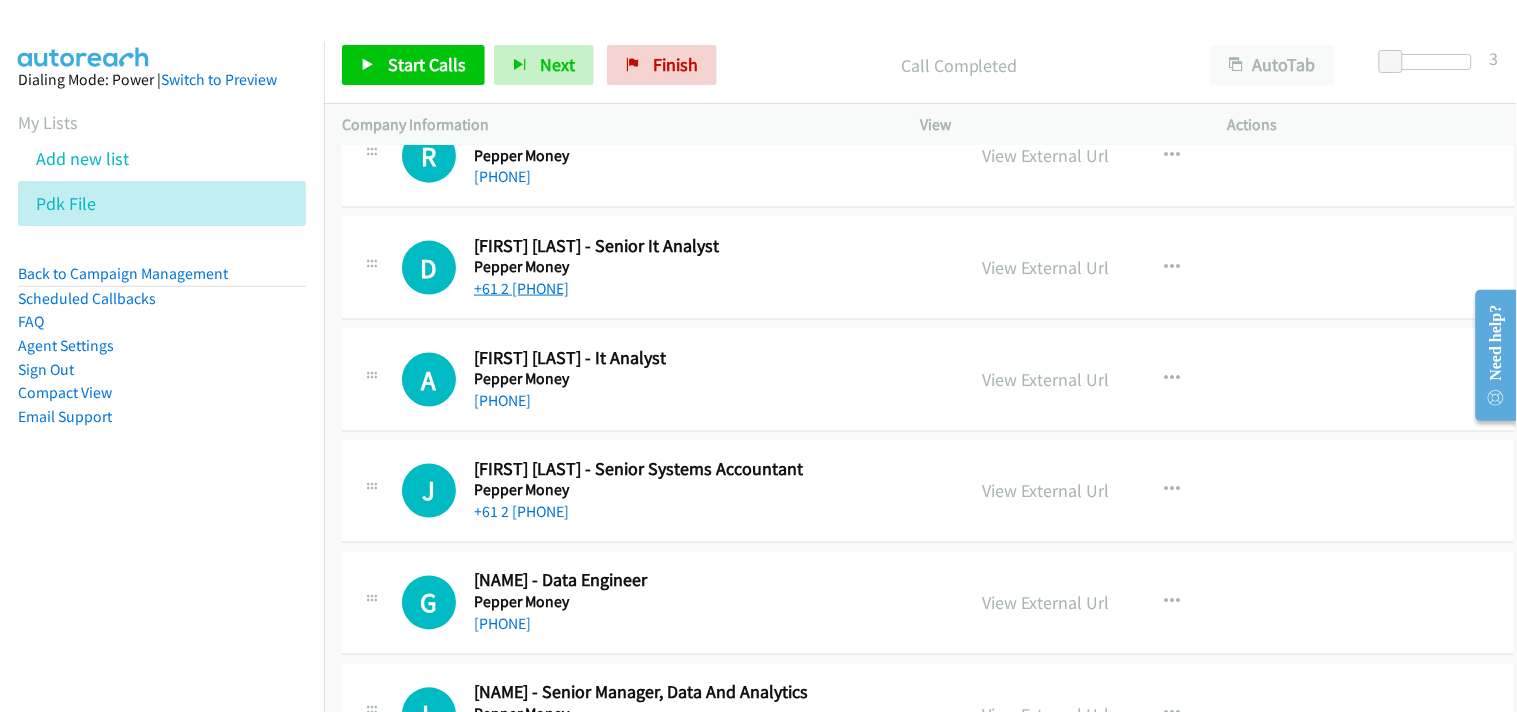 click on "+61 2 [PHONE]" at bounding box center [521, 288] 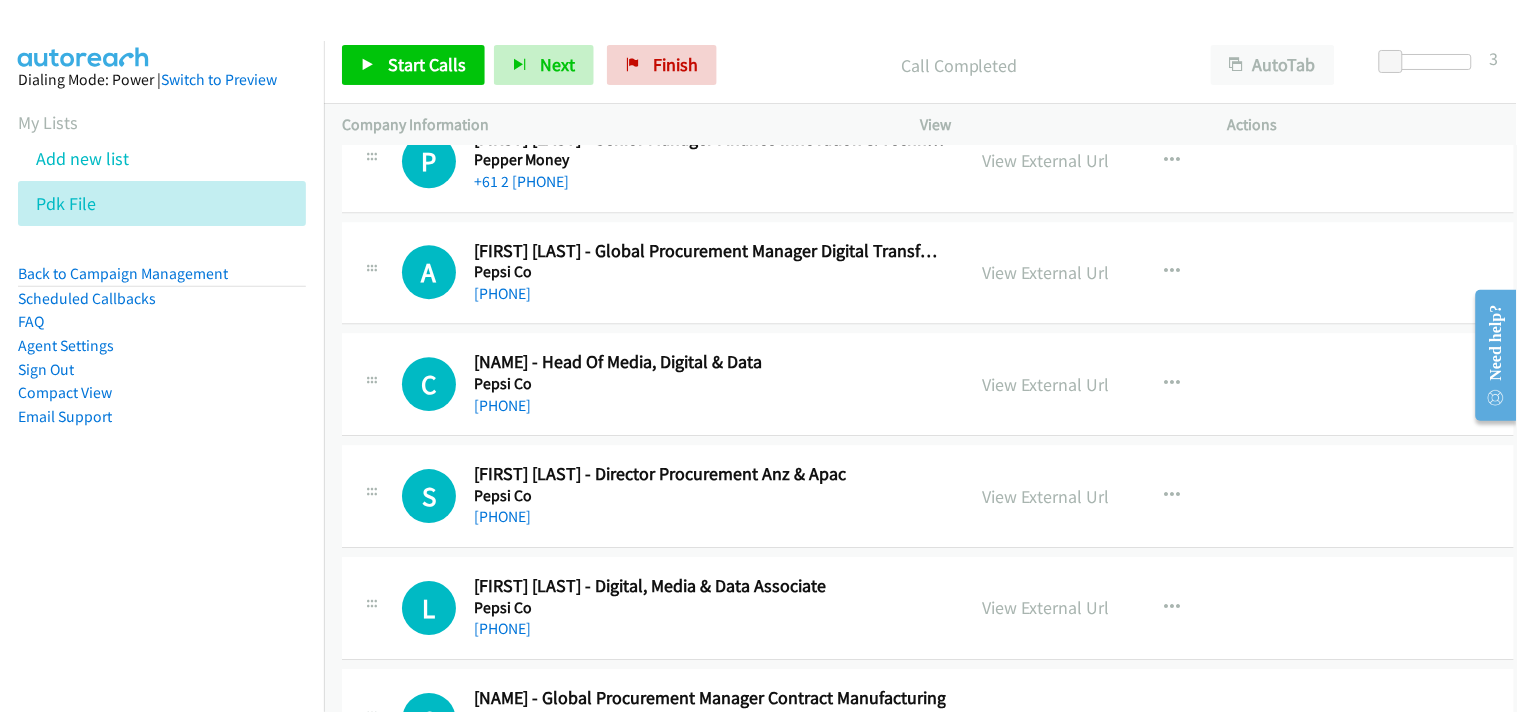 scroll, scrollTop: 11111, scrollLeft: 0, axis: vertical 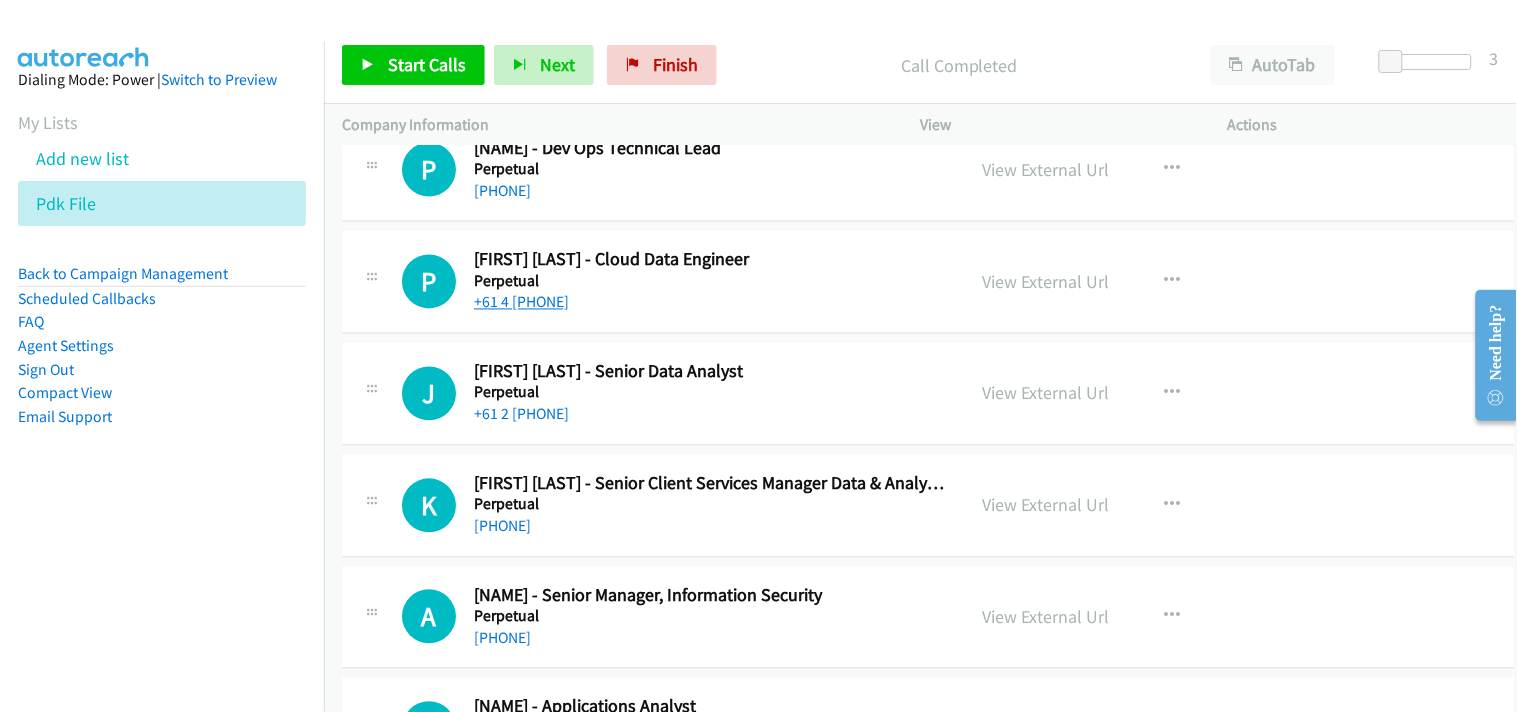 click on "+61 4 [PHONE]" at bounding box center [521, 302] 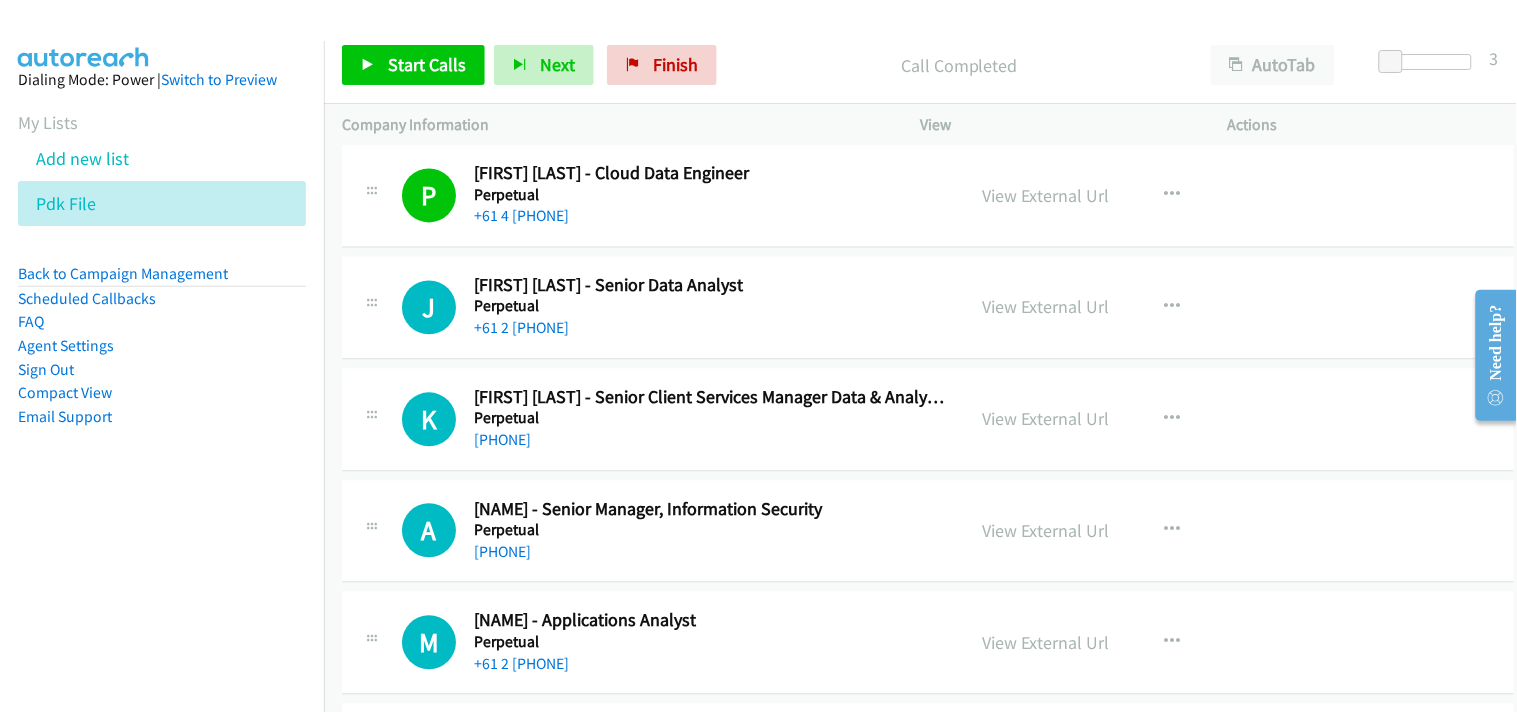 scroll, scrollTop: 12777, scrollLeft: 0, axis: vertical 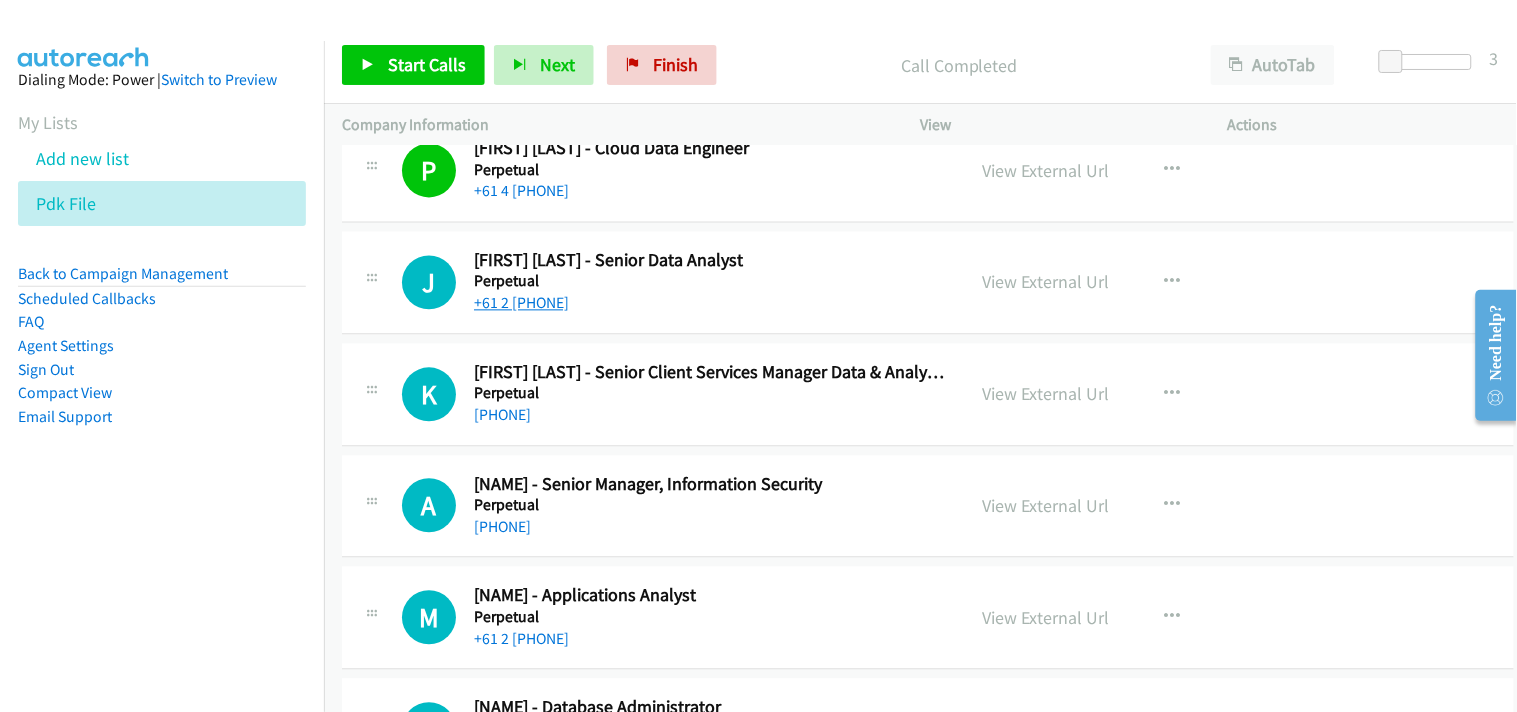 click on "+61 2 [PHONE]" at bounding box center [521, 303] 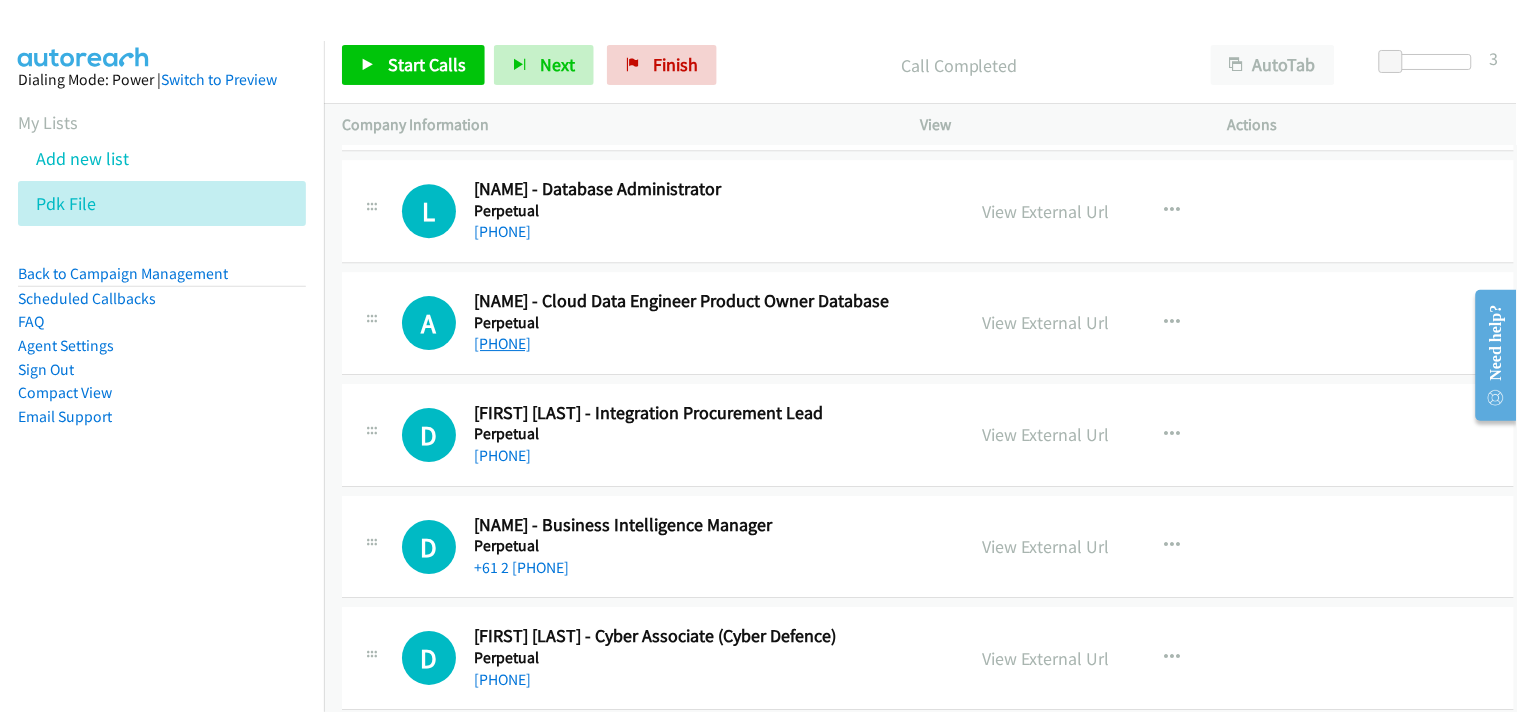 scroll, scrollTop: 13333, scrollLeft: 0, axis: vertical 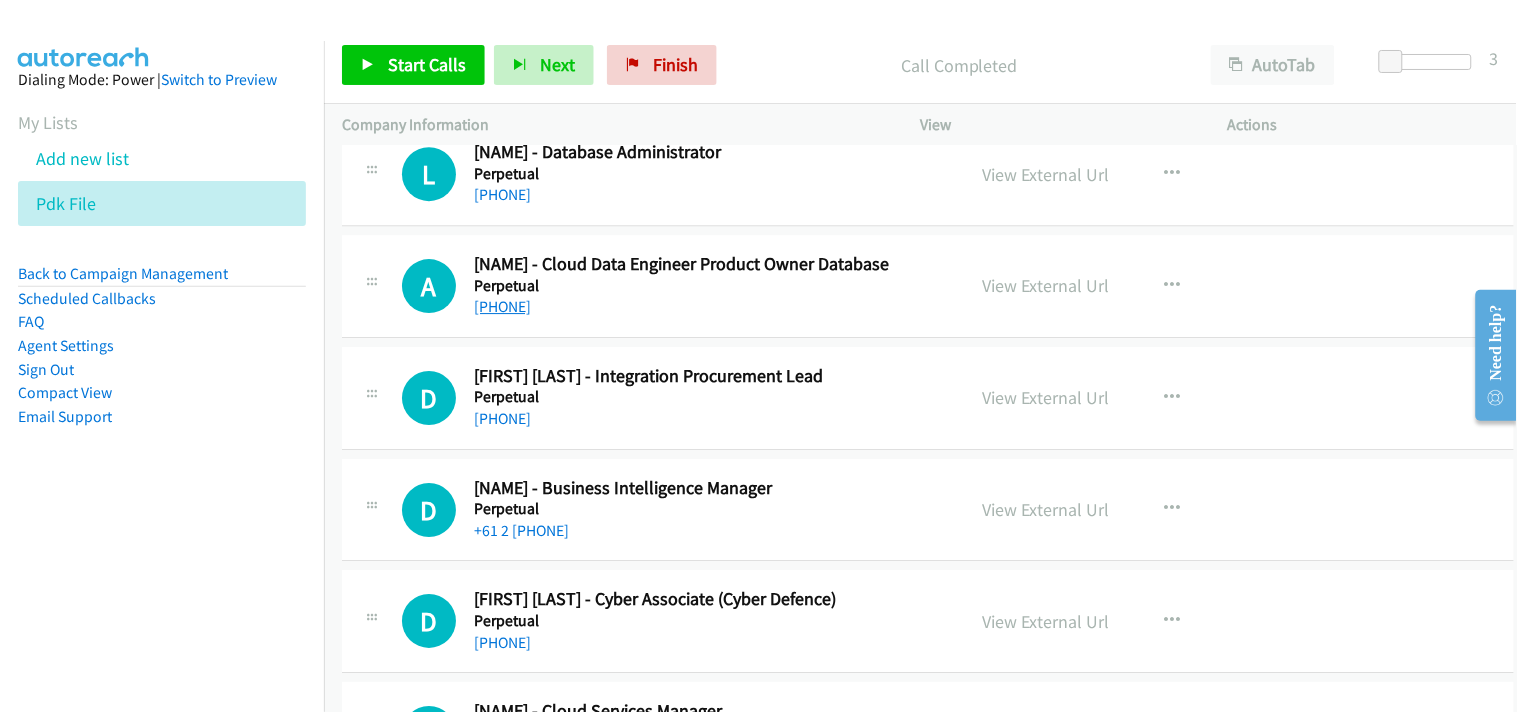 click on "[PHONE]" at bounding box center [502, 306] 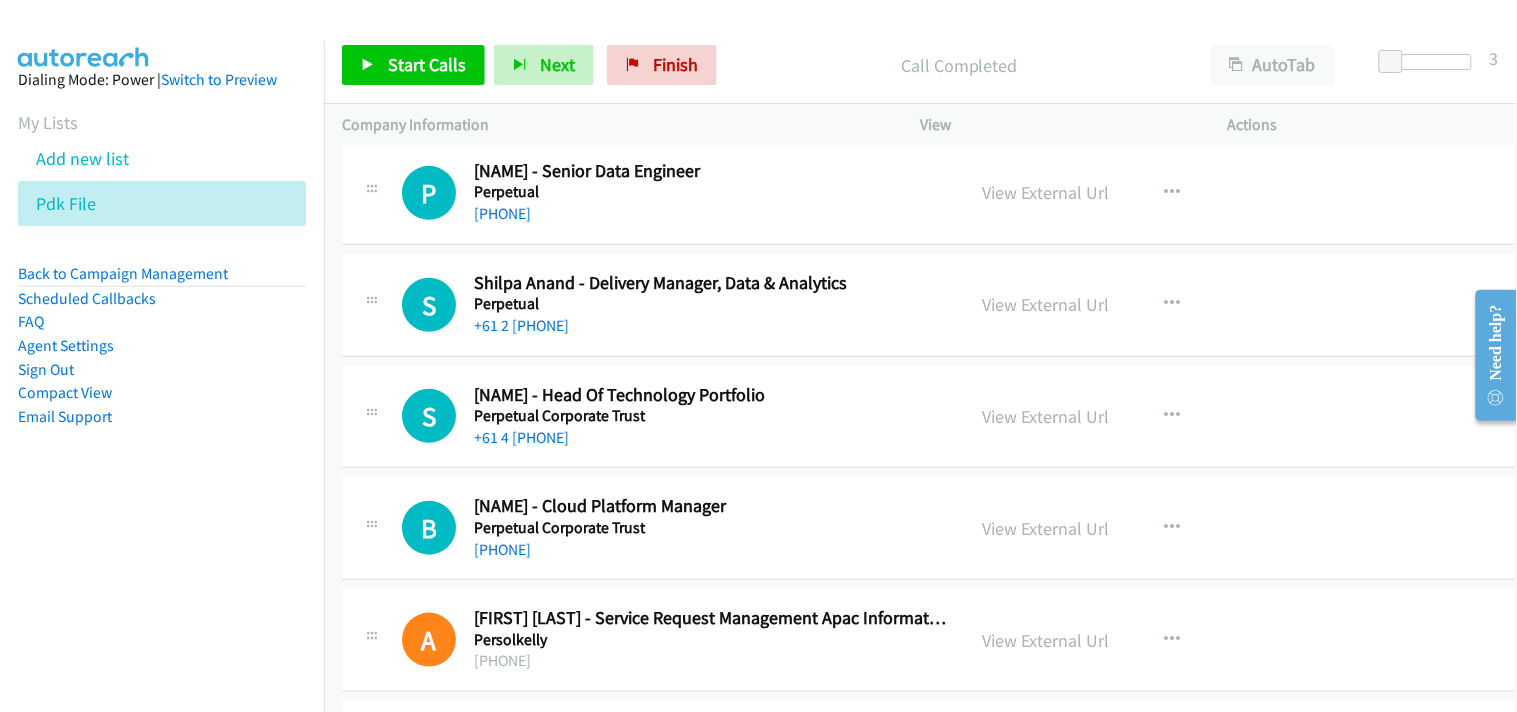 scroll, scrollTop: 15888, scrollLeft: 0, axis: vertical 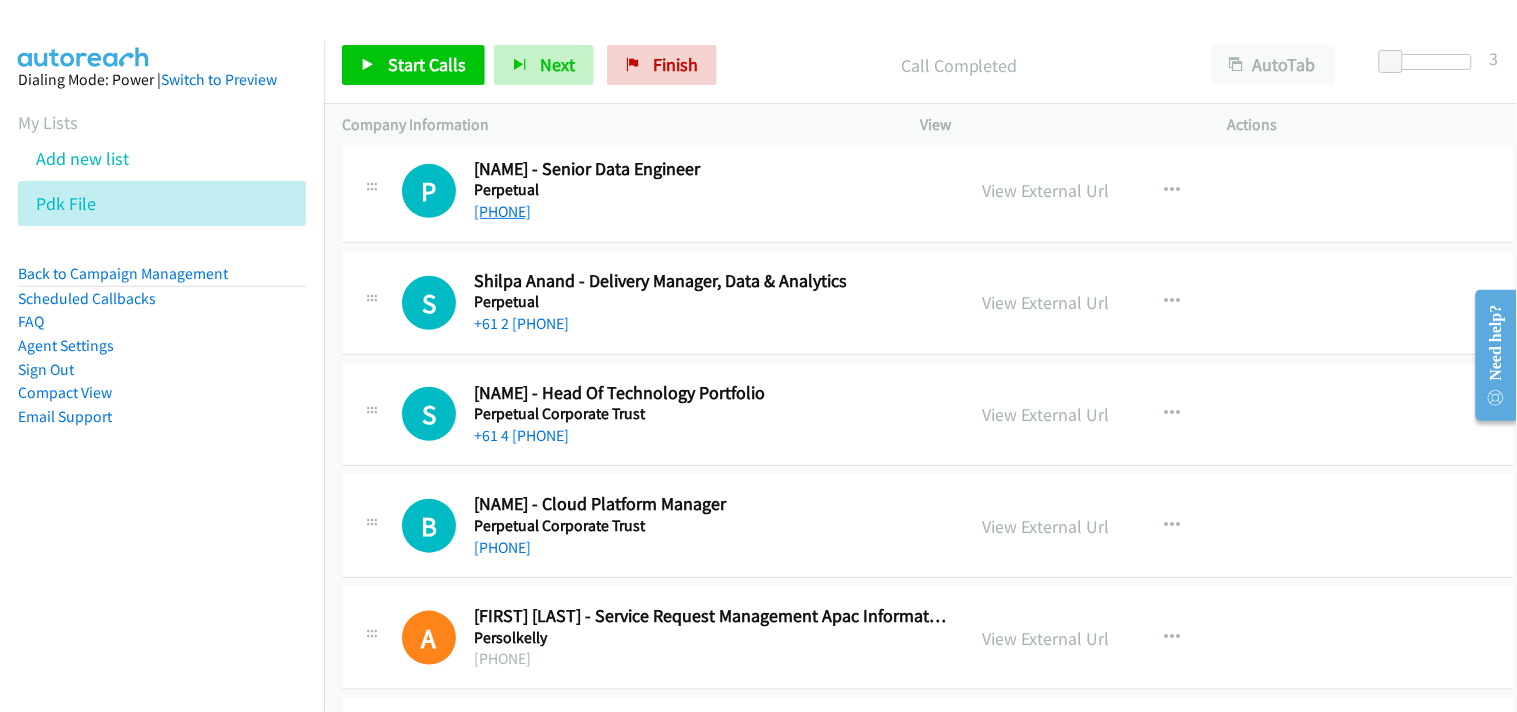click on "[PHONE]" at bounding box center [502, 211] 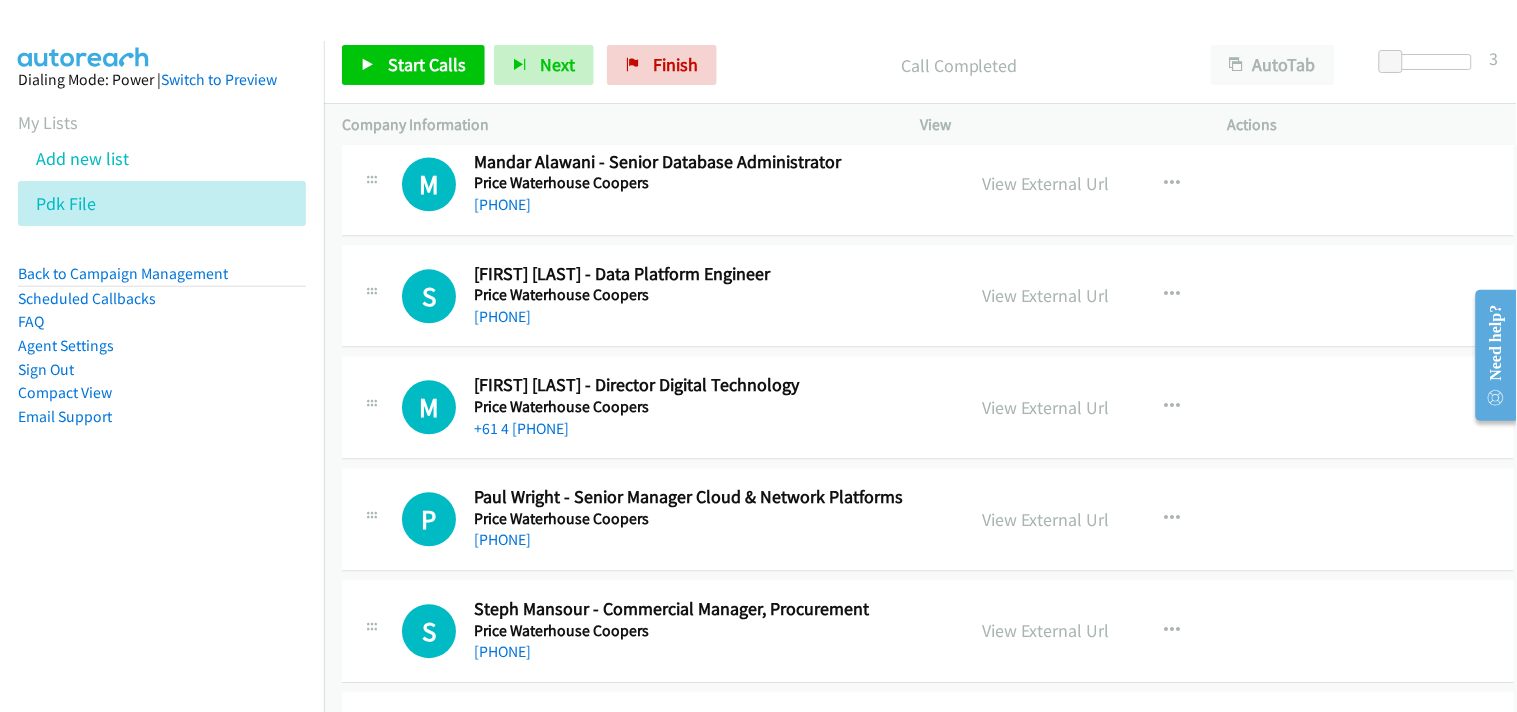scroll, scrollTop: 20666, scrollLeft: 0, axis: vertical 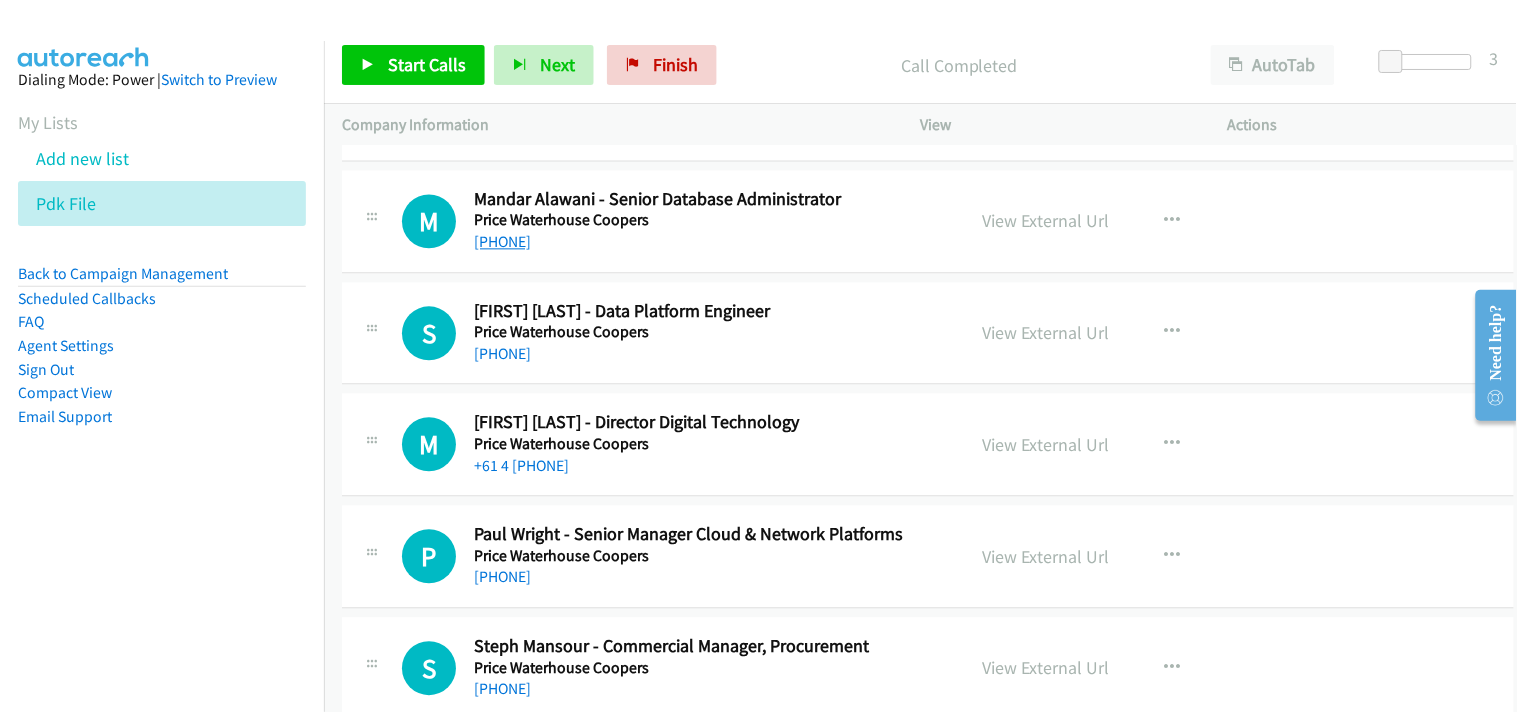 click on "[PHONE]" at bounding box center (502, 241) 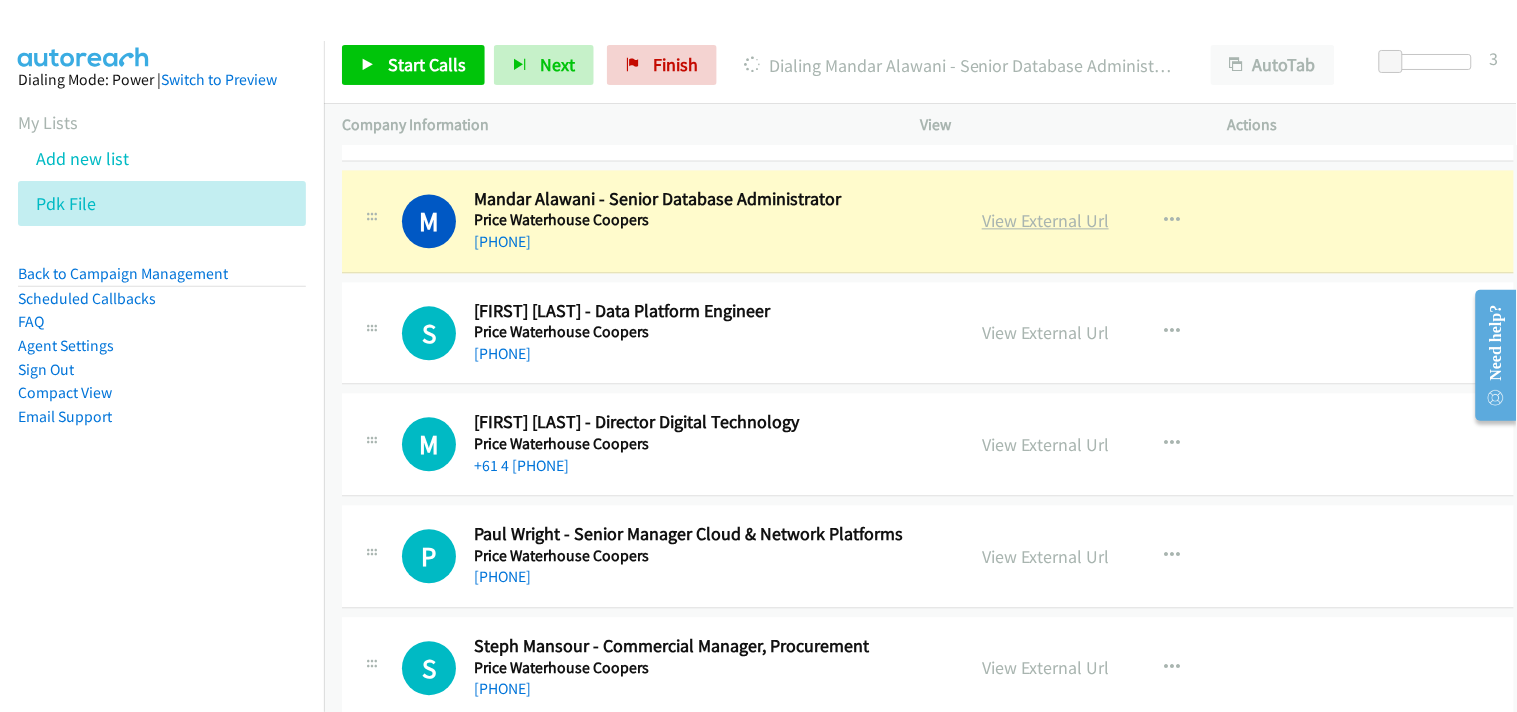 click on "View External Url" at bounding box center (1045, 220) 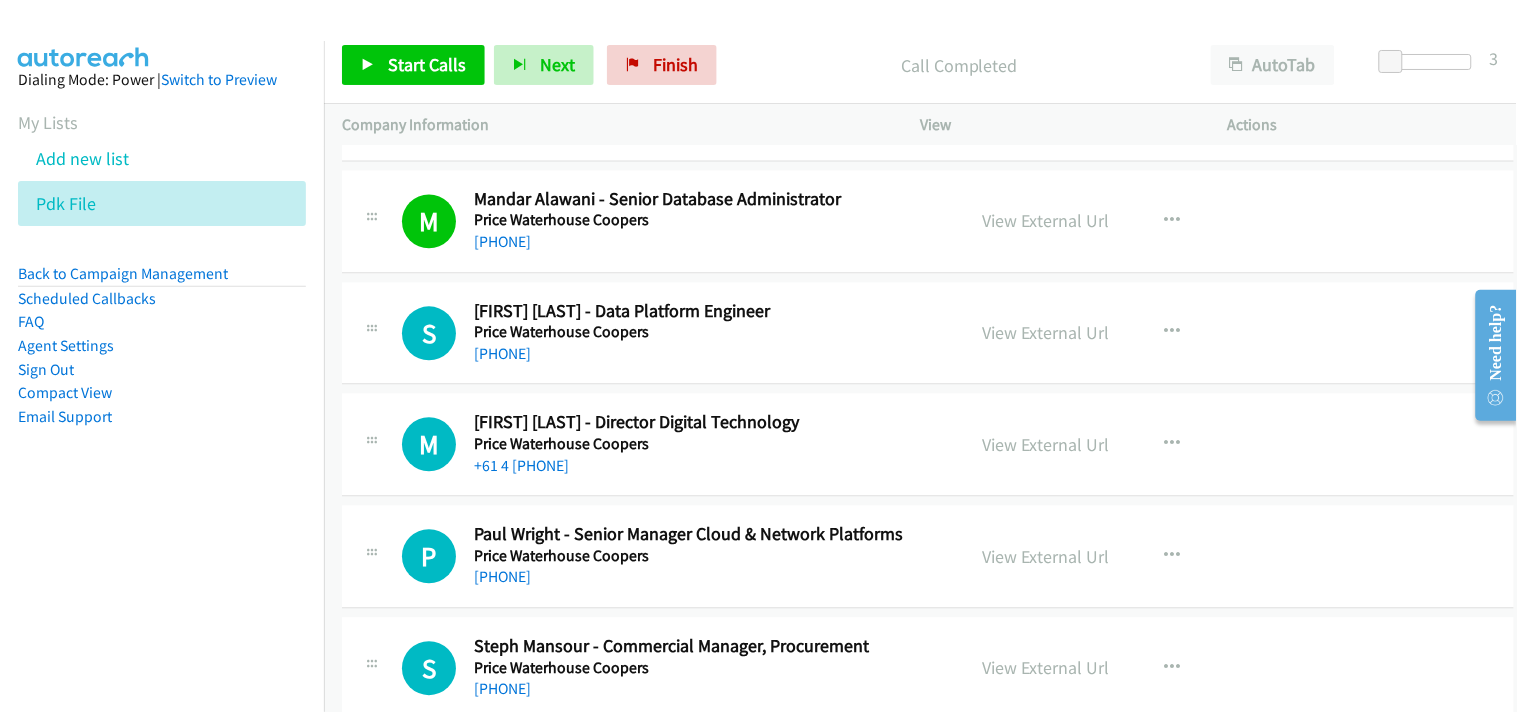 scroll, scrollTop: 20777, scrollLeft: 0, axis: vertical 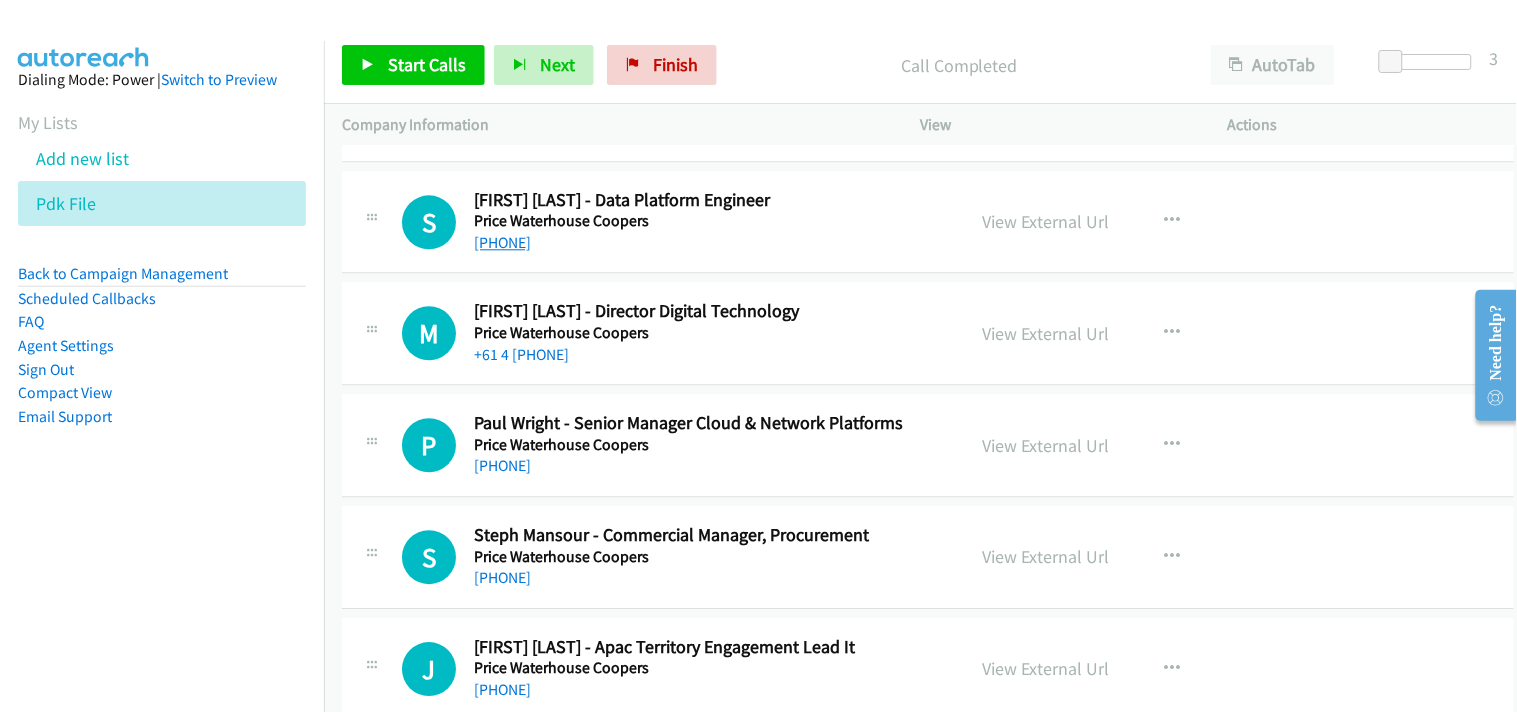 click on "[PHONE]" at bounding box center [502, 242] 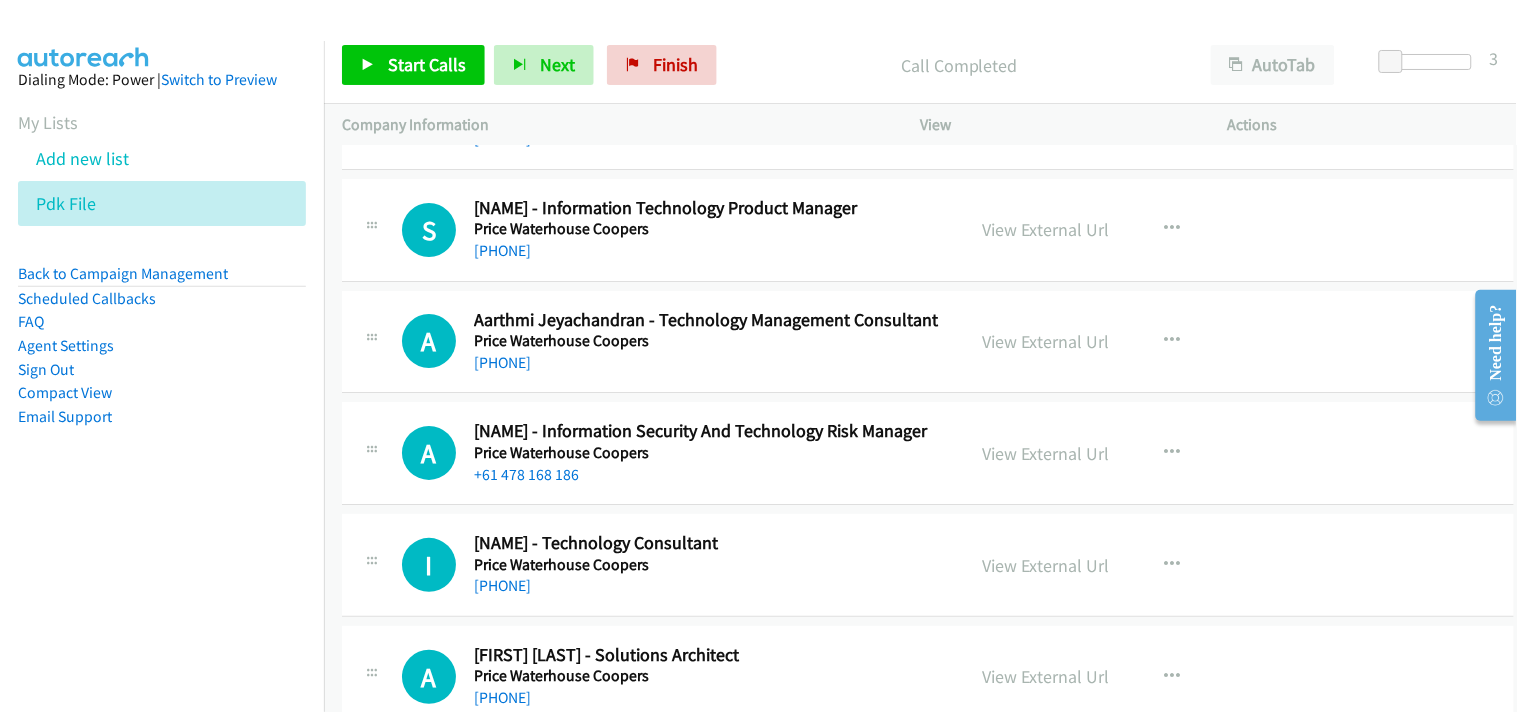 scroll, scrollTop: 21333, scrollLeft: 0, axis: vertical 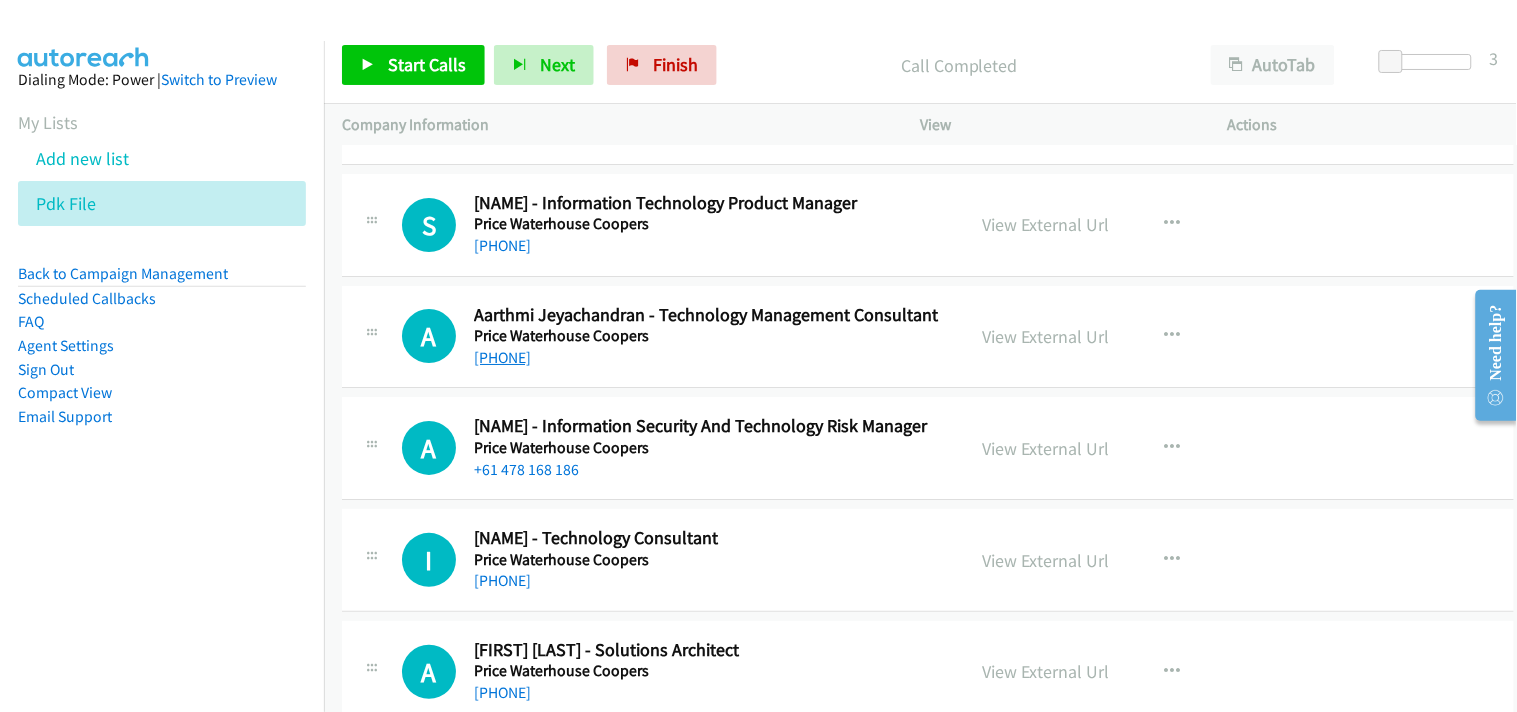 click on "[PHONE]" at bounding box center [502, 357] 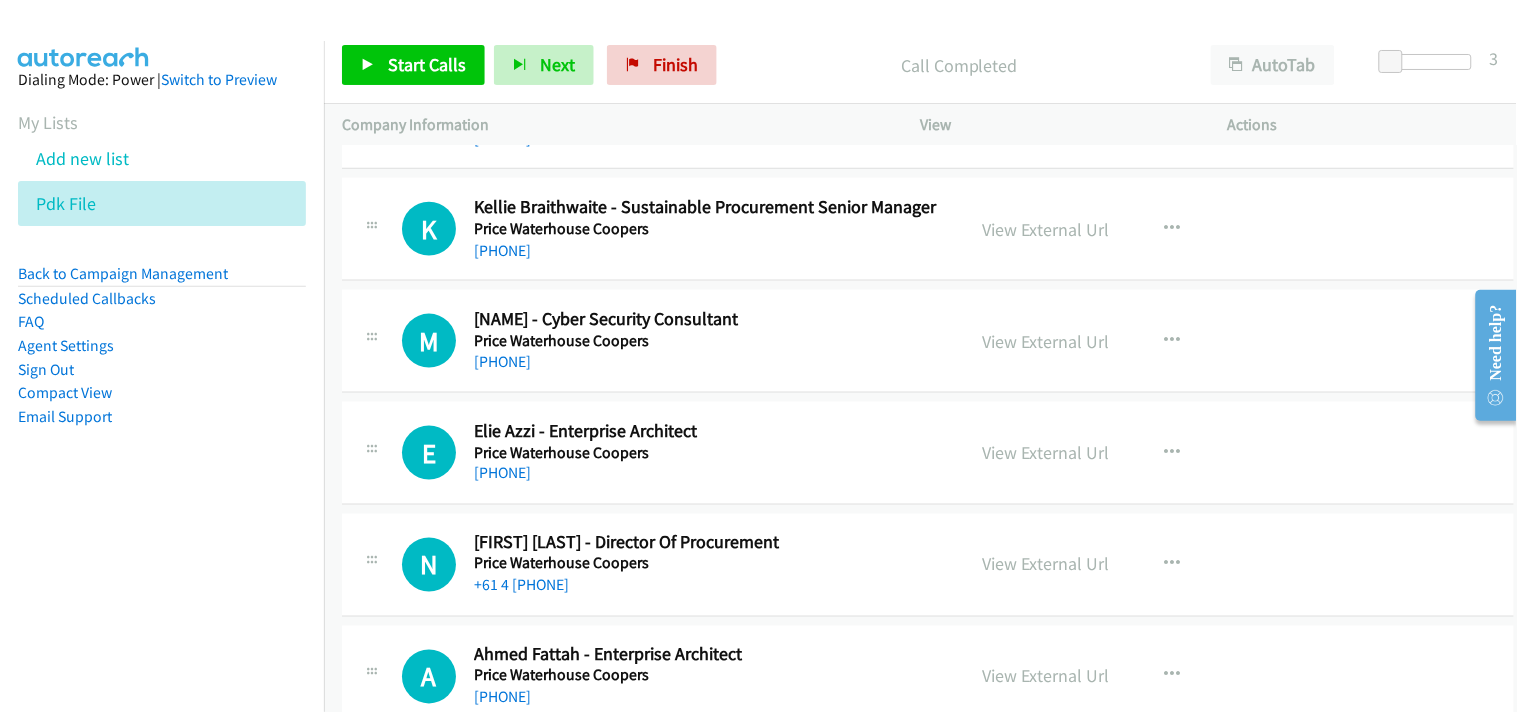 scroll, scrollTop: 22222, scrollLeft: 0, axis: vertical 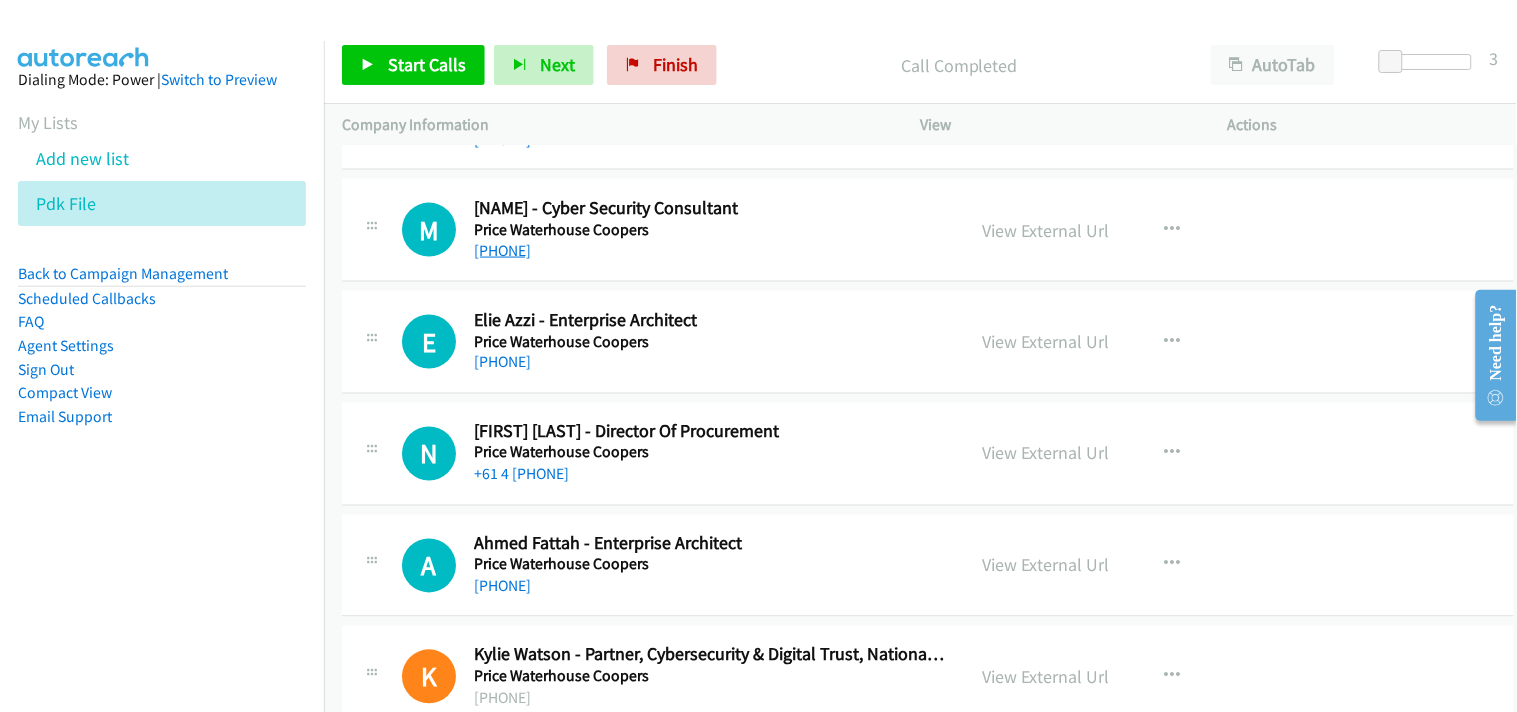 click on "[PHONE]" at bounding box center [502, 250] 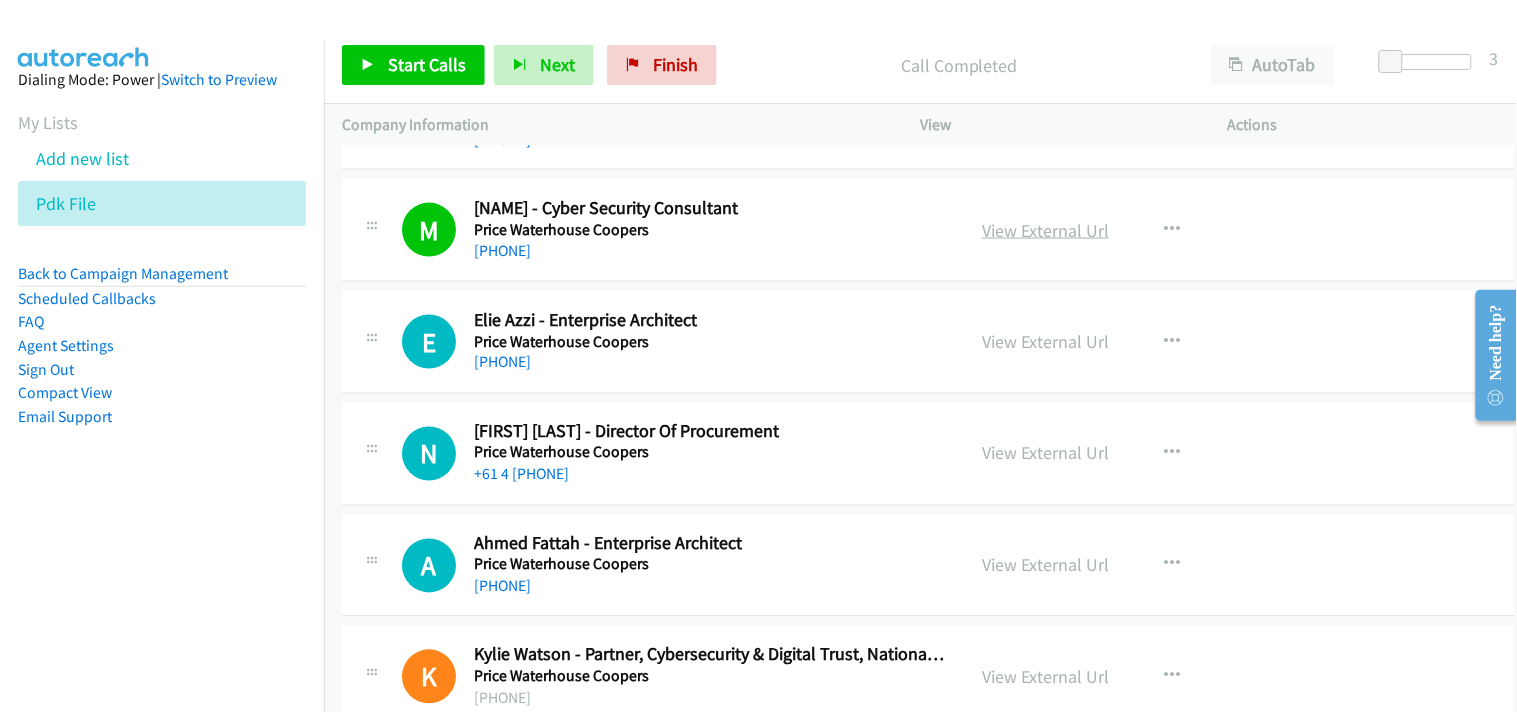 click on "View External Url" at bounding box center [1045, 230] 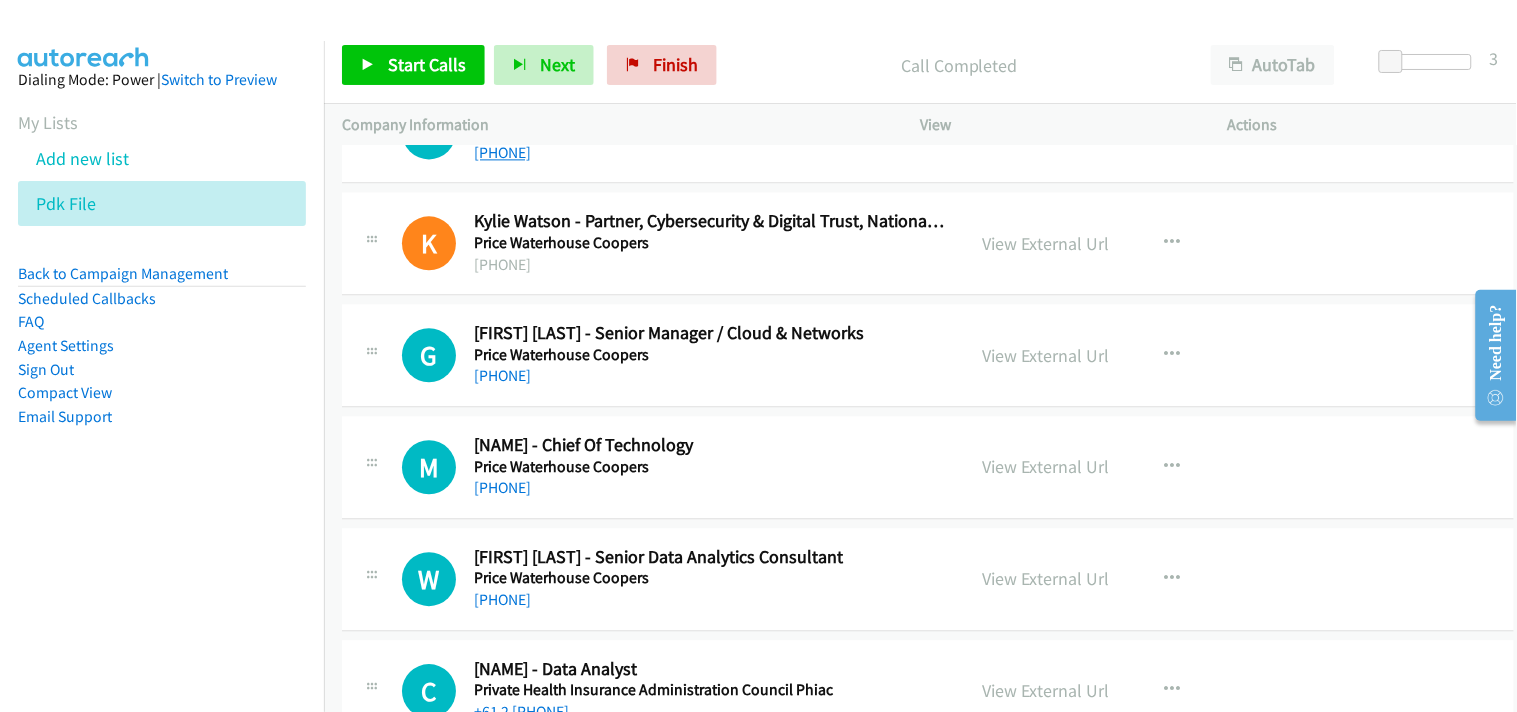 scroll, scrollTop: 22666, scrollLeft: 0, axis: vertical 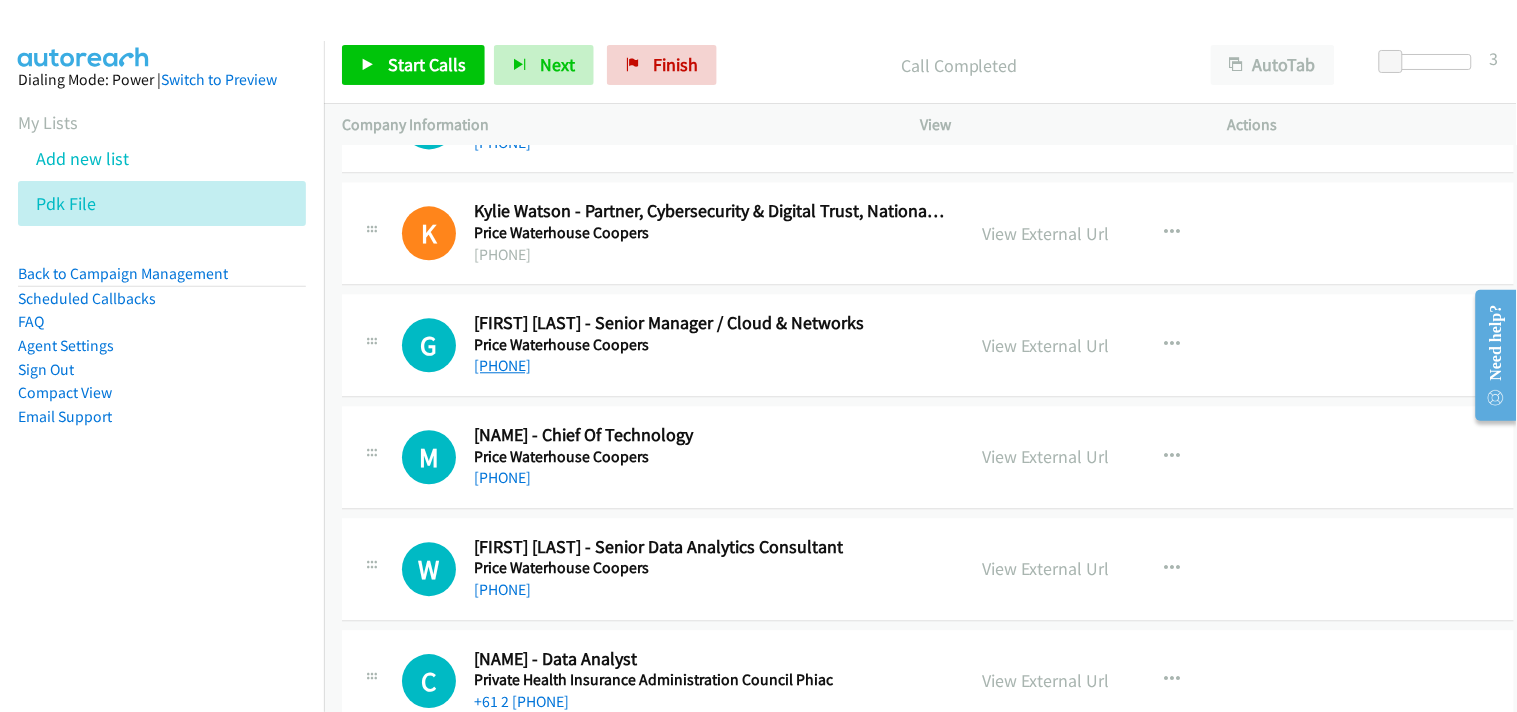 click on "[PHONE]" at bounding box center [502, 365] 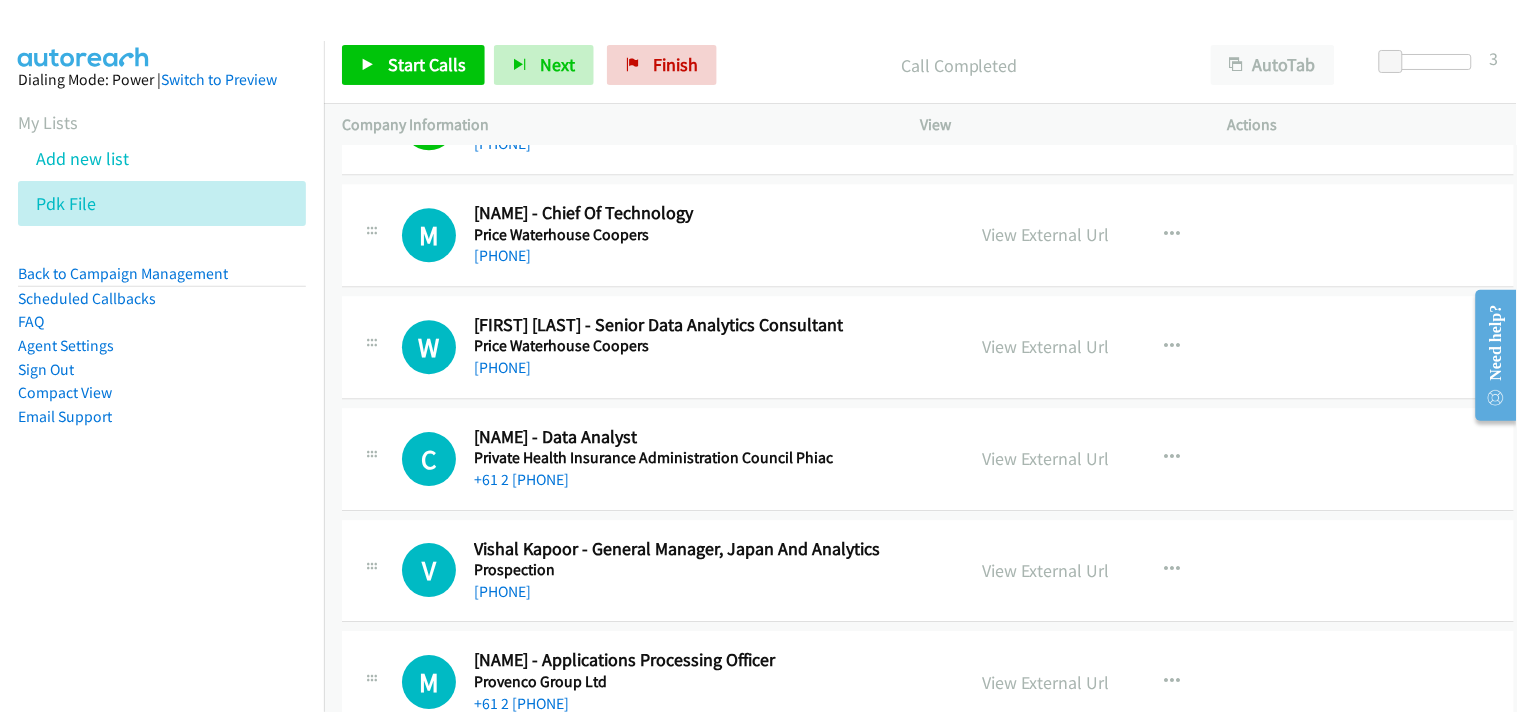 scroll, scrollTop: 23000, scrollLeft: 0, axis: vertical 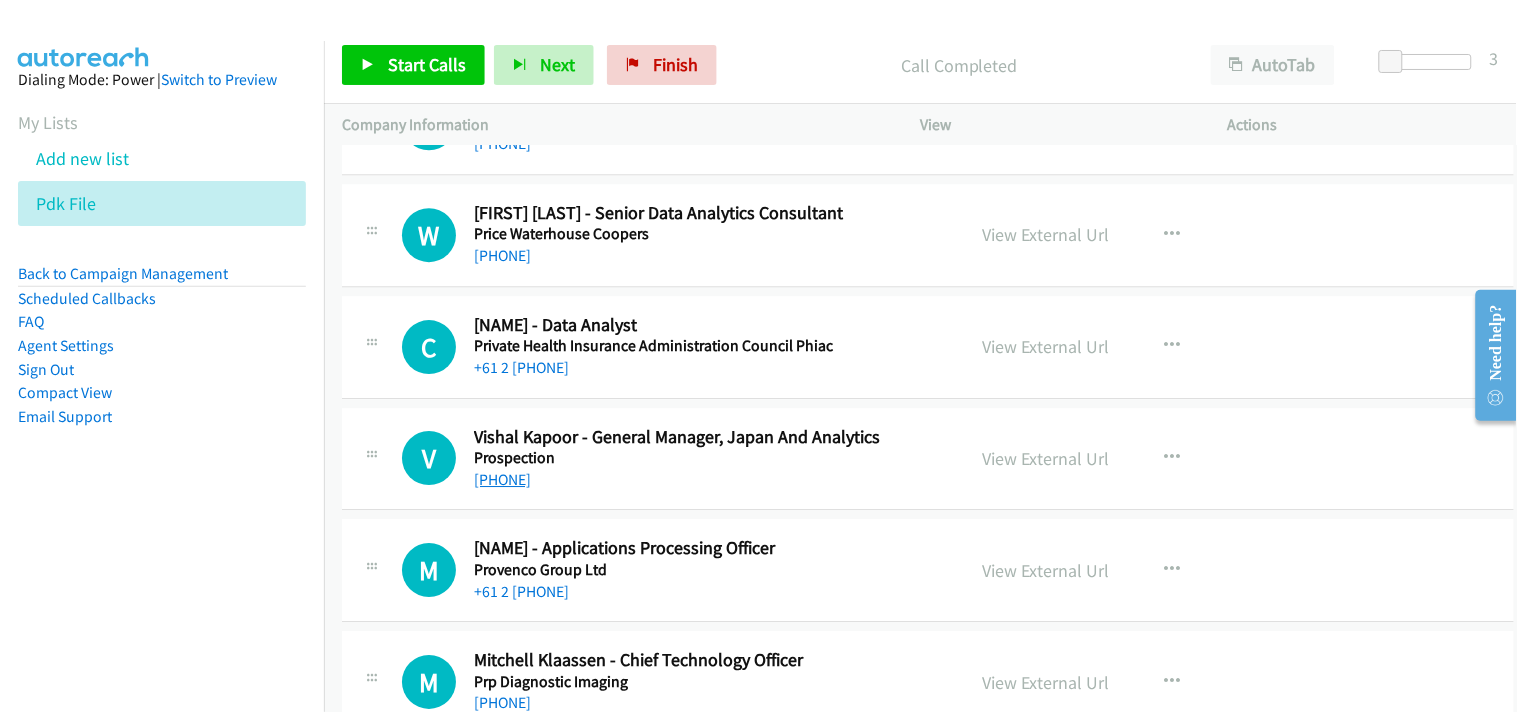 click on "[PHONE]" at bounding box center [502, 479] 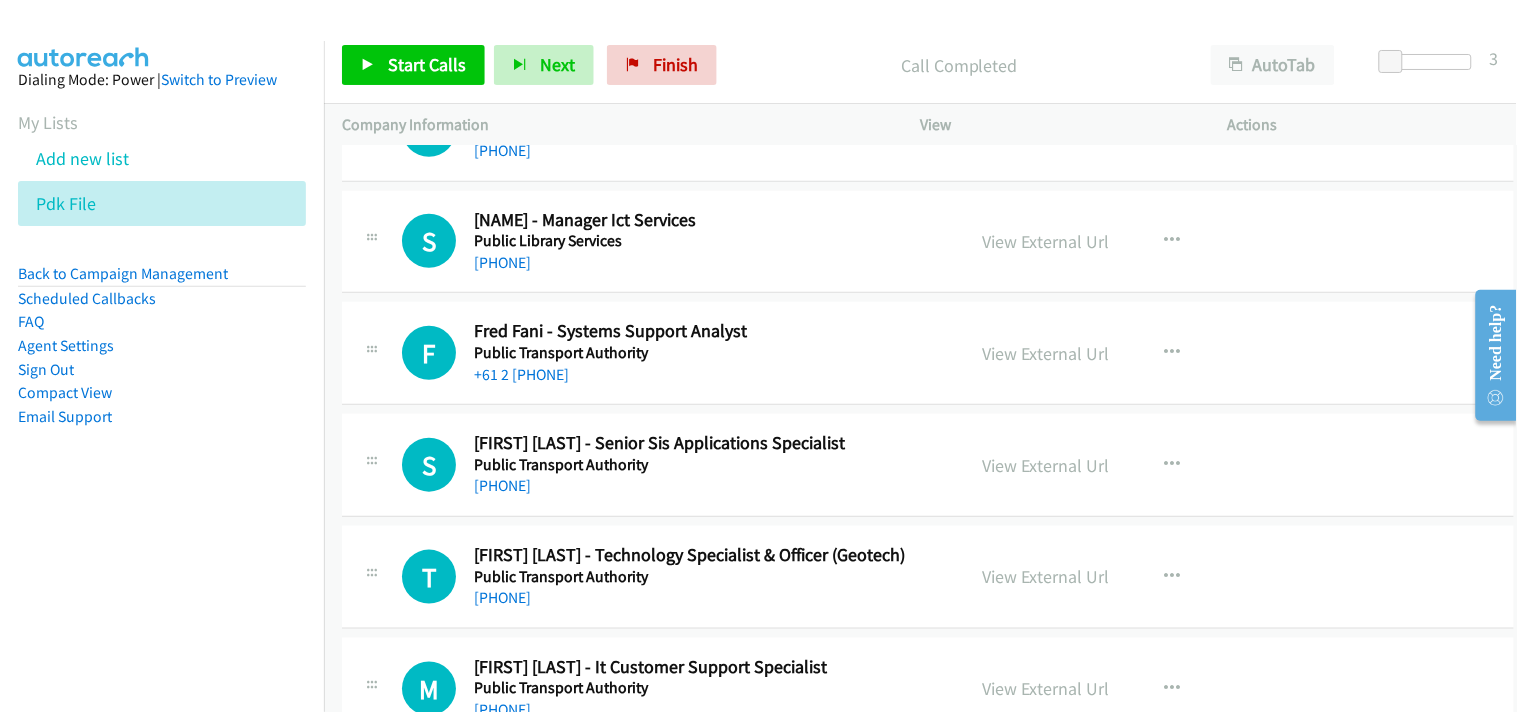 scroll, scrollTop: 23777, scrollLeft: 0, axis: vertical 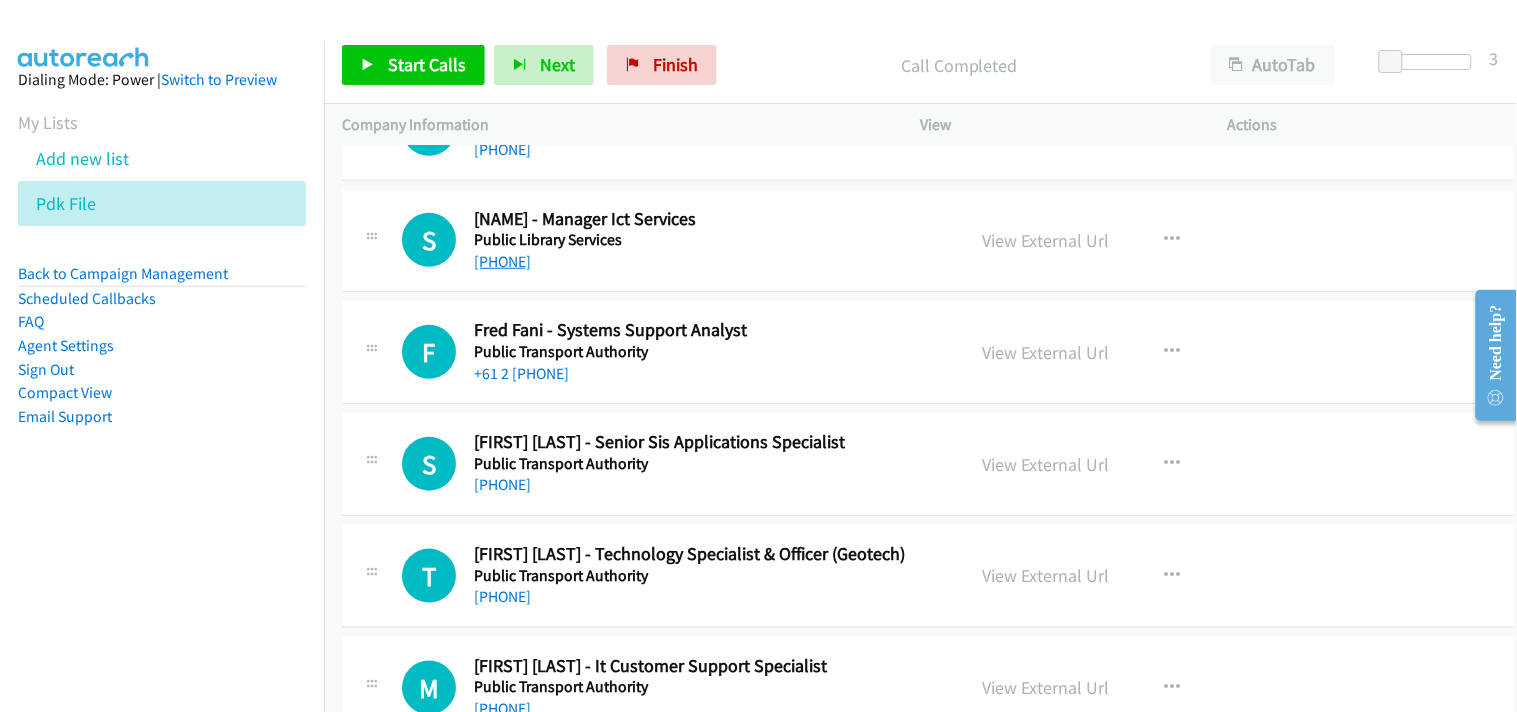 click on "[PHONE]" at bounding box center [502, 261] 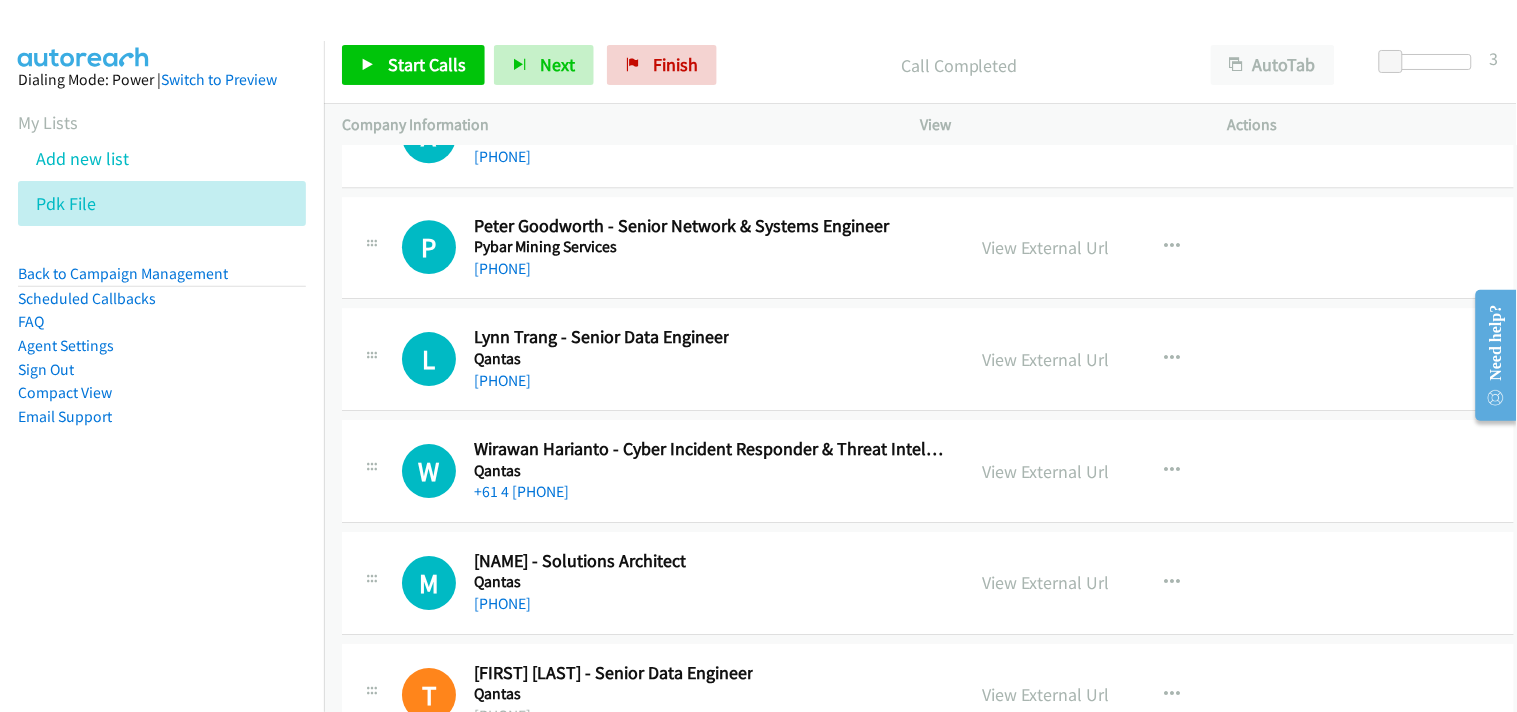 scroll, scrollTop: 25111, scrollLeft: 0, axis: vertical 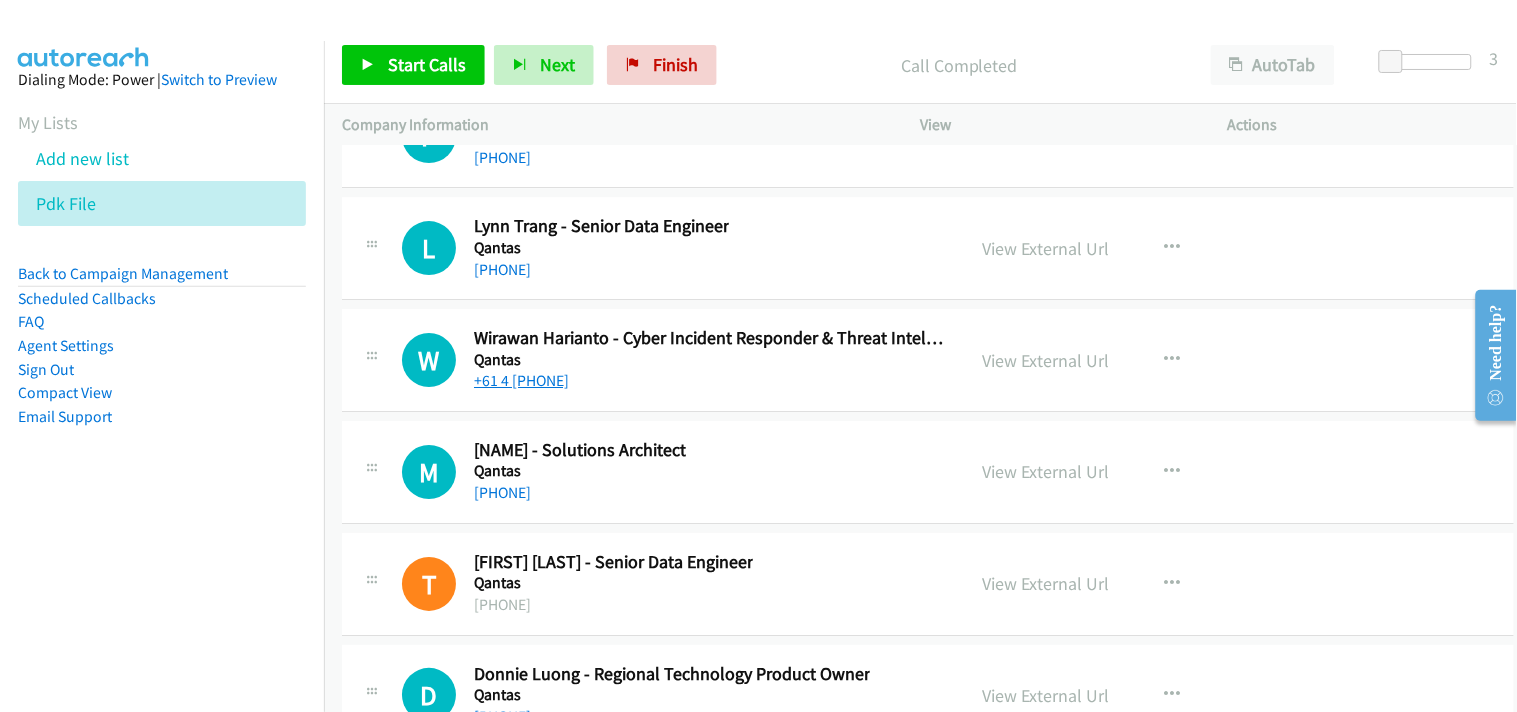 click on "+61 4 [PHONE]" at bounding box center [521, 380] 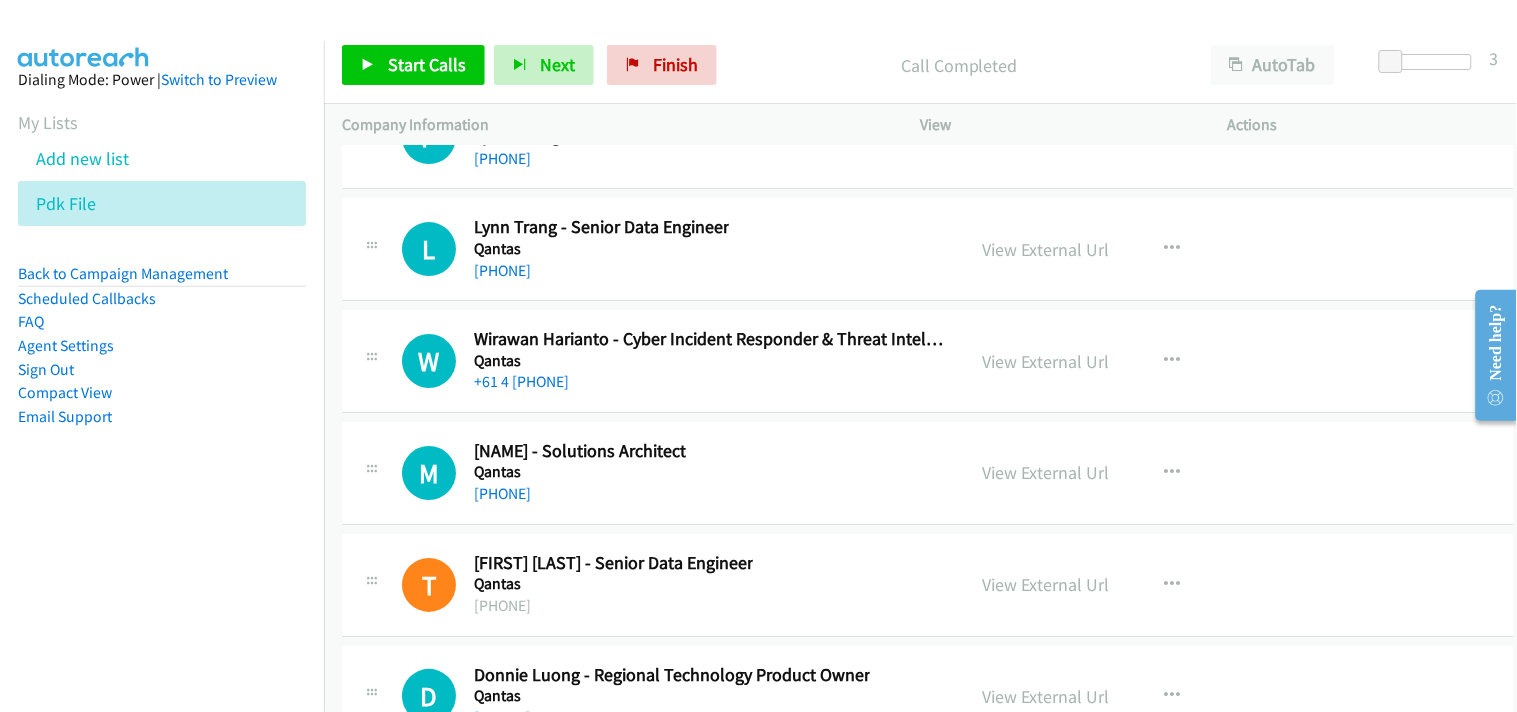 scroll, scrollTop: 25111, scrollLeft: 0, axis: vertical 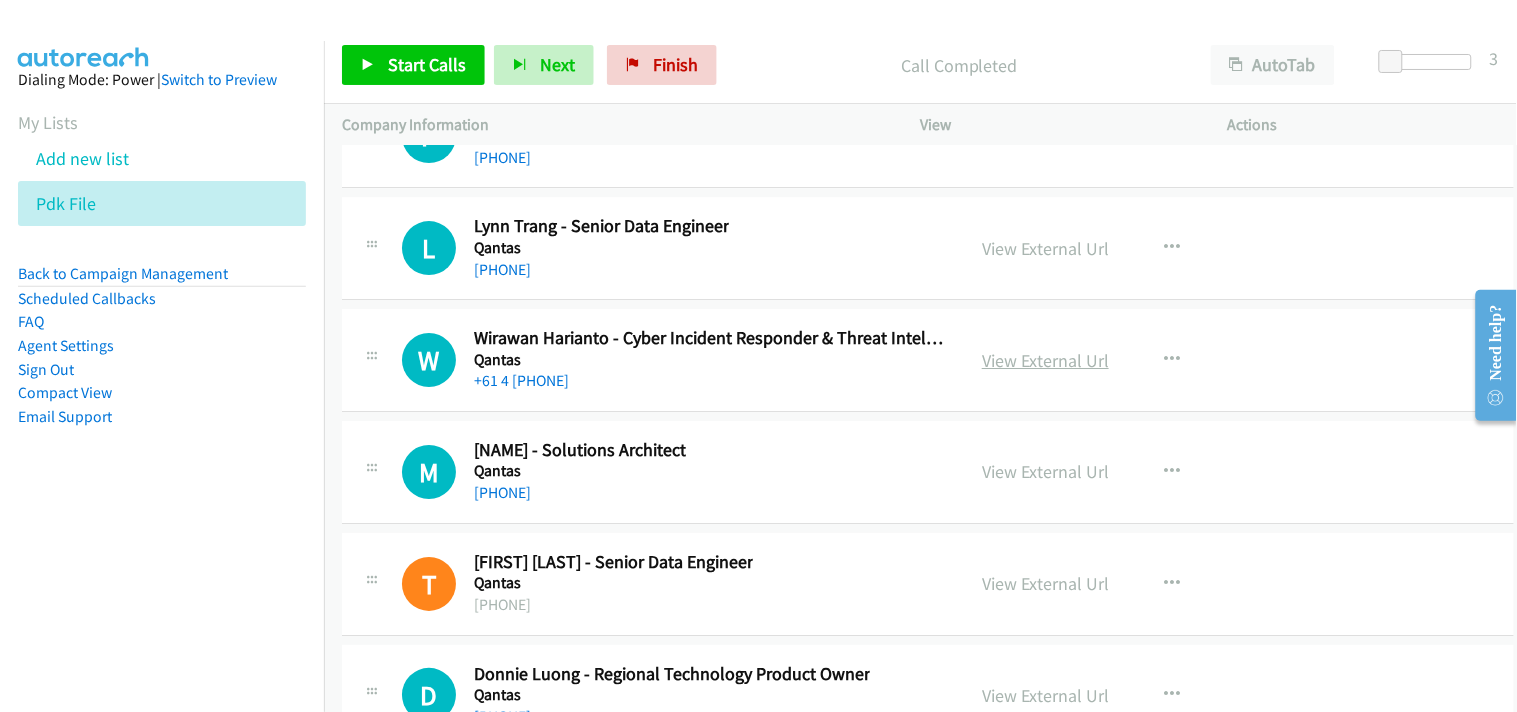 click on "View External Url" at bounding box center (1045, 360) 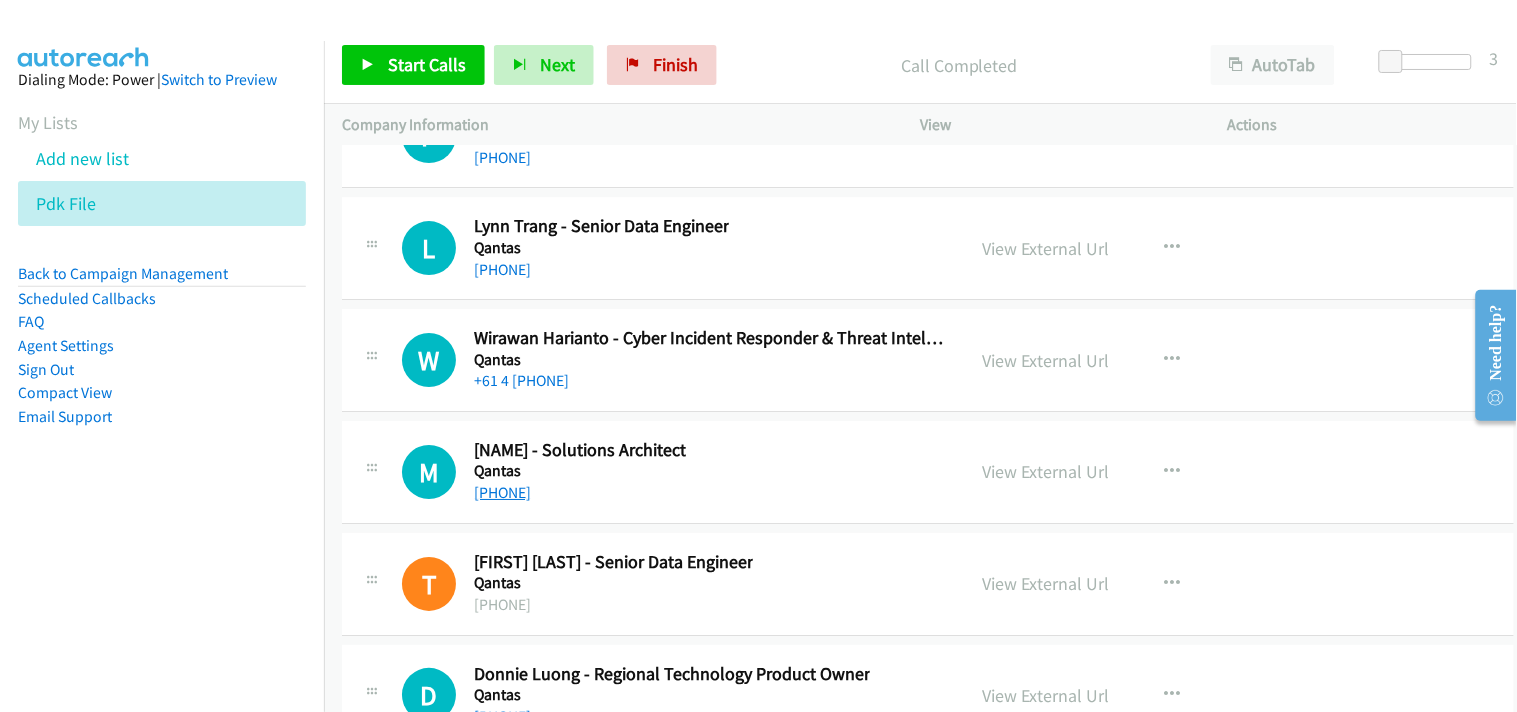 click on "[PHONE]" at bounding box center (502, 492) 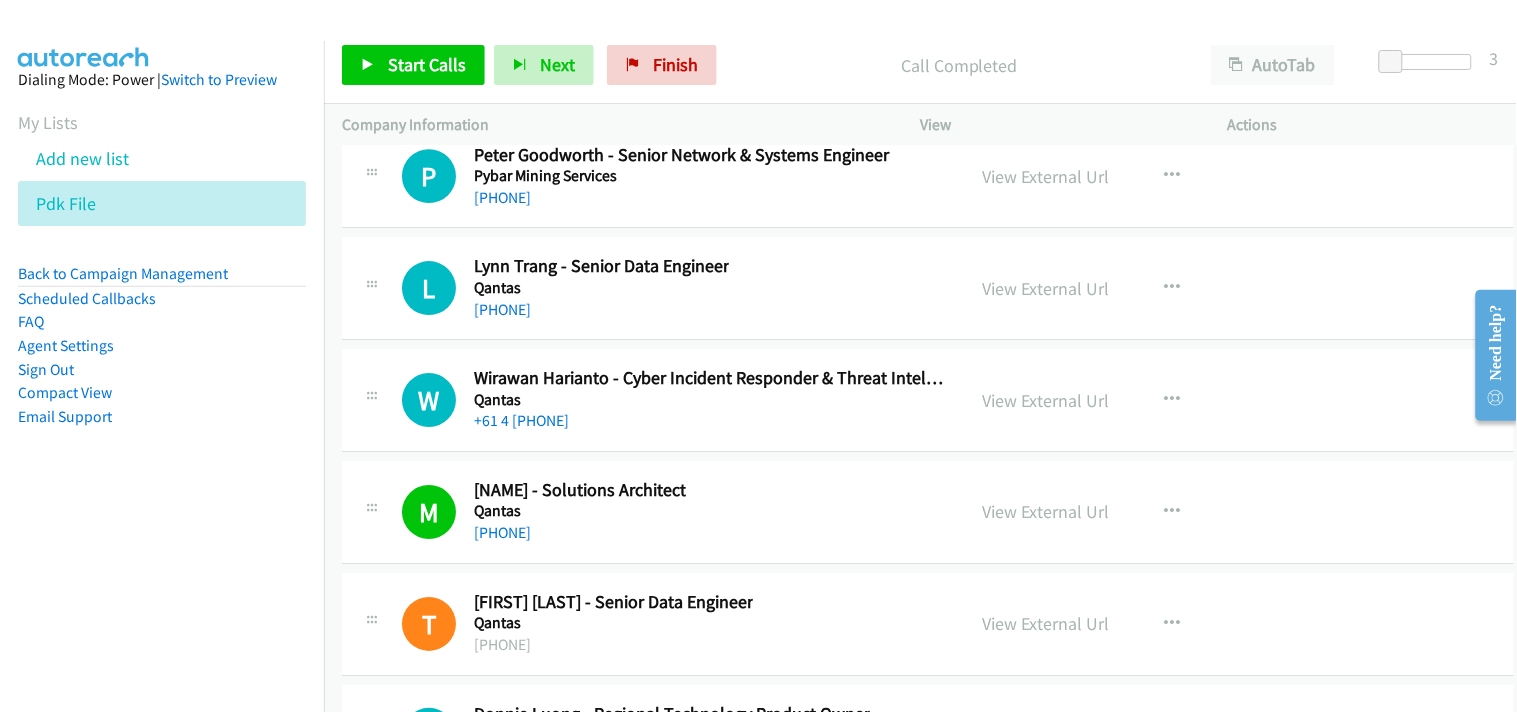 scroll, scrollTop: 25000, scrollLeft: 0, axis: vertical 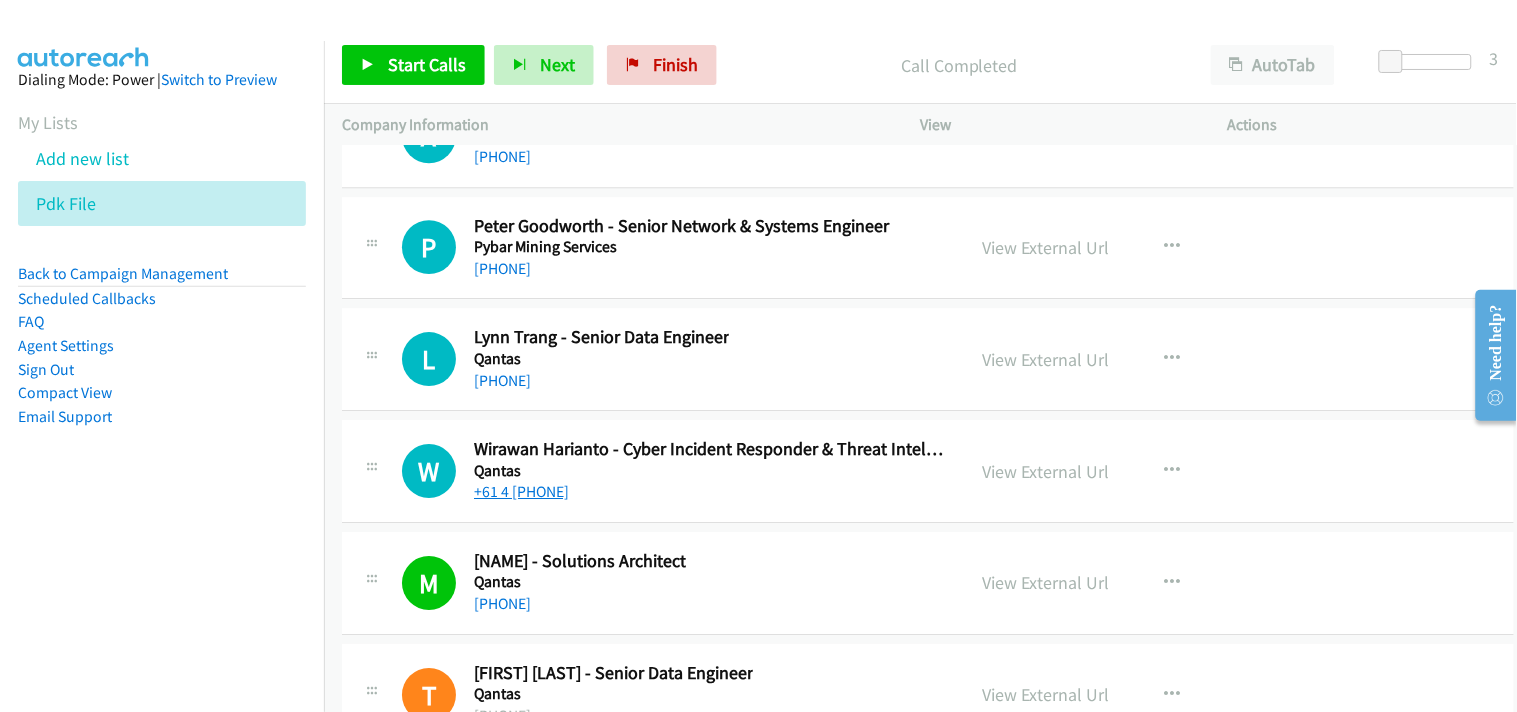 click on "+61 4 [PHONE]" at bounding box center (521, 491) 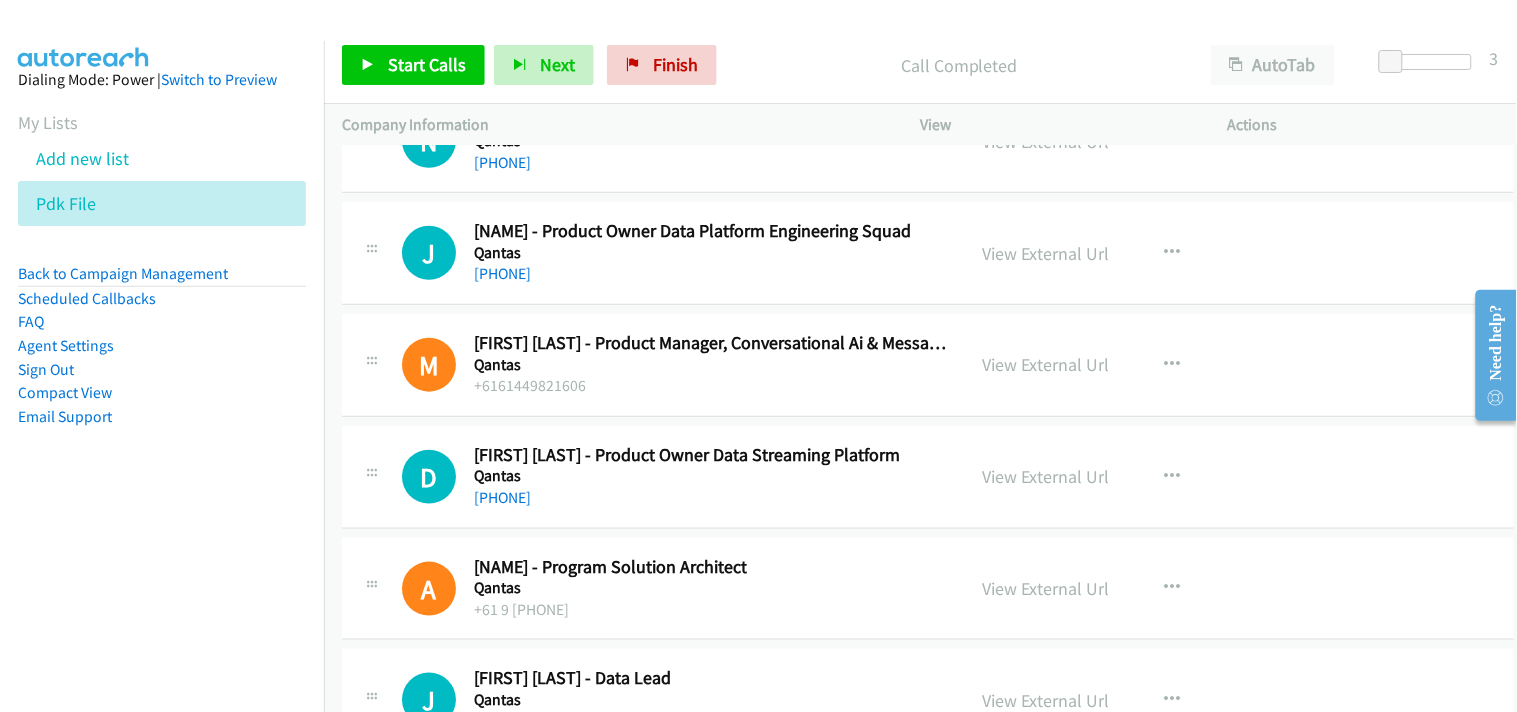 scroll, scrollTop: 25888, scrollLeft: 0, axis: vertical 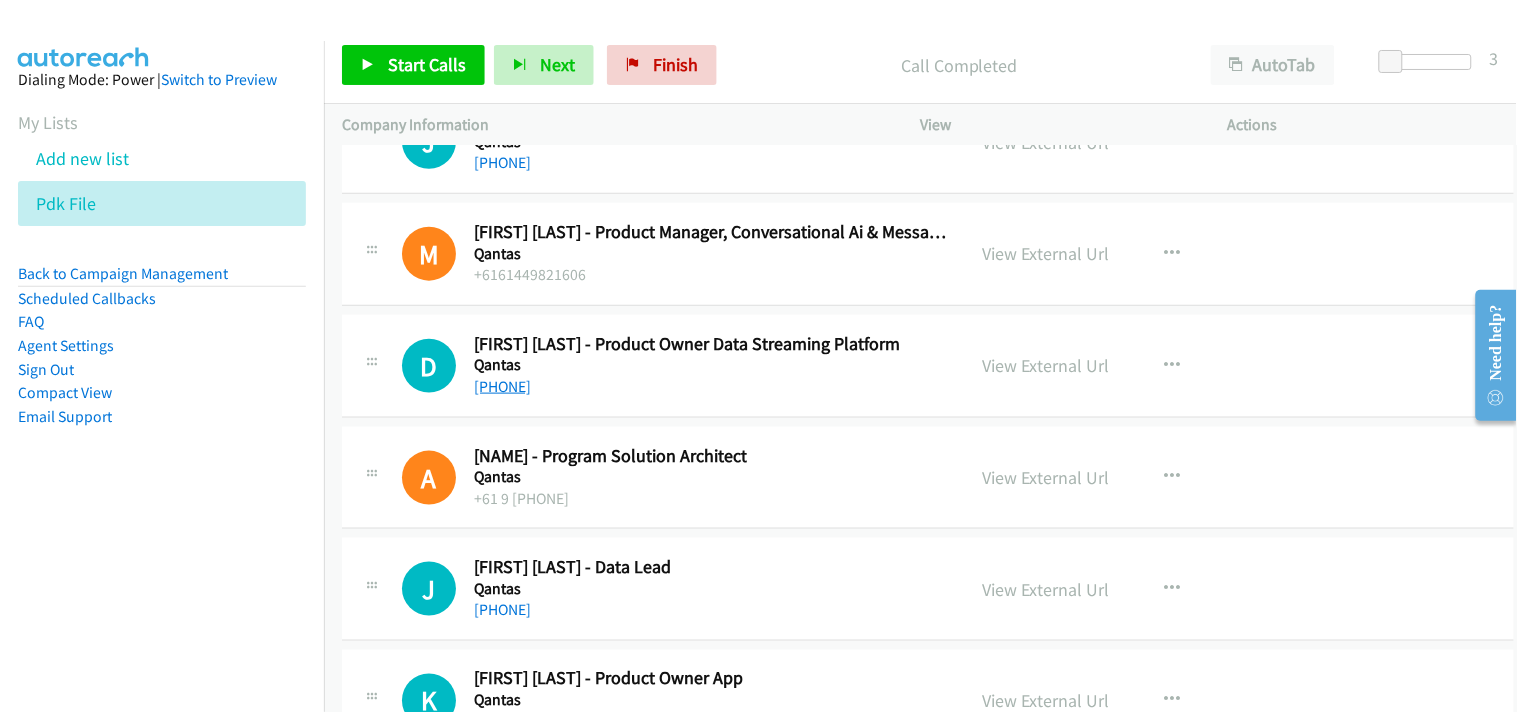click on "[PHONE]" at bounding box center (502, 386) 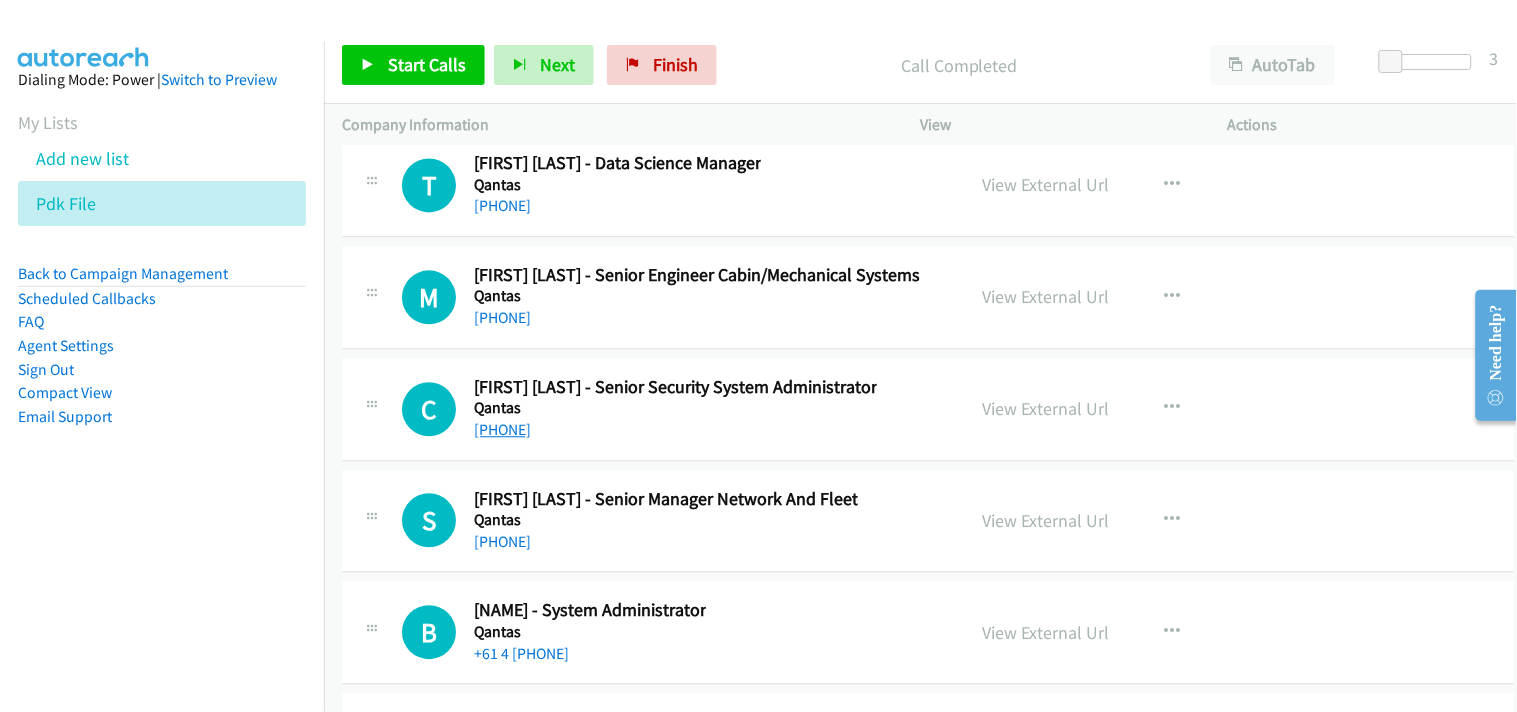 scroll, scrollTop: 26555, scrollLeft: 0, axis: vertical 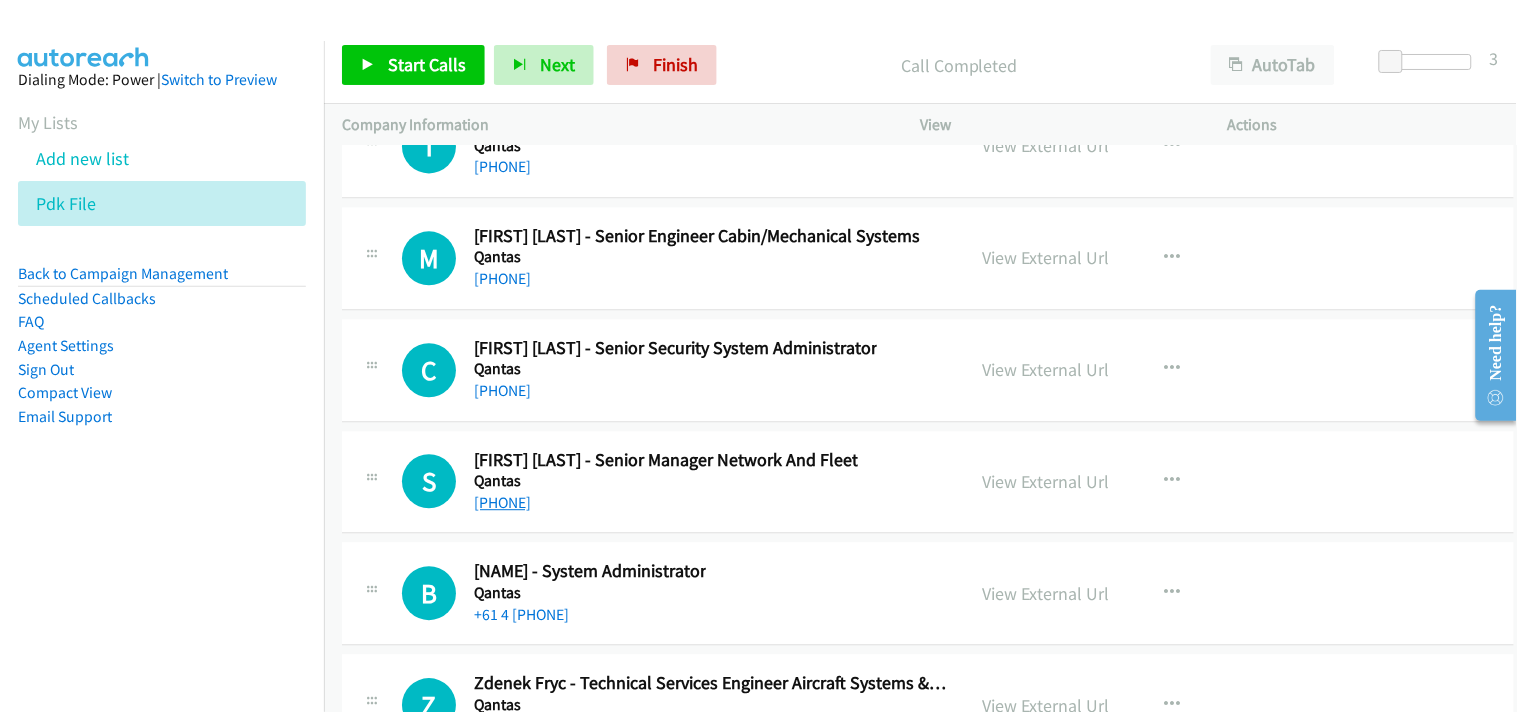 click on "[PHONE]" at bounding box center (502, 502) 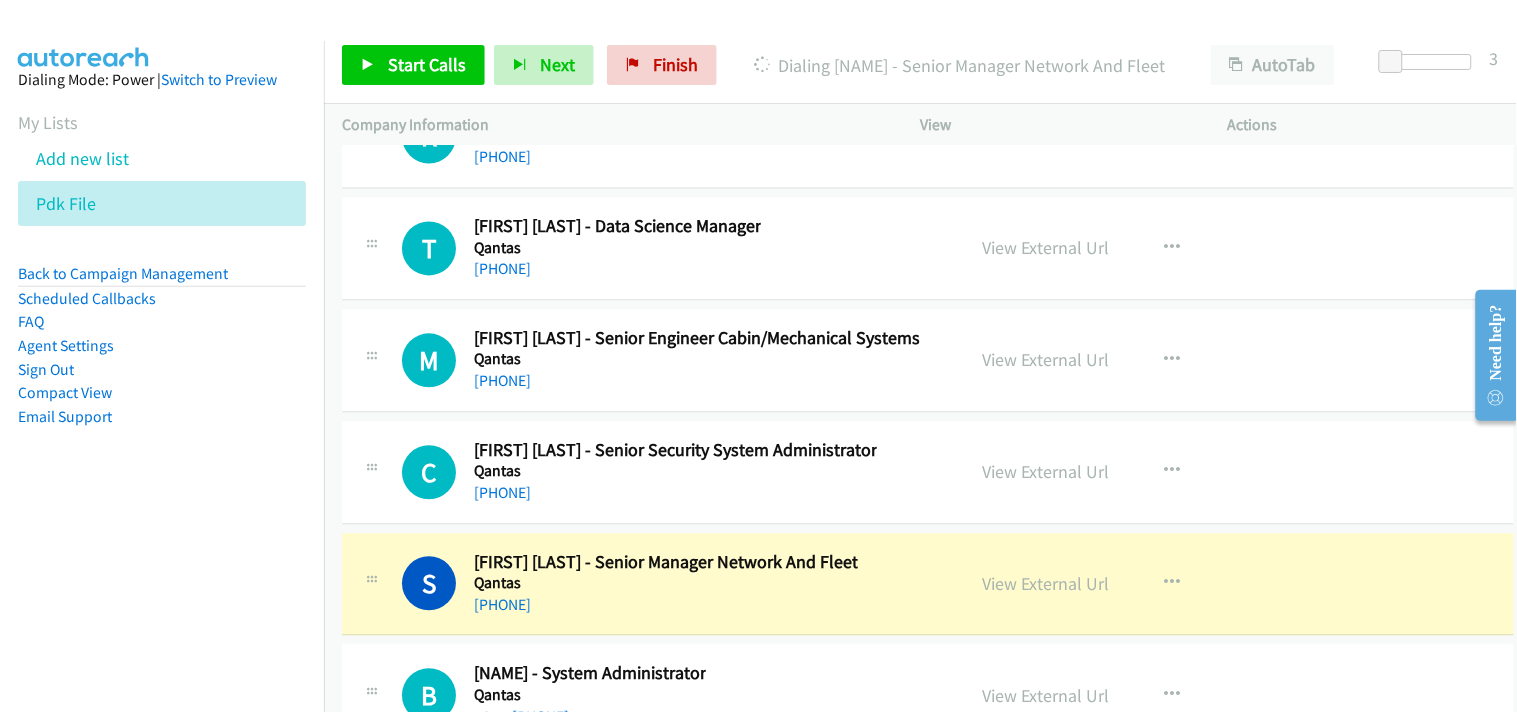 scroll, scrollTop: 26444, scrollLeft: 0, axis: vertical 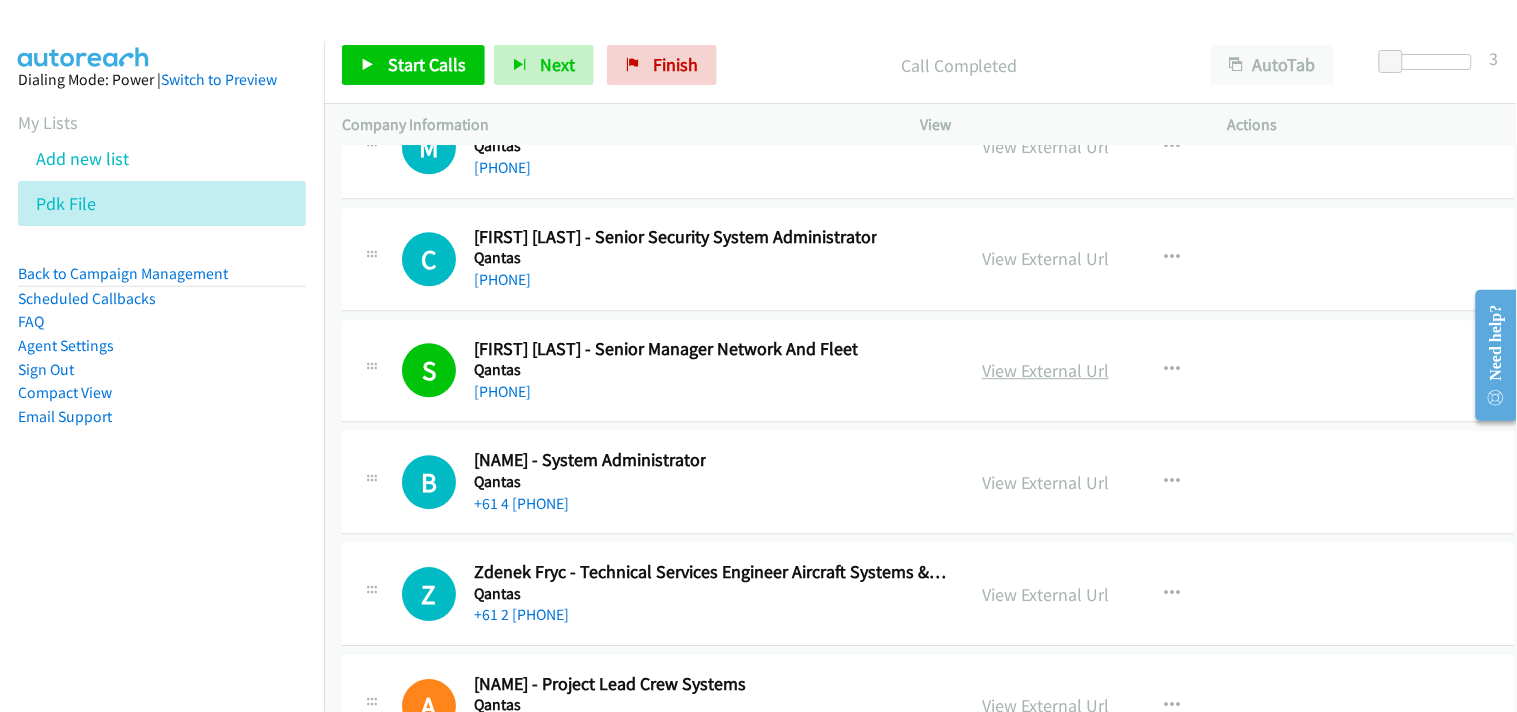 click on "View External Url" at bounding box center (1045, 370) 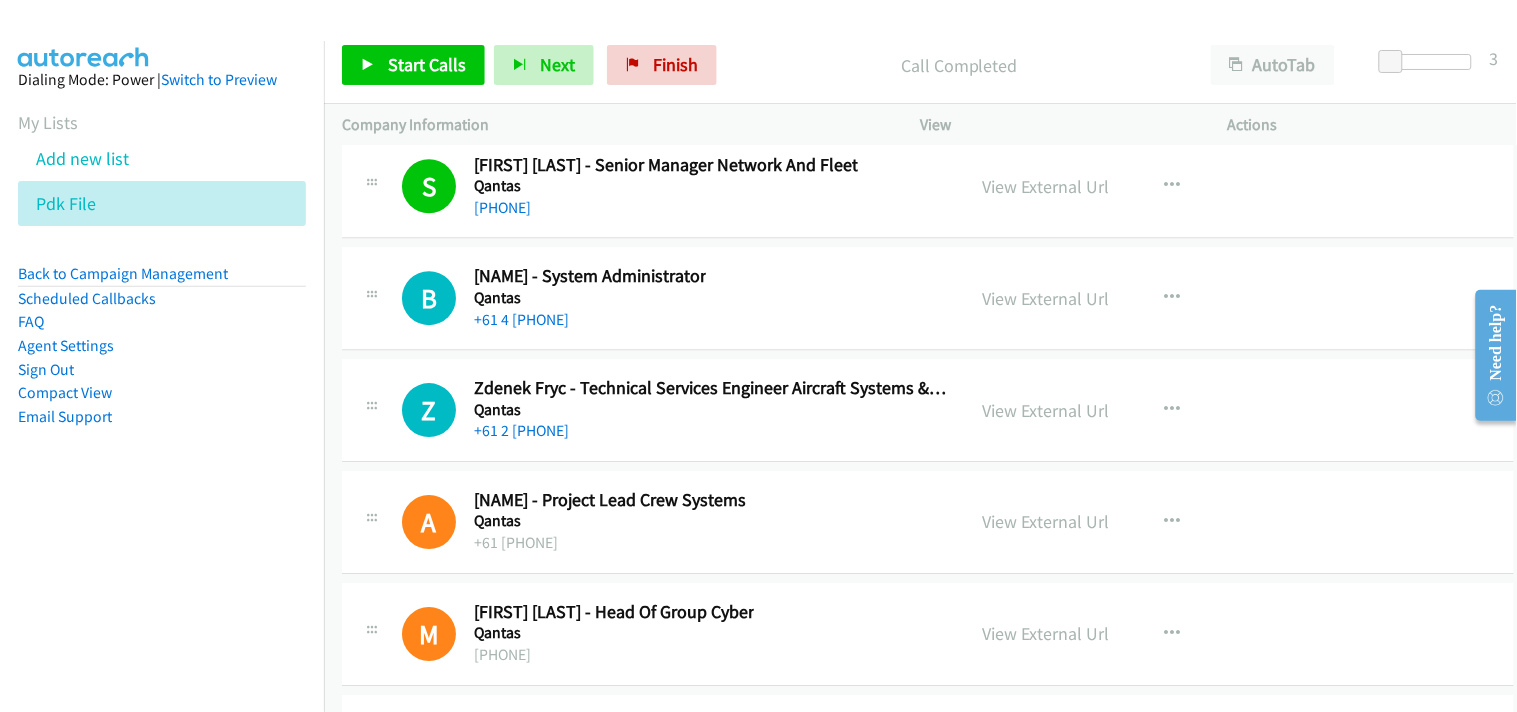 scroll, scrollTop: 26888, scrollLeft: 0, axis: vertical 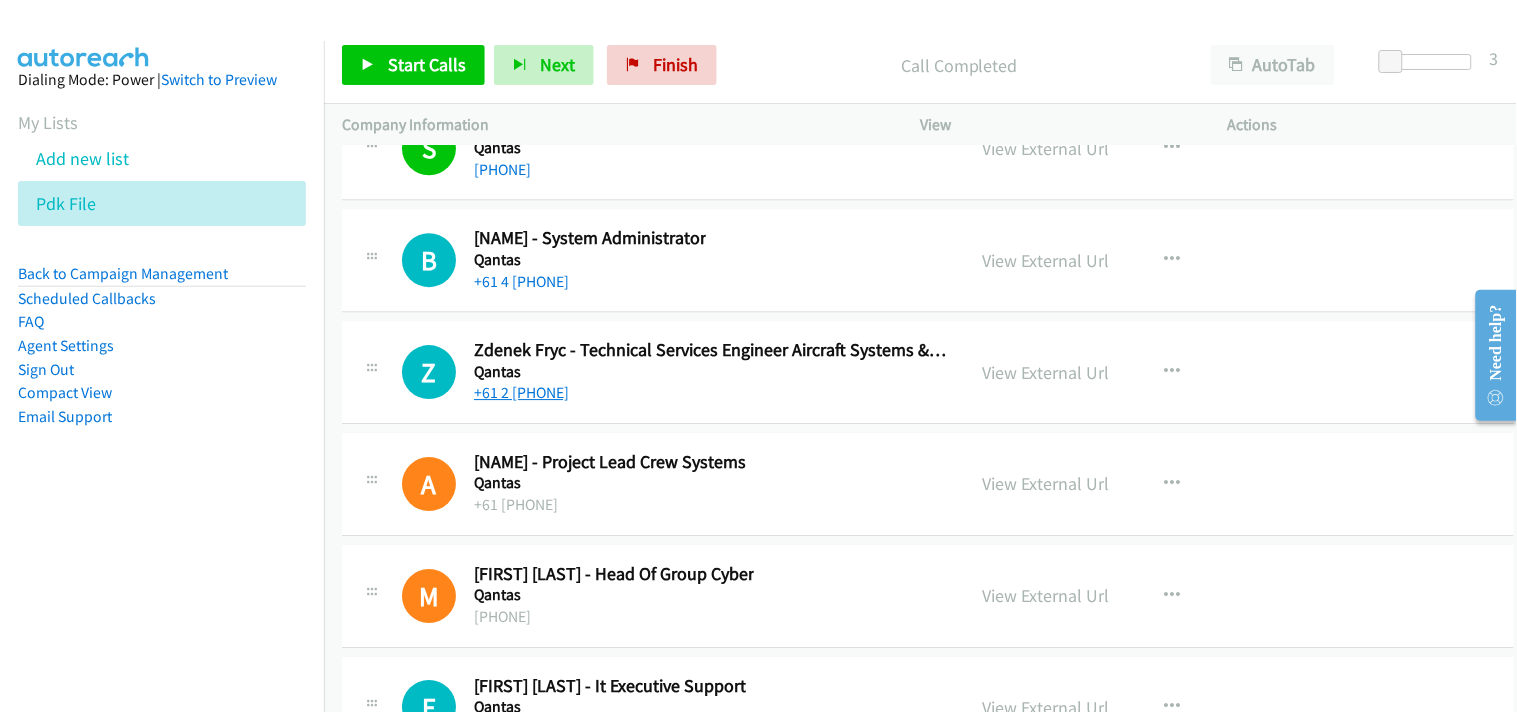 click on "+61 2 [PHONE]" at bounding box center [521, 392] 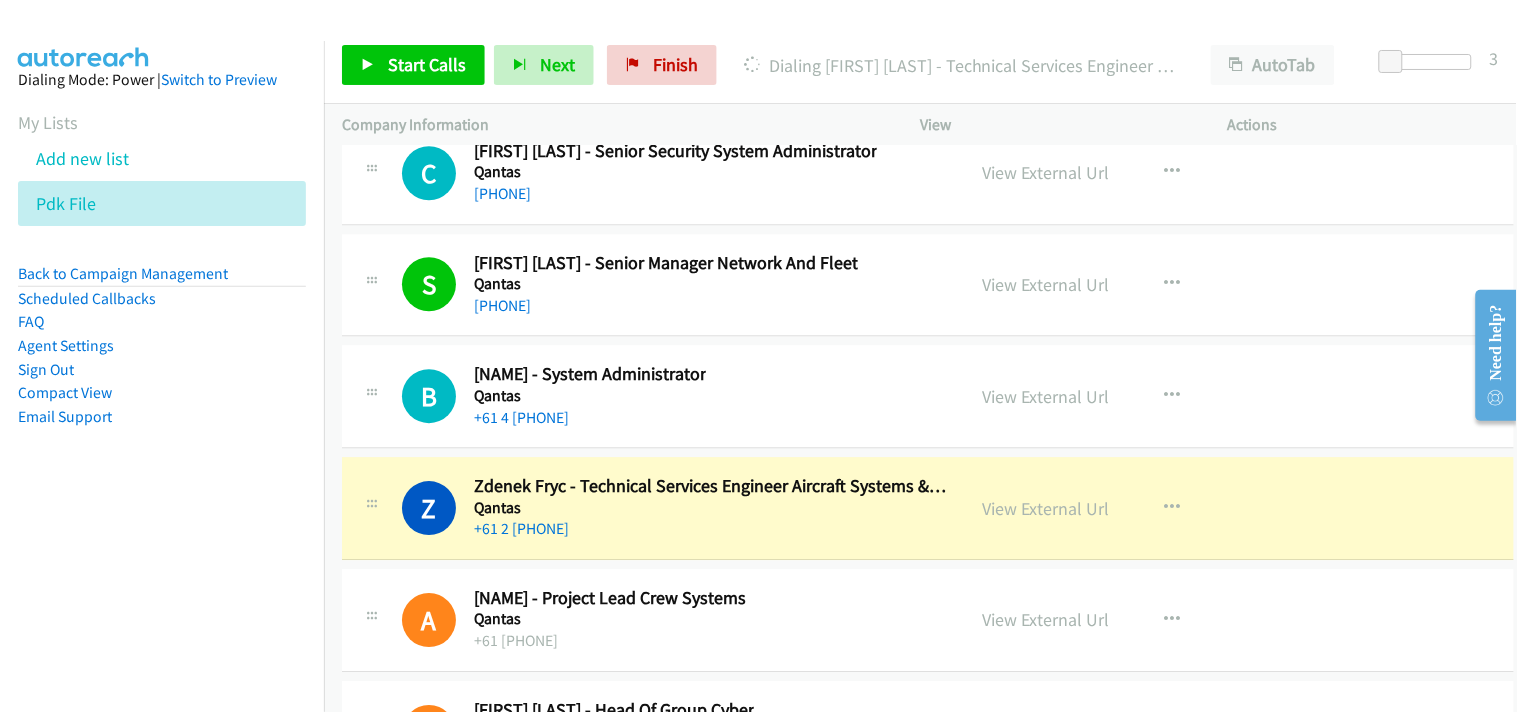 scroll, scrollTop: 26777, scrollLeft: 0, axis: vertical 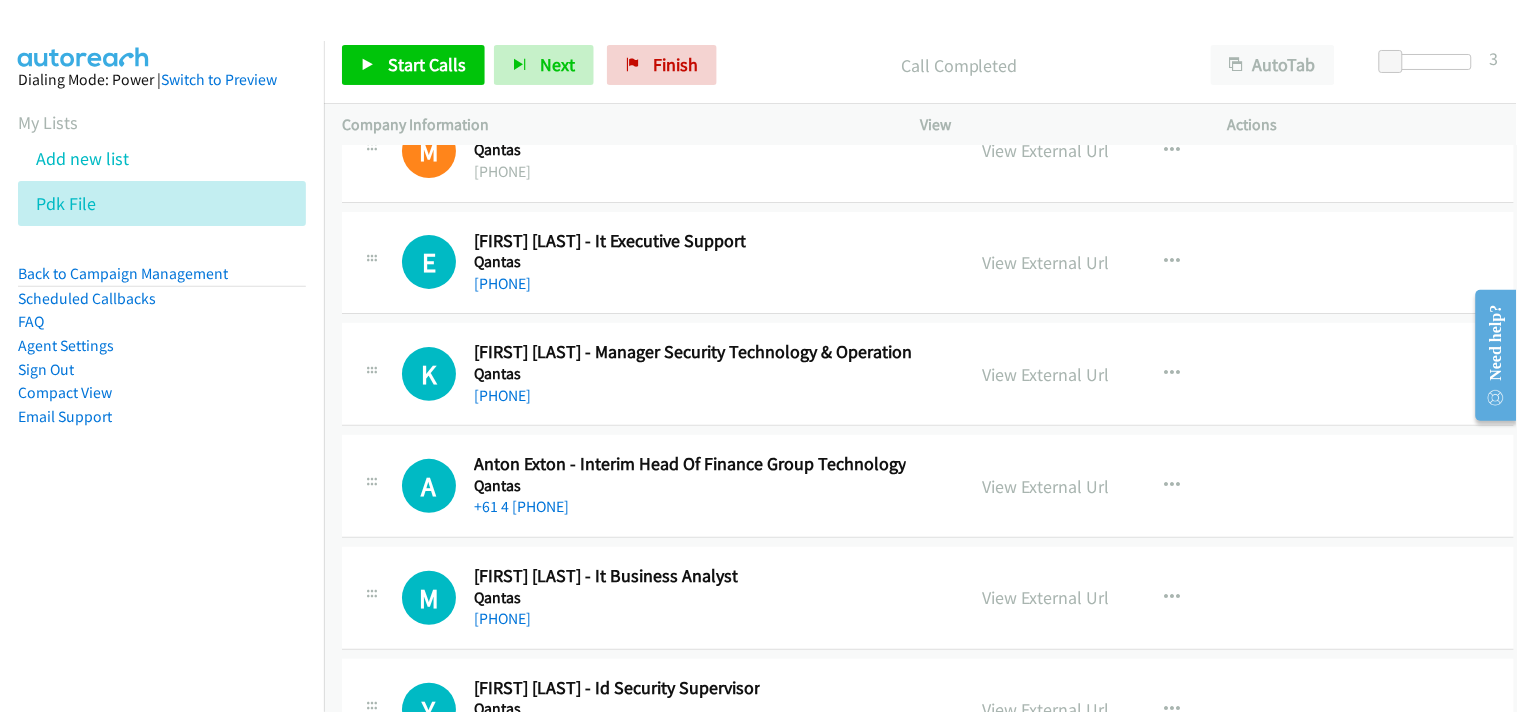 drag, startPoint x: 514, startPoint y: 294, endPoint x: 605, endPoint y: 342, distance: 102.88343 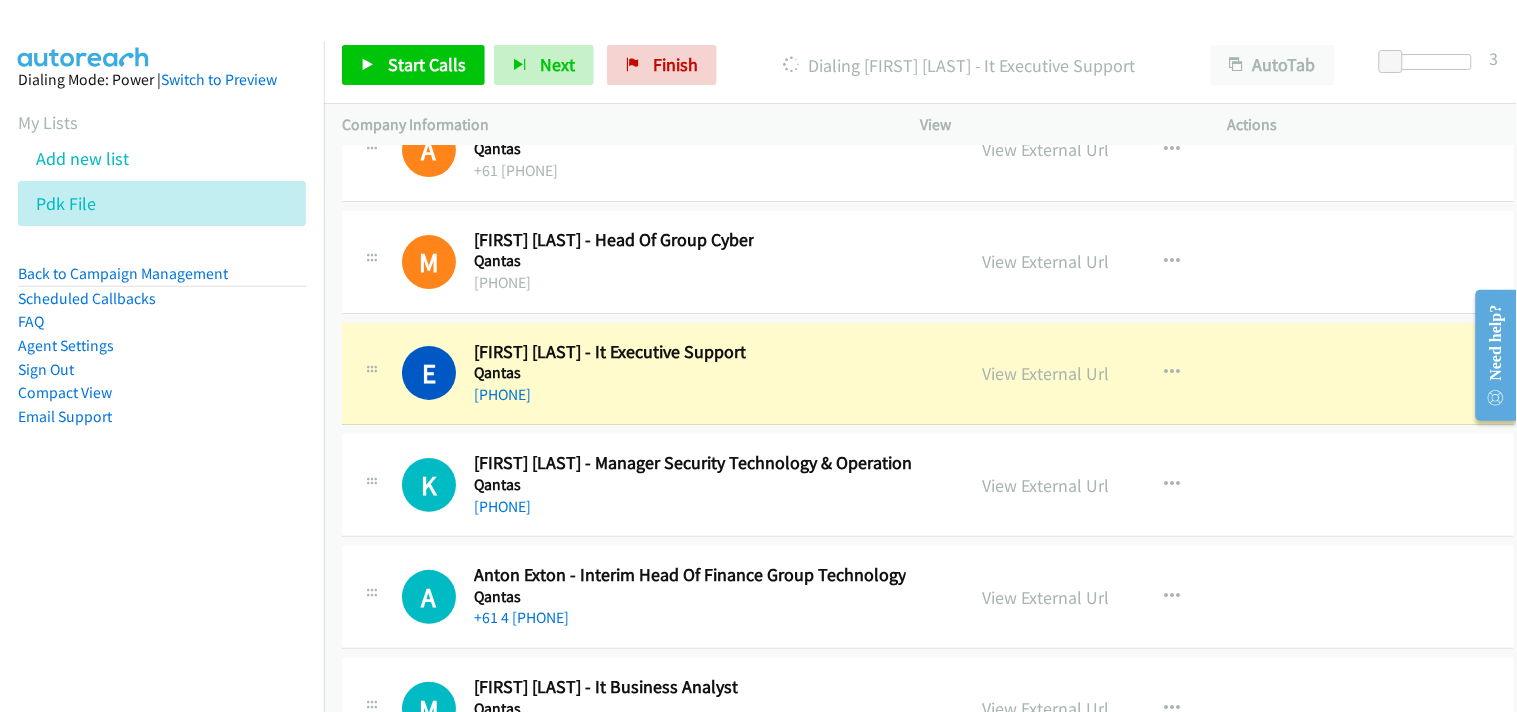 scroll, scrollTop: 27333, scrollLeft: 0, axis: vertical 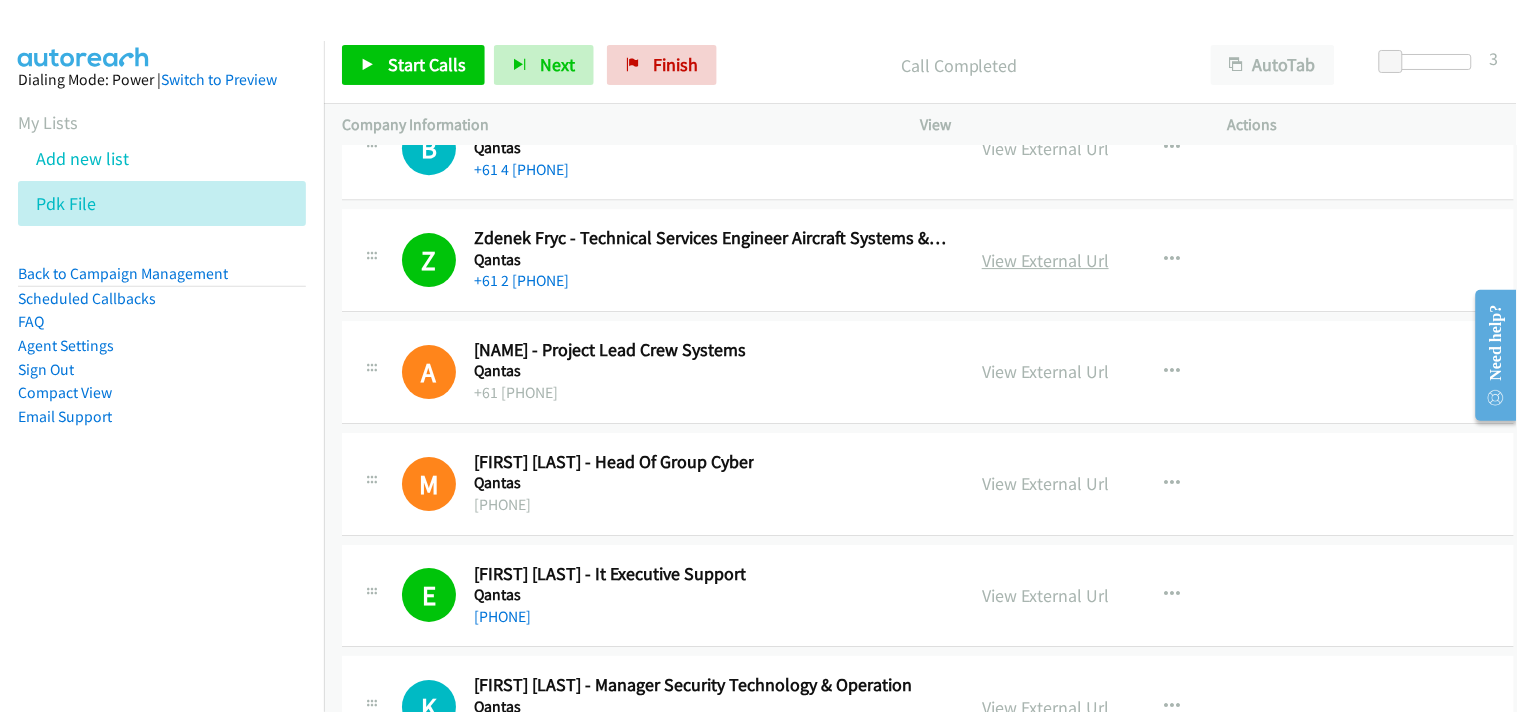 click on "View External Url" at bounding box center [1045, 260] 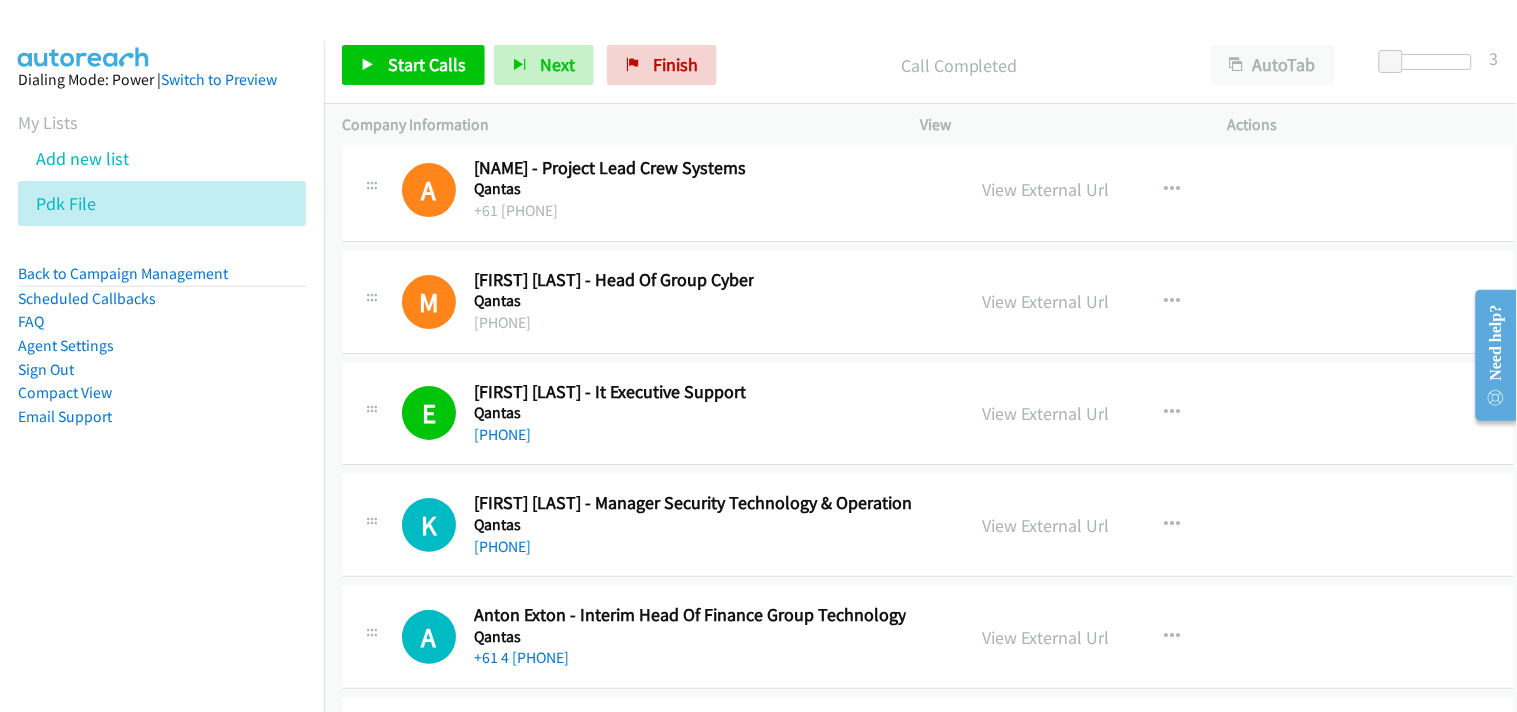 scroll, scrollTop: 27222, scrollLeft: 0, axis: vertical 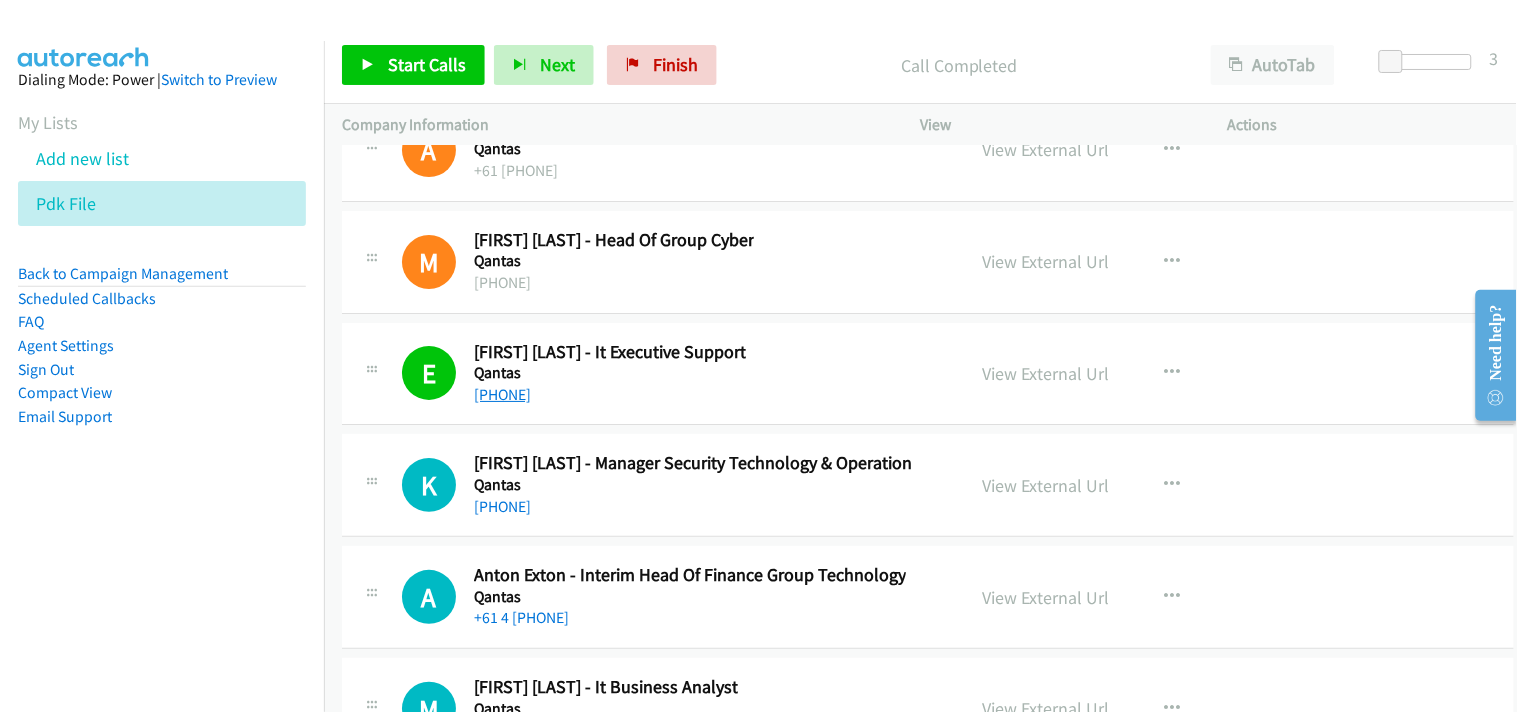 click on "[PHONE]" at bounding box center (502, 394) 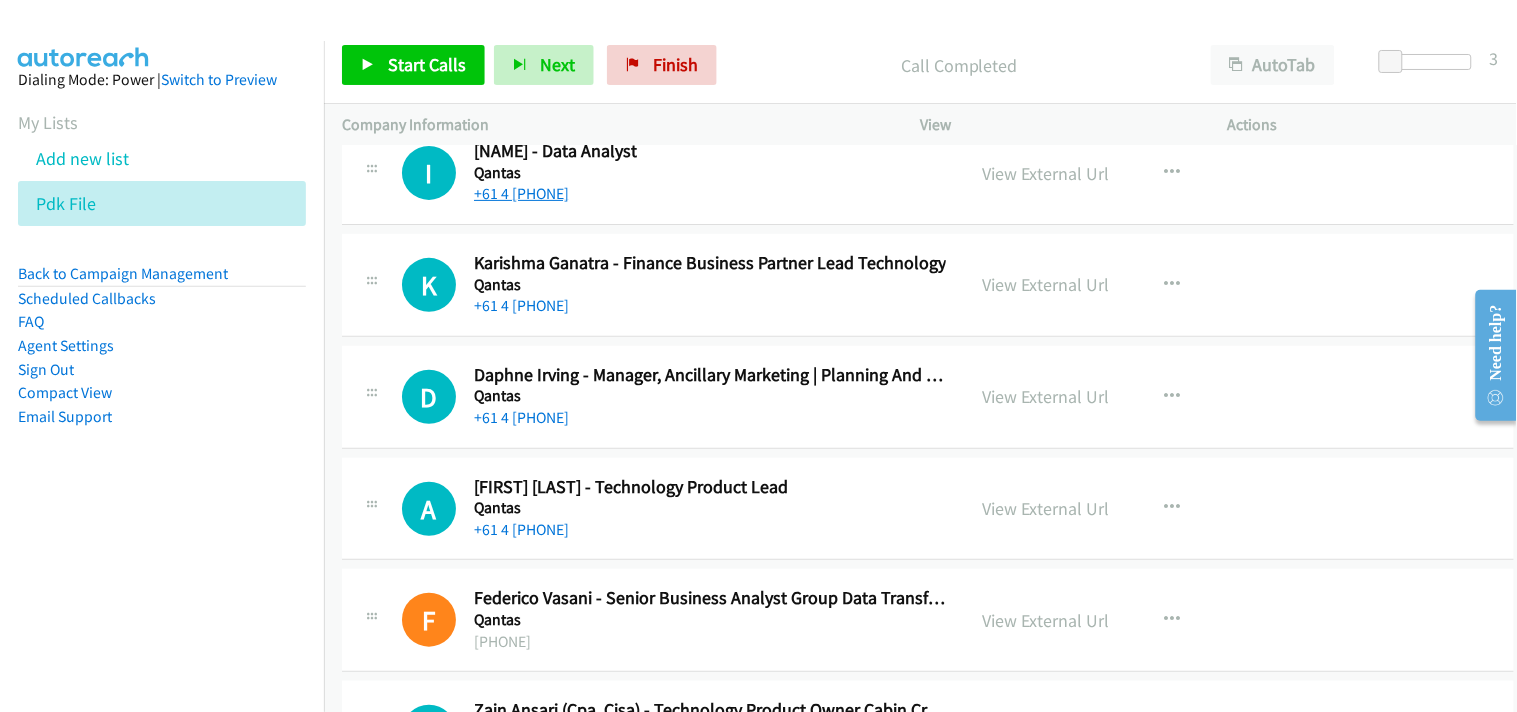 scroll, scrollTop: 29444, scrollLeft: 0, axis: vertical 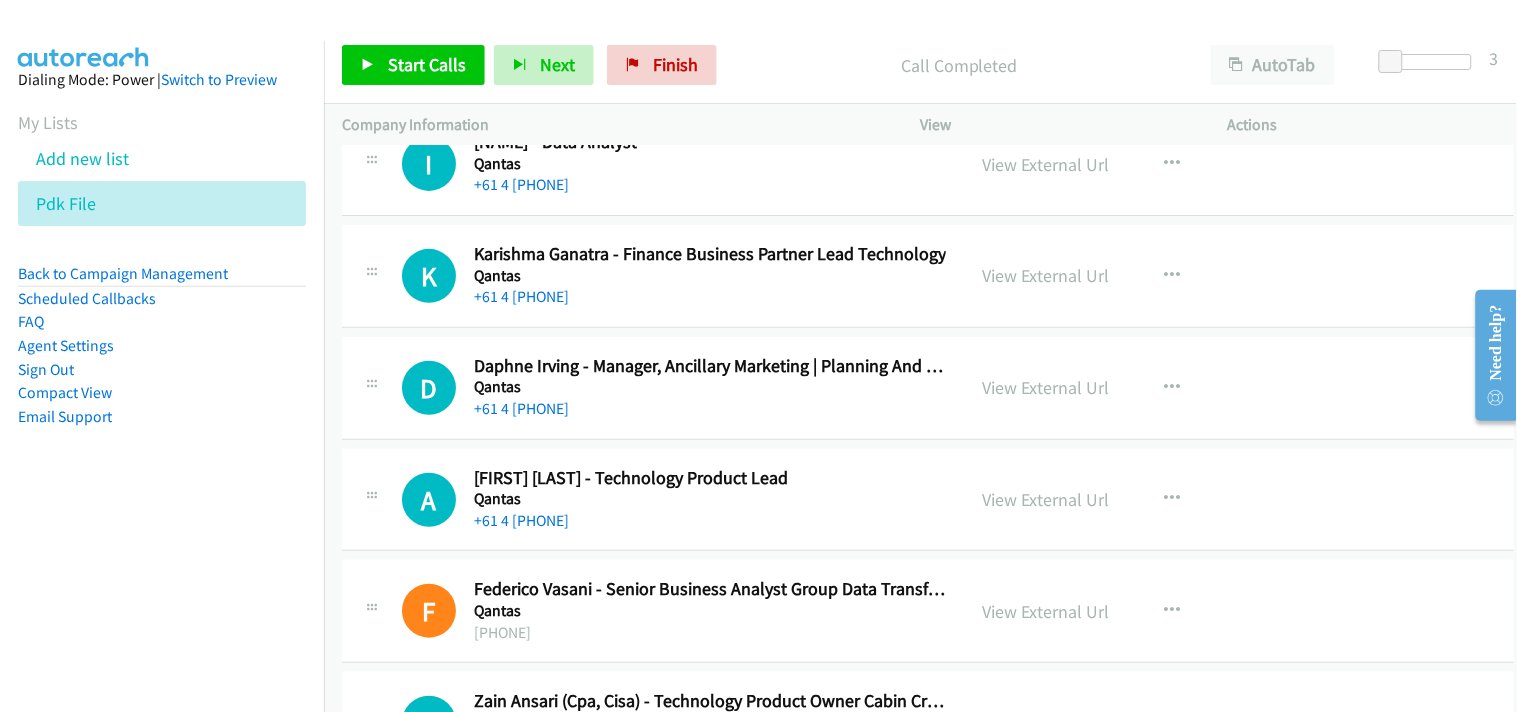 click on "+61 4 [PHONE]" at bounding box center [710, 297] 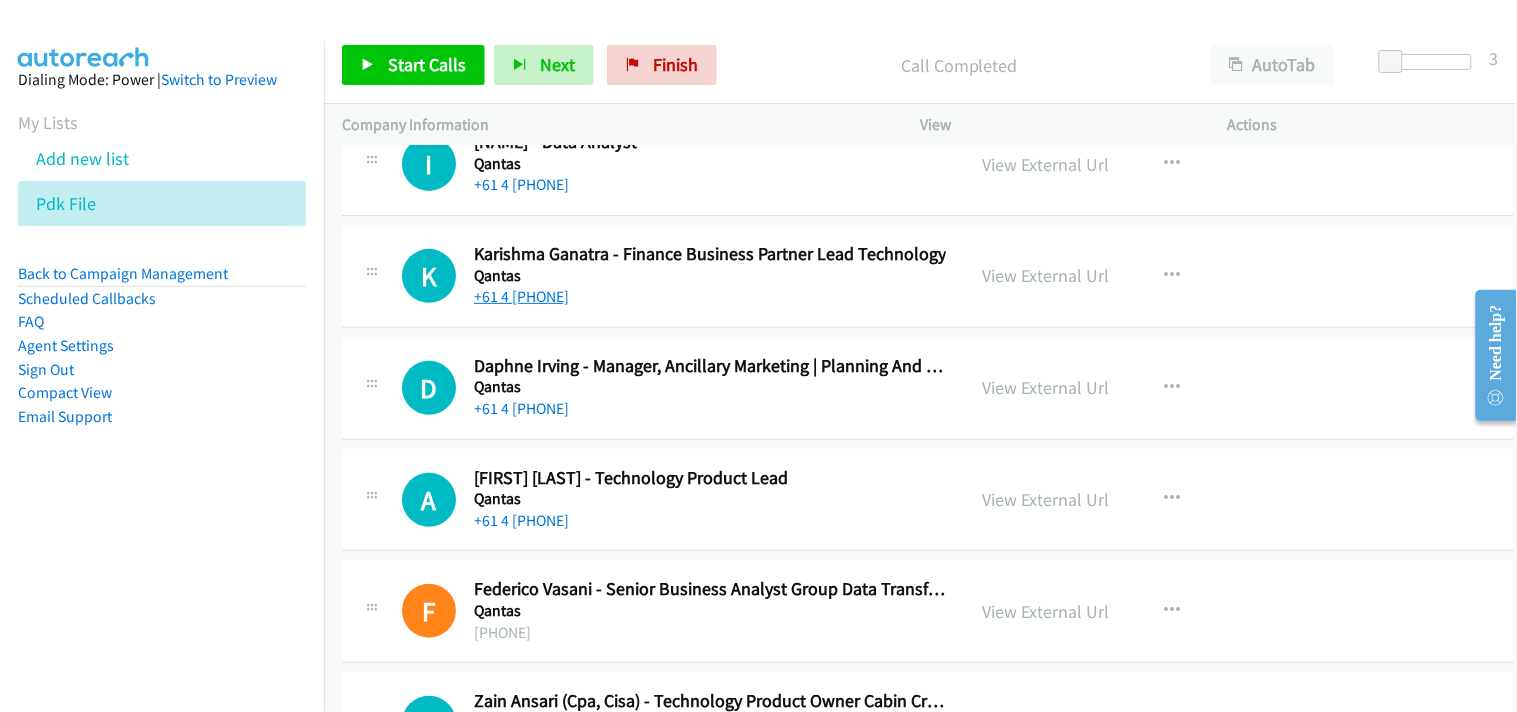 click on "+61 4 [PHONE]" at bounding box center [521, 296] 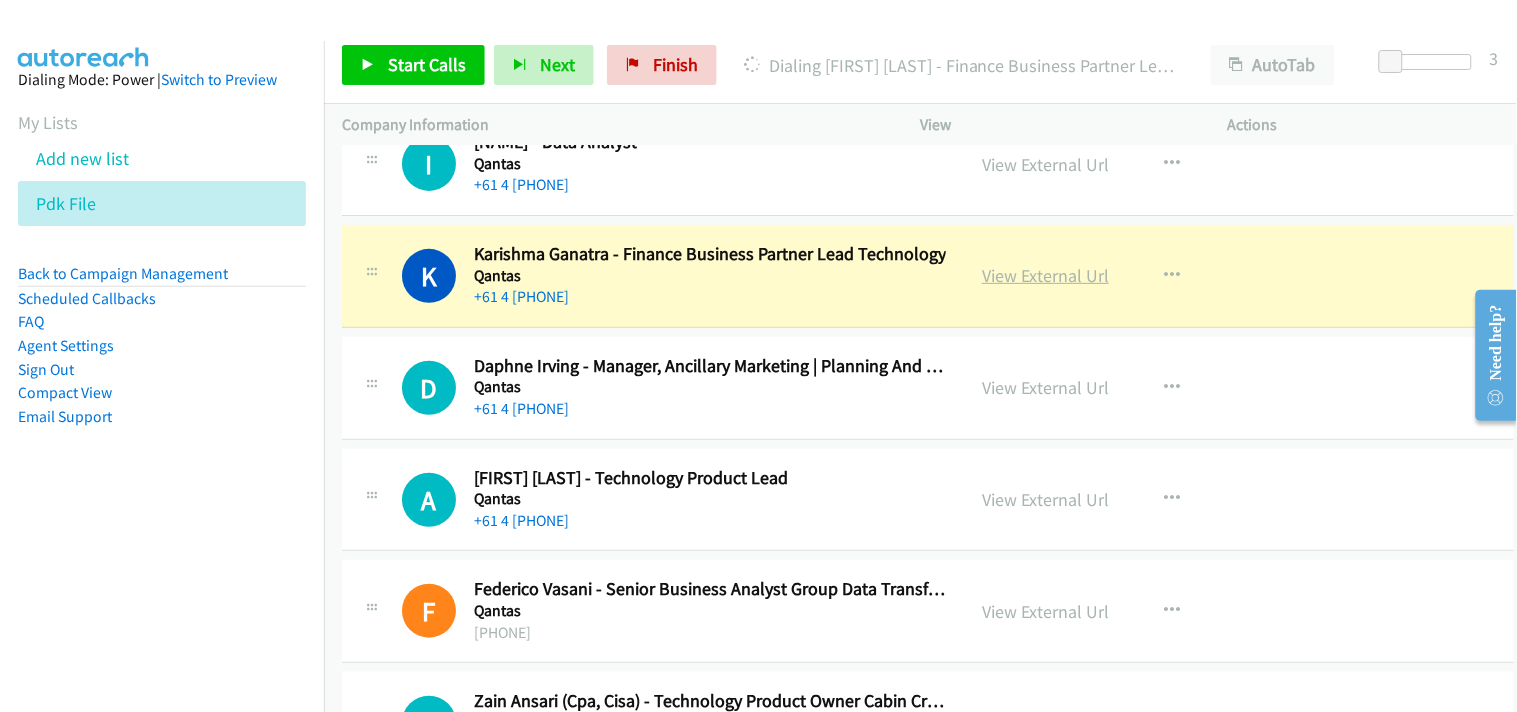 click on "View External Url" at bounding box center [1045, 275] 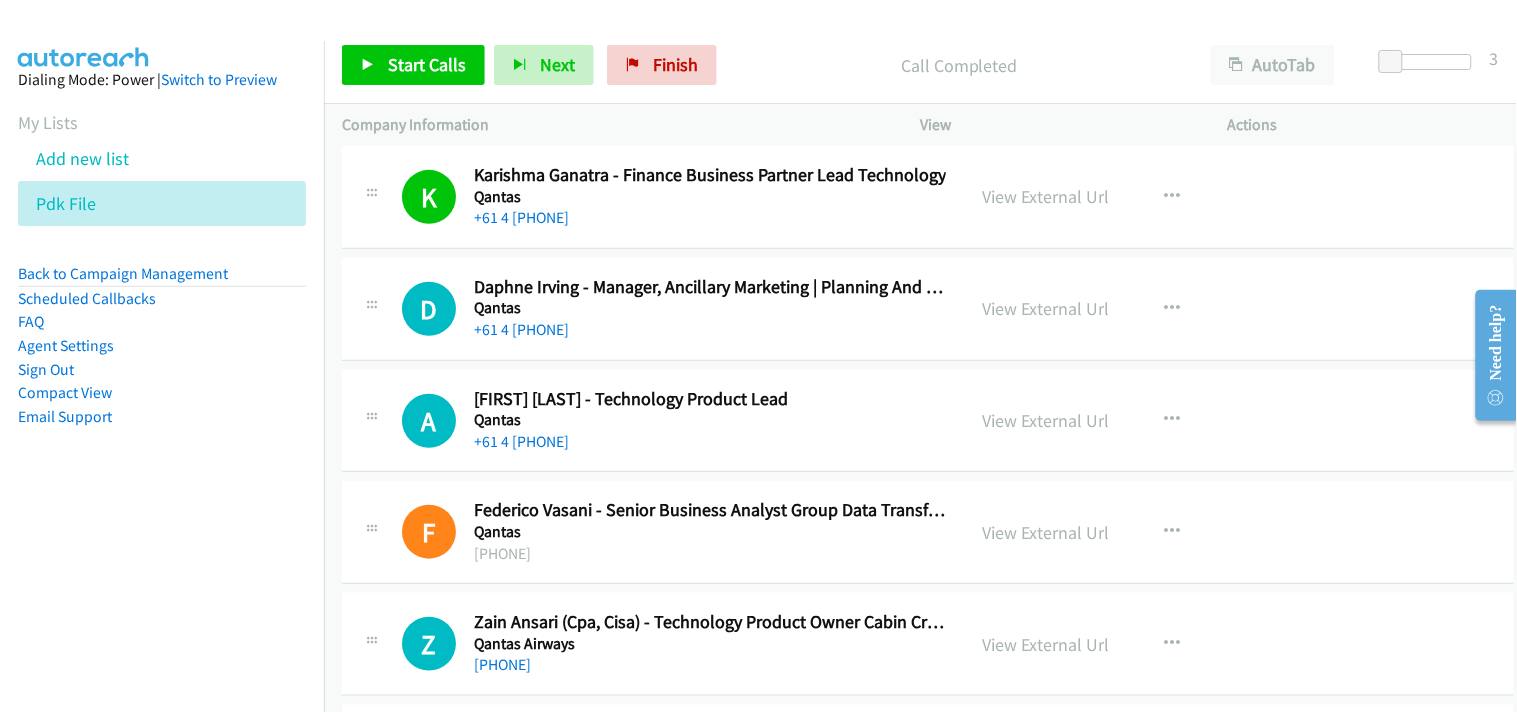 scroll, scrollTop: 29555, scrollLeft: 0, axis: vertical 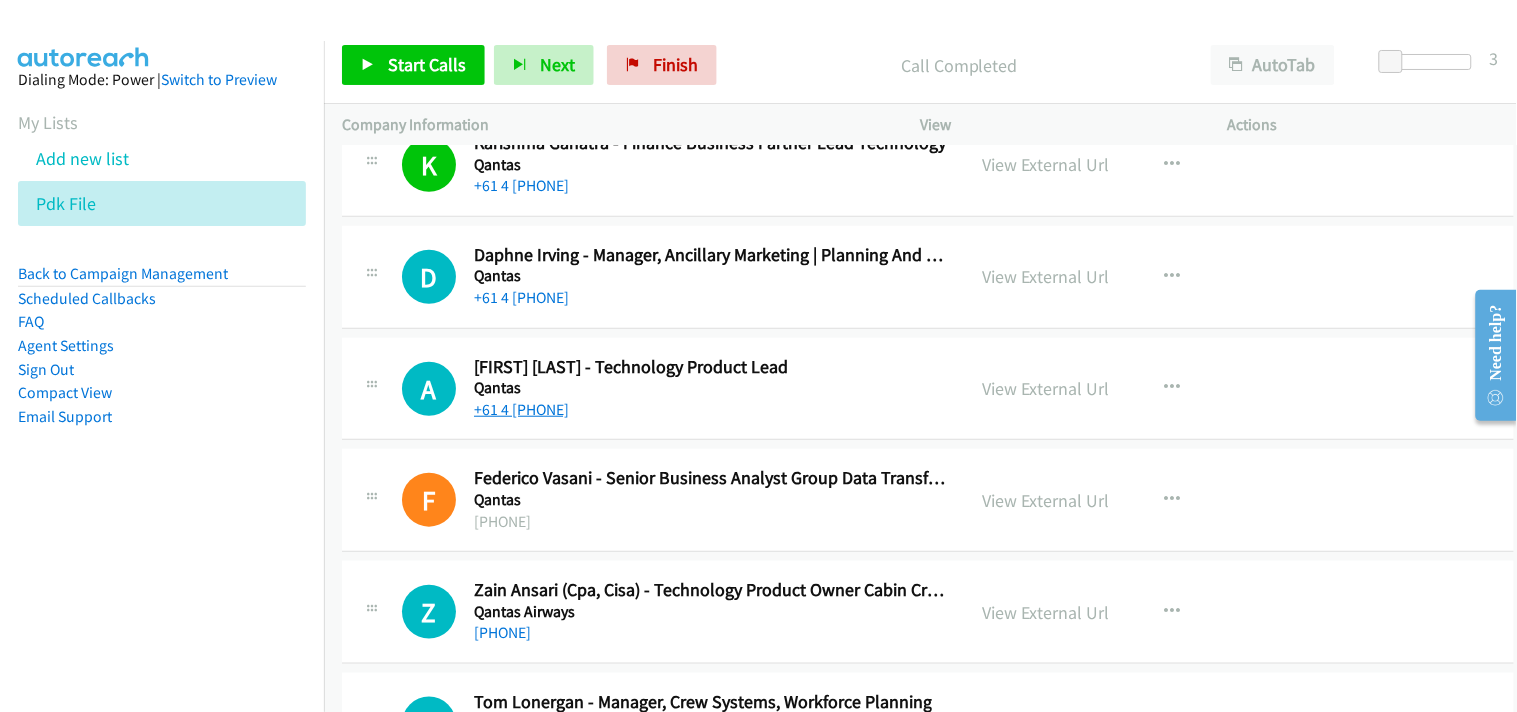 click on "+61 4 [PHONE]" at bounding box center (521, 409) 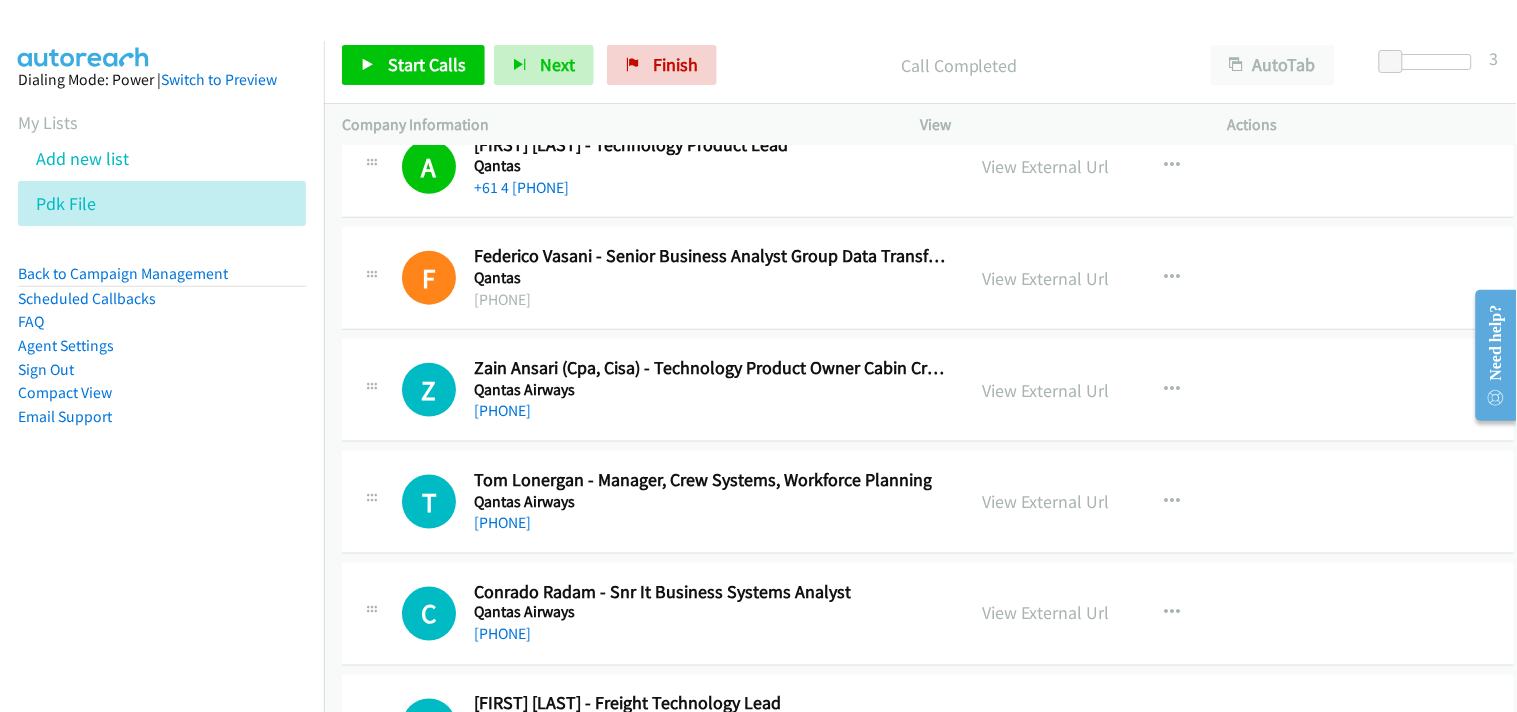 scroll, scrollTop: 29888, scrollLeft: 0, axis: vertical 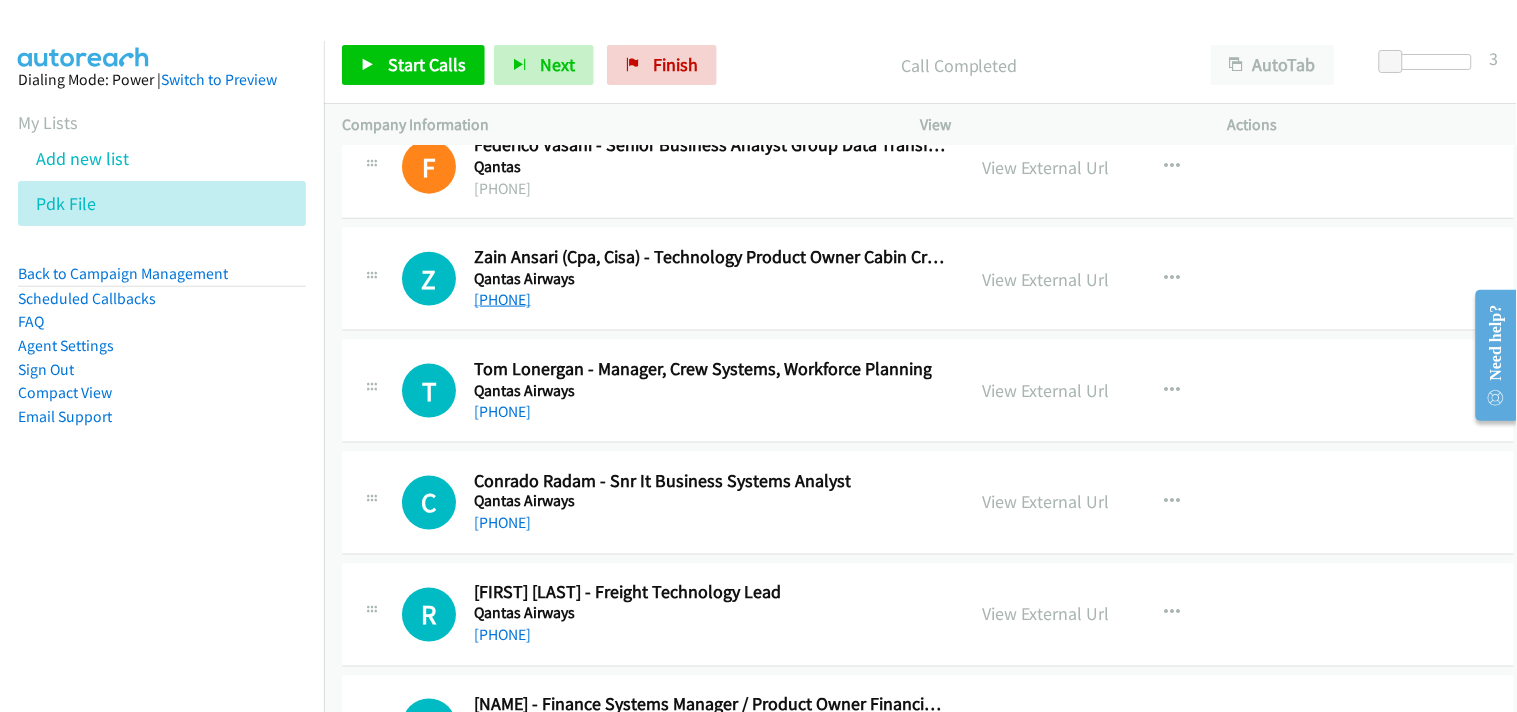 click on "[PHONE]" at bounding box center (502, 299) 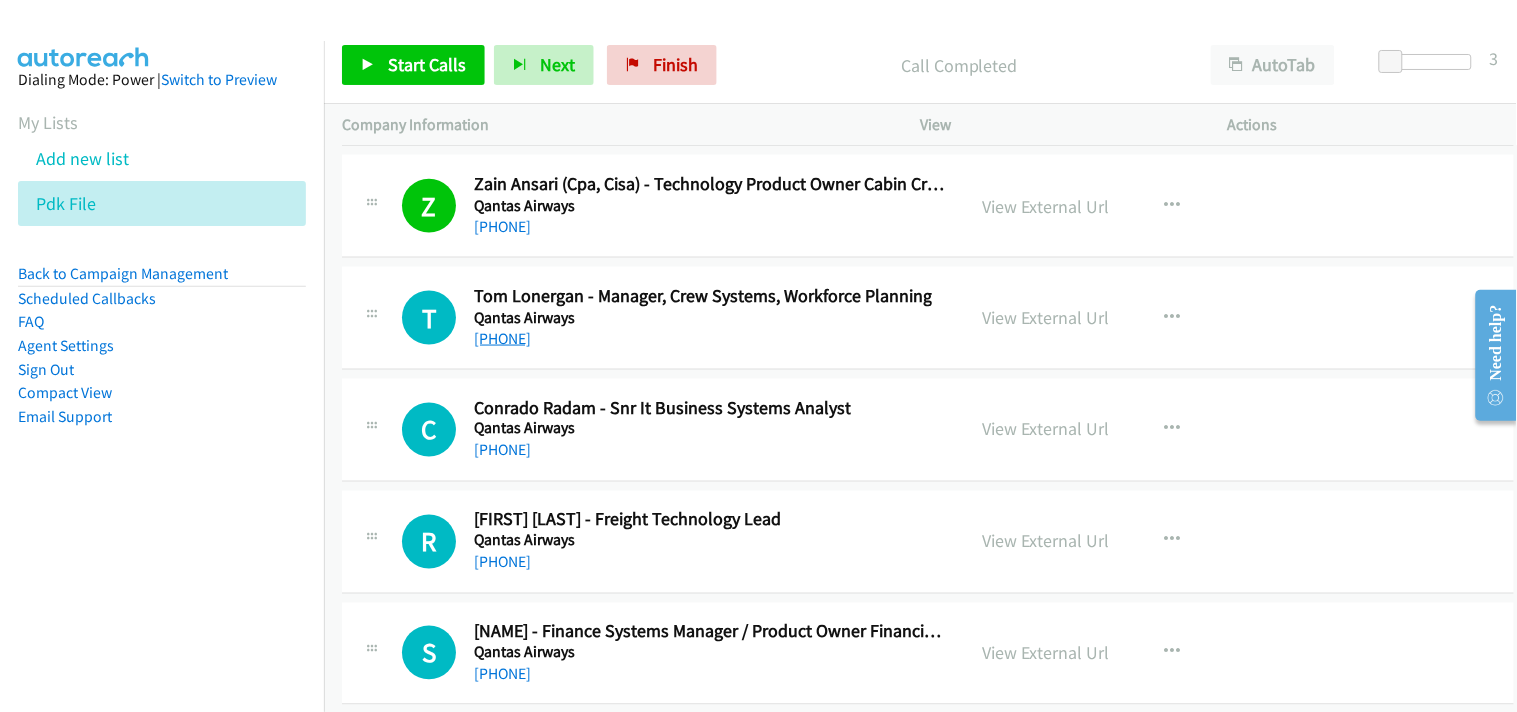 scroll, scrollTop: 30000, scrollLeft: 0, axis: vertical 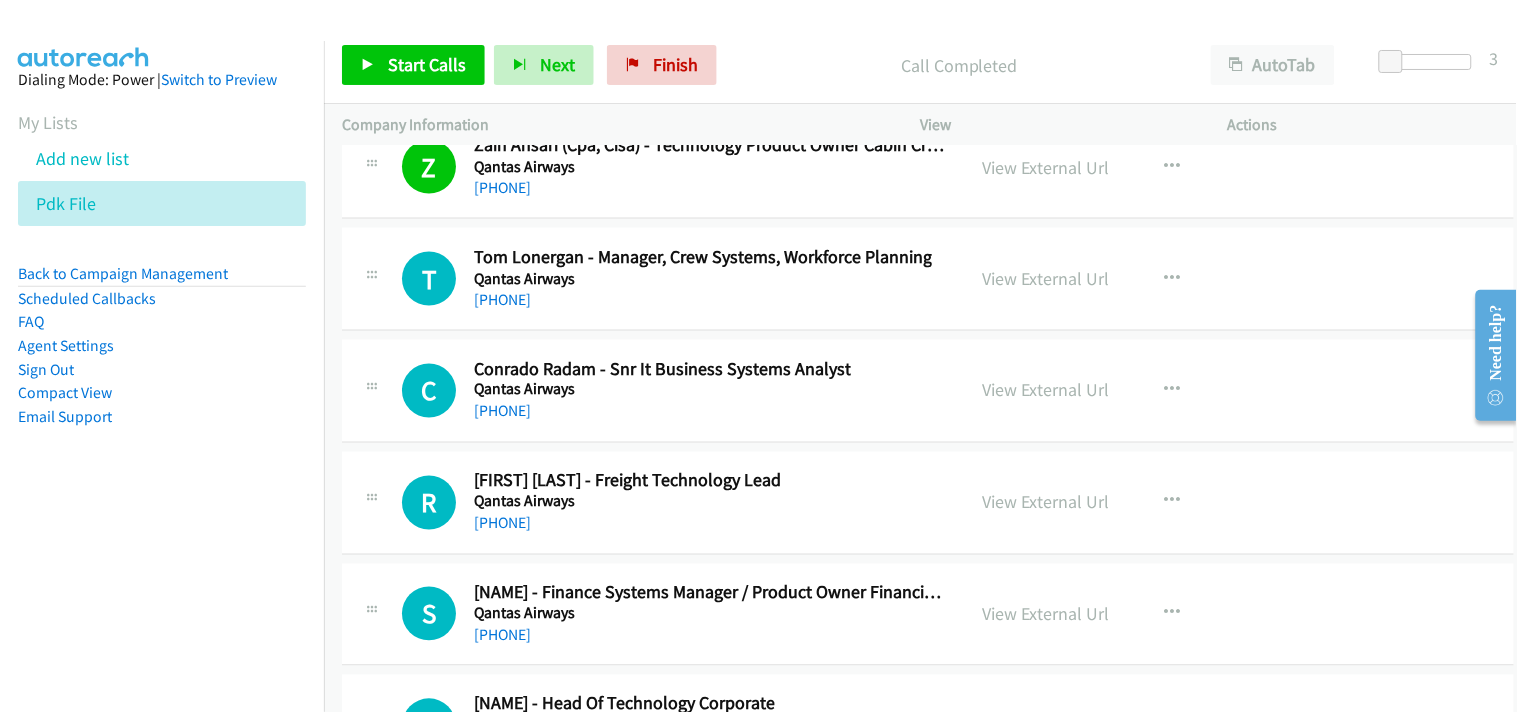 click on "[PHONE]" at bounding box center [662, 412] 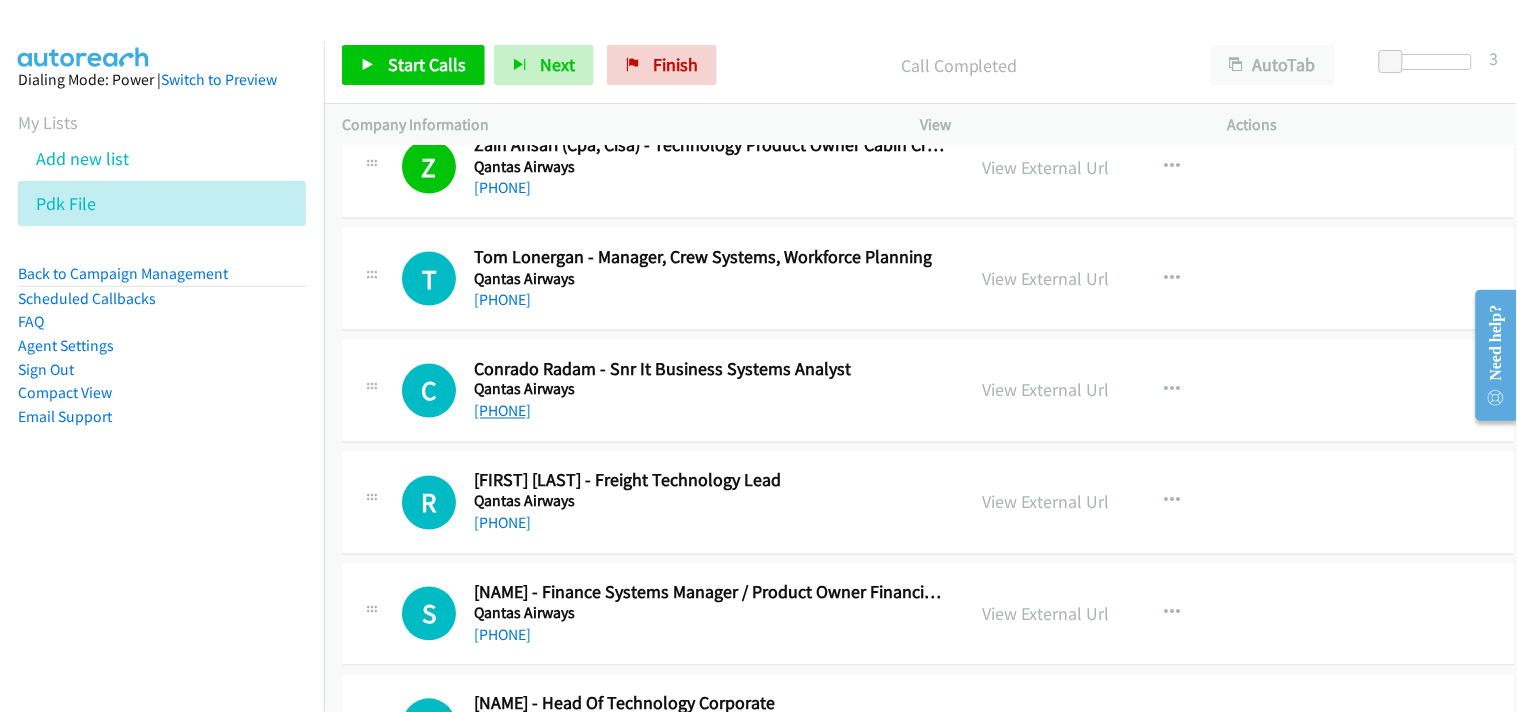 click on "[PHONE]" at bounding box center [502, 411] 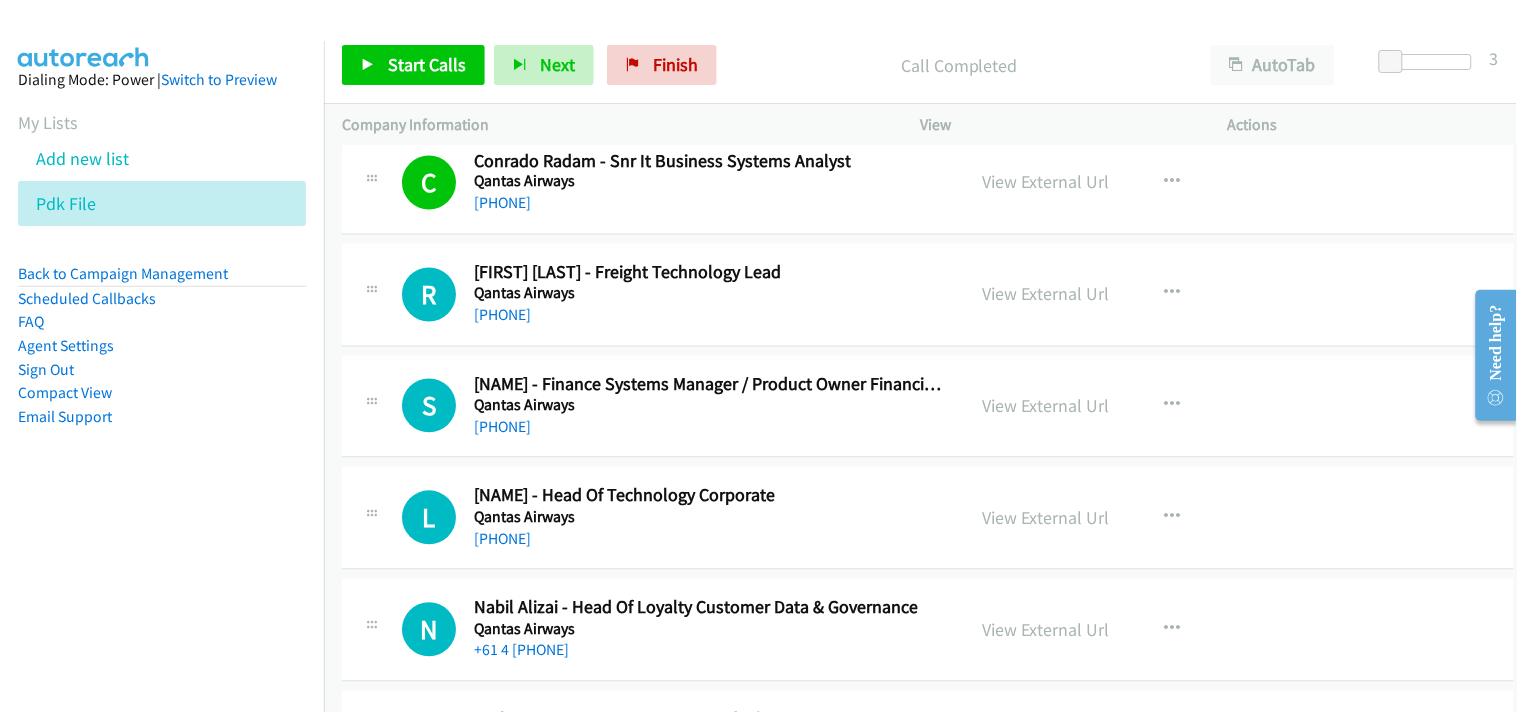 scroll, scrollTop: 30222, scrollLeft: 0, axis: vertical 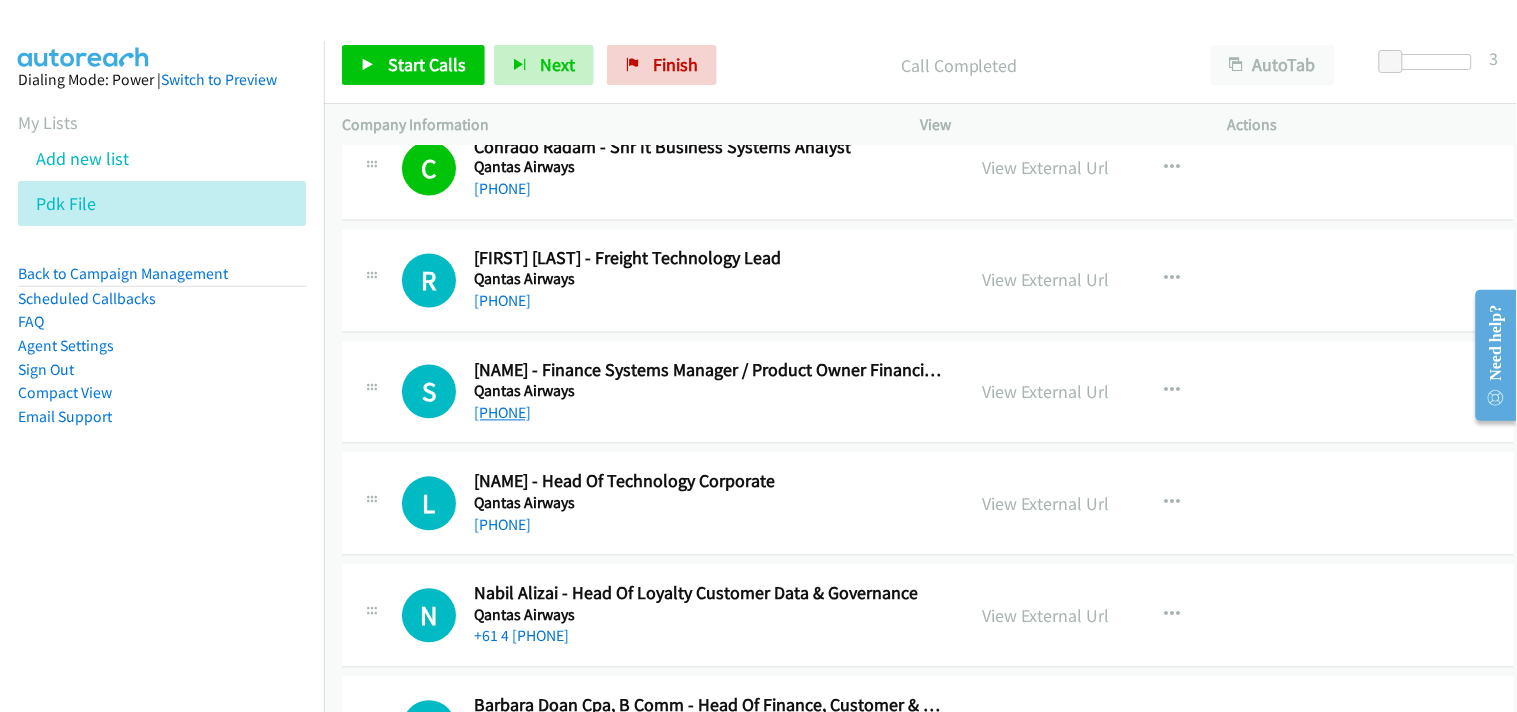 click on "[PHONE]" at bounding box center (502, 413) 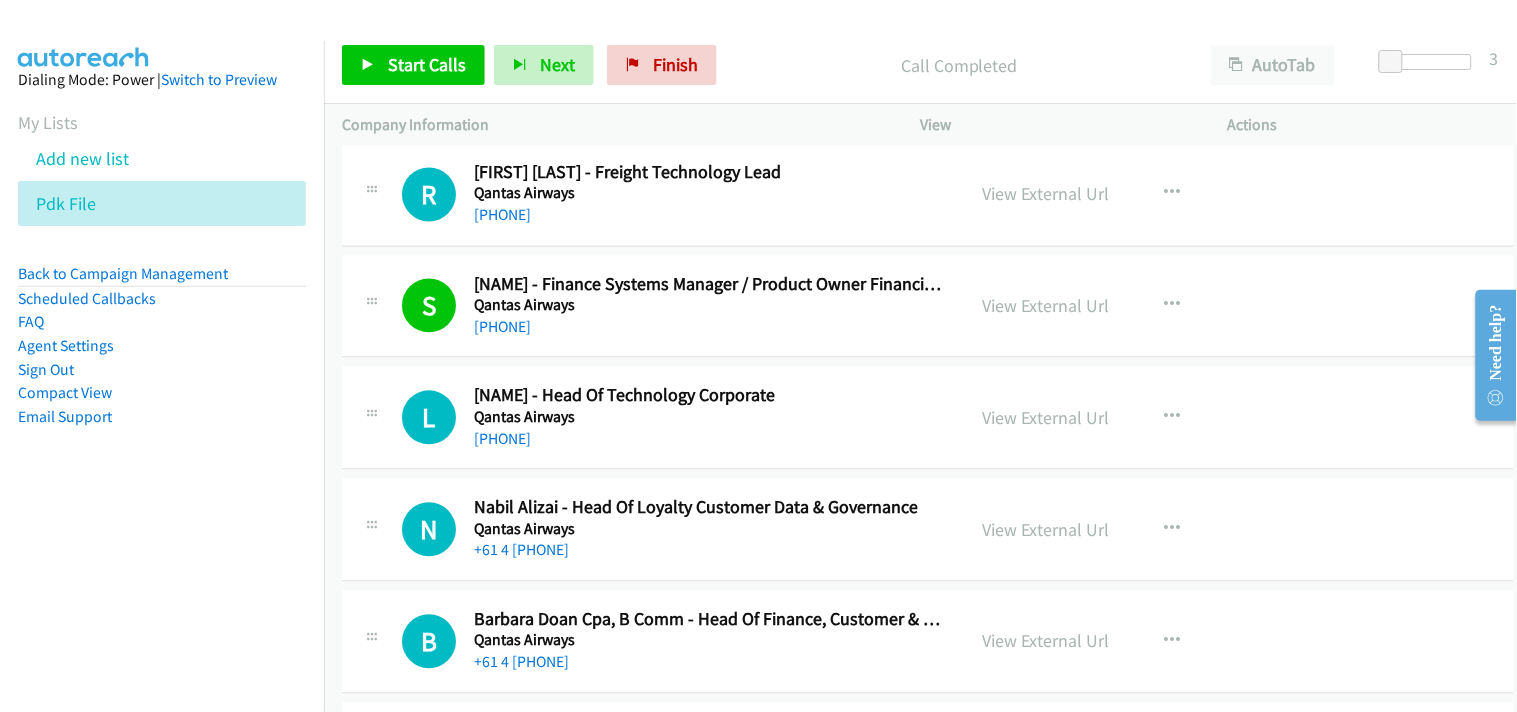 scroll, scrollTop: 30444, scrollLeft: 0, axis: vertical 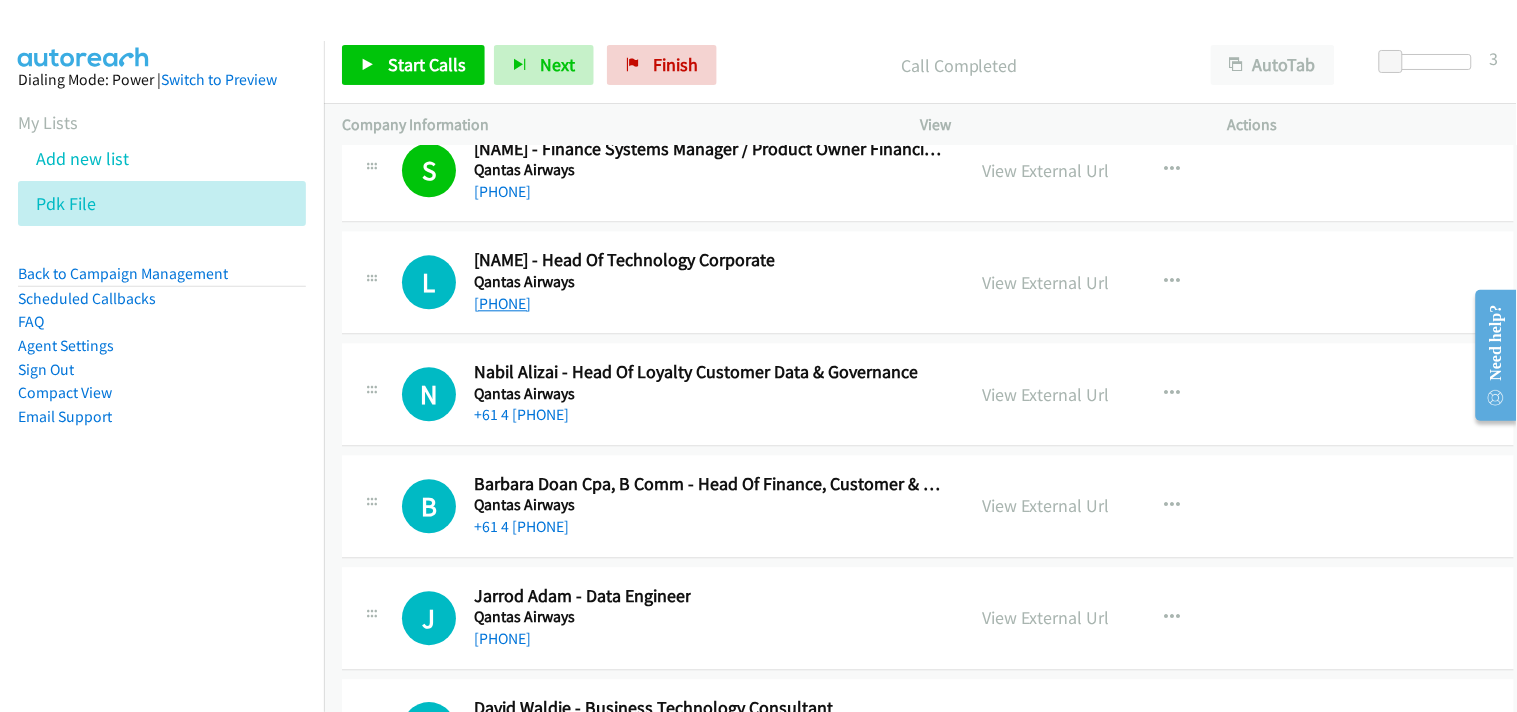 click on "[PHONE]" at bounding box center (502, 303) 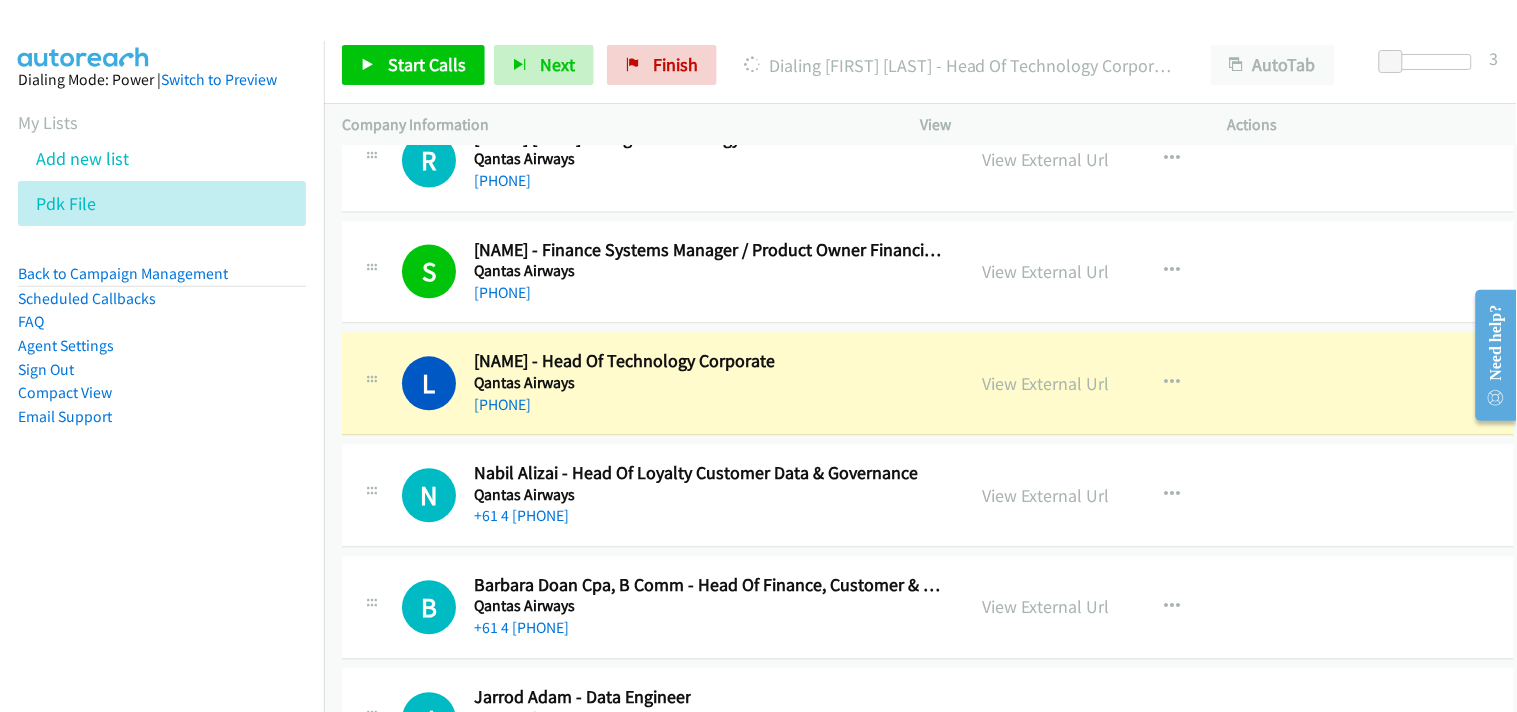 scroll, scrollTop: 30333, scrollLeft: 0, axis: vertical 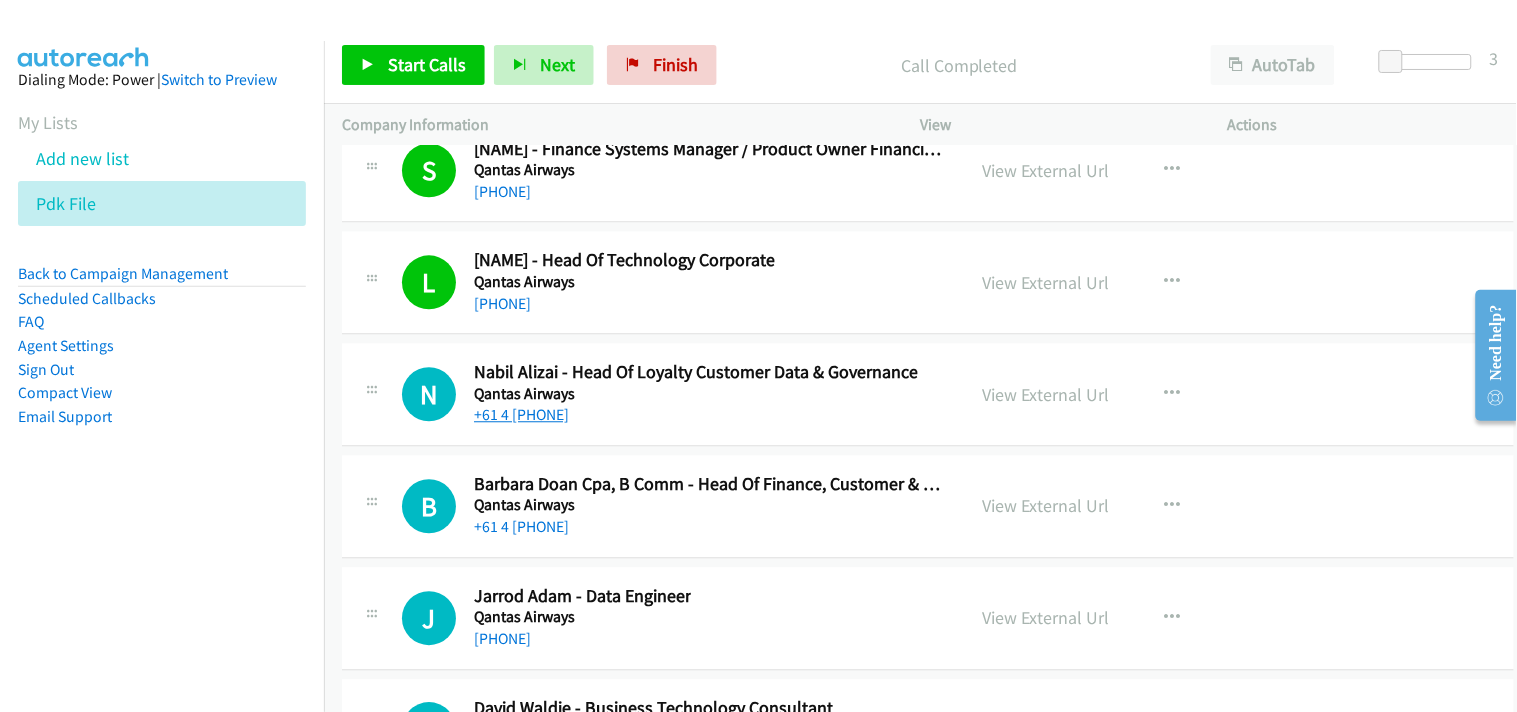 click on "+61 4 [PHONE]" at bounding box center (521, 414) 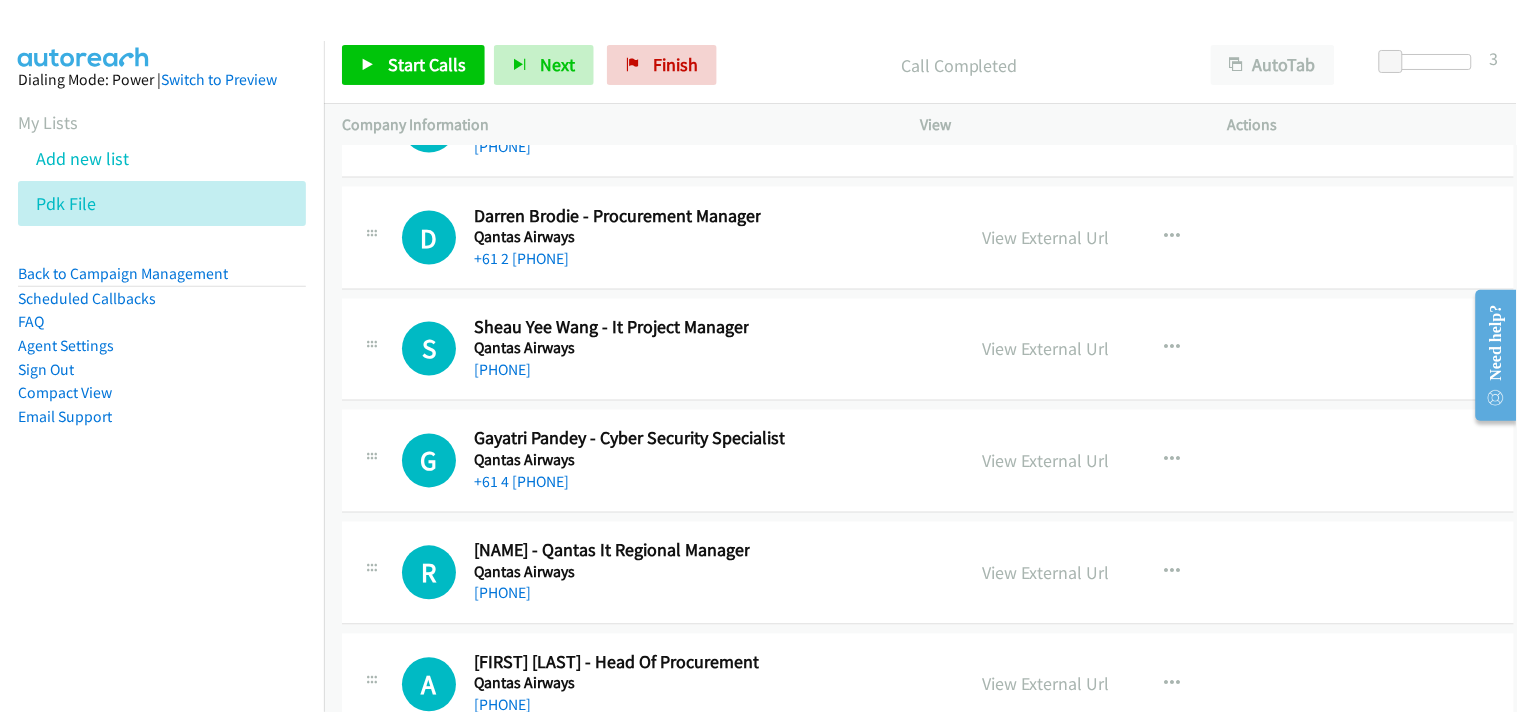 scroll, scrollTop: 32111, scrollLeft: 0, axis: vertical 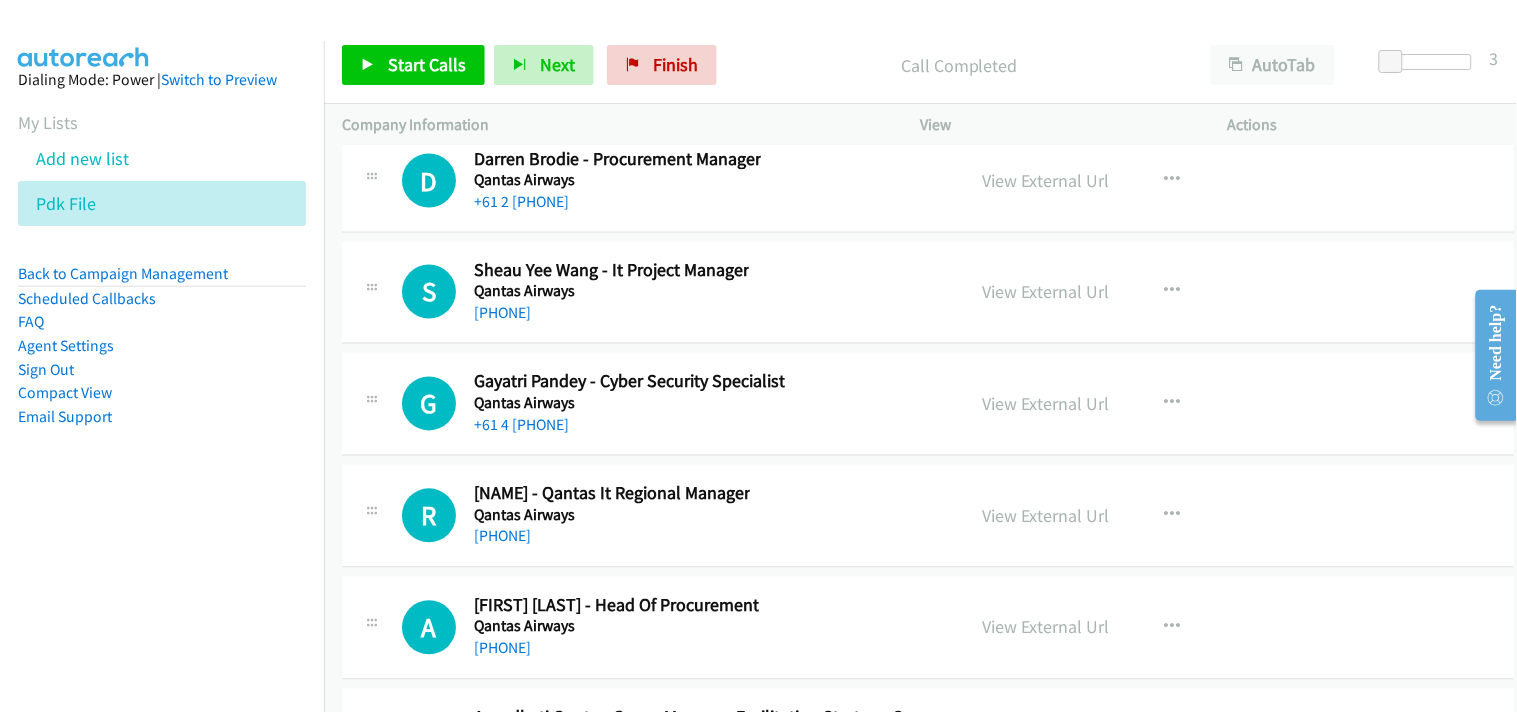 click on "Qantas Airways" at bounding box center (611, 292) 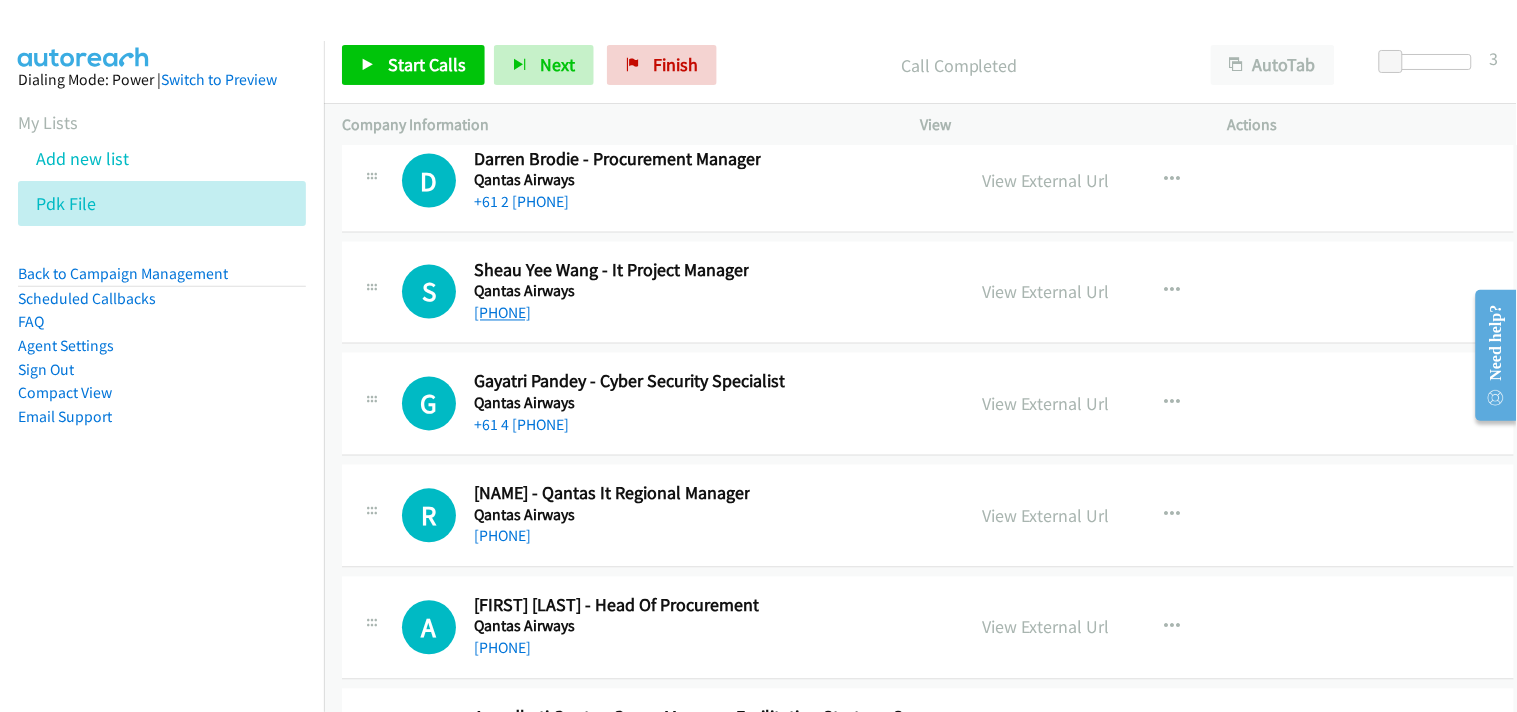 click on "[PHONE]" at bounding box center (502, 313) 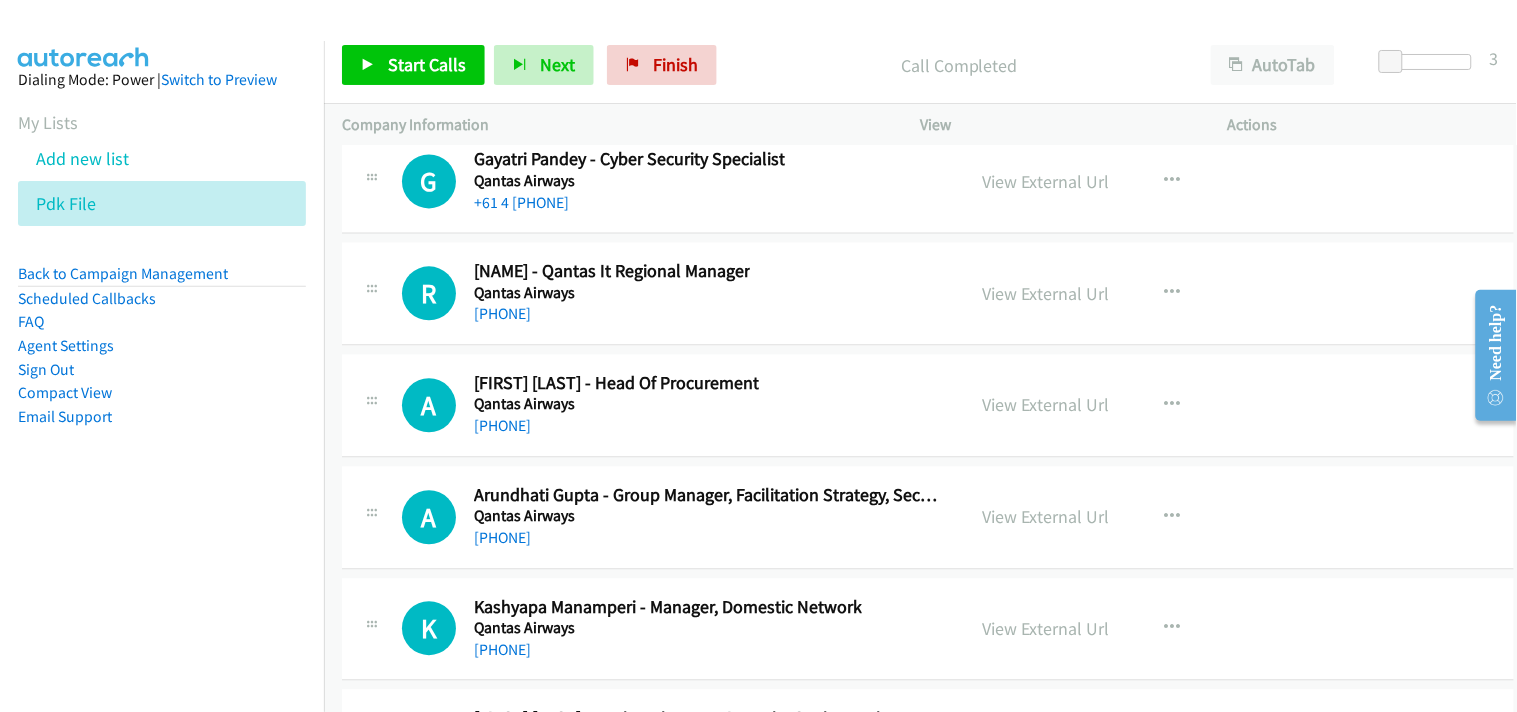 scroll, scrollTop: 32444, scrollLeft: 0, axis: vertical 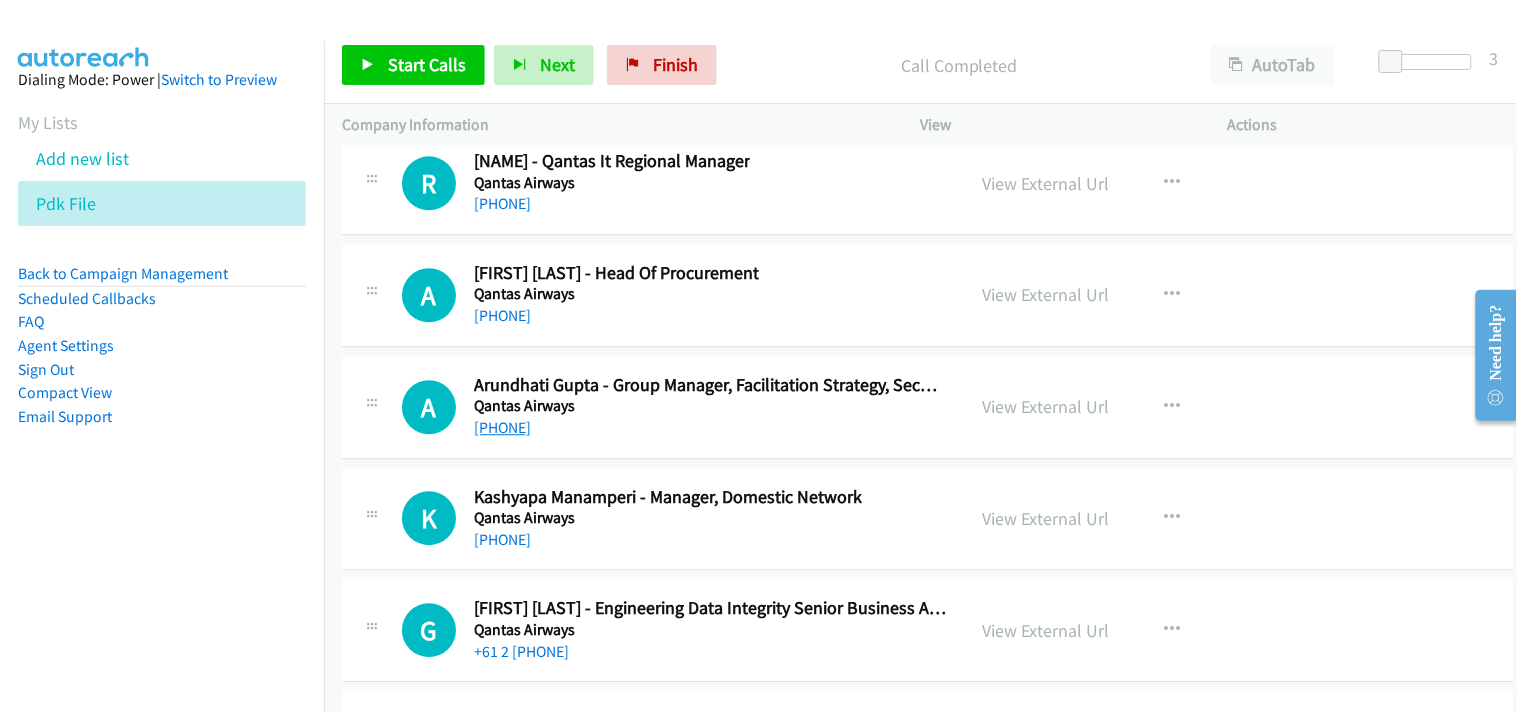 click on "[PHONE]" at bounding box center [502, 427] 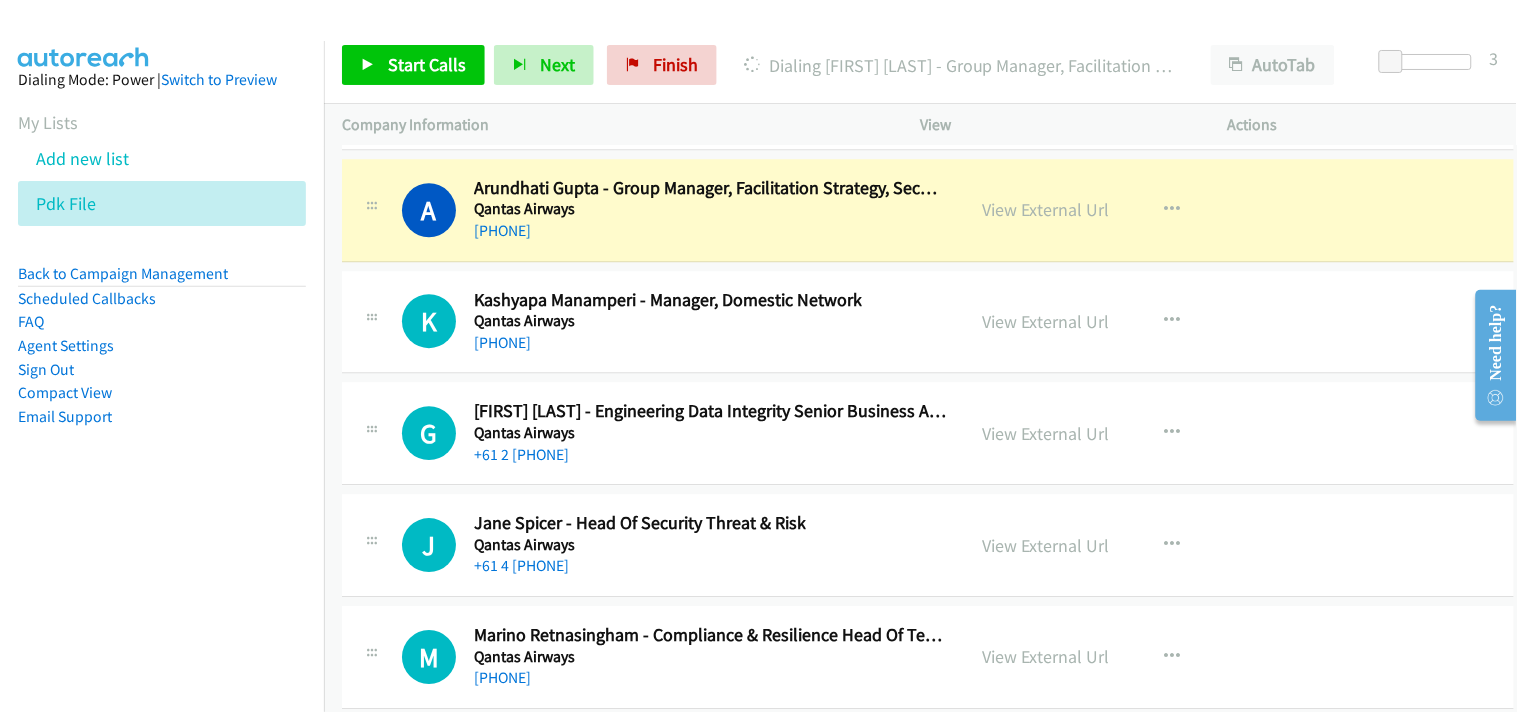 scroll, scrollTop: 32666, scrollLeft: 0, axis: vertical 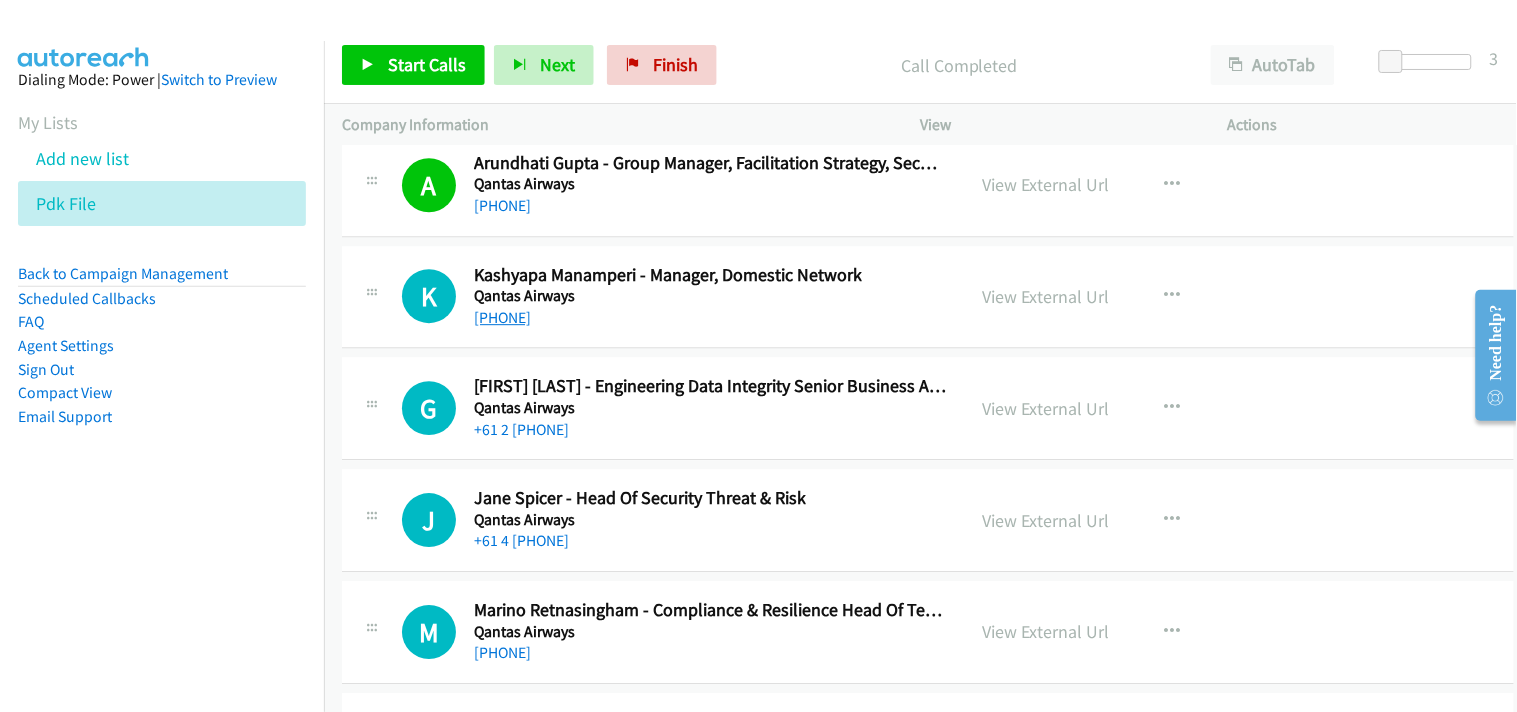 click on "[PHONE]" at bounding box center [502, 317] 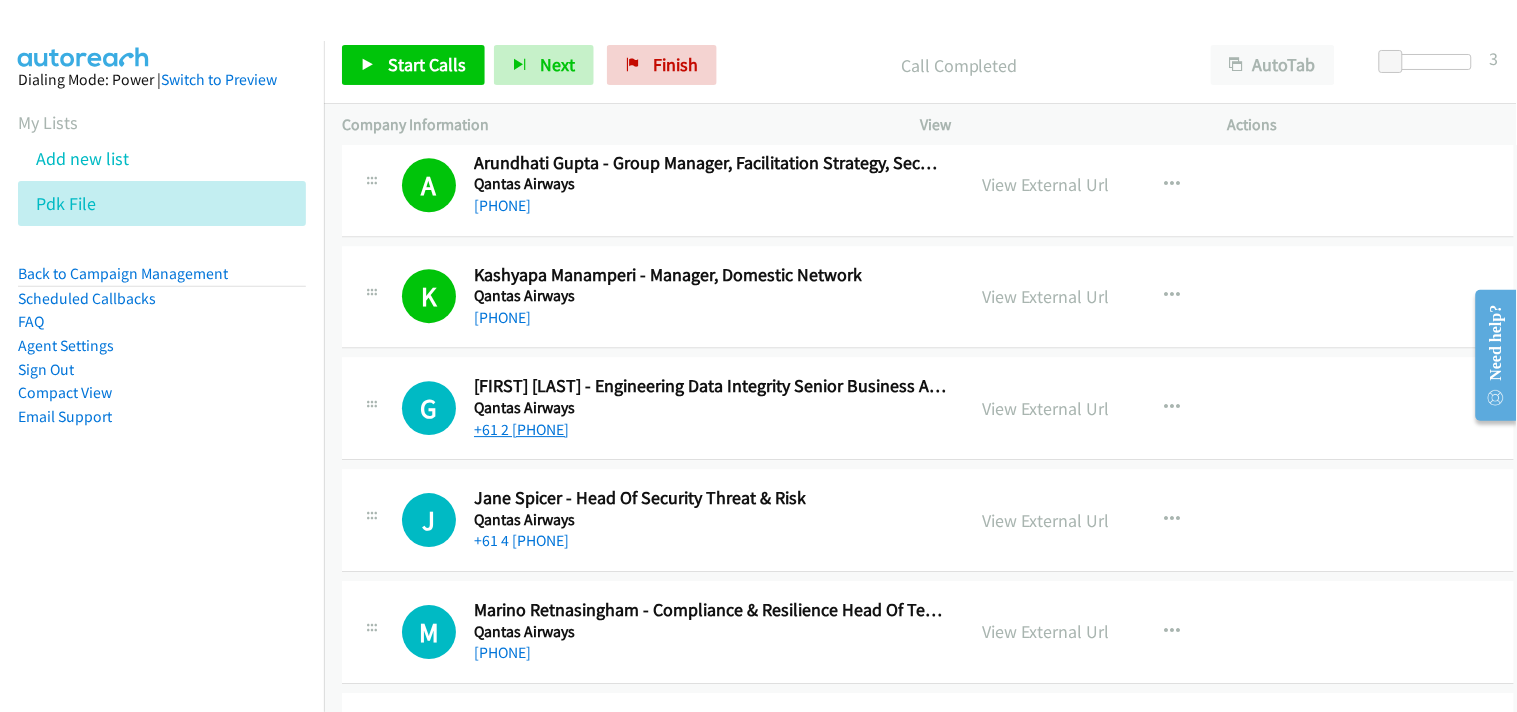 scroll, scrollTop: 32777, scrollLeft: 0, axis: vertical 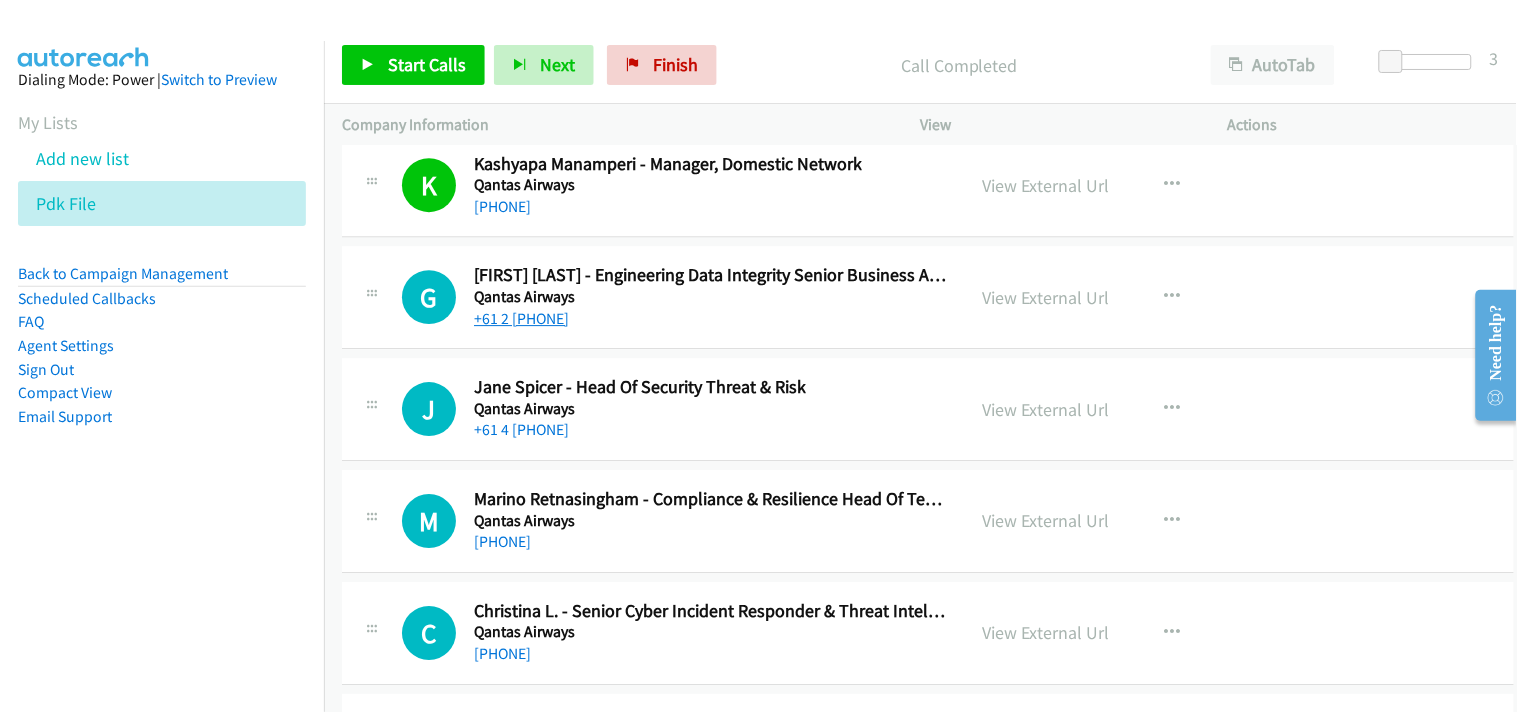click on "+61 2 [PHONE]" at bounding box center (521, 318) 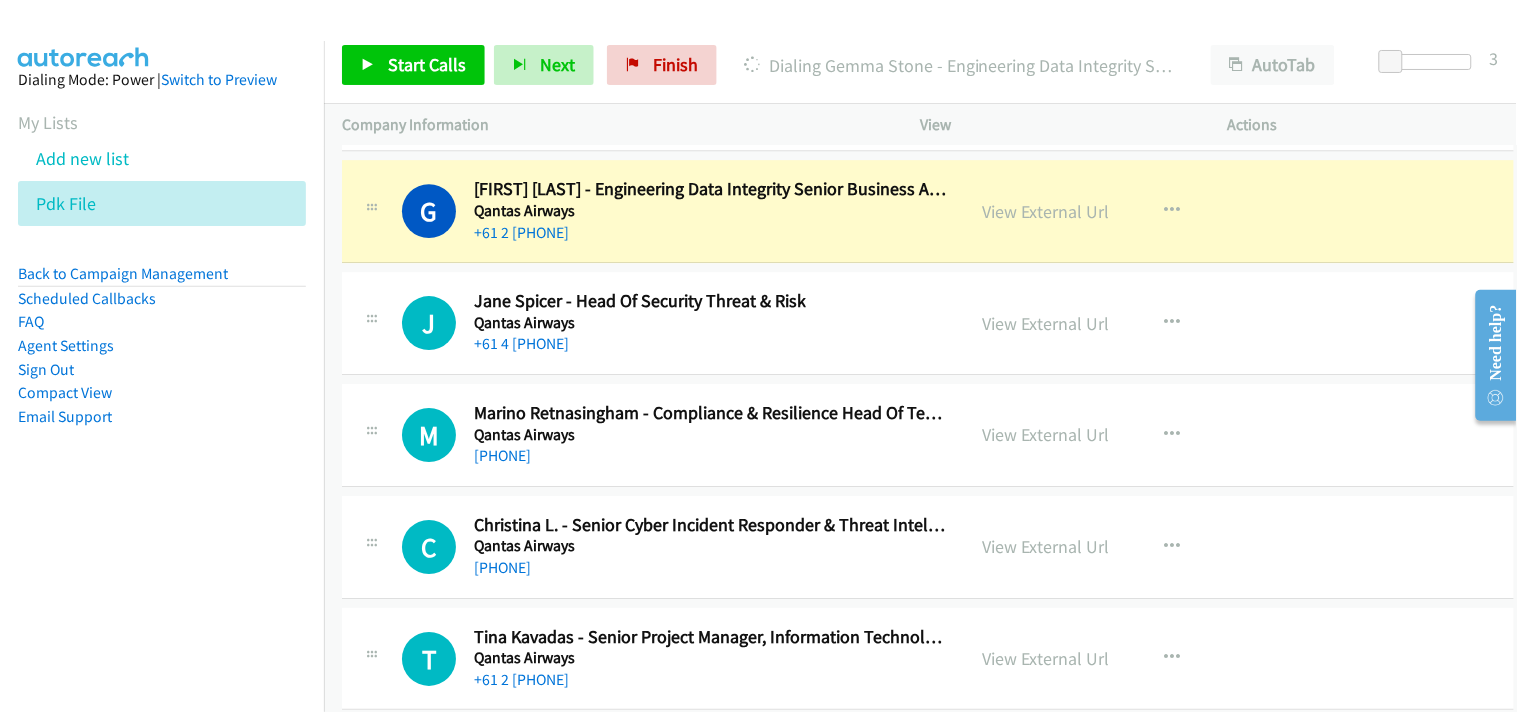 scroll, scrollTop: 32888, scrollLeft: 0, axis: vertical 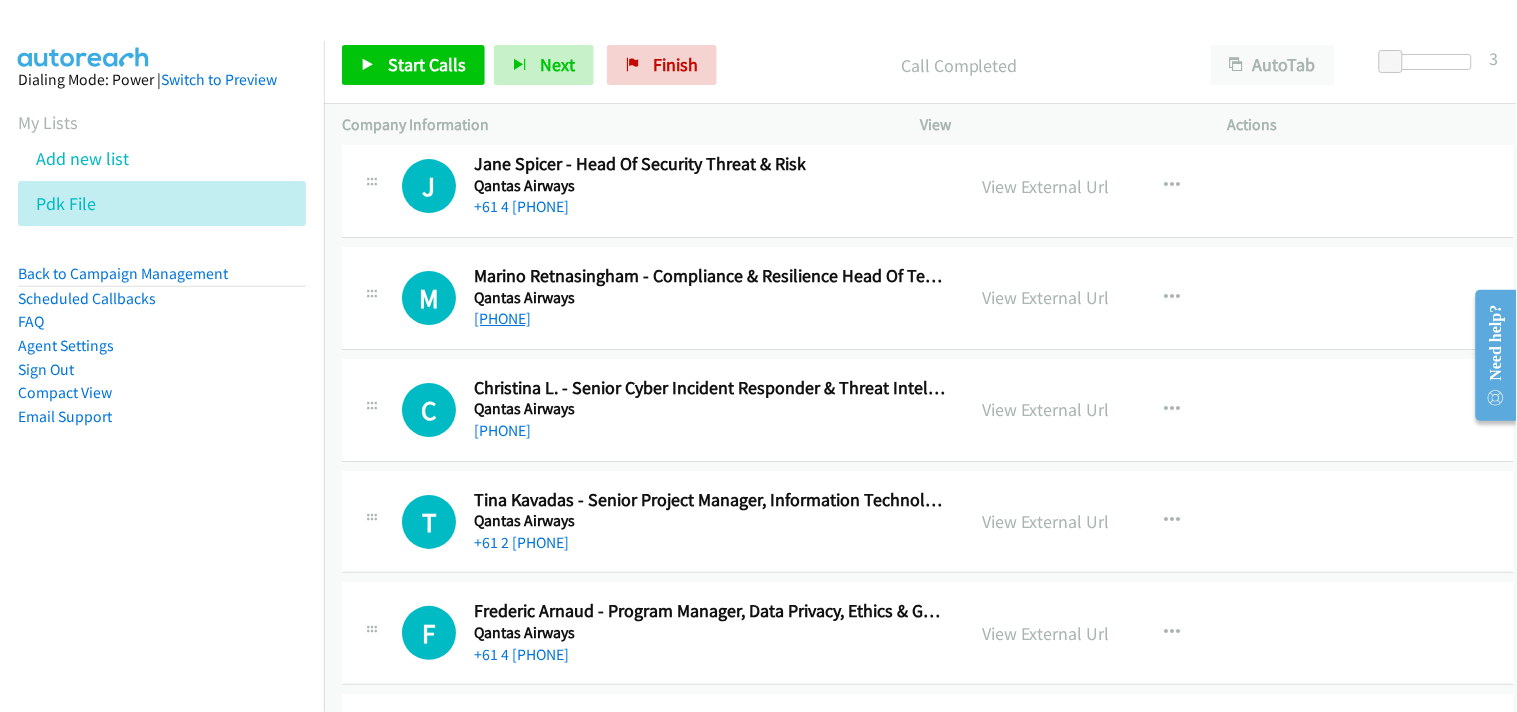 click on "[PHONE]" at bounding box center [502, 318] 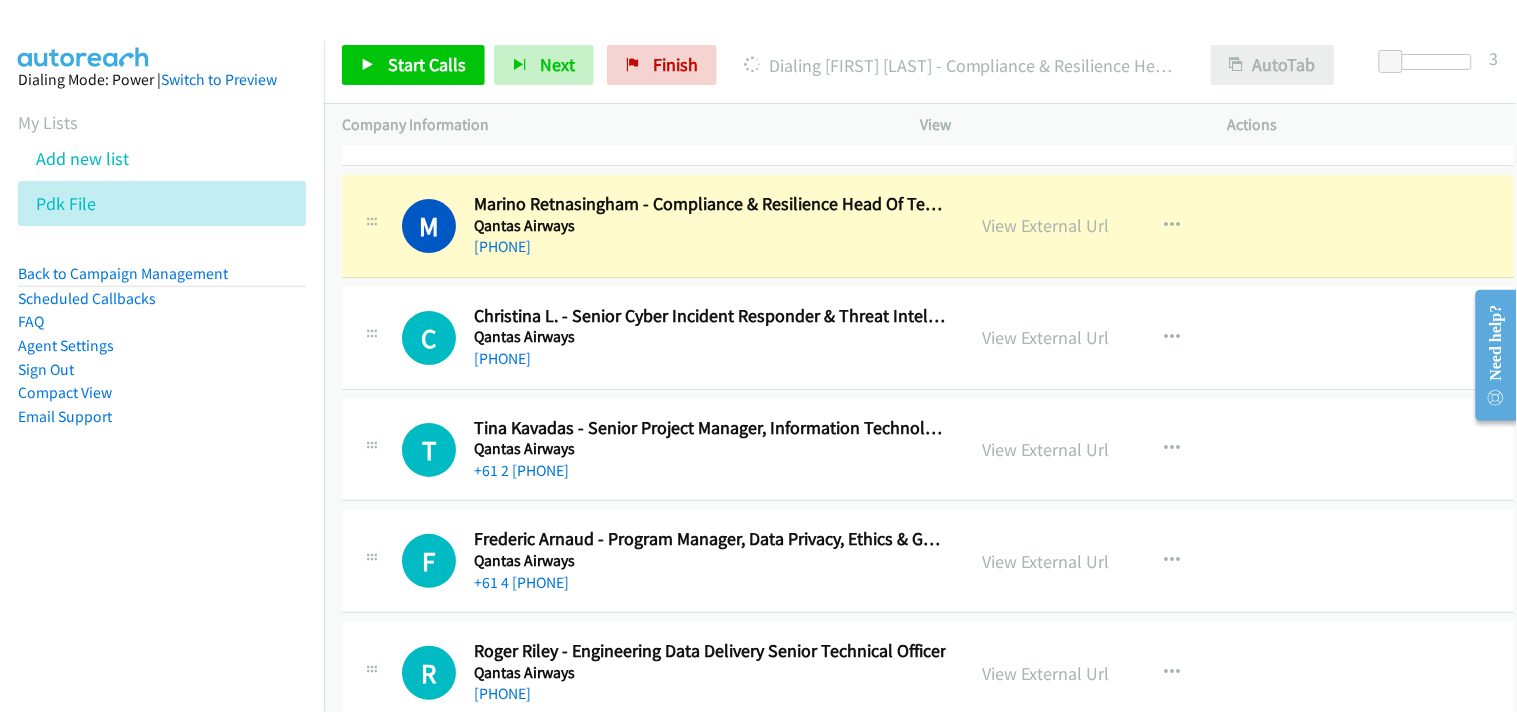 scroll, scrollTop: 33111, scrollLeft: 0, axis: vertical 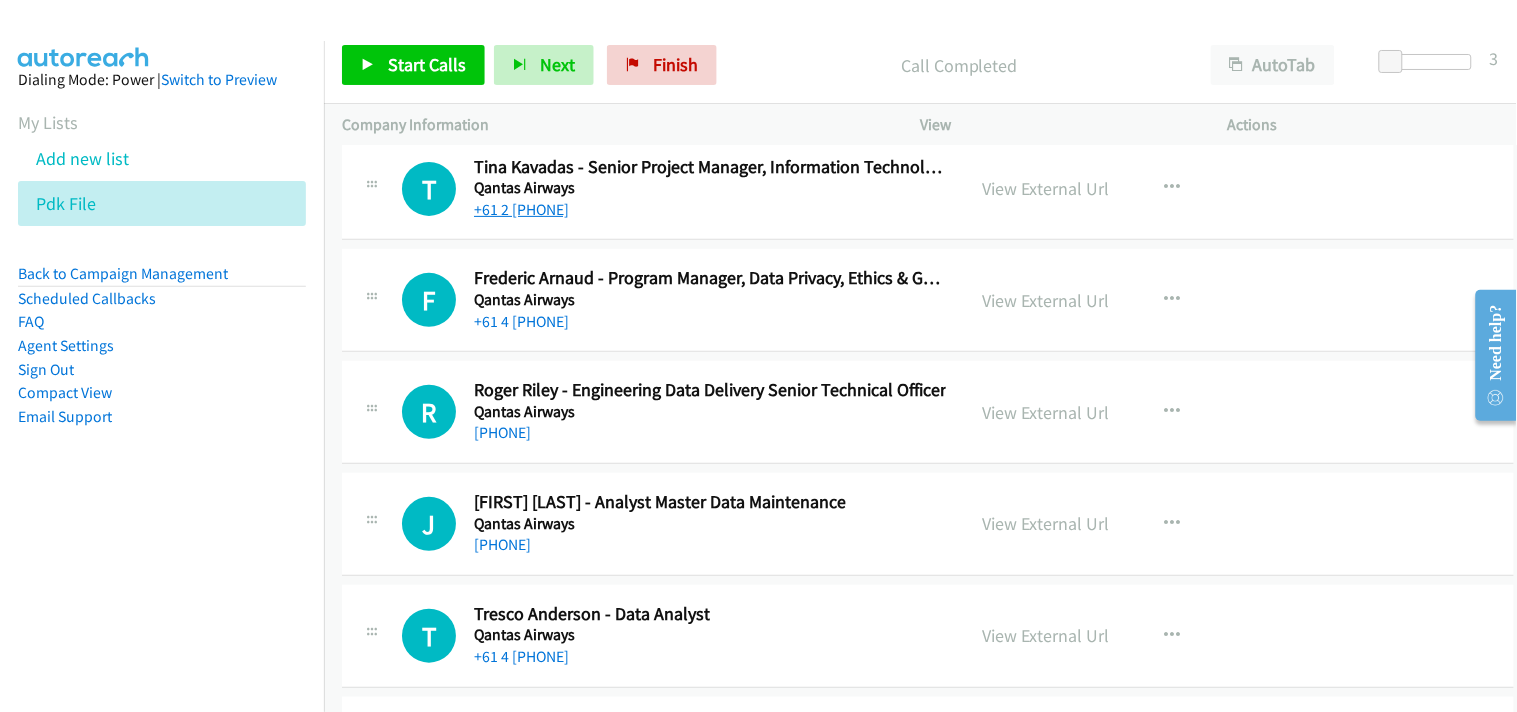 click on "+61 2 [PHONE]" at bounding box center (521, 209) 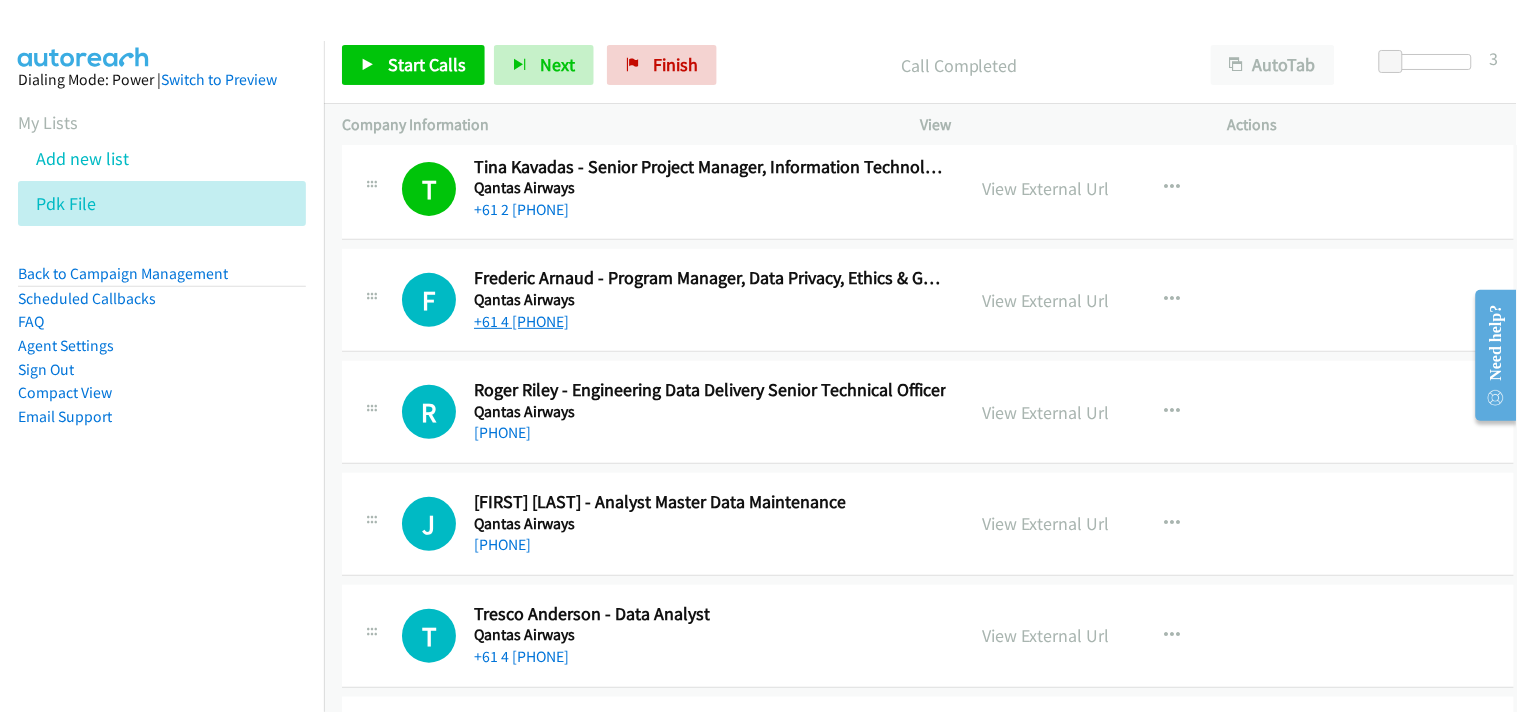click on "+61 4 [PHONE]" at bounding box center (521, 321) 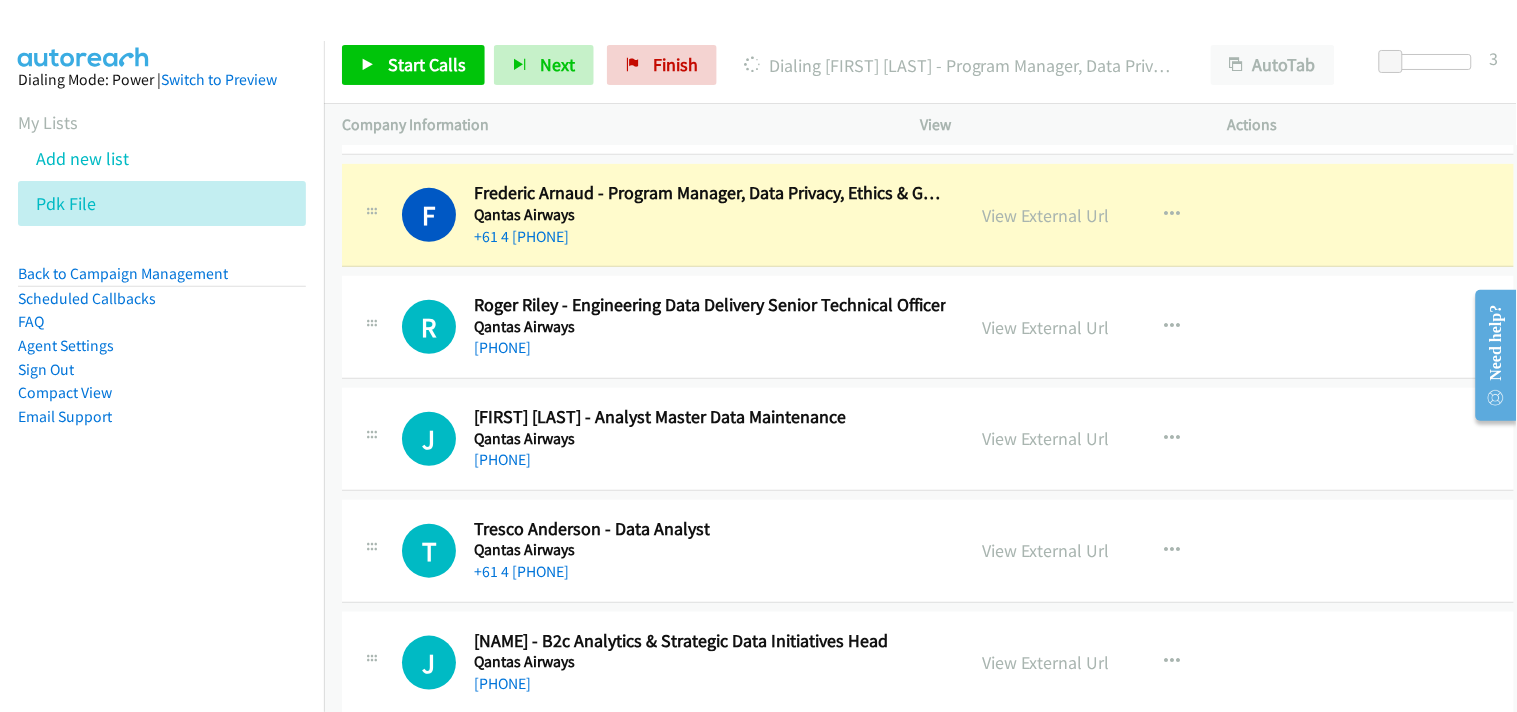 scroll, scrollTop: 33444, scrollLeft: 0, axis: vertical 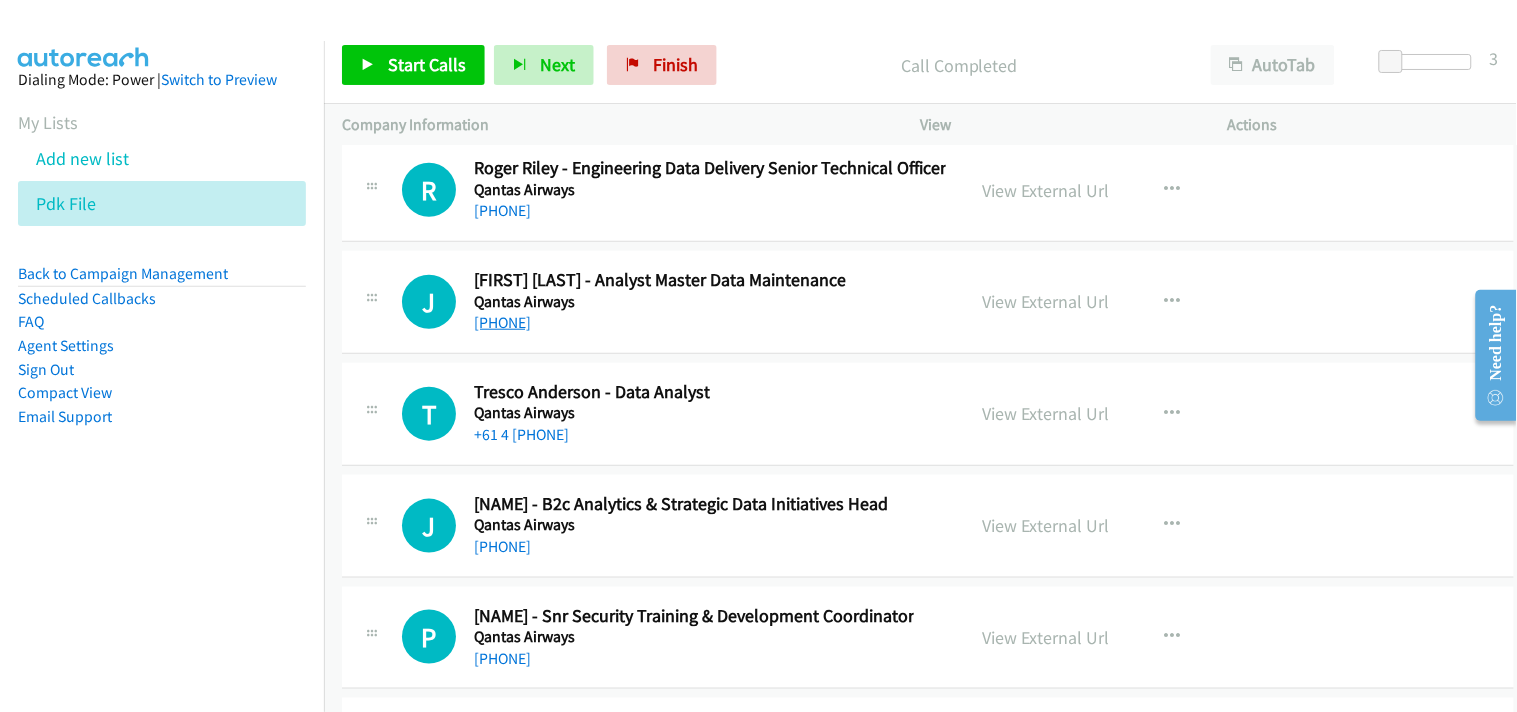 click on "[PHONE]" at bounding box center [502, 322] 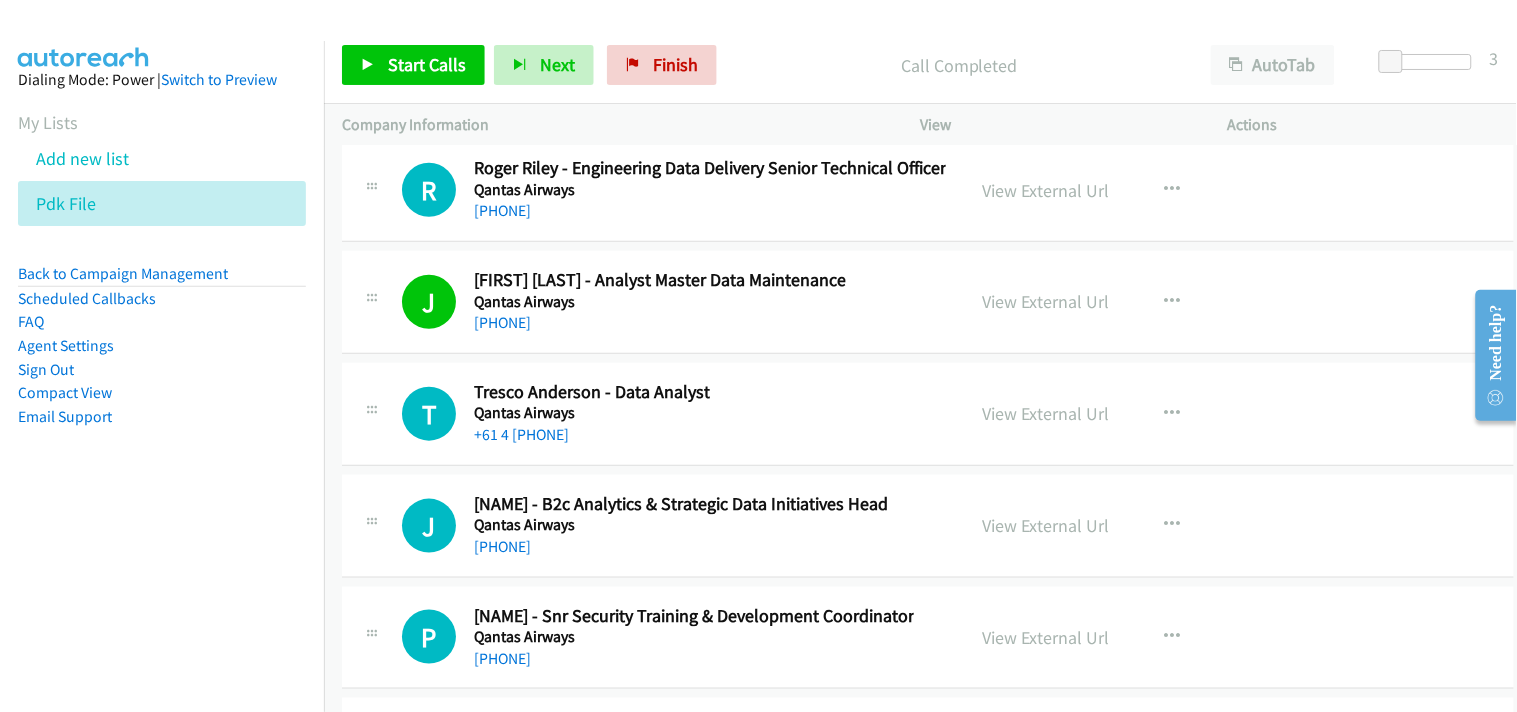 scroll, scrollTop: 33666, scrollLeft: 0, axis: vertical 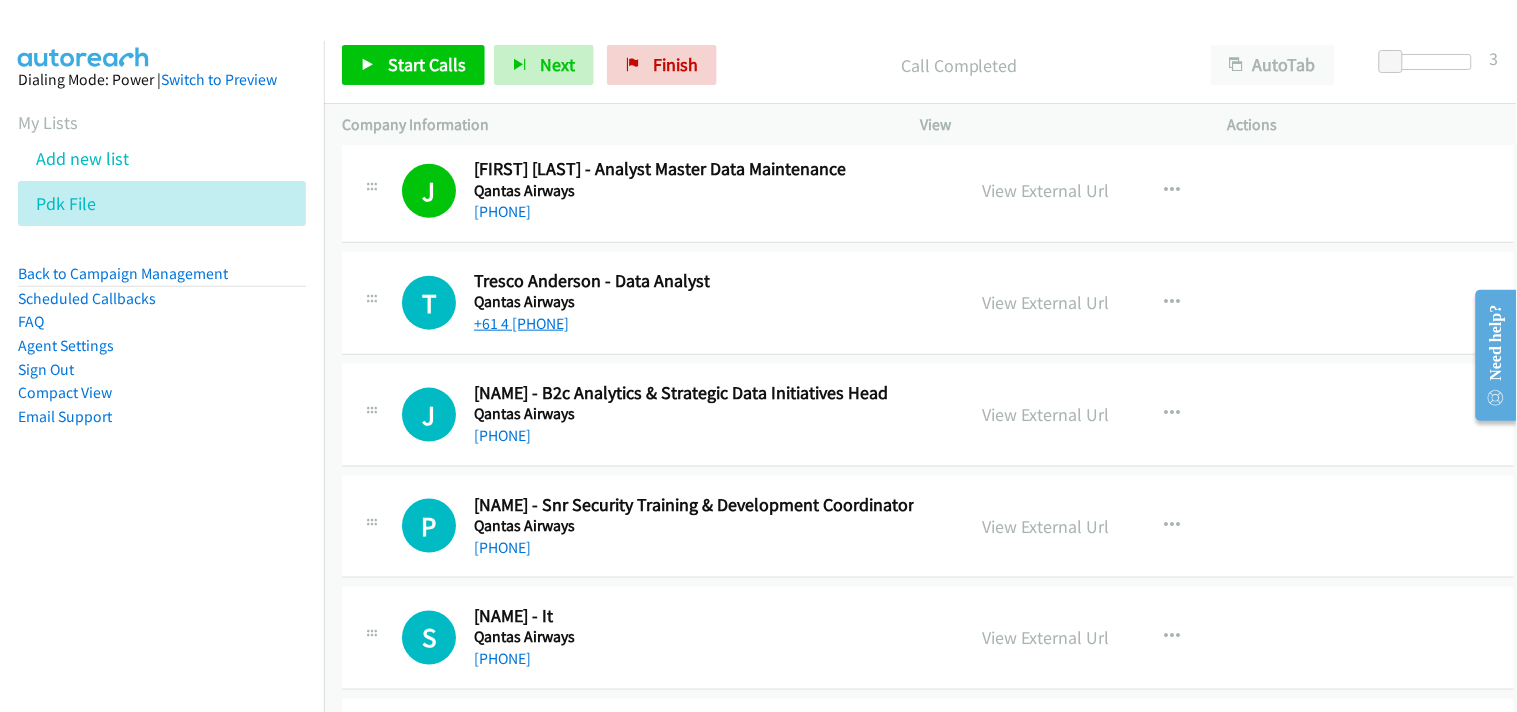 click on "+61 4 [PHONE]" at bounding box center [521, 323] 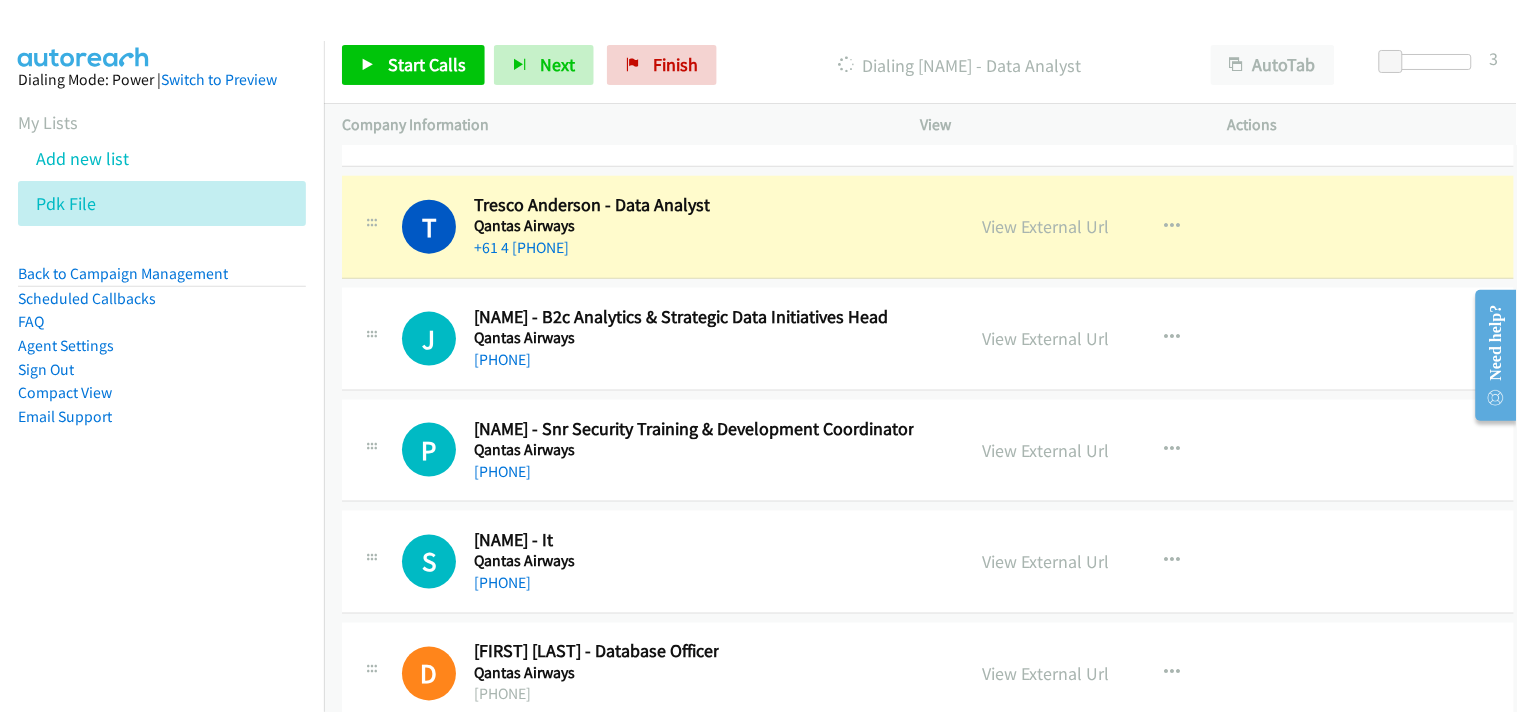 scroll, scrollTop: 33777, scrollLeft: 0, axis: vertical 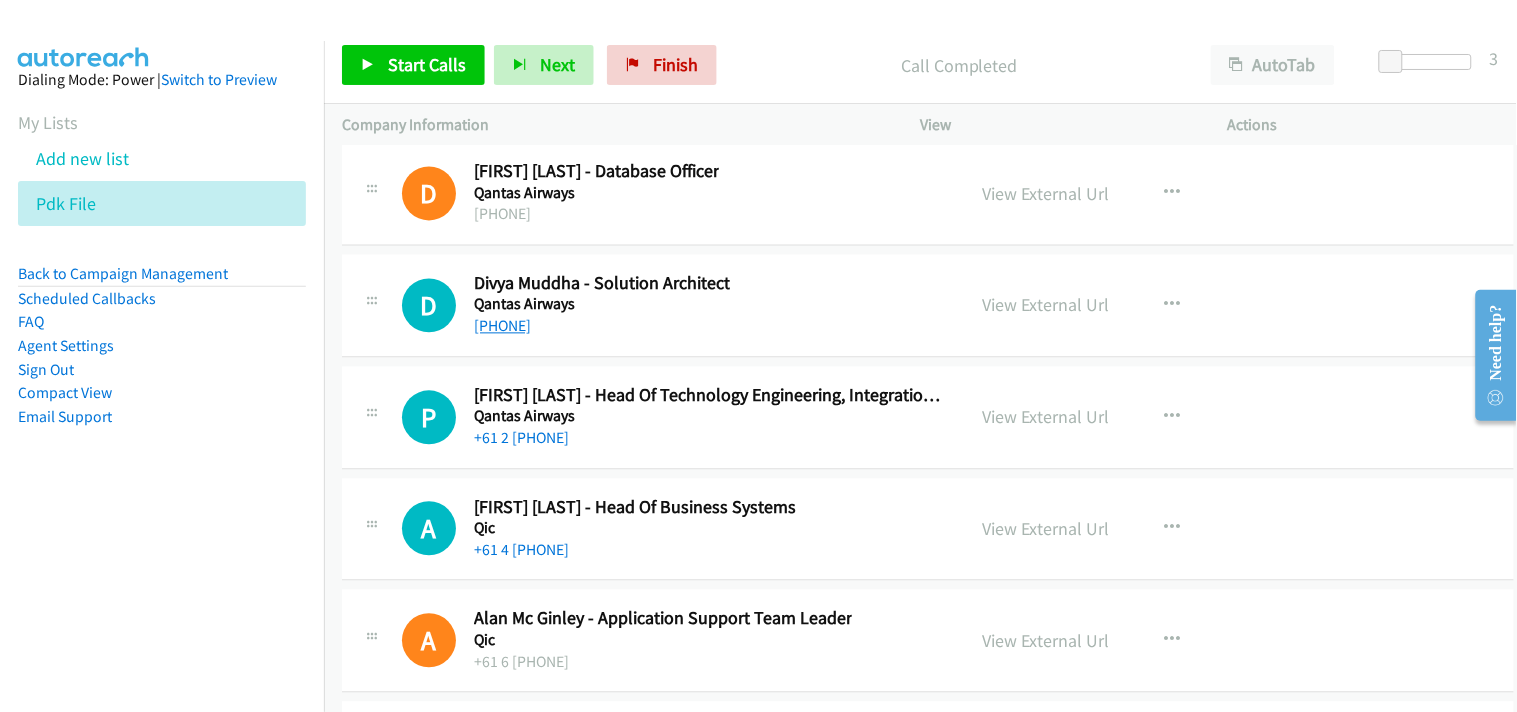 click on "[PHONE]" at bounding box center [502, 326] 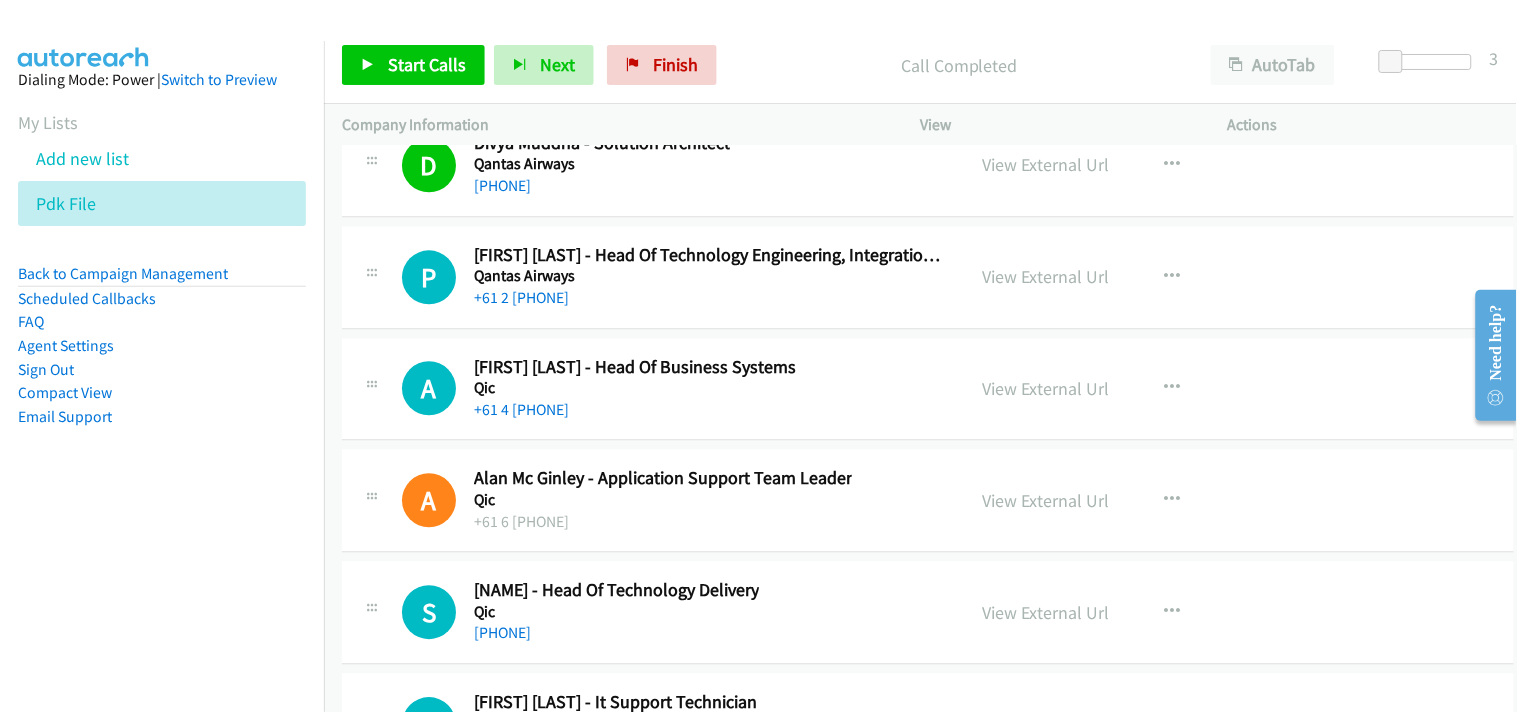 scroll, scrollTop: 34333, scrollLeft: 0, axis: vertical 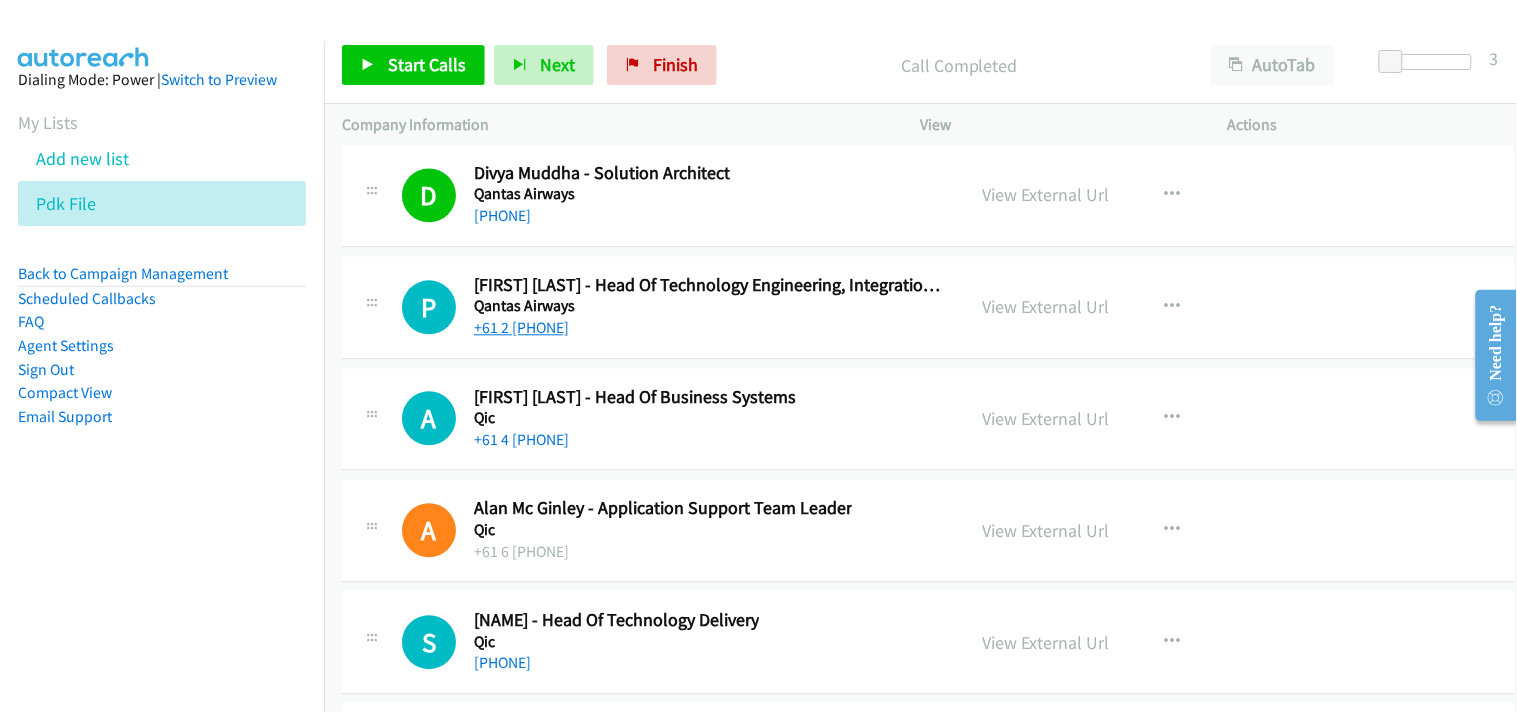 click on "+61 2 [PHONE]" at bounding box center (521, 327) 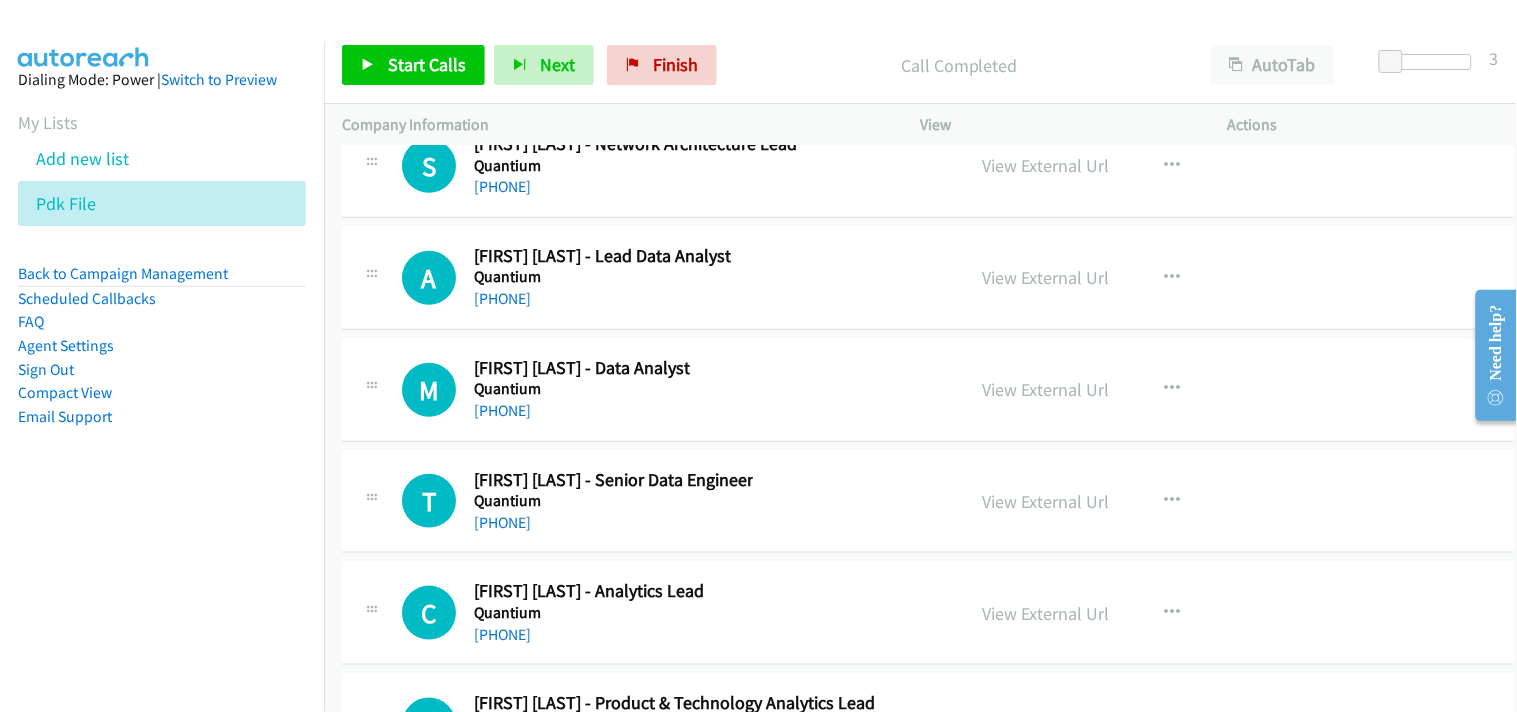 scroll, scrollTop: 35444, scrollLeft: 0, axis: vertical 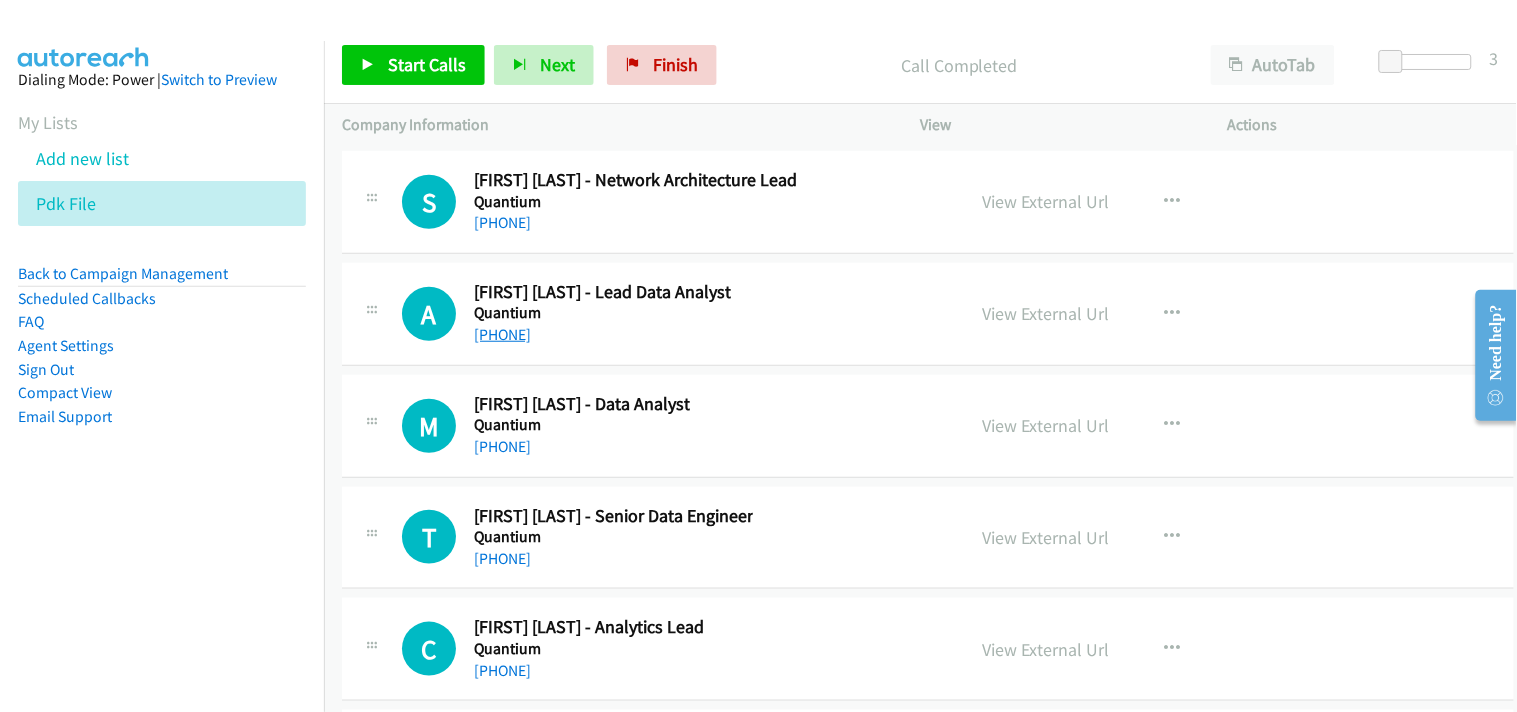 click on "[PHONE]" at bounding box center [502, 334] 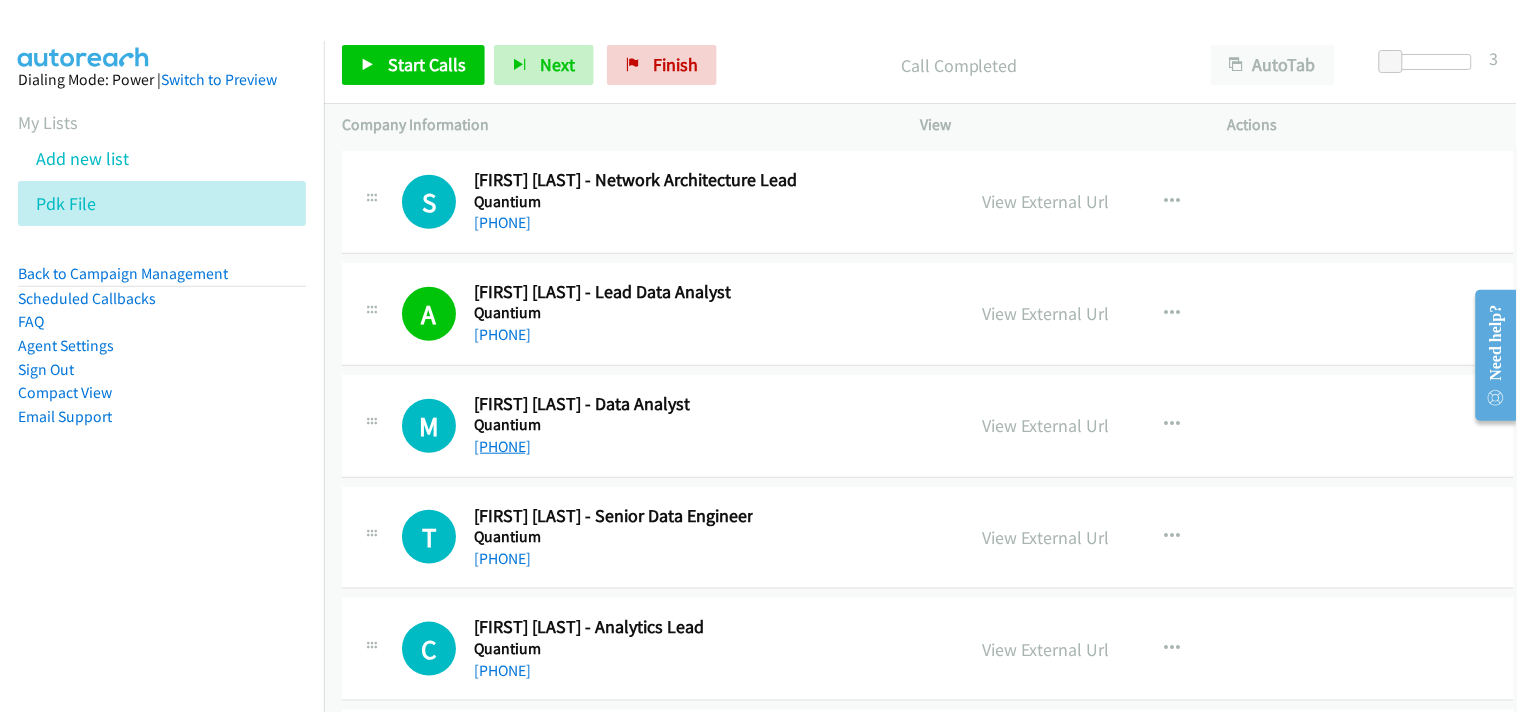 click on "[PHONE]" at bounding box center (502, 446) 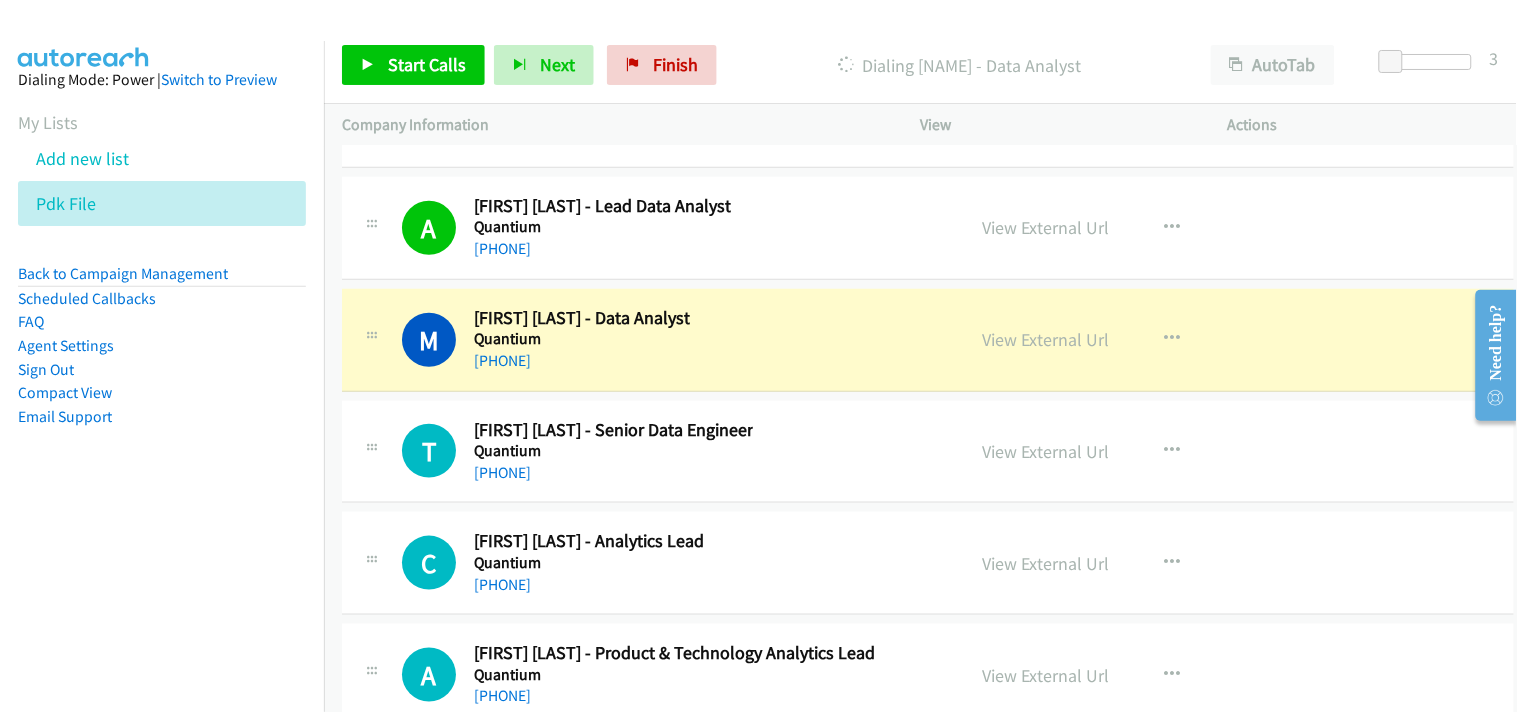 scroll, scrollTop: 35555, scrollLeft: 0, axis: vertical 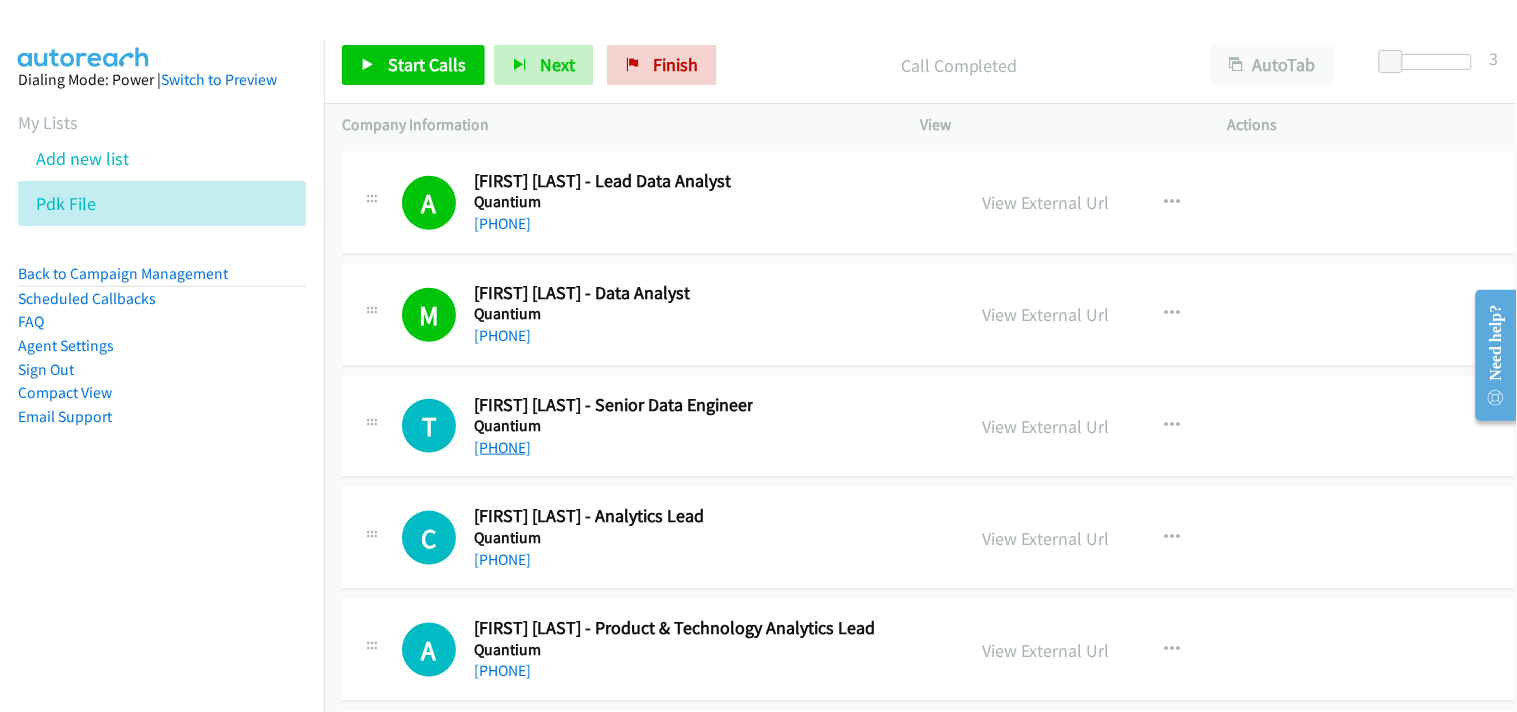 click on "[PHONE]" at bounding box center [502, 447] 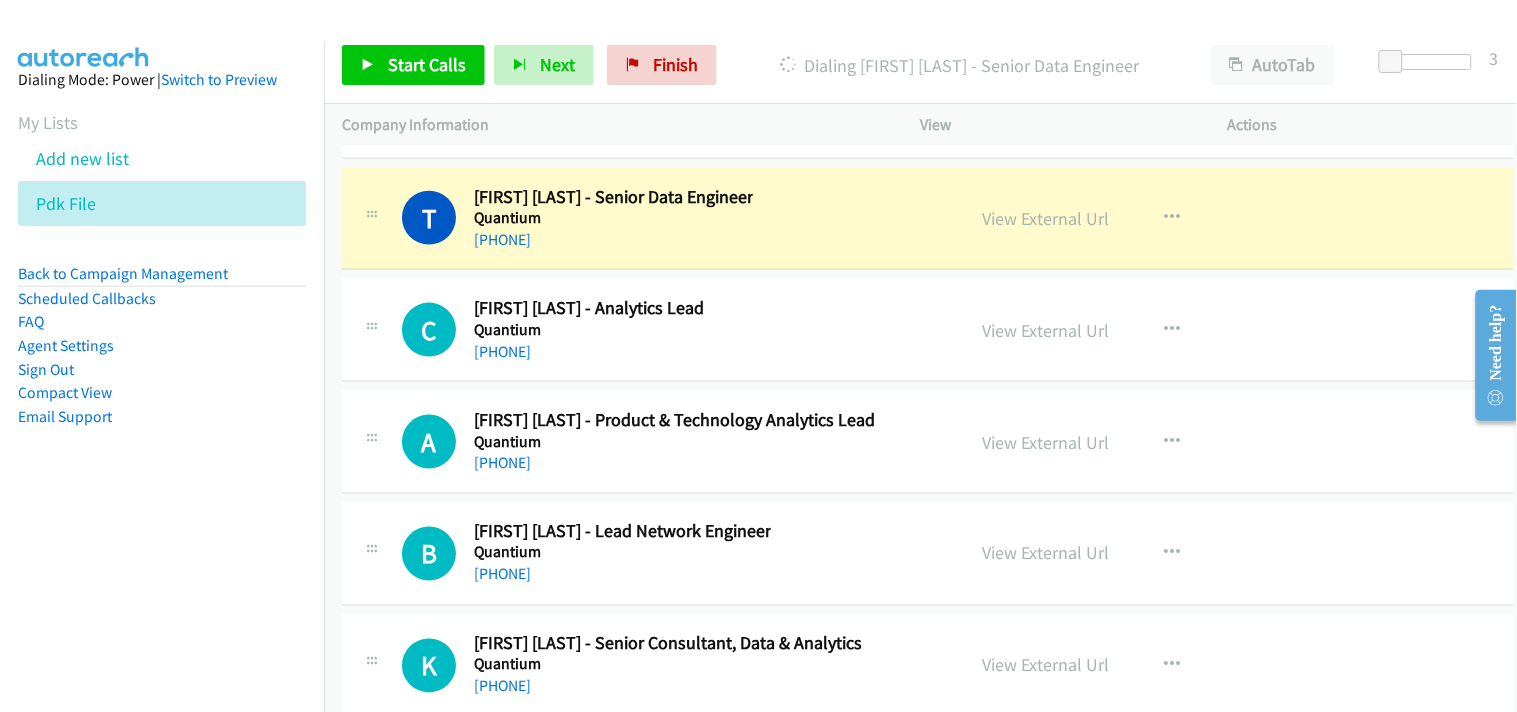 scroll, scrollTop: 35777, scrollLeft: 0, axis: vertical 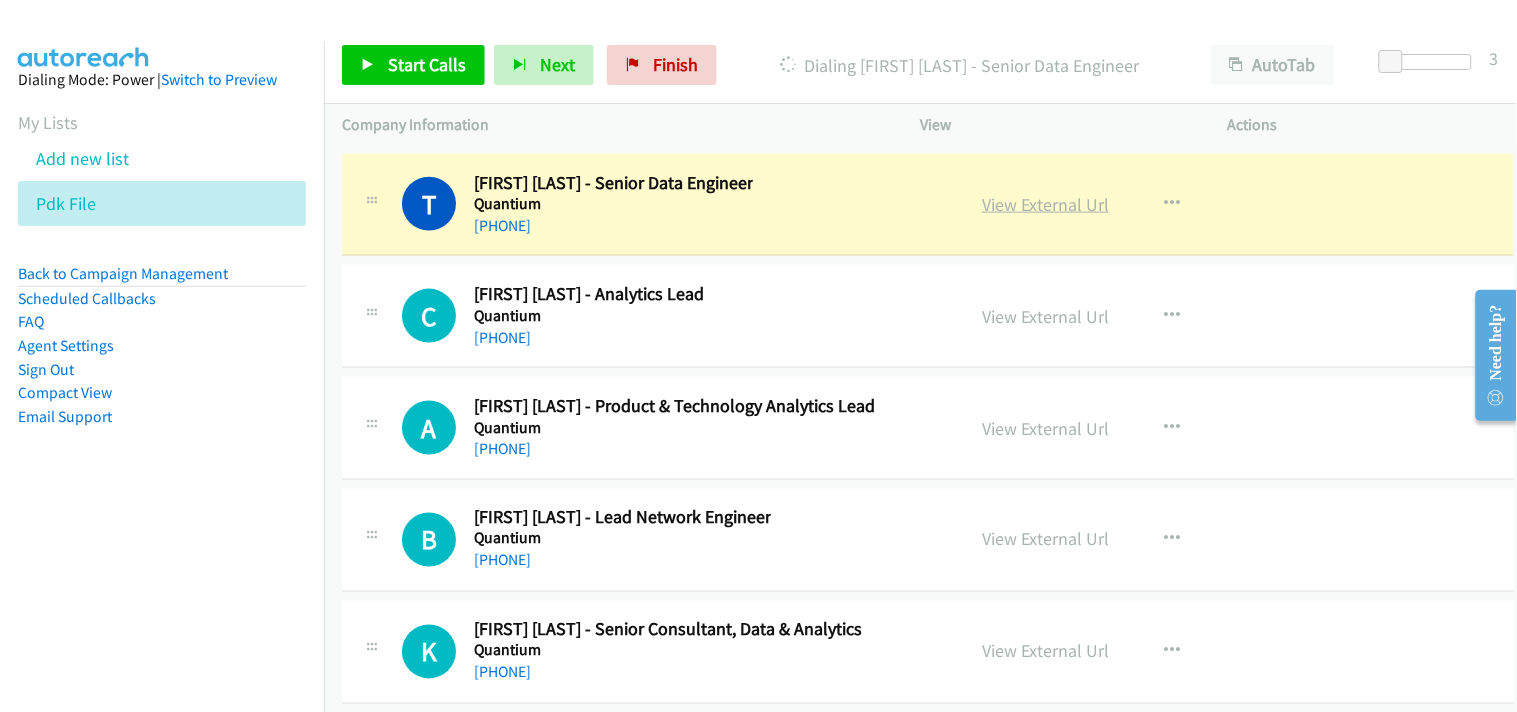 click on "View External Url" at bounding box center [1045, 204] 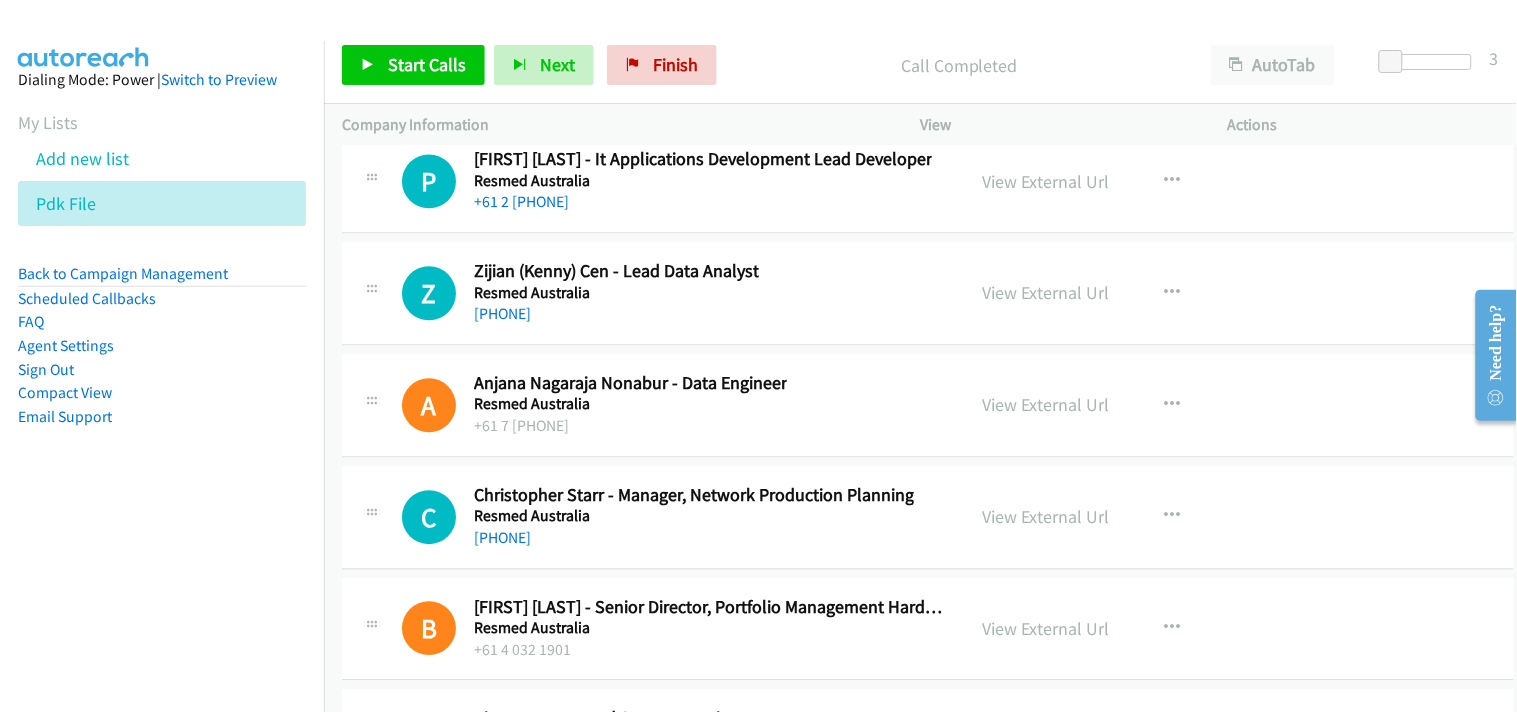 scroll, scrollTop: 46111, scrollLeft: 0, axis: vertical 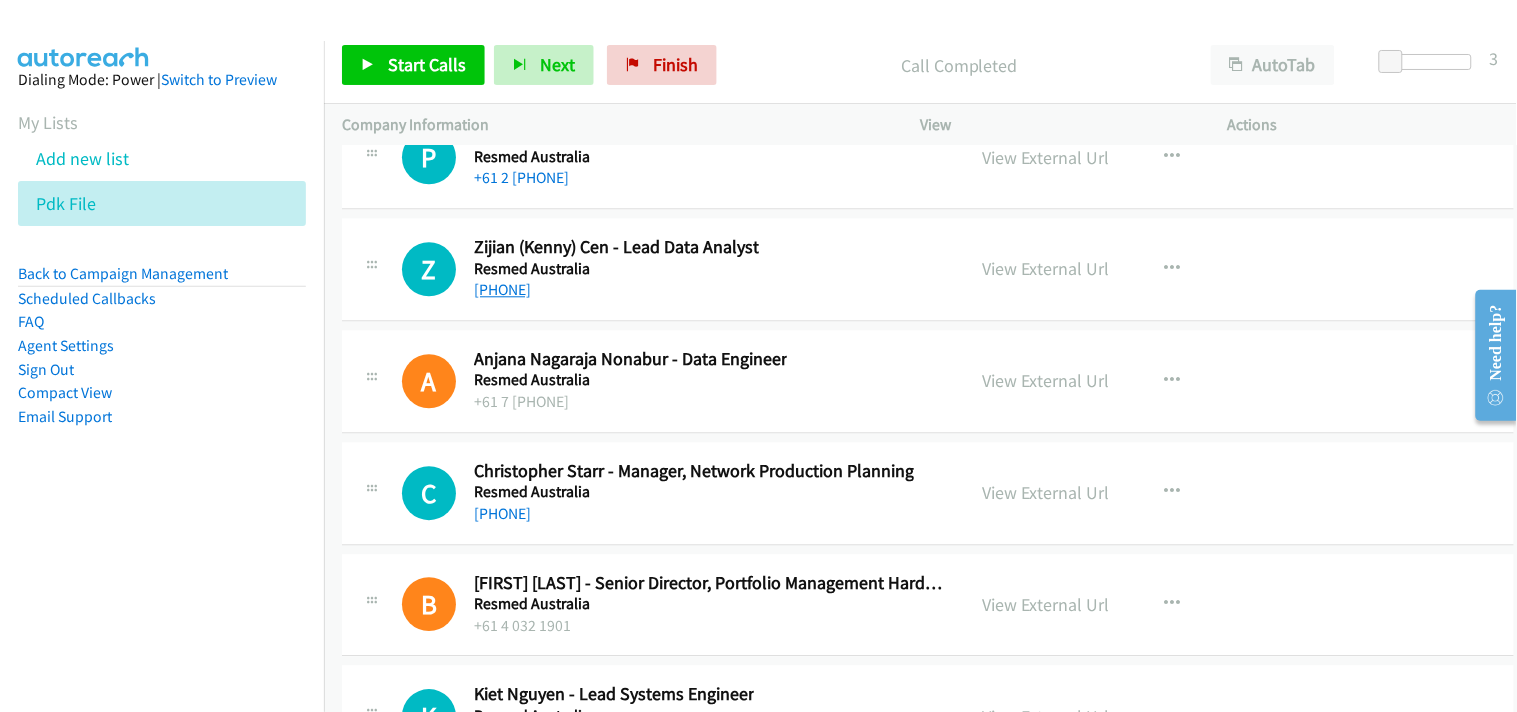 click on "[PHONE]" at bounding box center [502, 289] 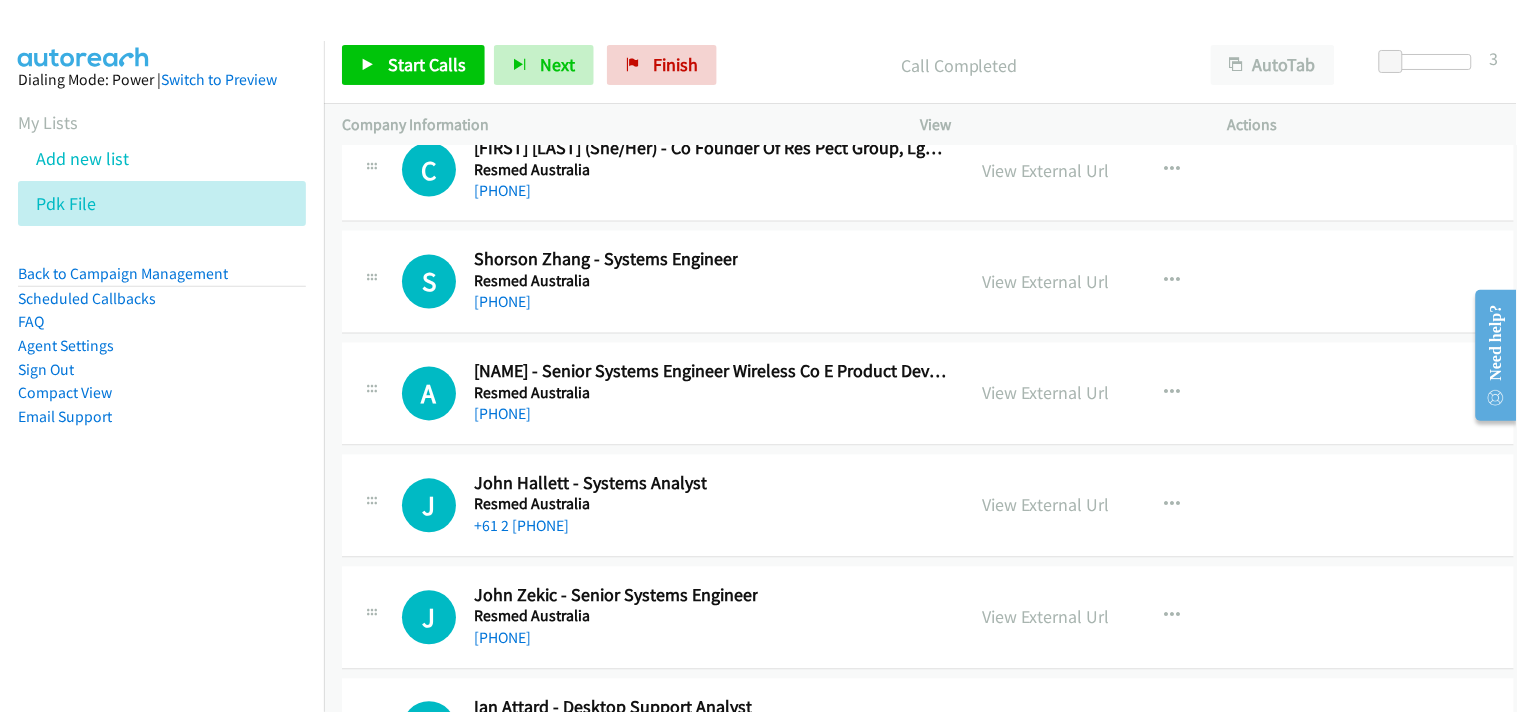 scroll, scrollTop: 47777, scrollLeft: 0, axis: vertical 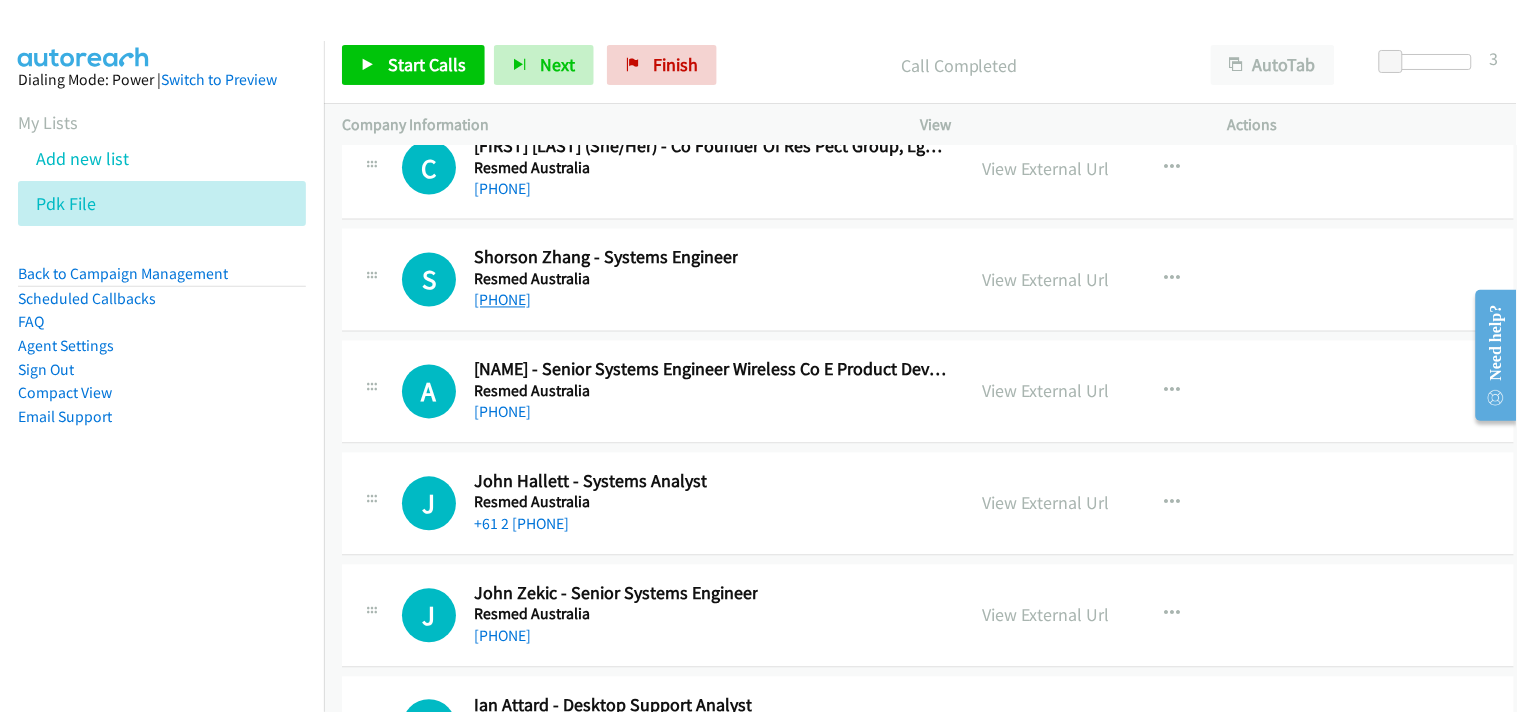 click on "[PHONE]" at bounding box center (502, 300) 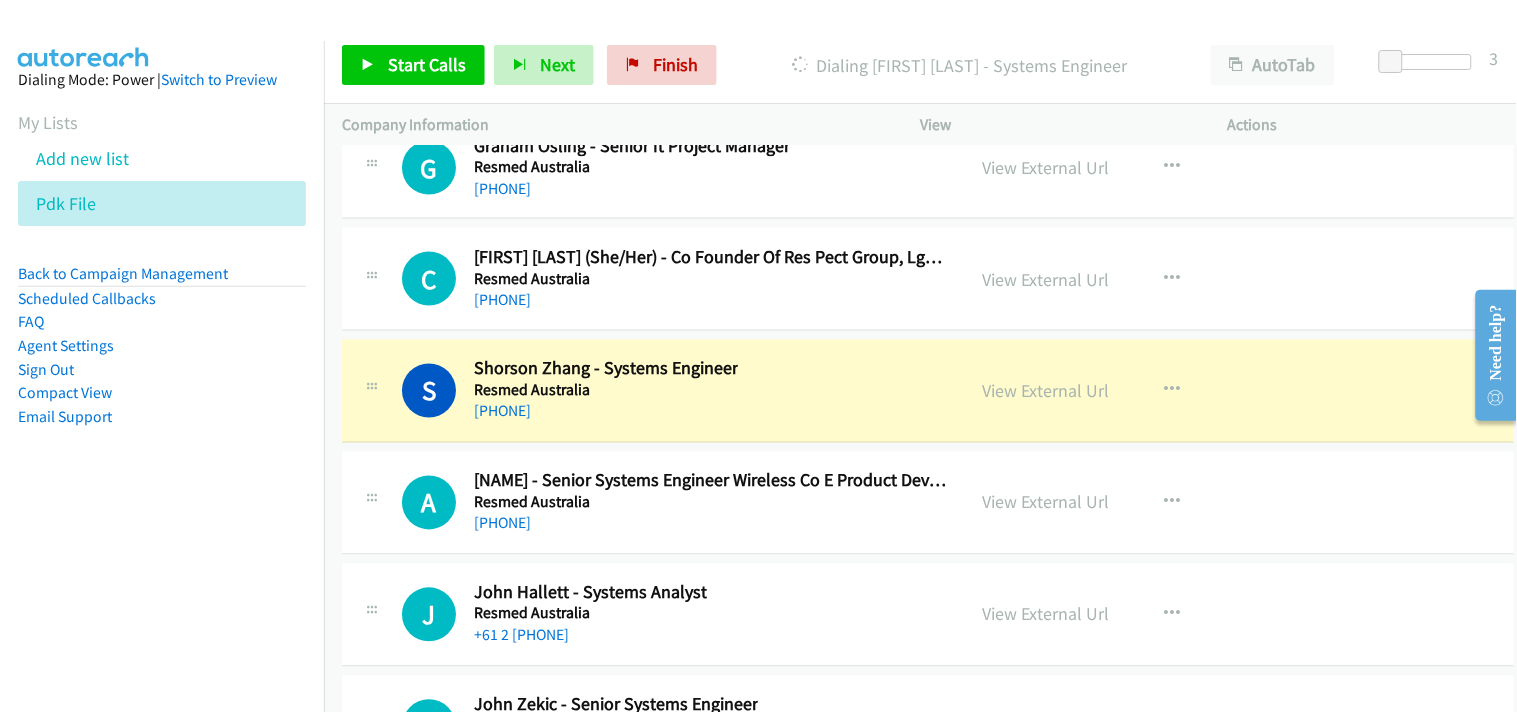 scroll, scrollTop: 47777, scrollLeft: 0, axis: vertical 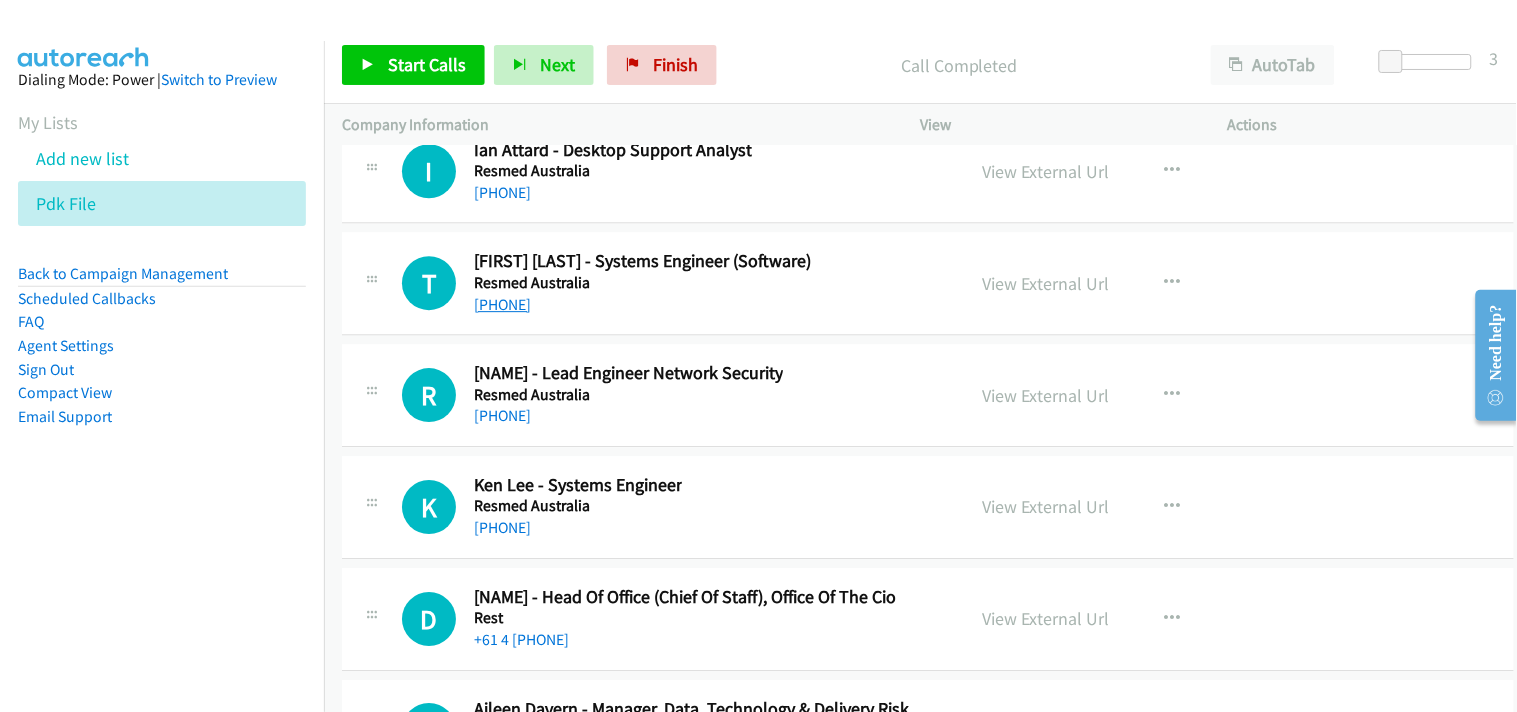 click on "[PHONE]" at bounding box center [502, 304] 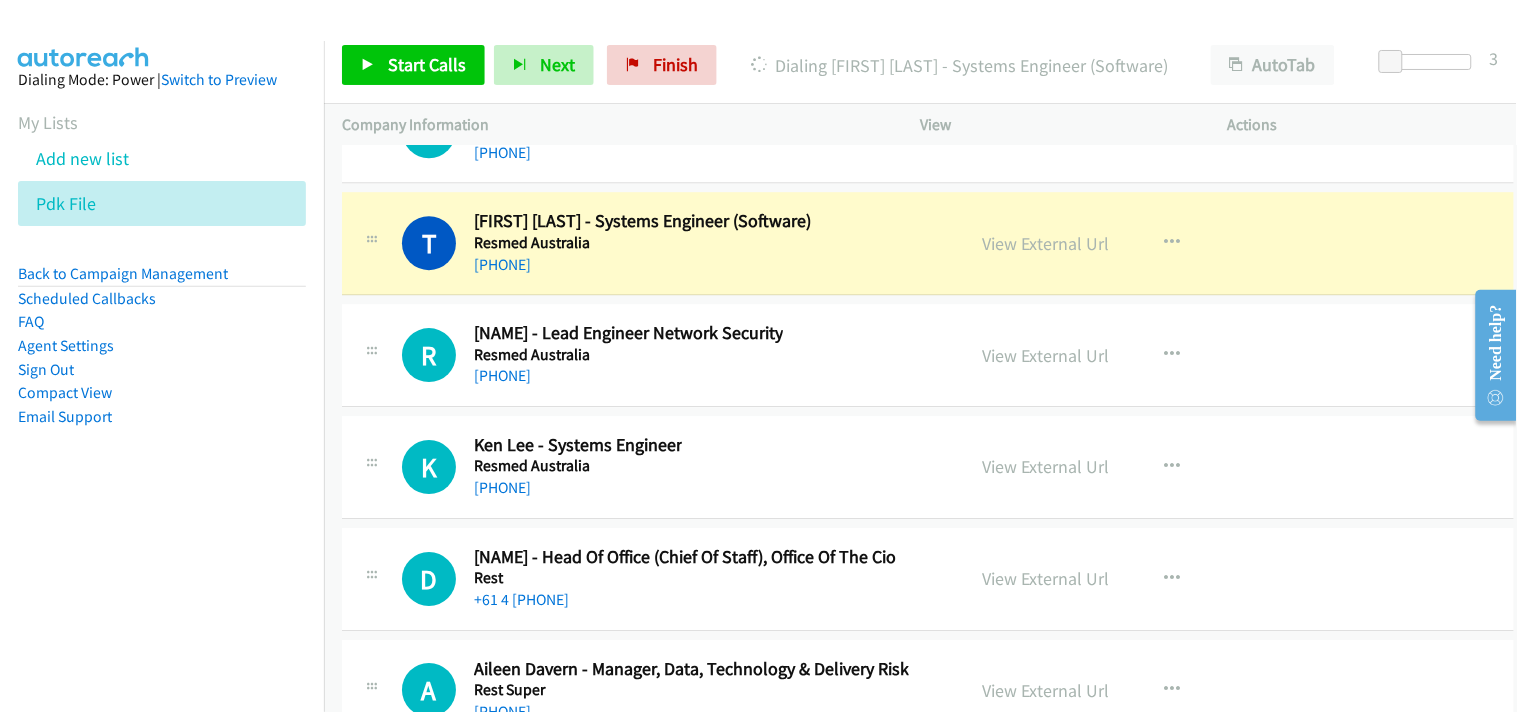 scroll, scrollTop: 48333, scrollLeft: 0, axis: vertical 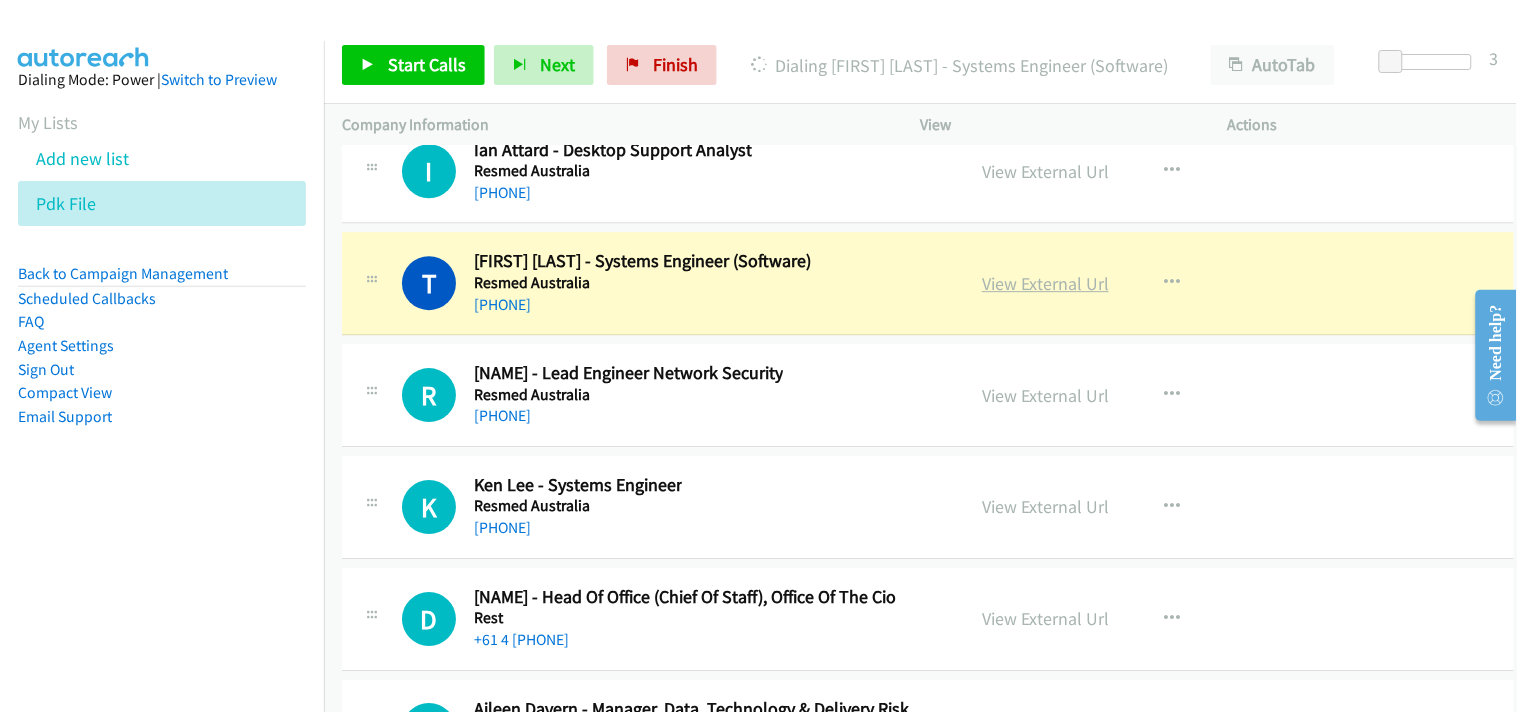 click on "View External Url" at bounding box center [1045, 283] 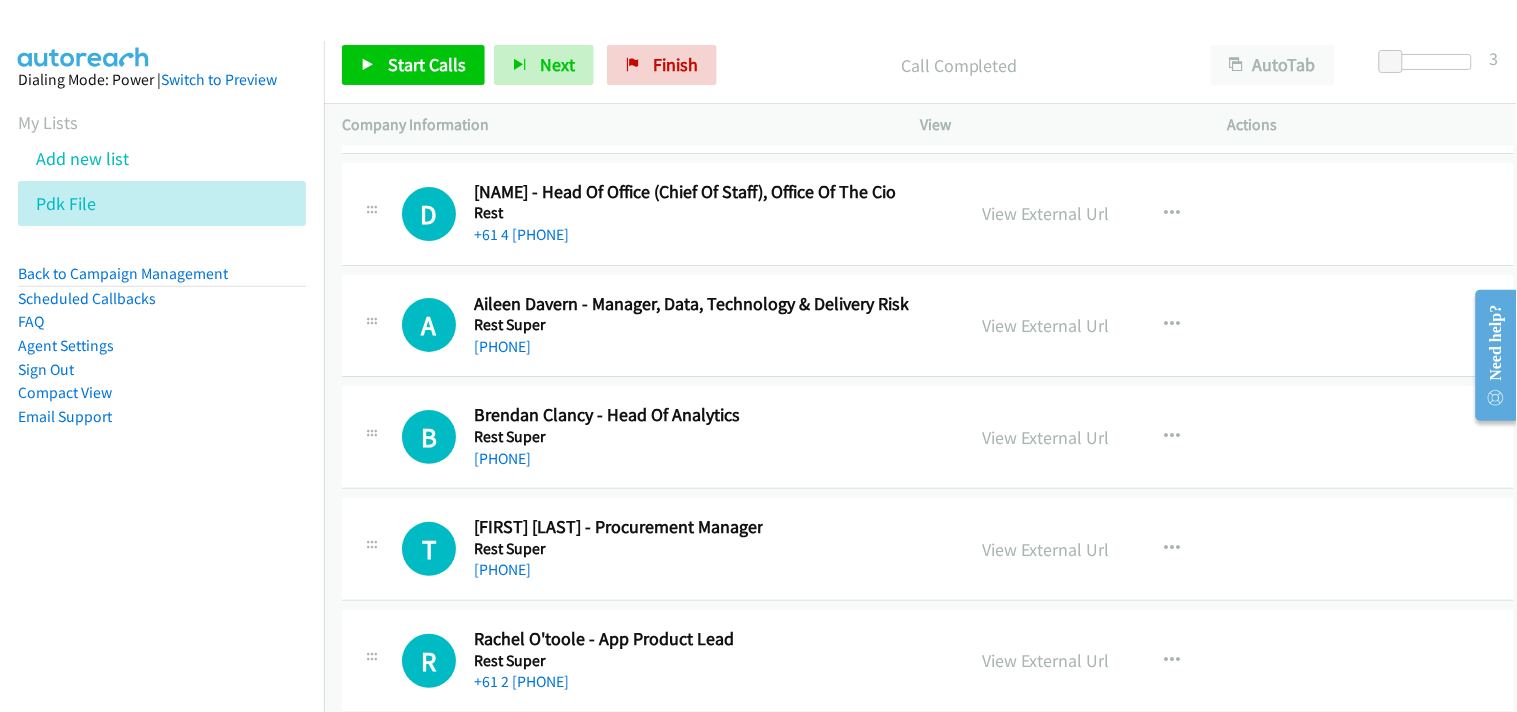 scroll, scrollTop: 48777, scrollLeft: 0, axis: vertical 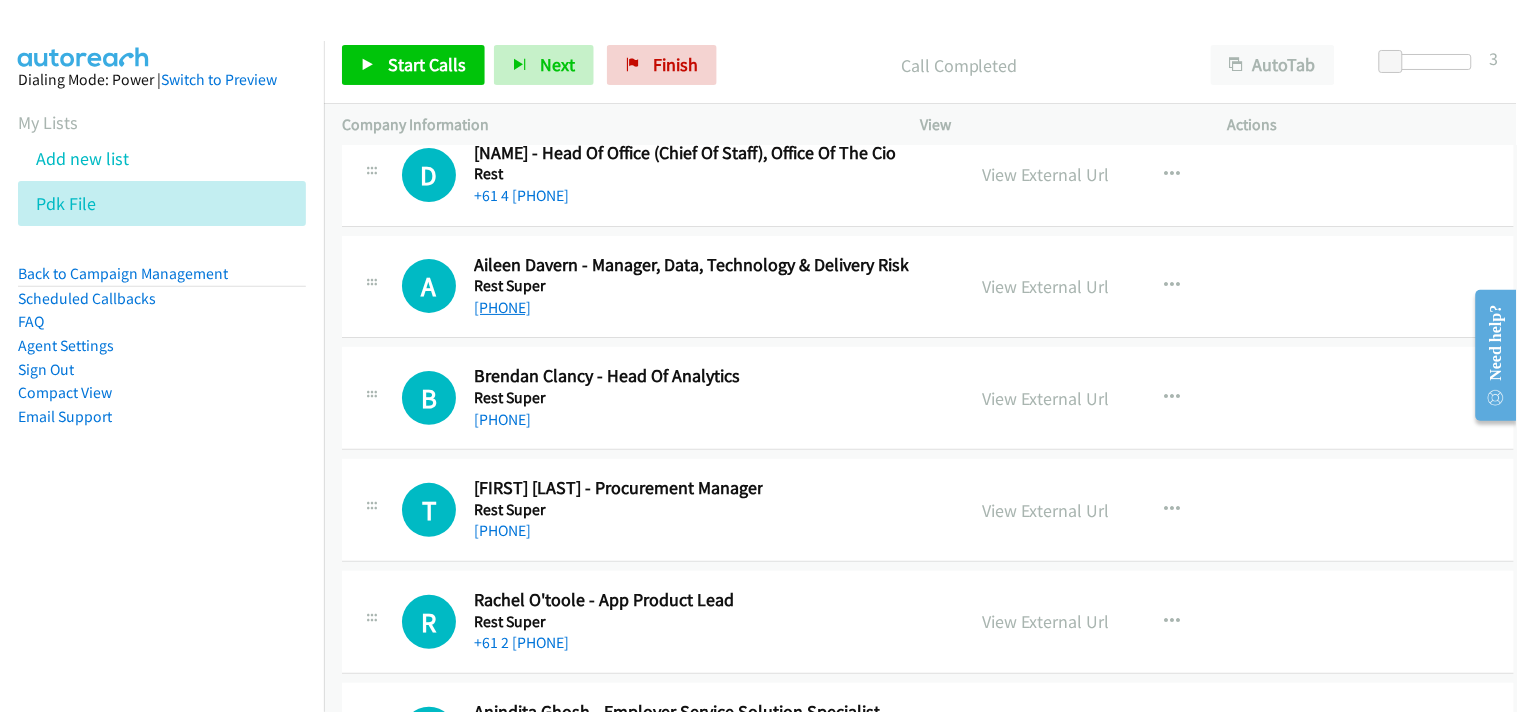 click on "[PHONE]" at bounding box center (502, 307) 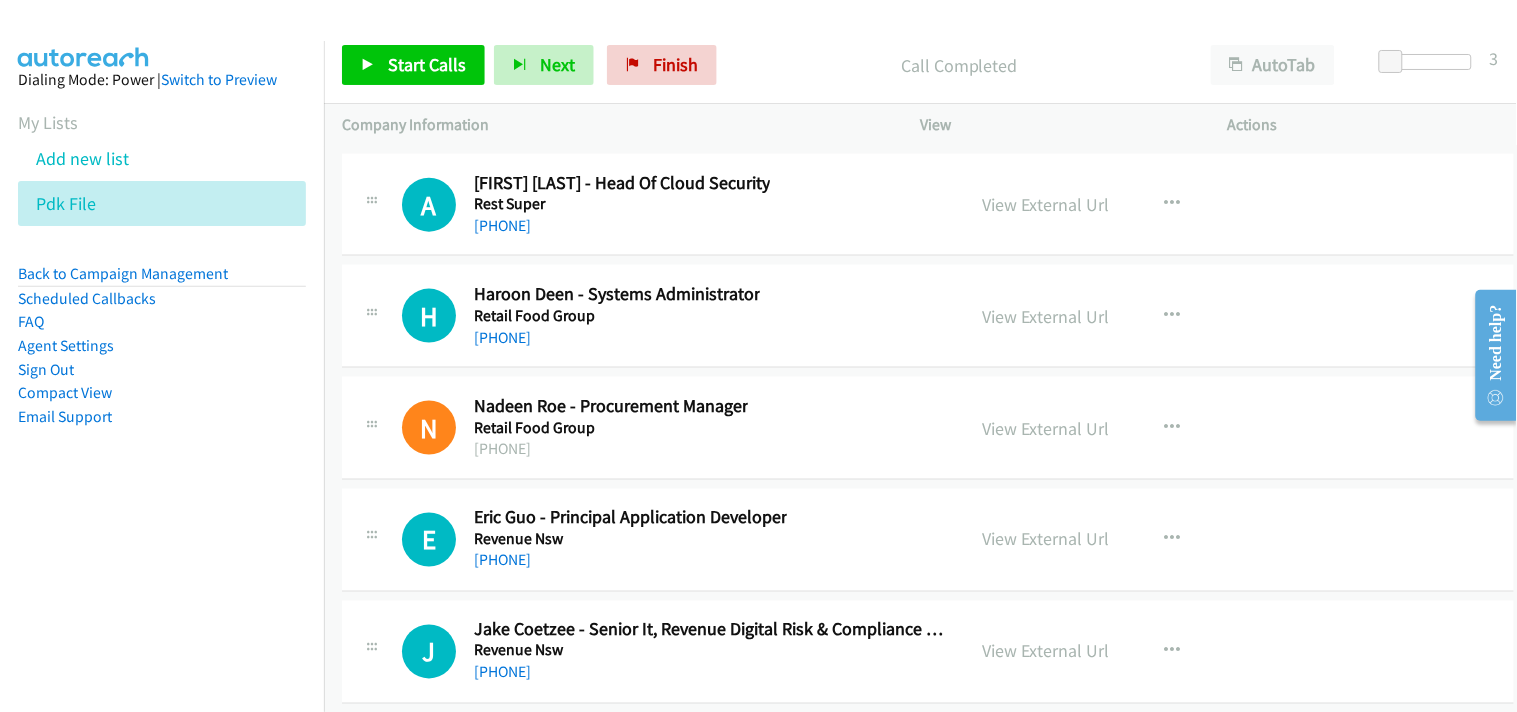 scroll, scrollTop: 49444, scrollLeft: 0, axis: vertical 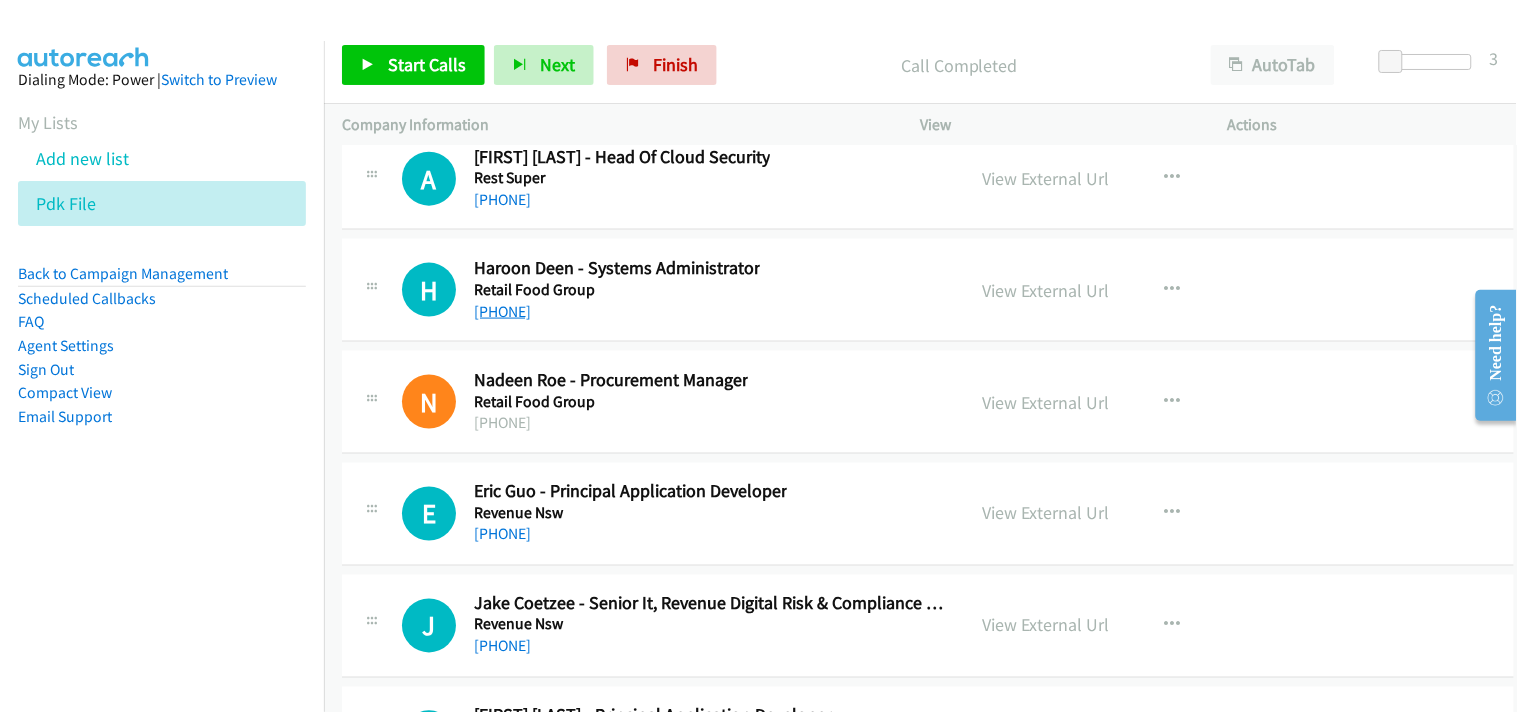 click on "[PHONE]" at bounding box center (502, 311) 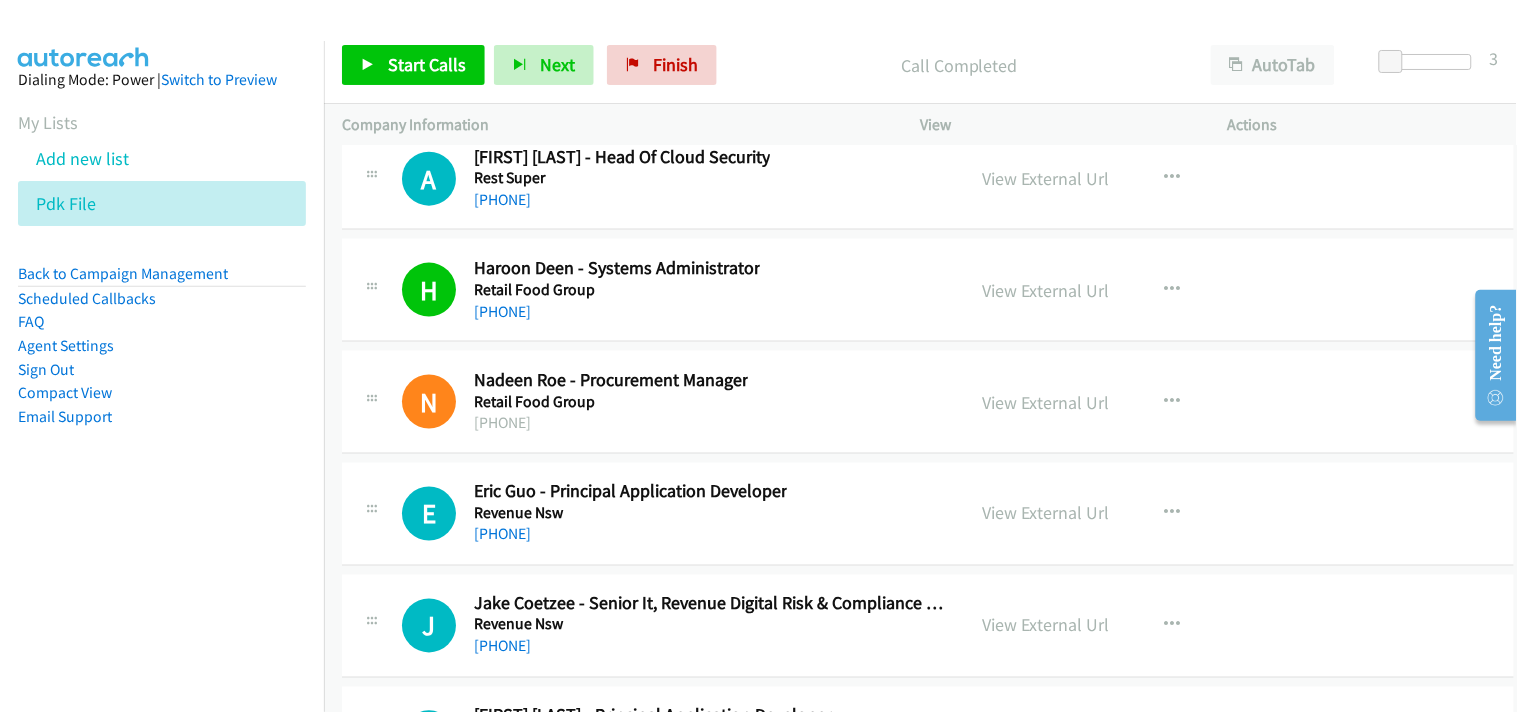 click on "Add new list" at bounding box center [180, 158] 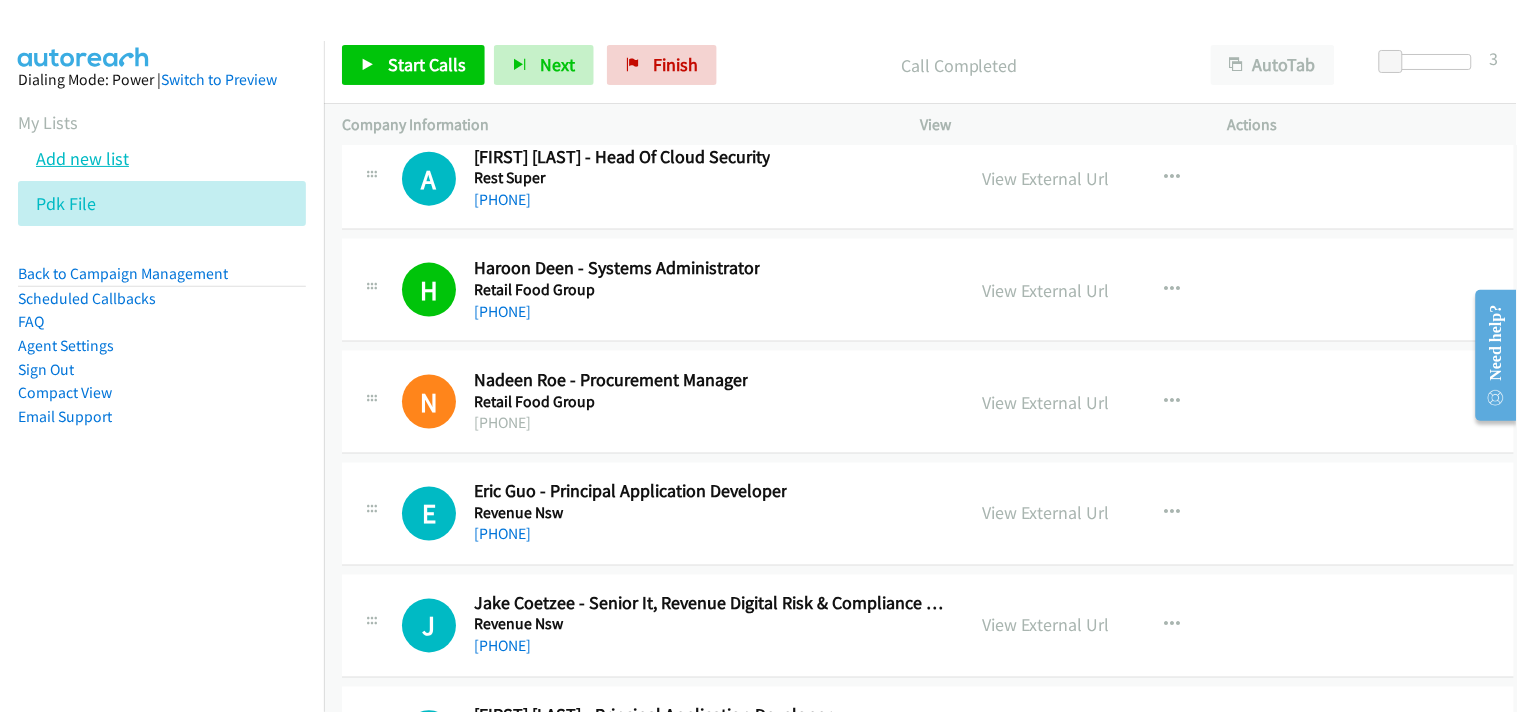 click on "Add new list" at bounding box center [82, 158] 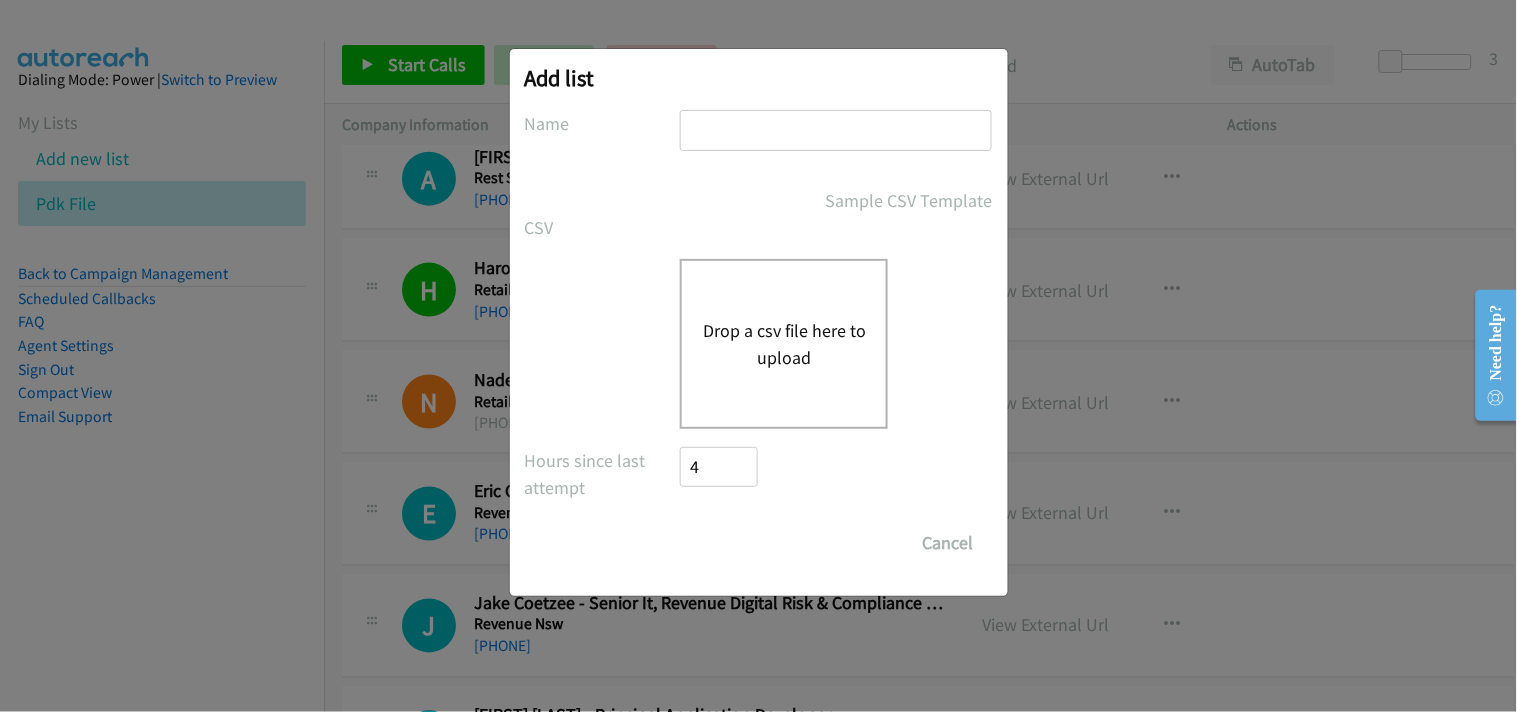 click at bounding box center (836, 130) 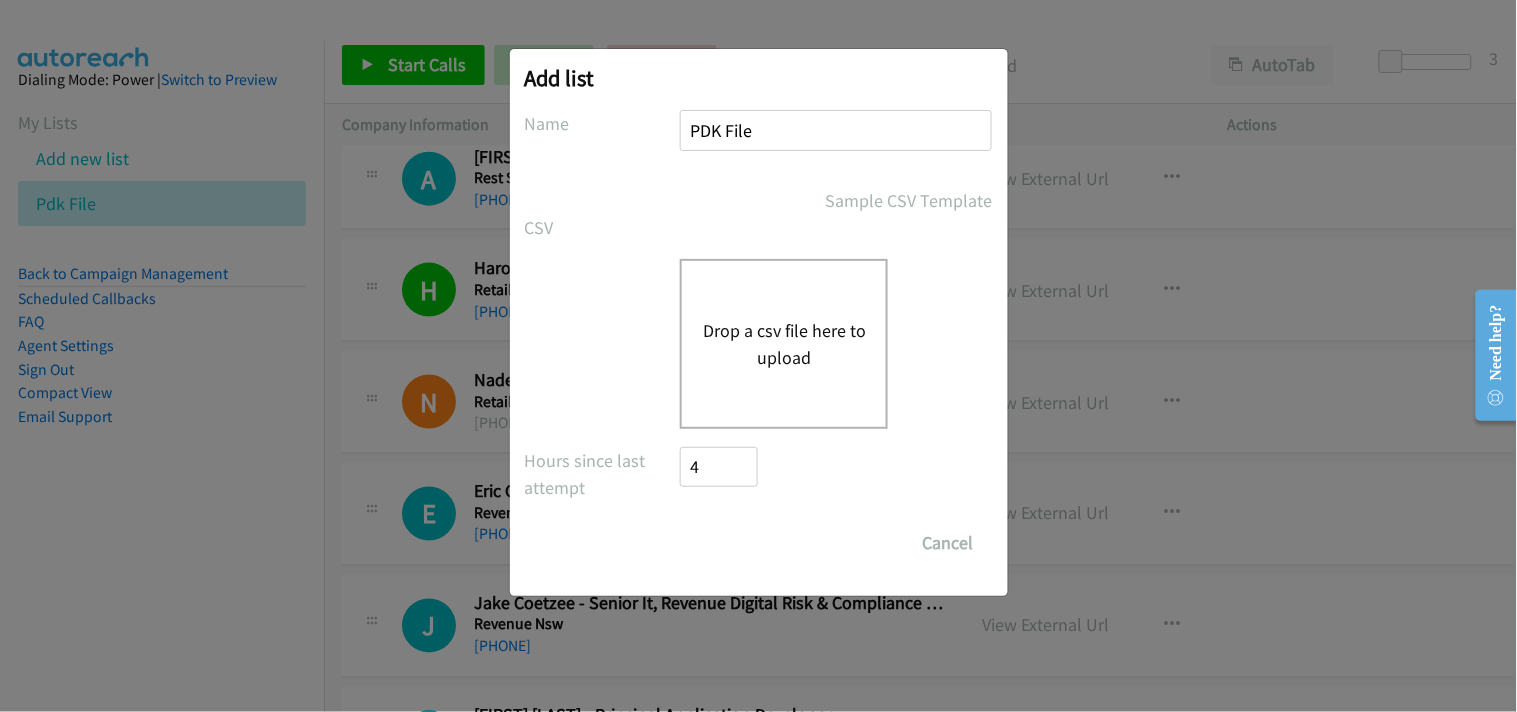 click on "Drop a csv file here to upload" at bounding box center [784, 344] 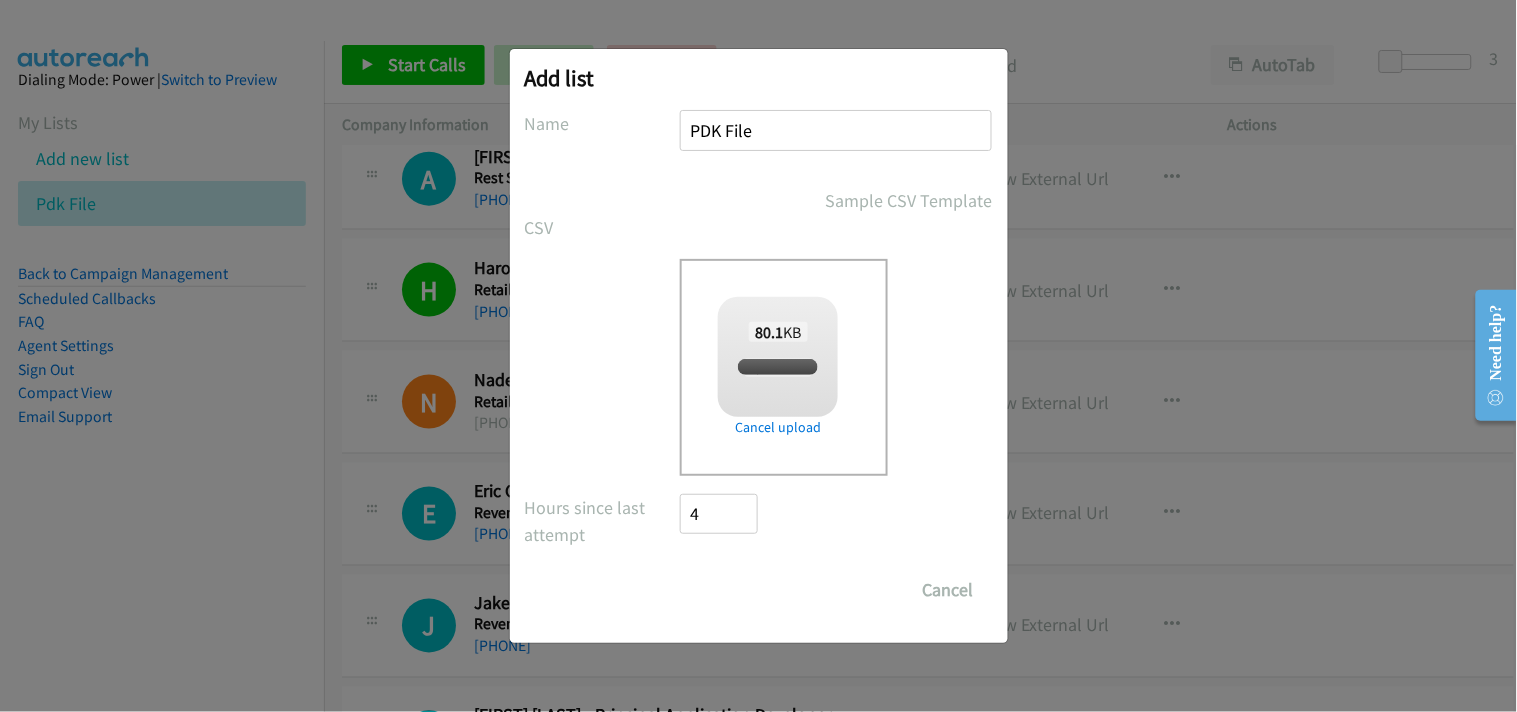 checkbox on "true" 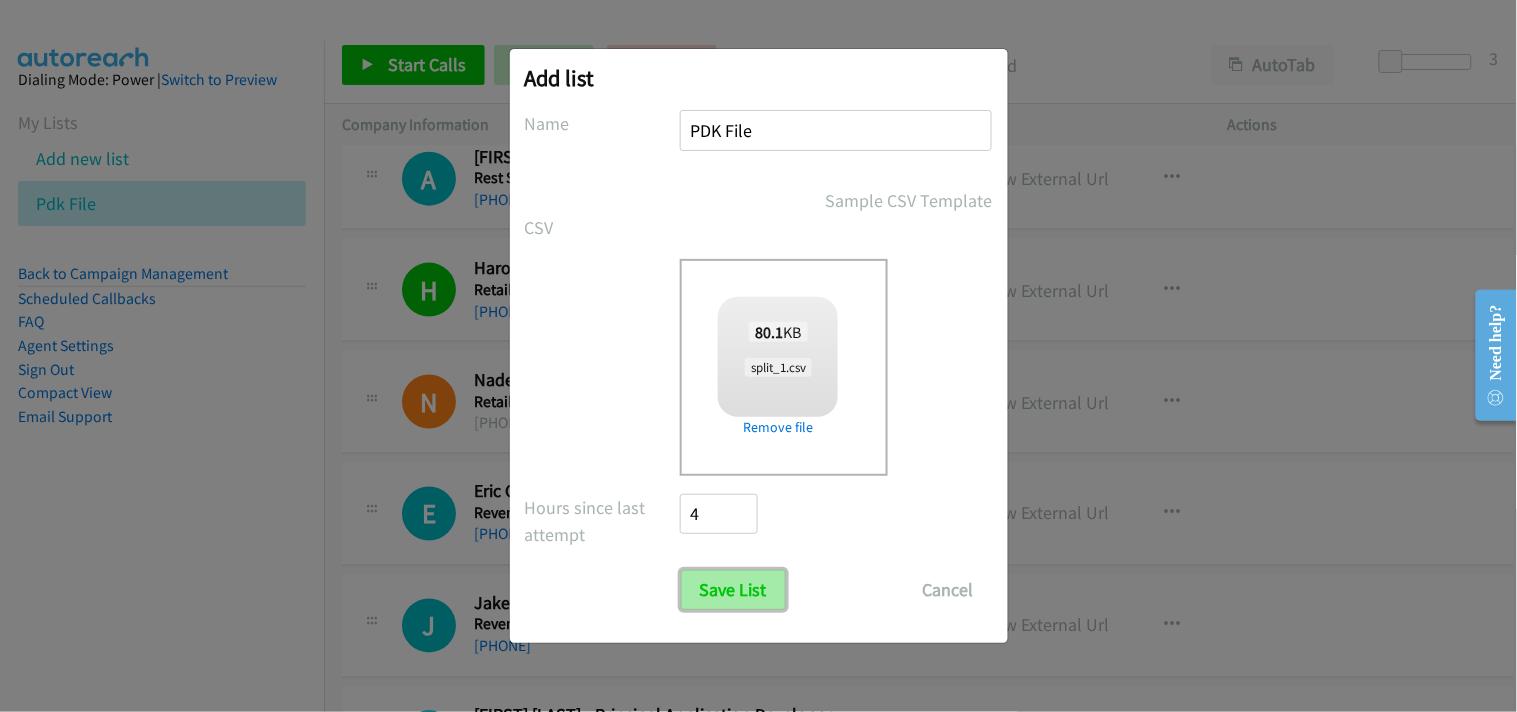 click on "Save List" at bounding box center (733, 590) 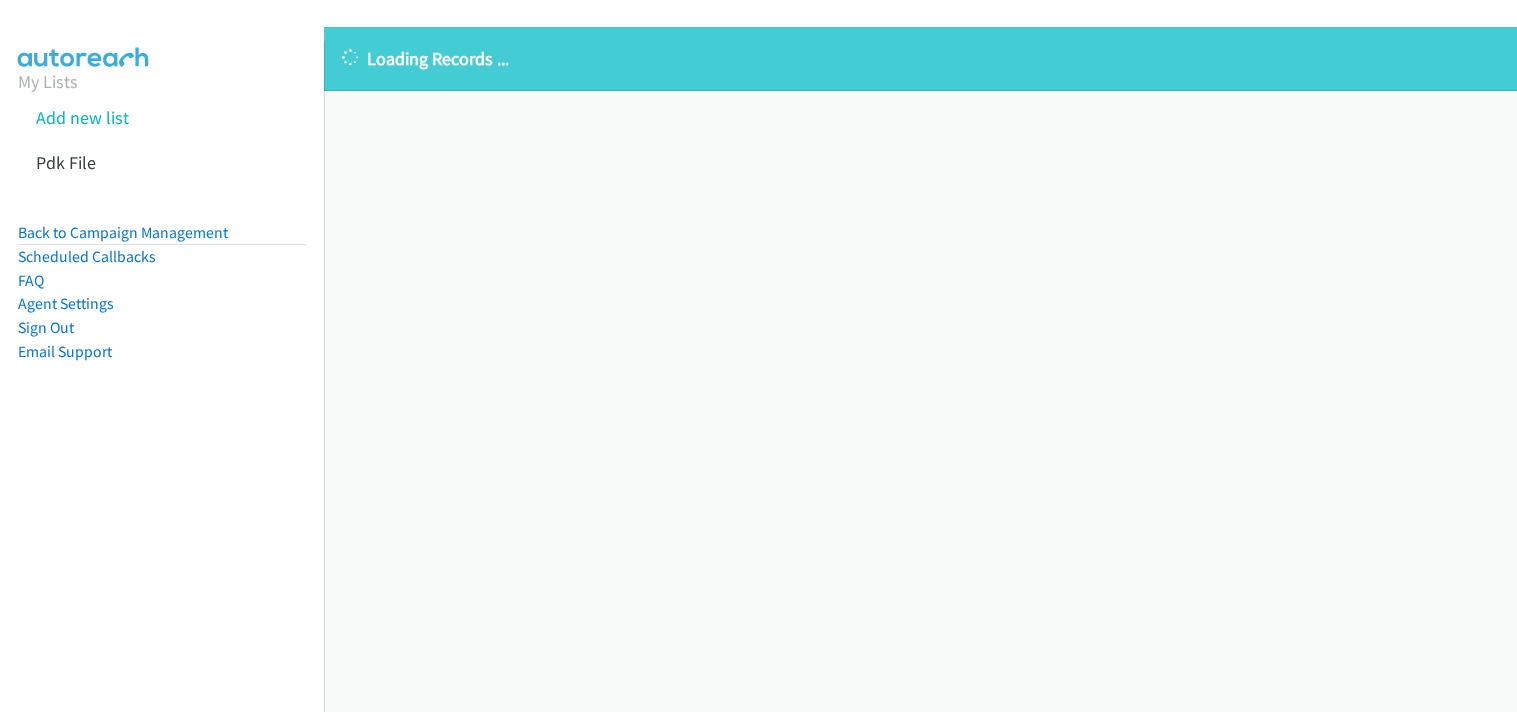 scroll, scrollTop: 0, scrollLeft: 0, axis: both 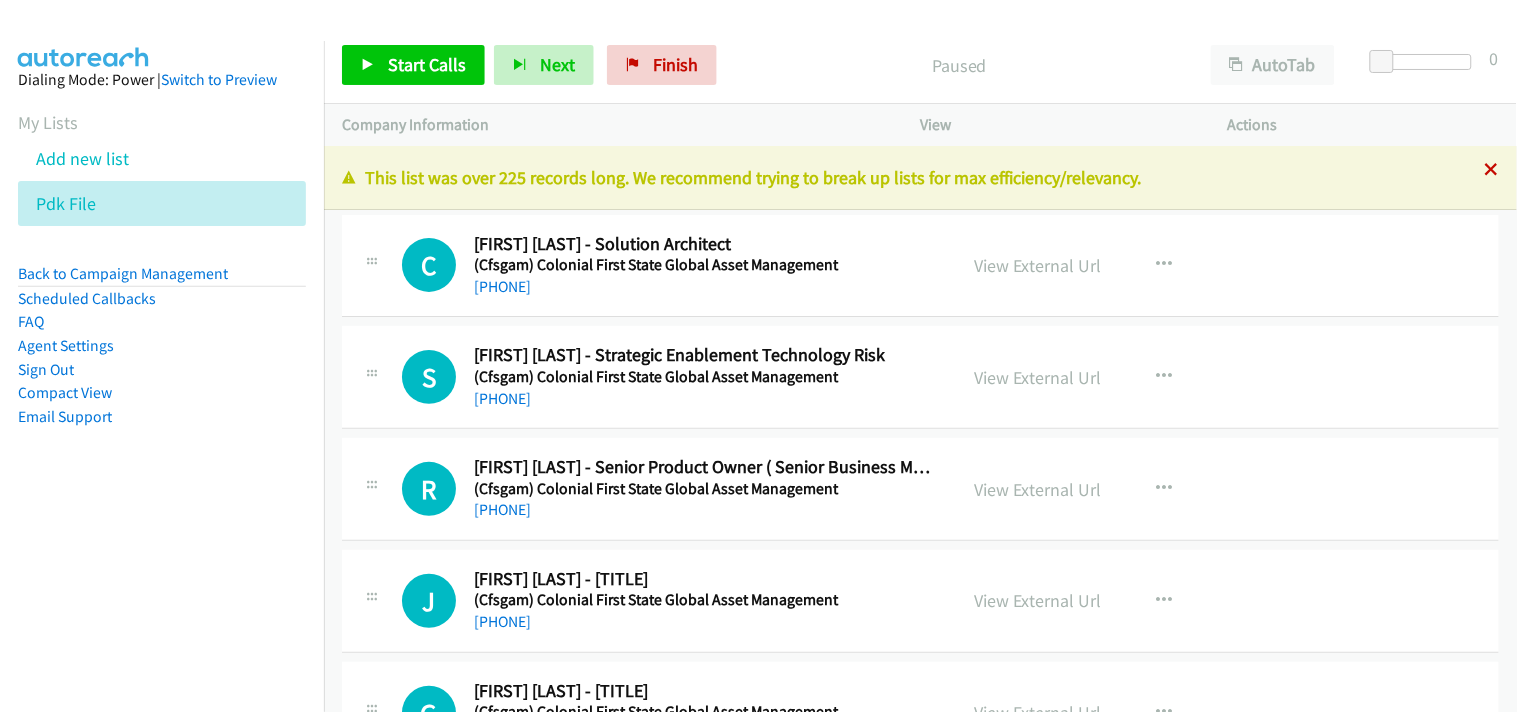 click at bounding box center (1492, 171) 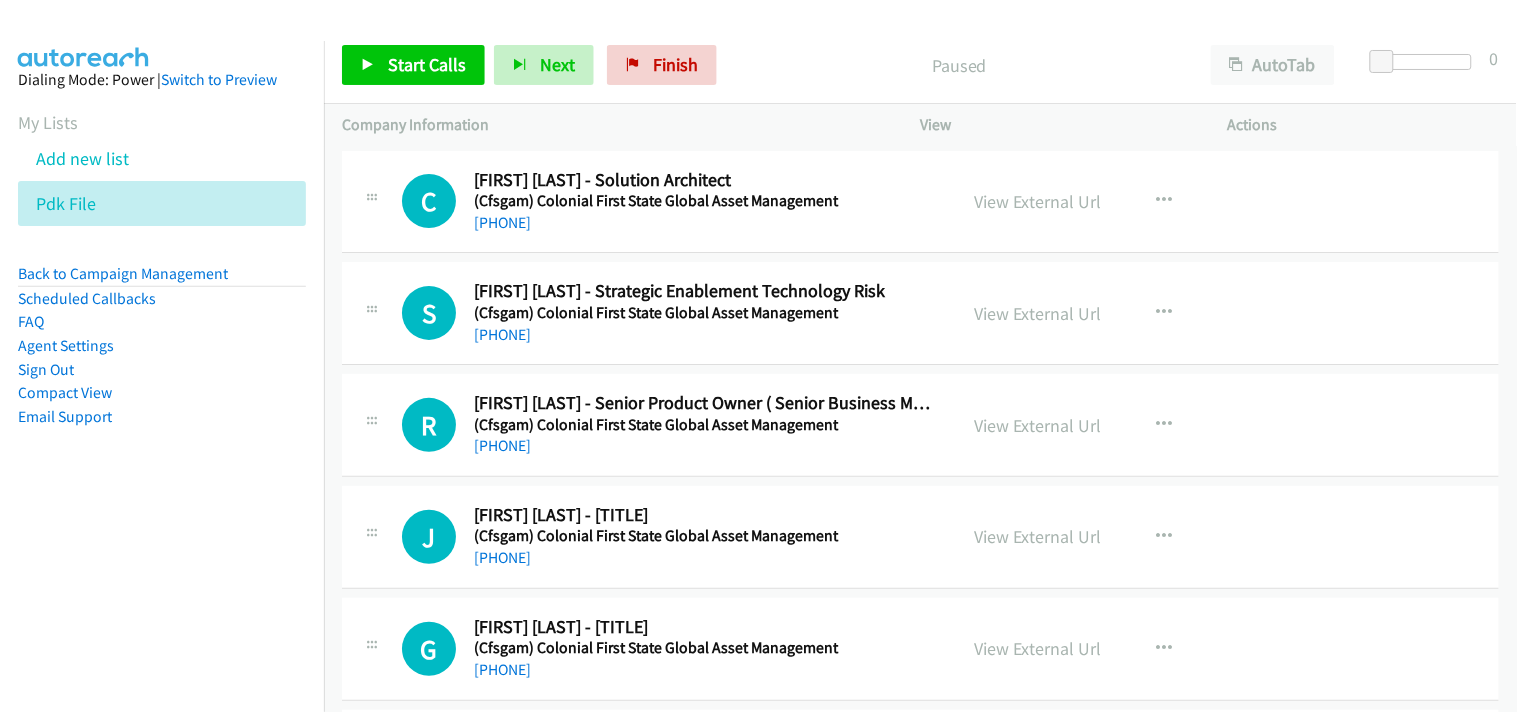 scroll, scrollTop: 0, scrollLeft: 0, axis: both 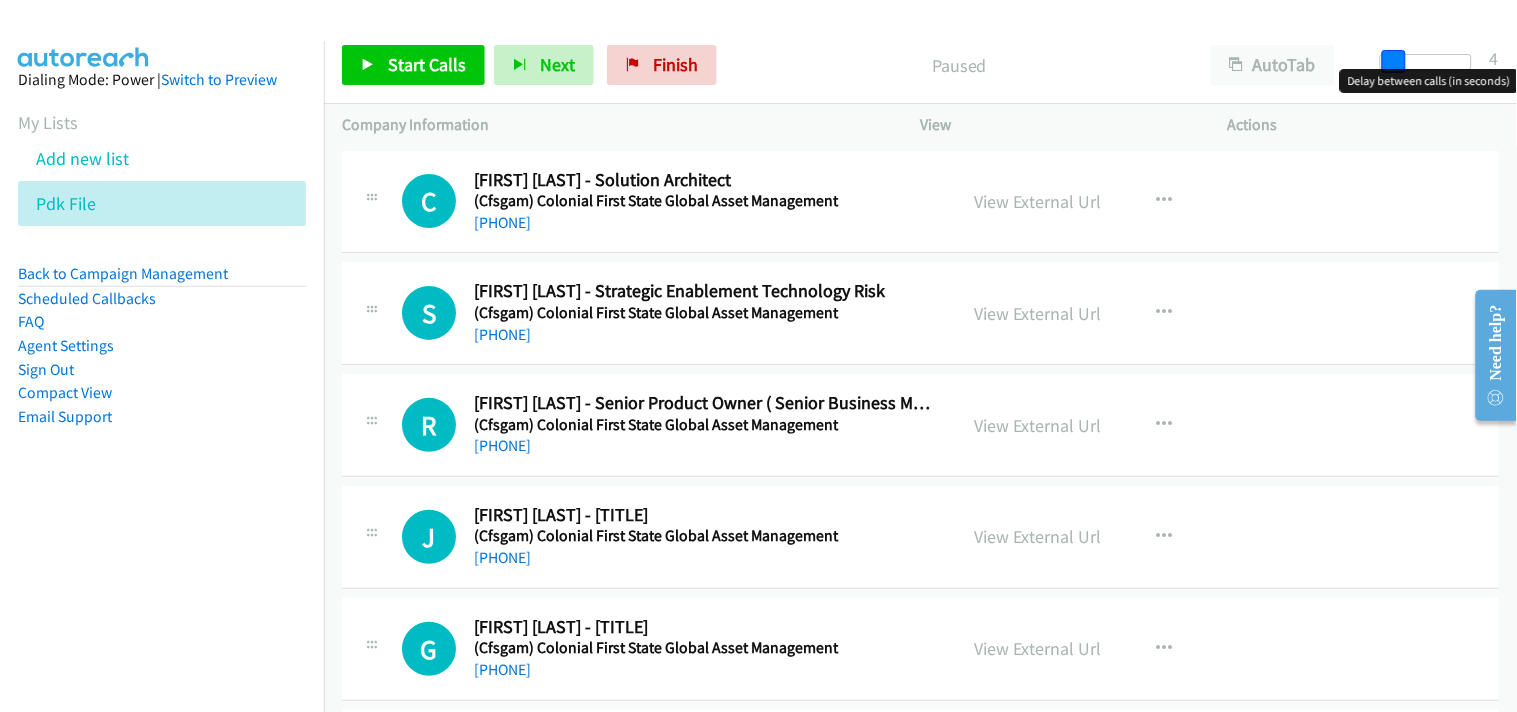 drag, startPoint x: 1387, startPoint y: 61, endPoint x: 1397, endPoint y: 62, distance: 10.049875 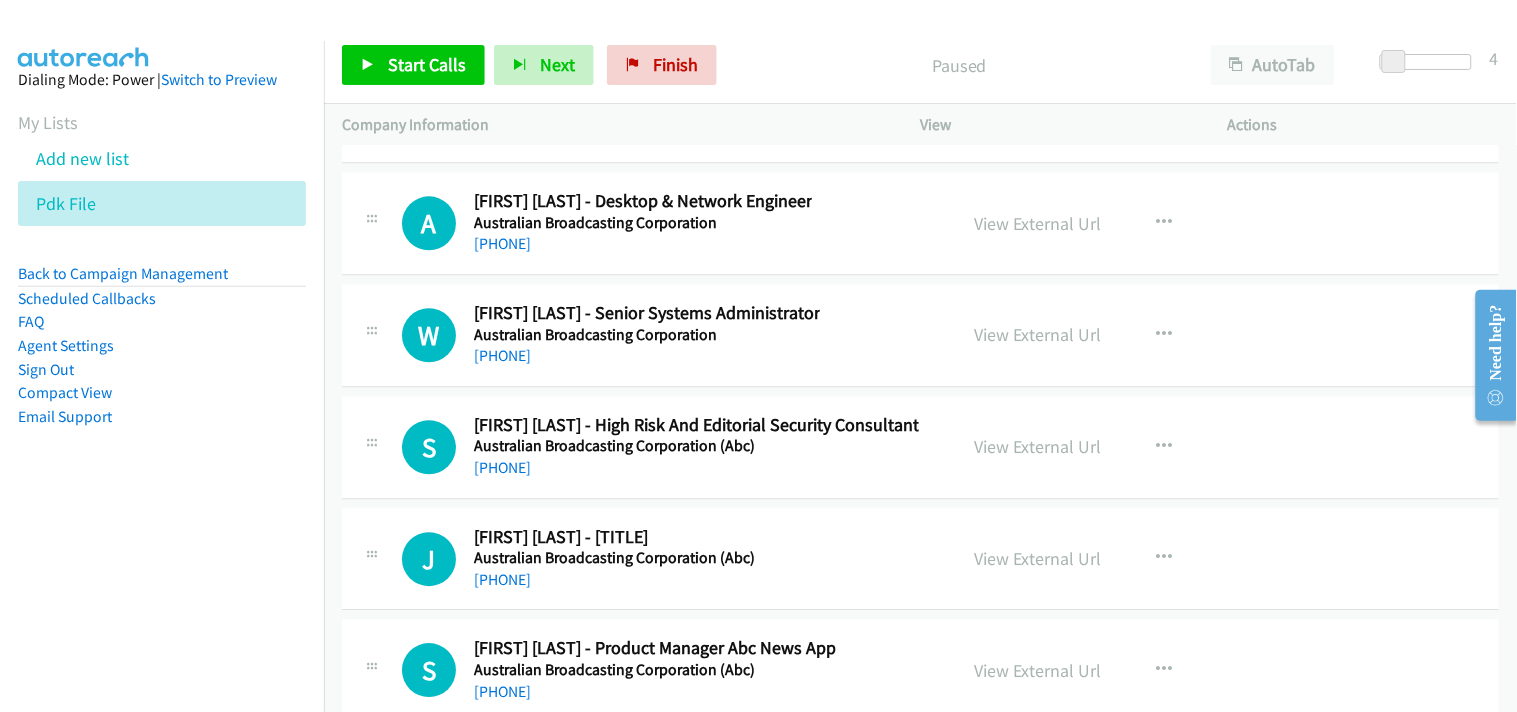 scroll, scrollTop: 38945, scrollLeft: 0, axis: vertical 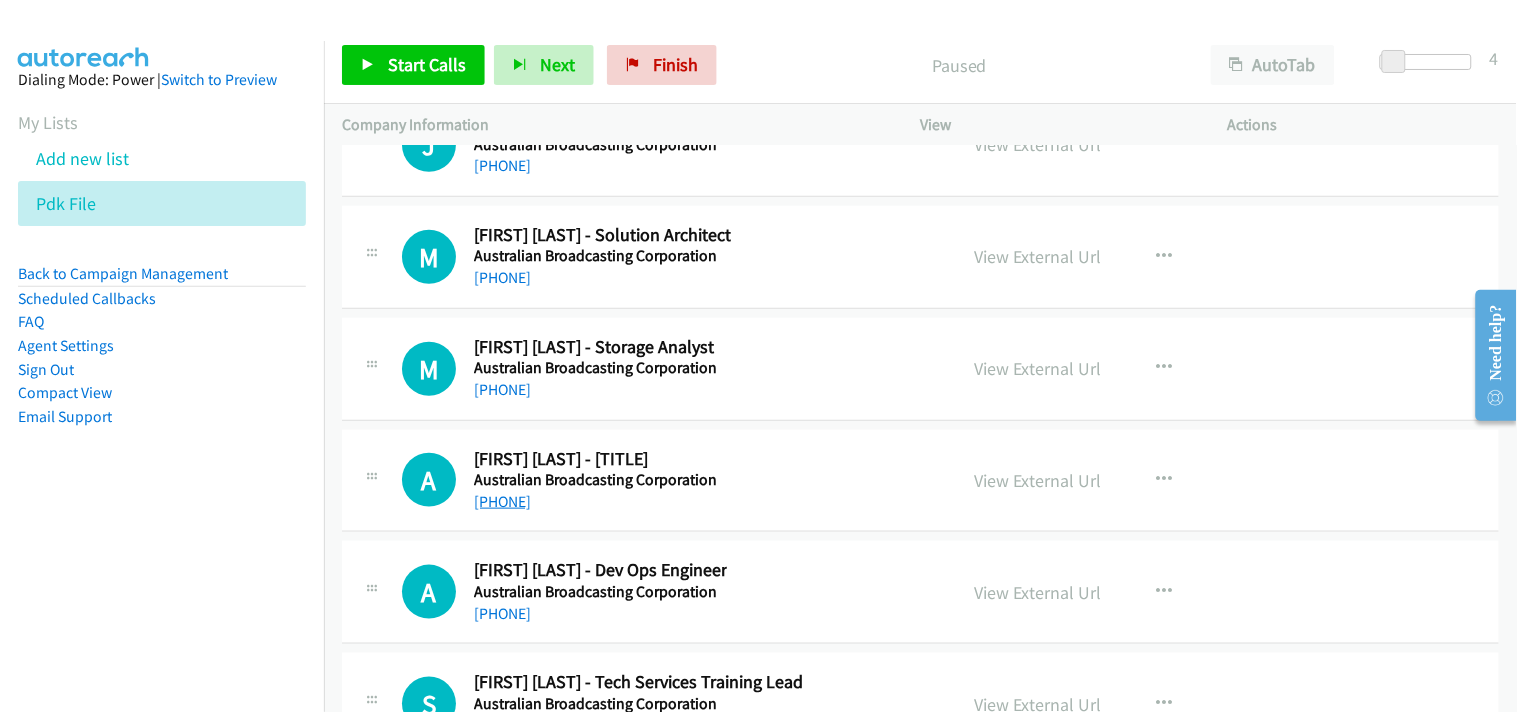 click on "+61 2 8333 3189" at bounding box center (502, 501) 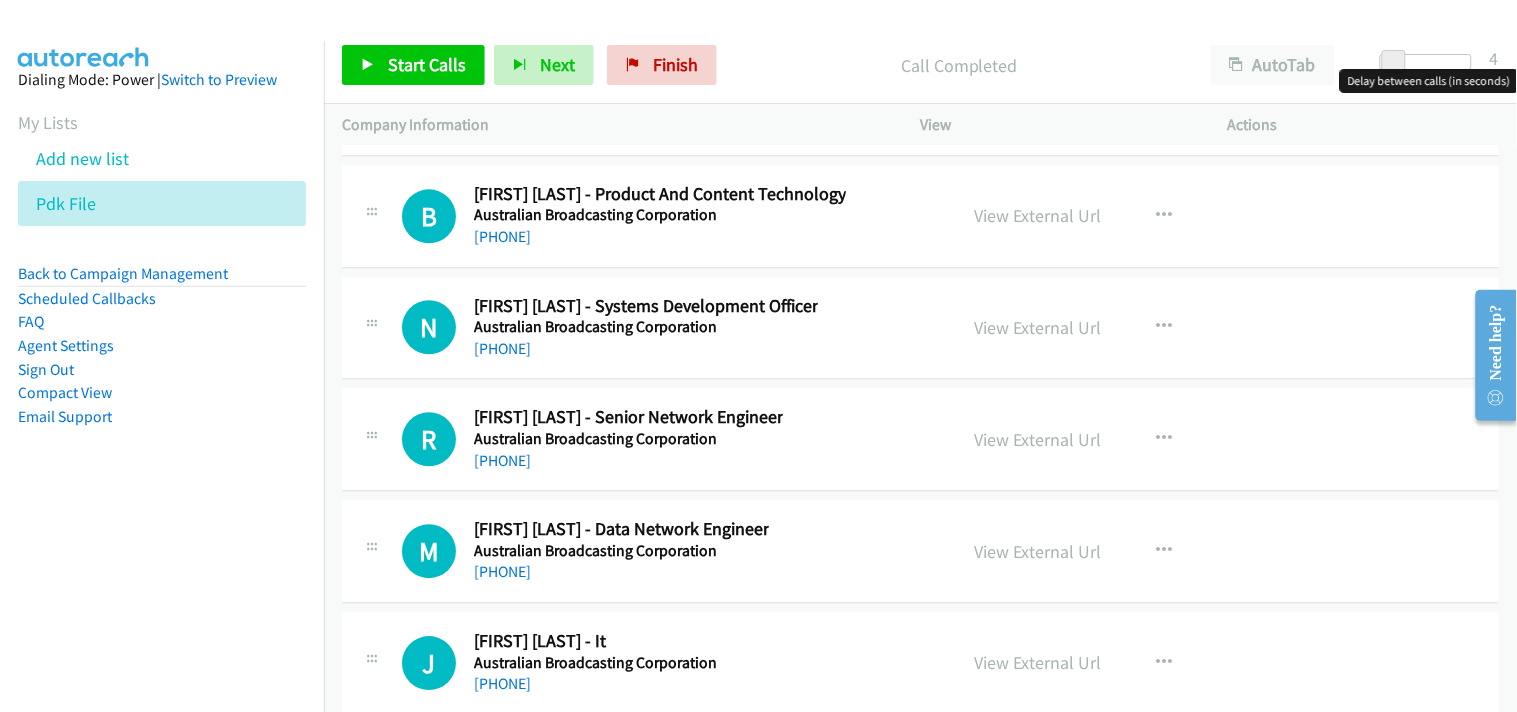 scroll, scrollTop: 34390, scrollLeft: 0, axis: vertical 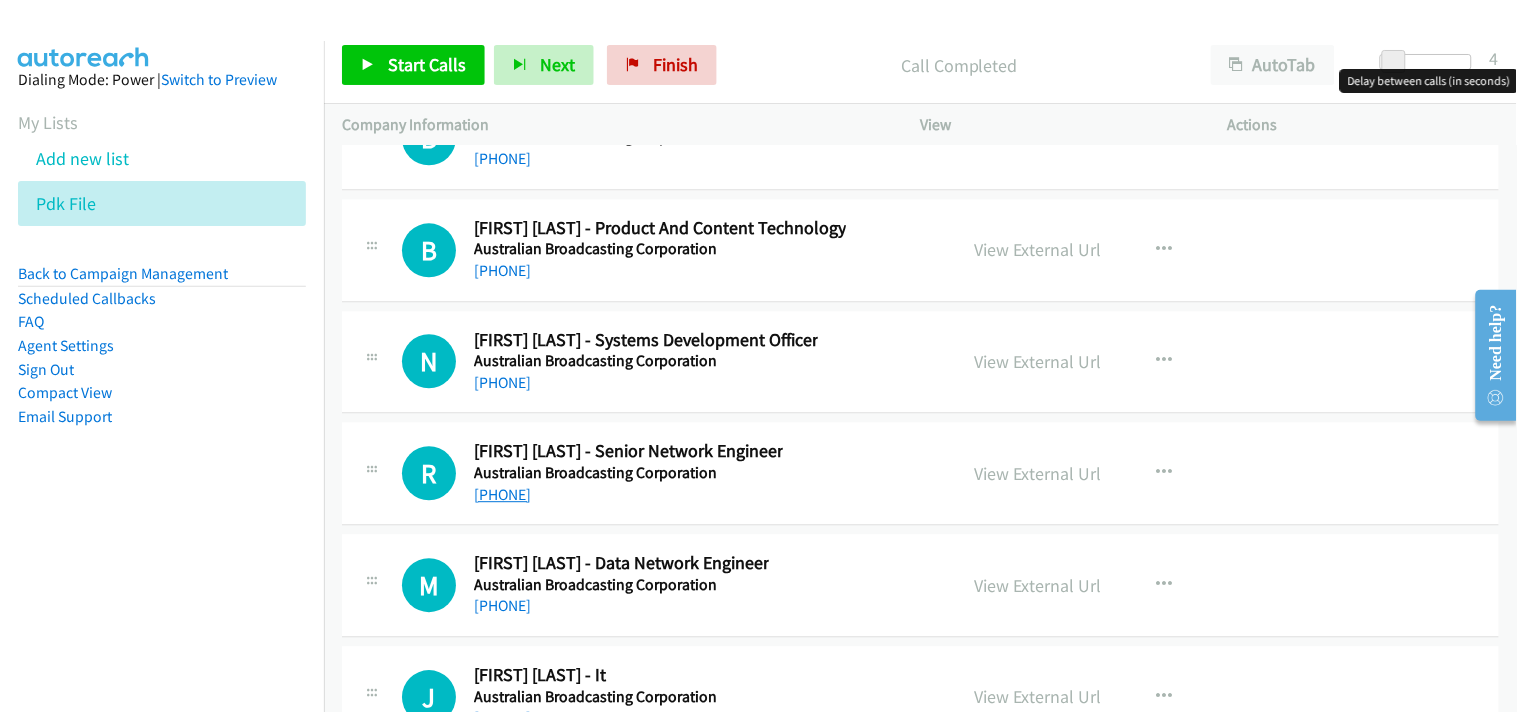 click on "+61 438 516 524" at bounding box center (502, 494) 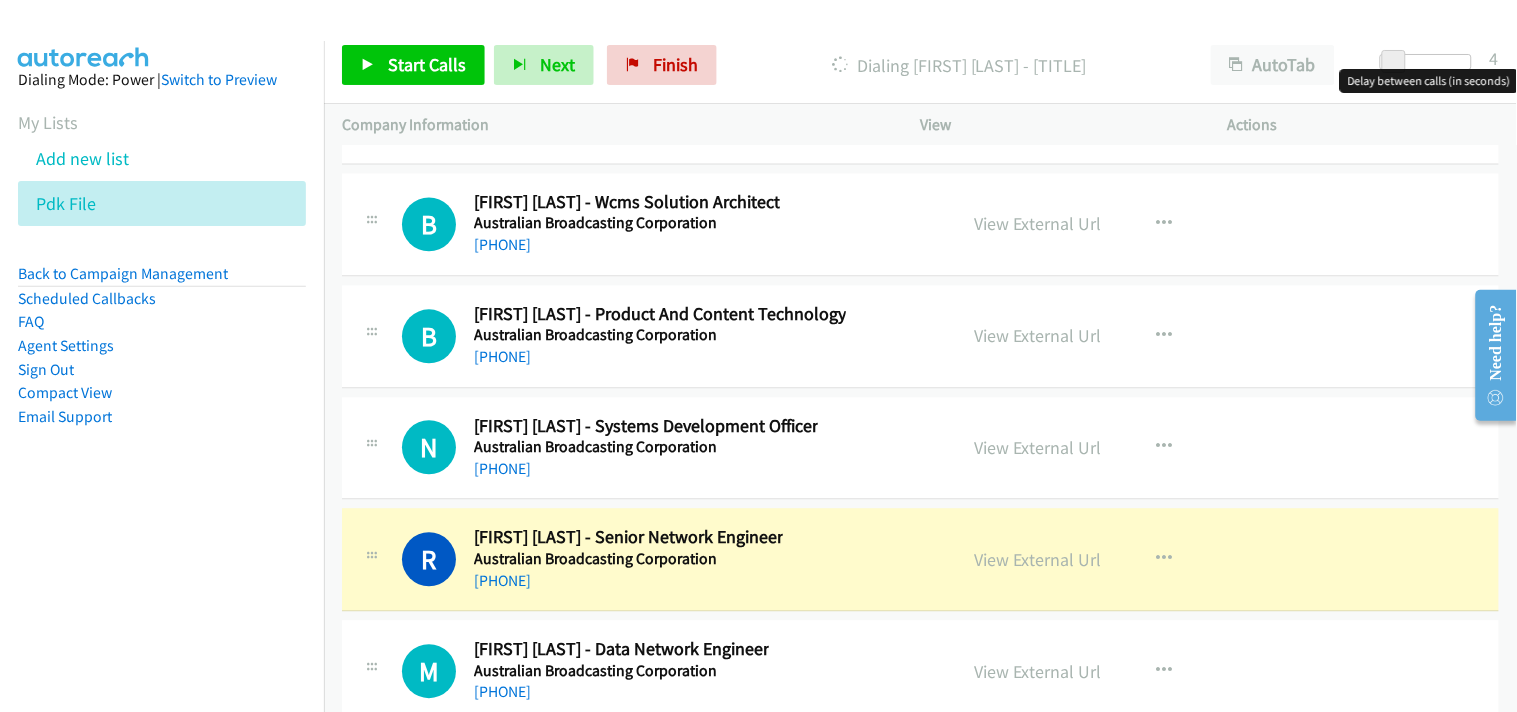 scroll, scrollTop: 34278, scrollLeft: 0, axis: vertical 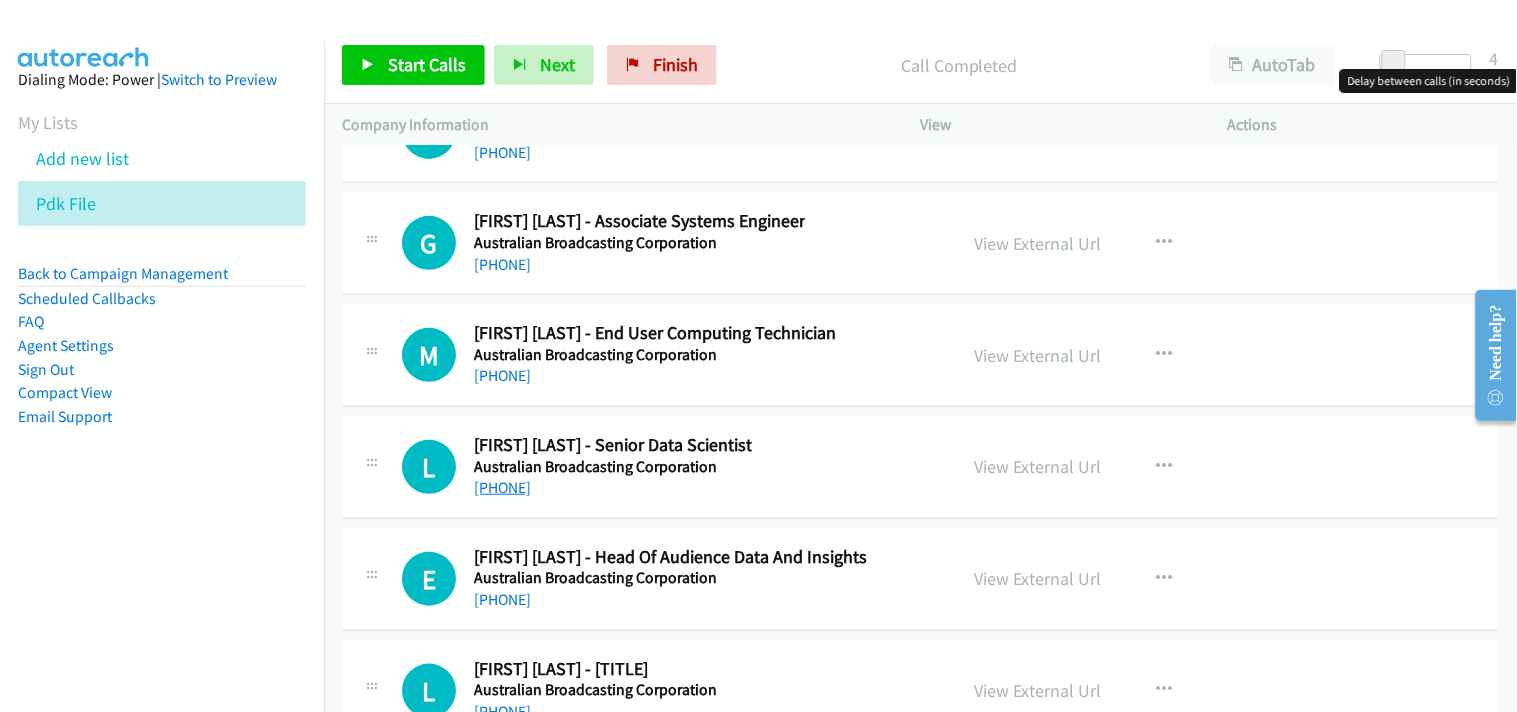click on "+61 416 006 223" at bounding box center (502, 487) 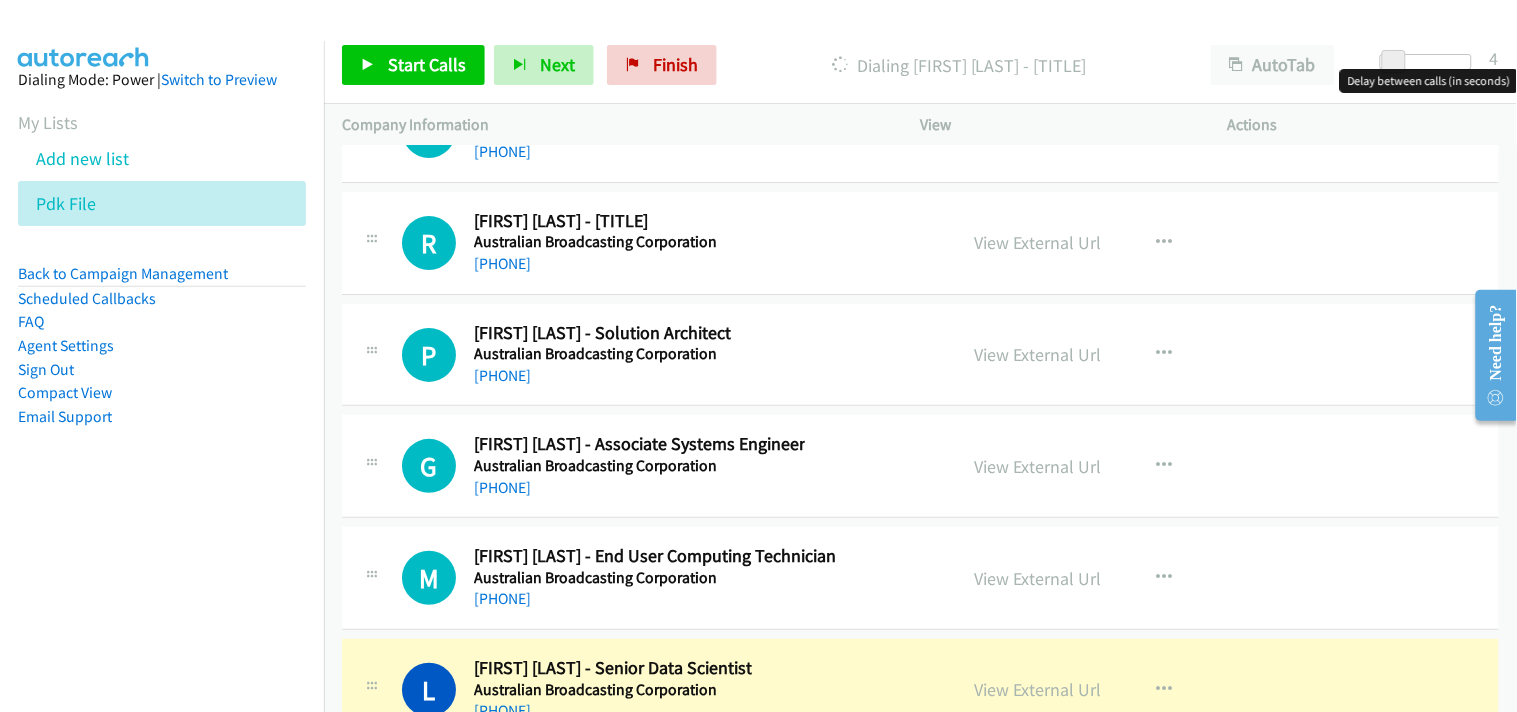 scroll, scrollTop: 33278, scrollLeft: 0, axis: vertical 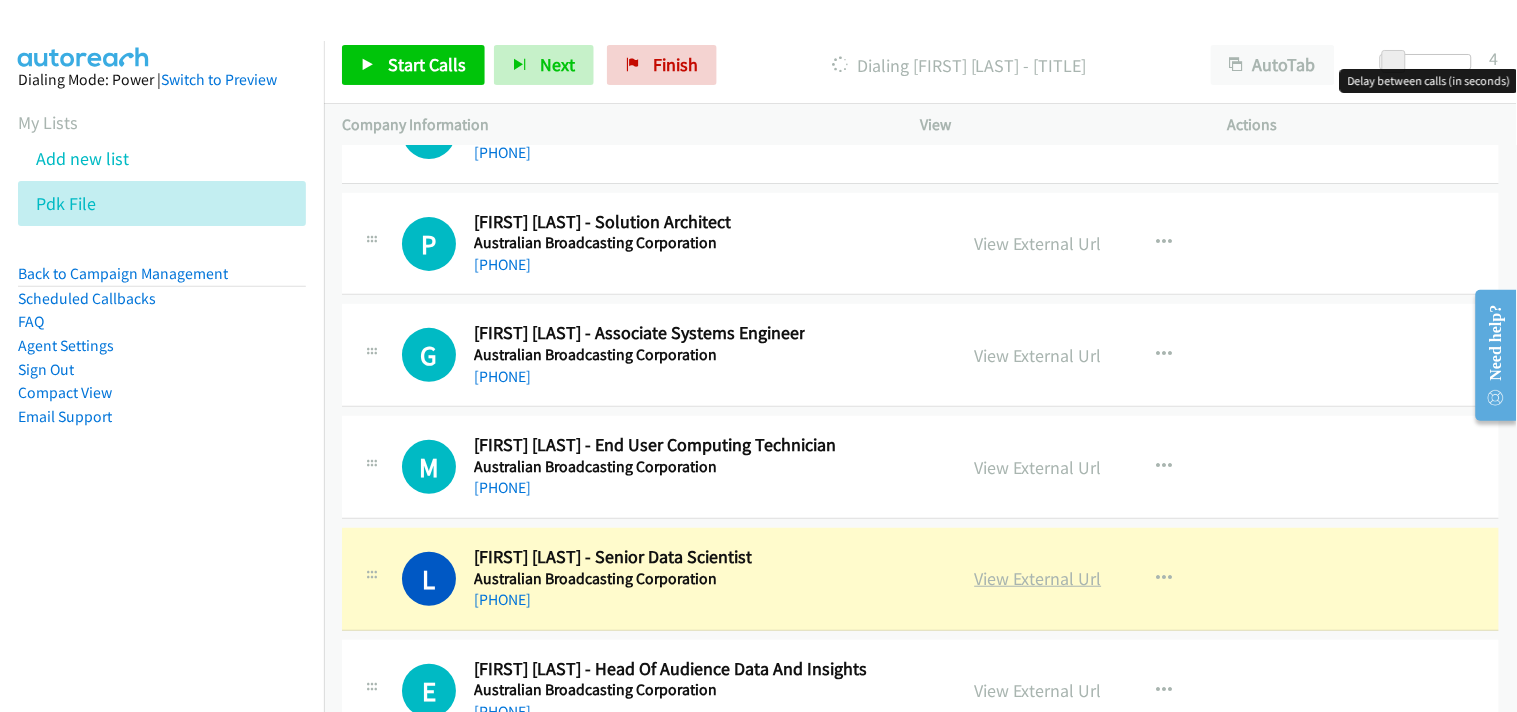 click on "View External Url" at bounding box center [1038, 578] 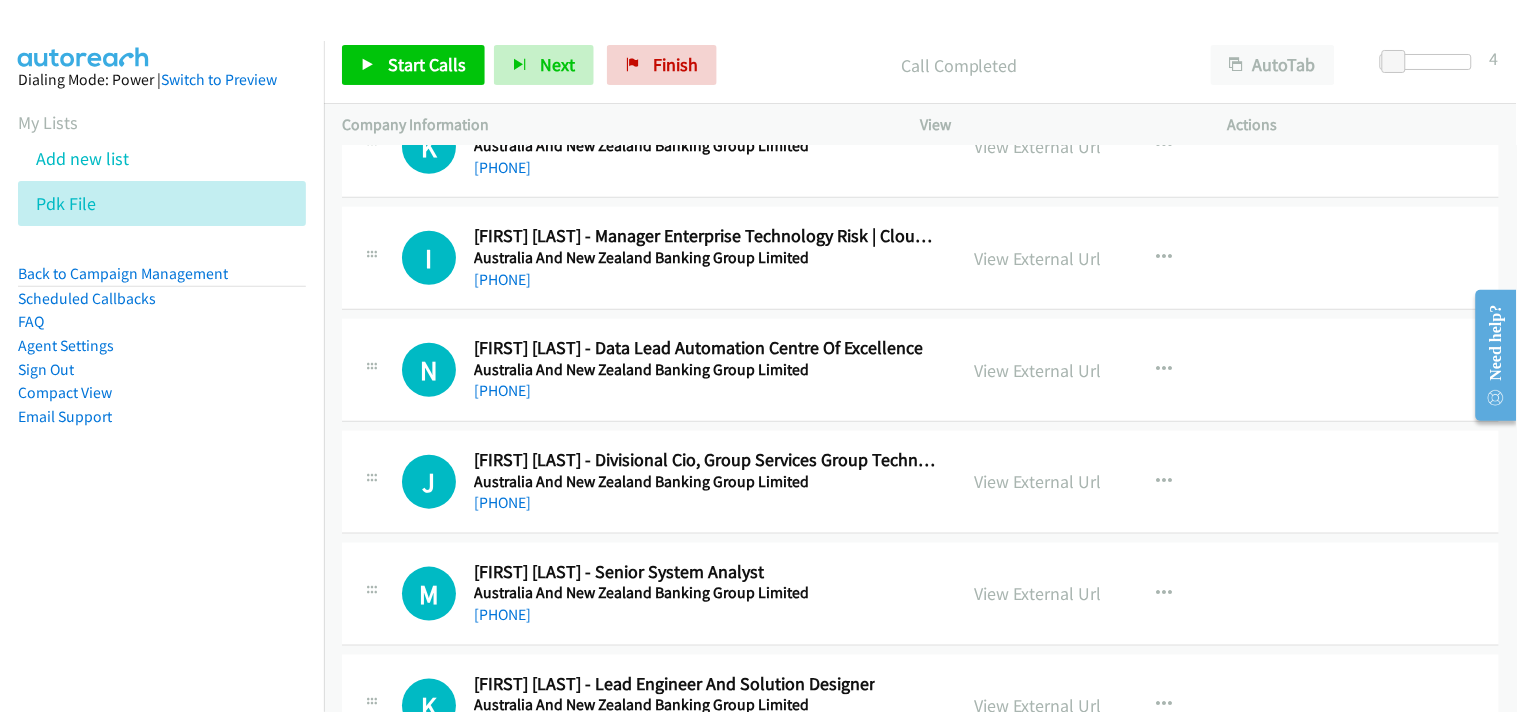 scroll, scrollTop: 31612, scrollLeft: 0, axis: vertical 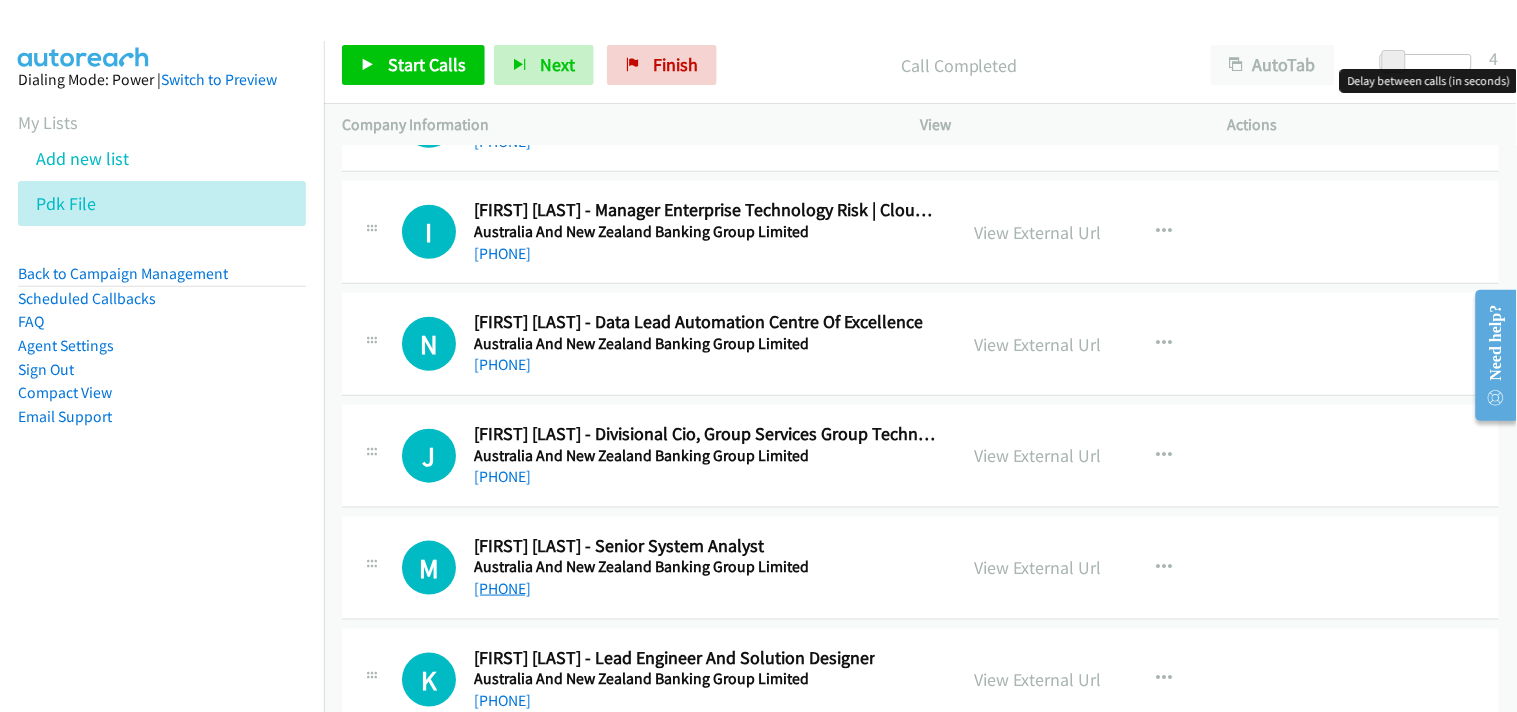 click on "+61 2 8937 9724" at bounding box center (502, 588) 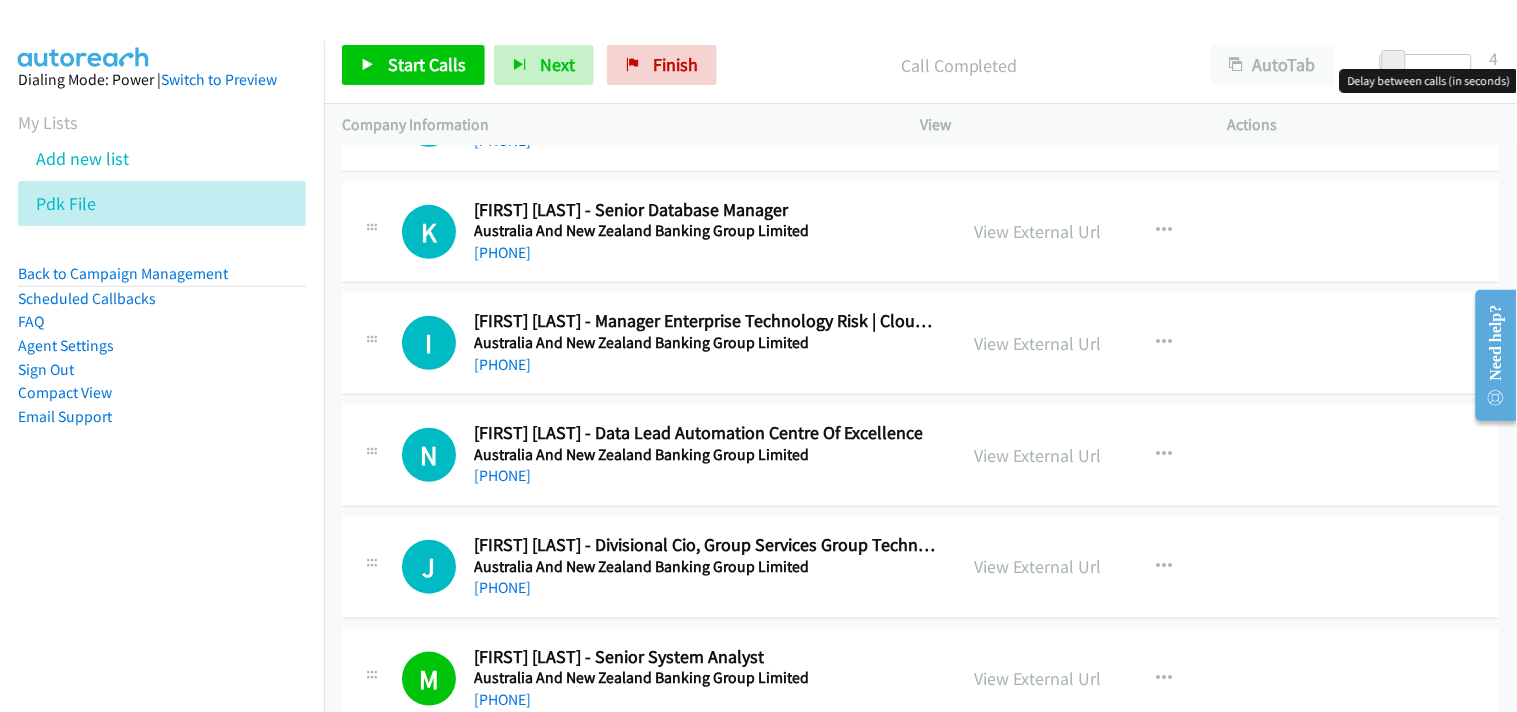 scroll, scrollTop: 31390, scrollLeft: 0, axis: vertical 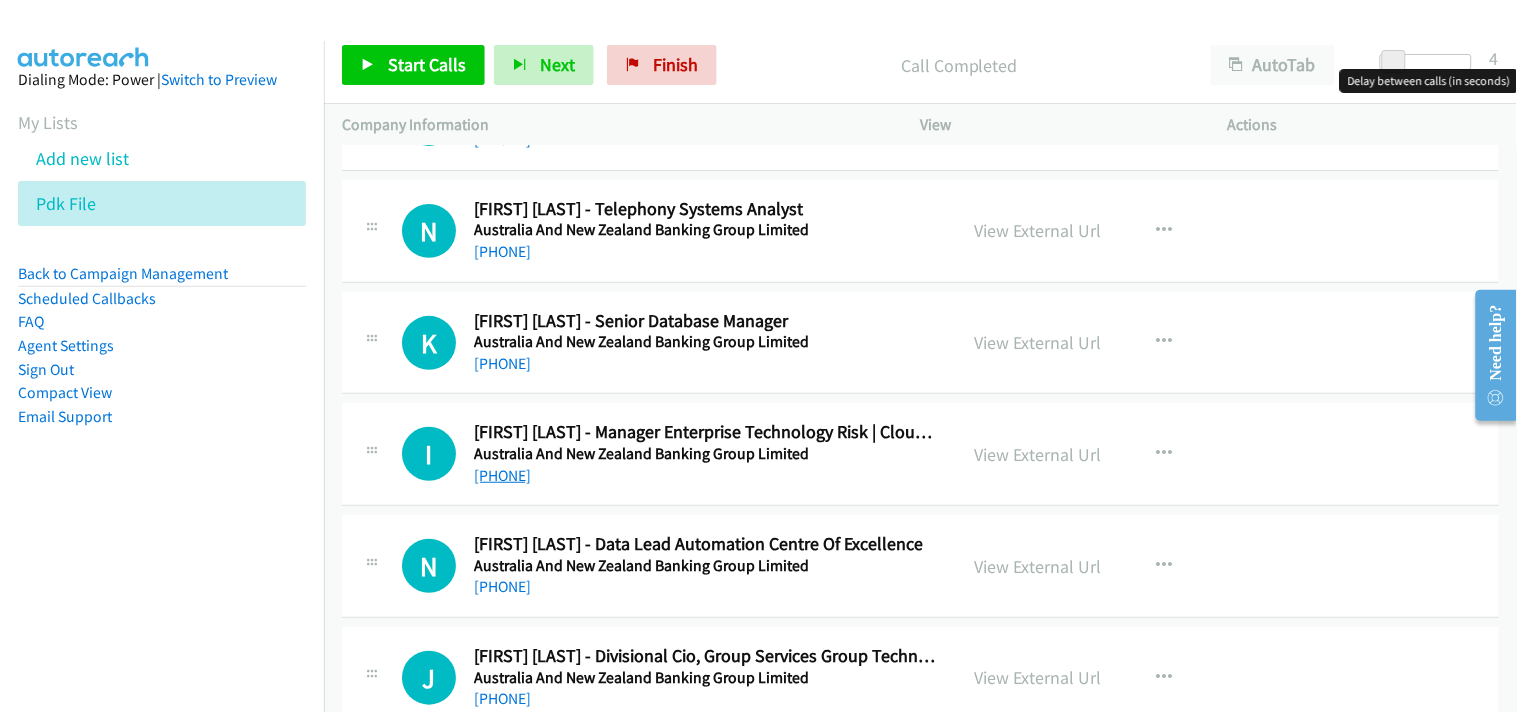 click on "+61 431 717 945" at bounding box center [502, 475] 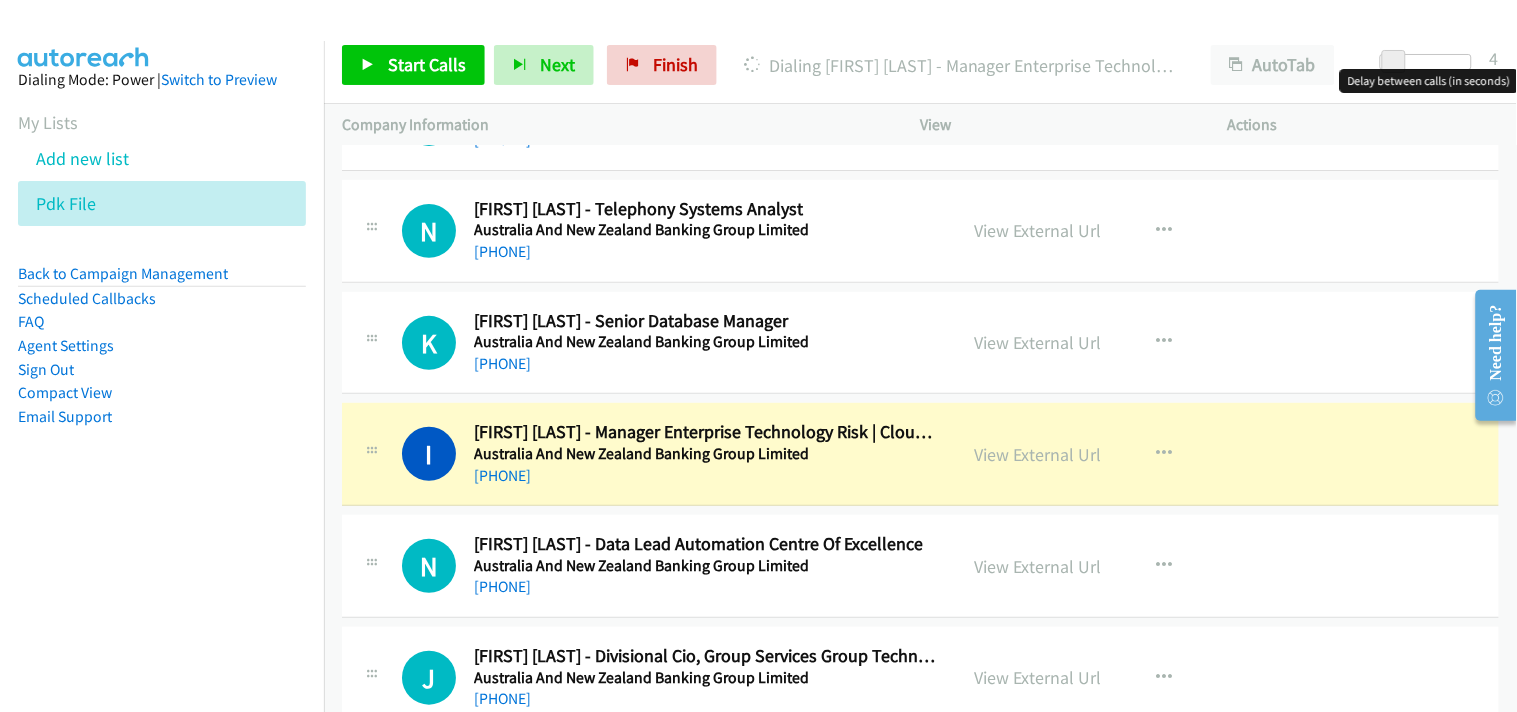 scroll, scrollTop: 31501, scrollLeft: 0, axis: vertical 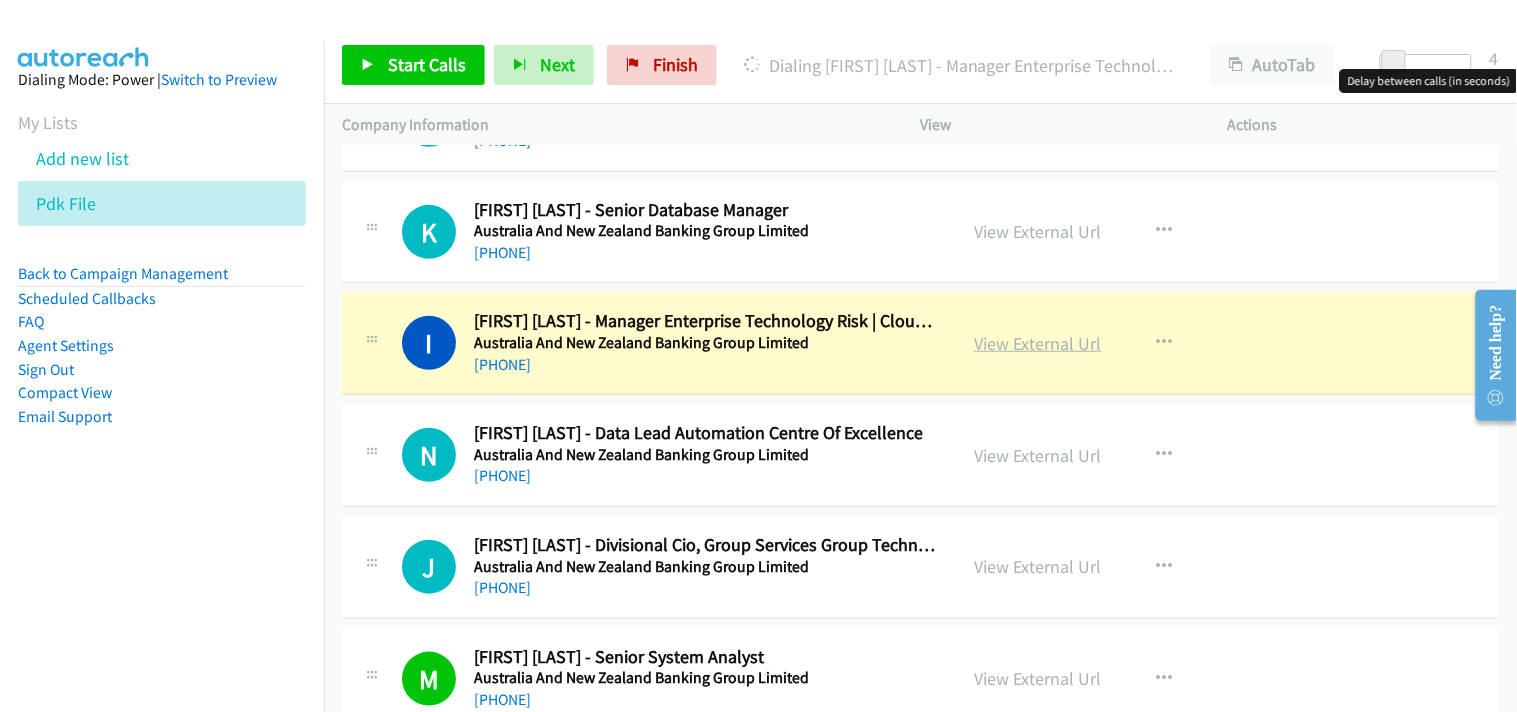 click on "View External Url" at bounding box center [1038, 343] 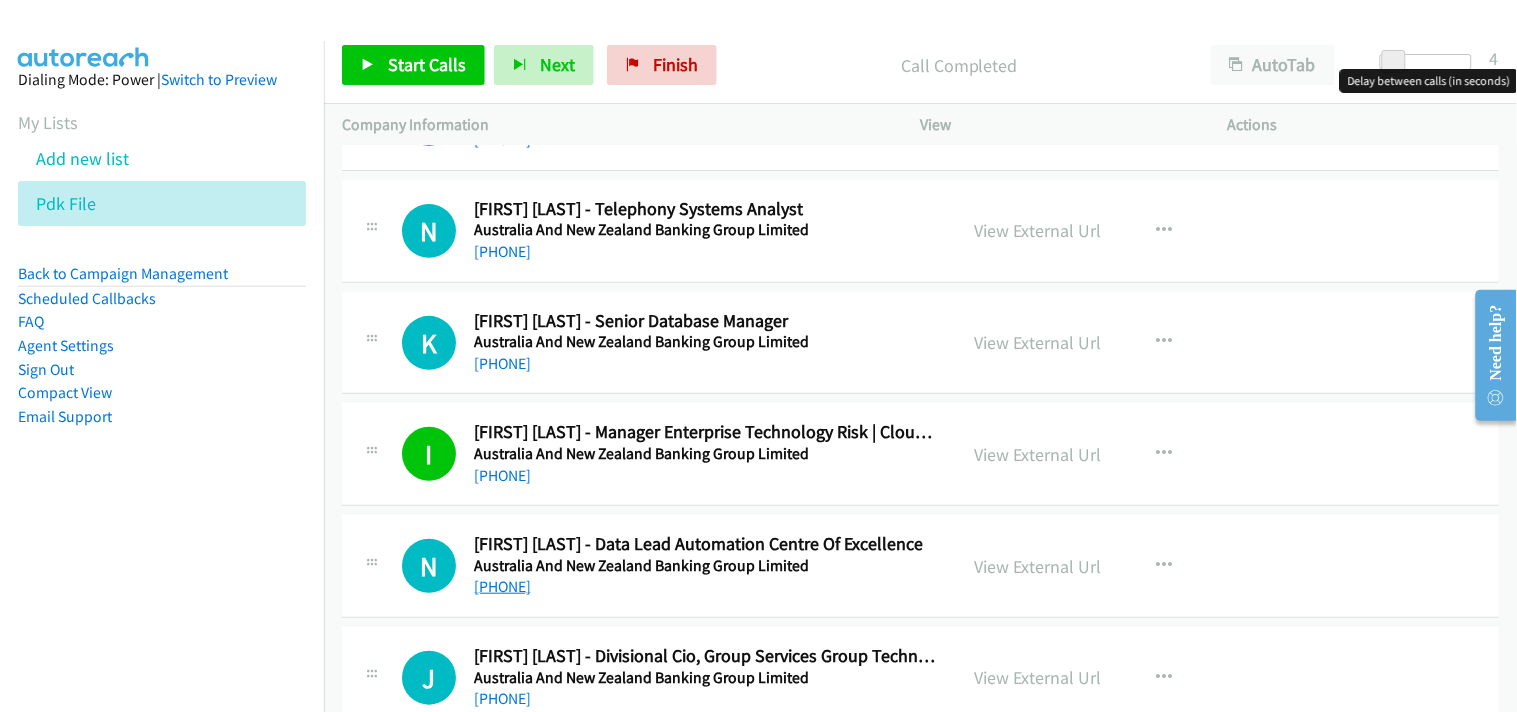 scroll, scrollTop: 31278, scrollLeft: 0, axis: vertical 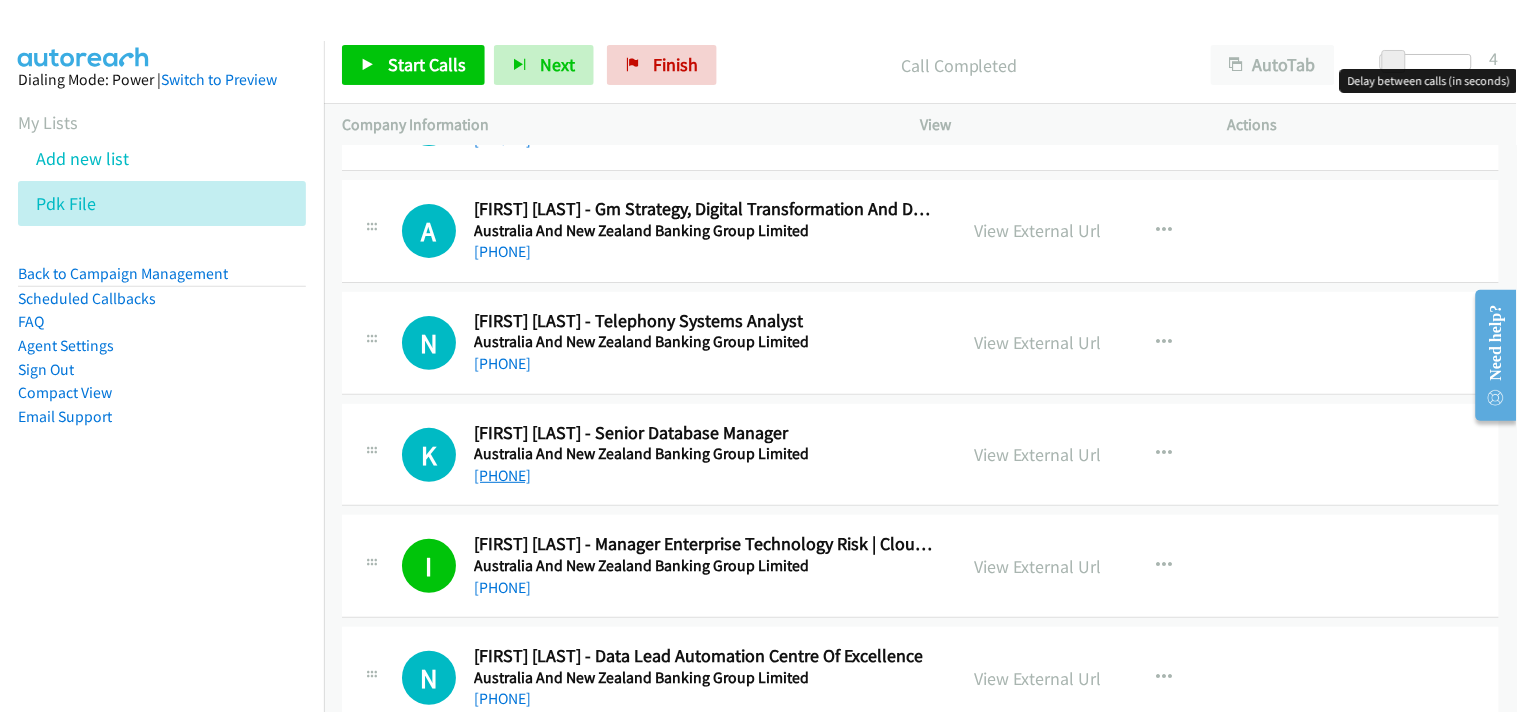 click on "+61 413 568 344" at bounding box center [502, 475] 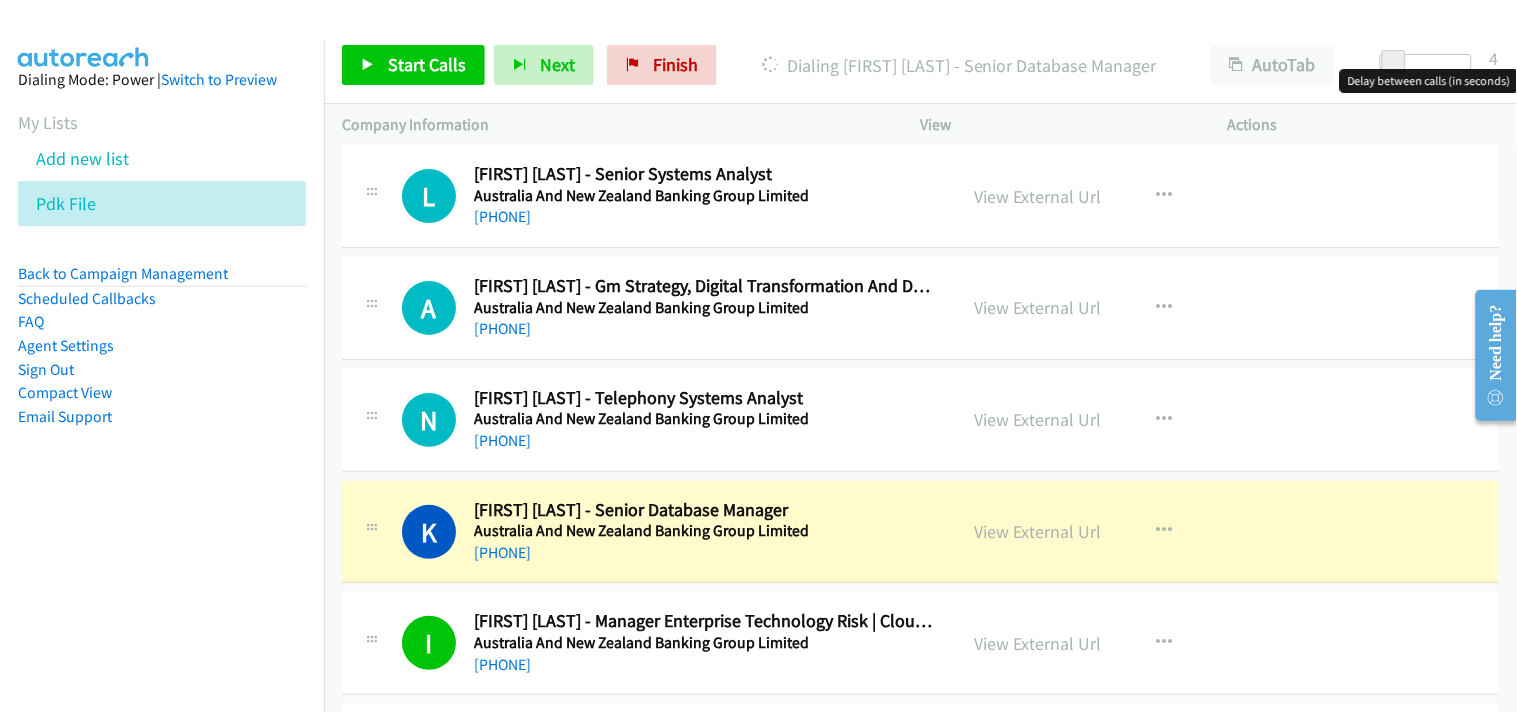 scroll, scrollTop: 31167, scrollLeft: 0, axis: vertical 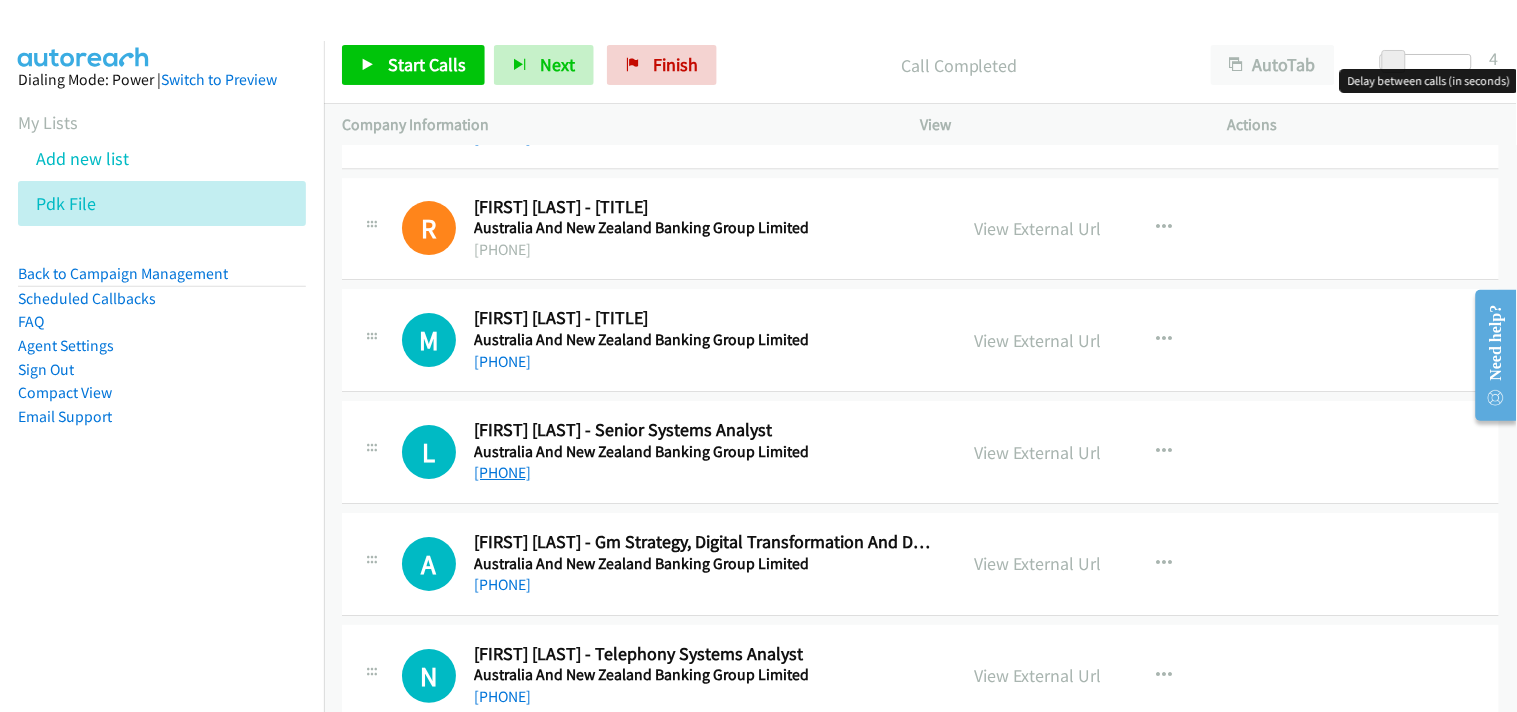click on "+61 402 125 241" at bounding box center (502, 472) 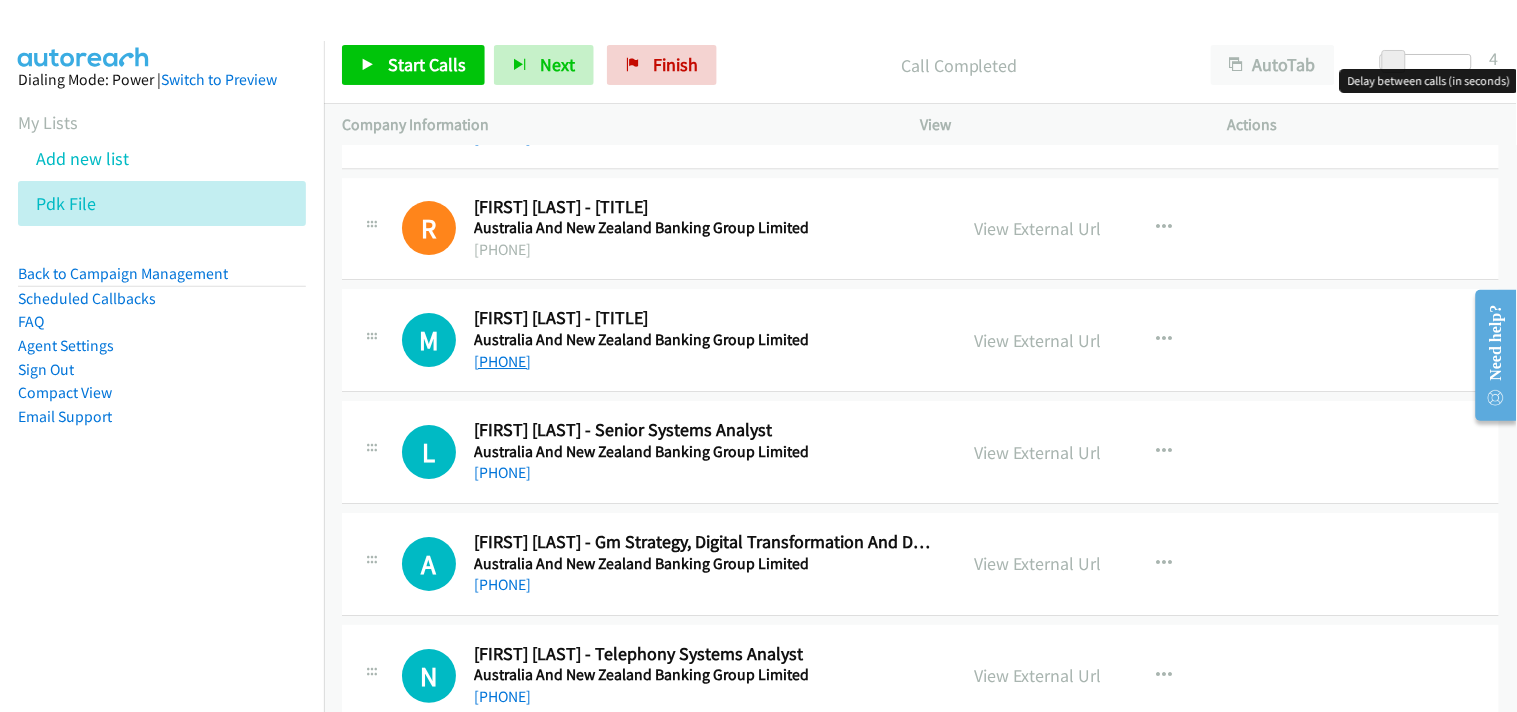 click on "+61 412 076 235" at bounding box center [502, 361] 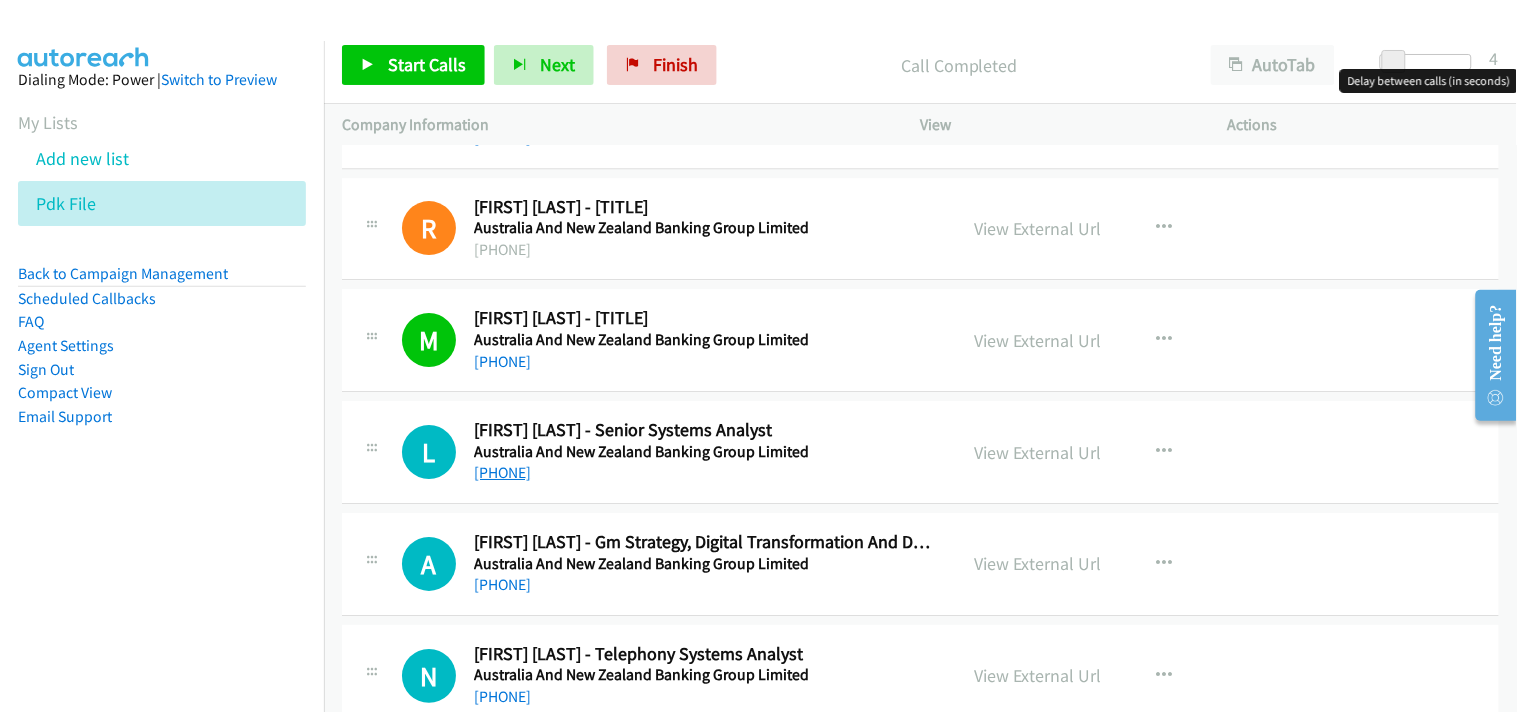 click on "+61 402 125 241" at bounding box center [502, 472] 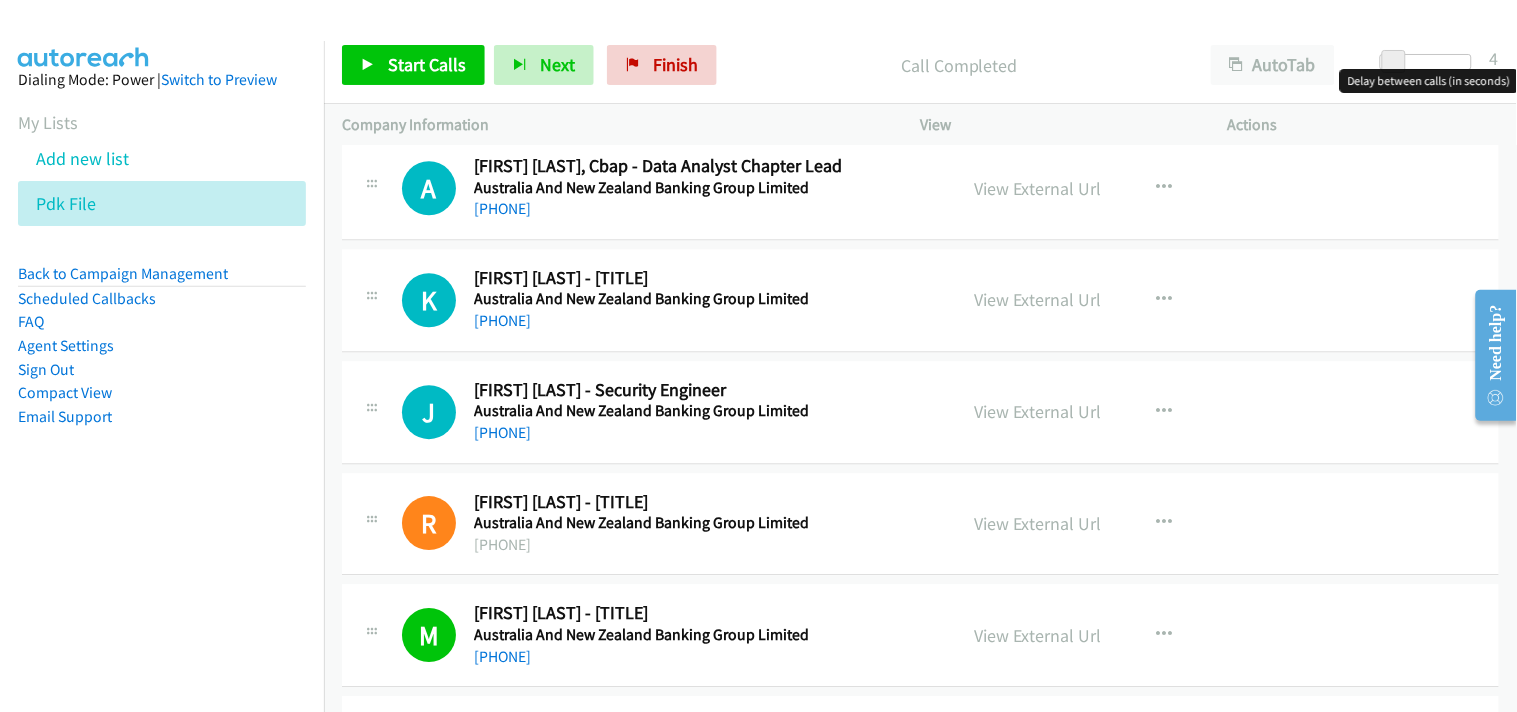 scroll, scrollTop: 30612, scrollLeft: 0, axis: vertical 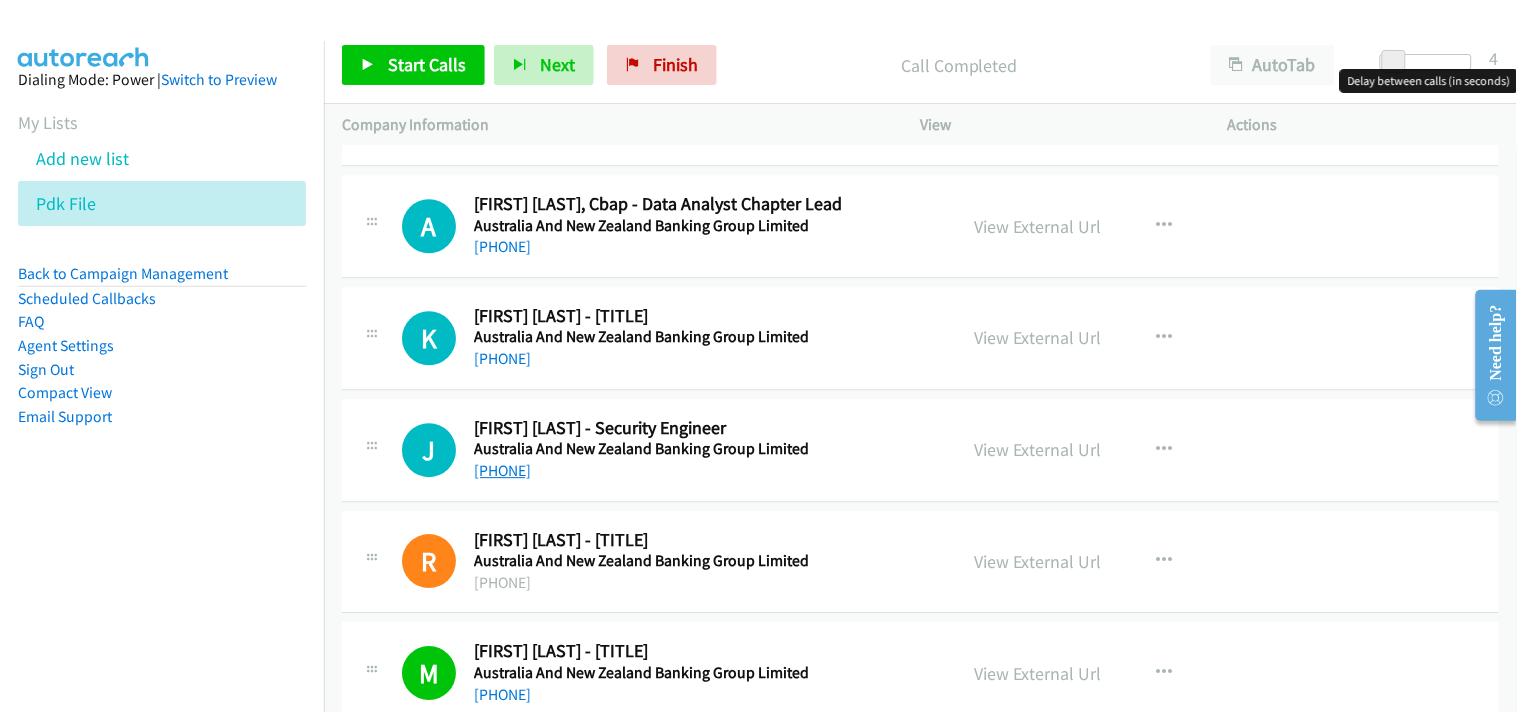 click on "+61 433 840 626" at bounding box center [502, 470] 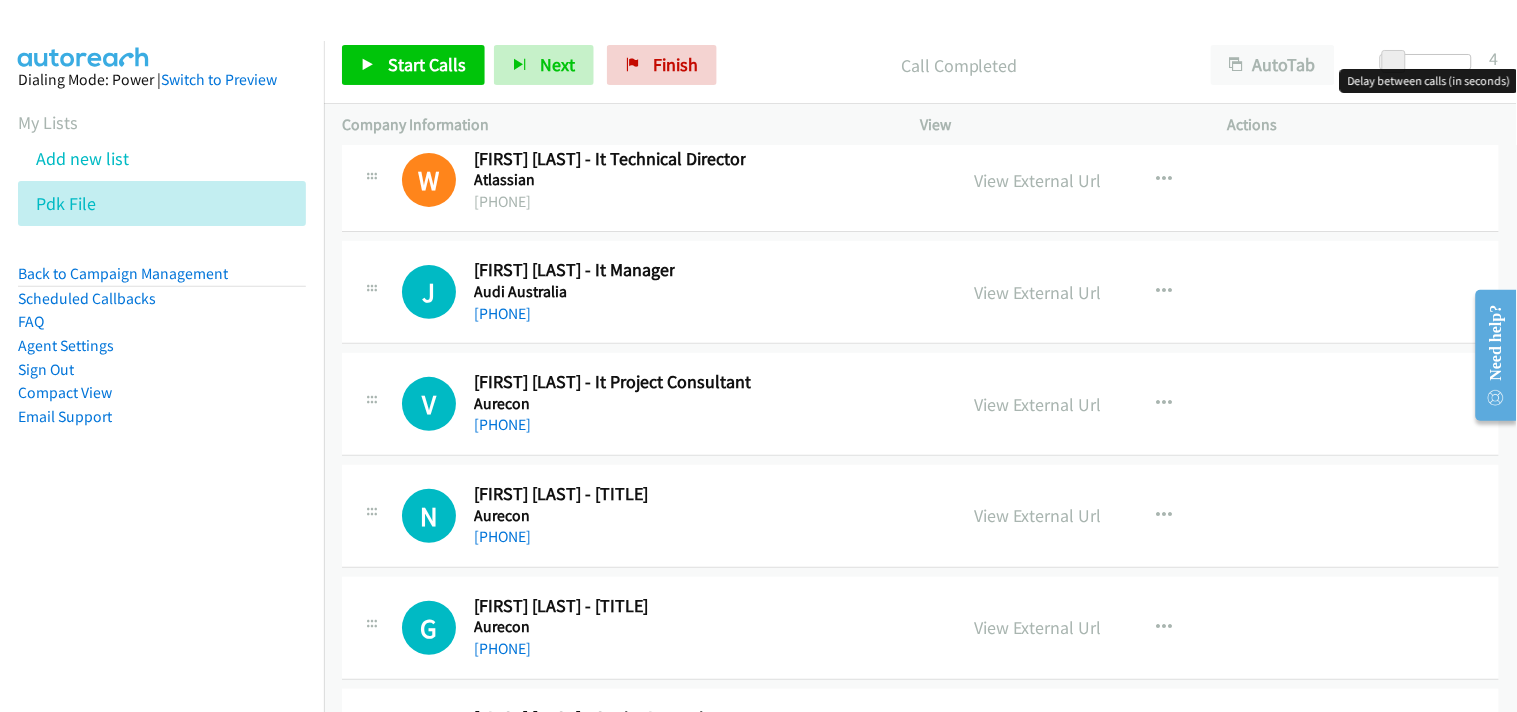 scroll, scrollTop: 27390, scrollLeft: 0, axis: vertical 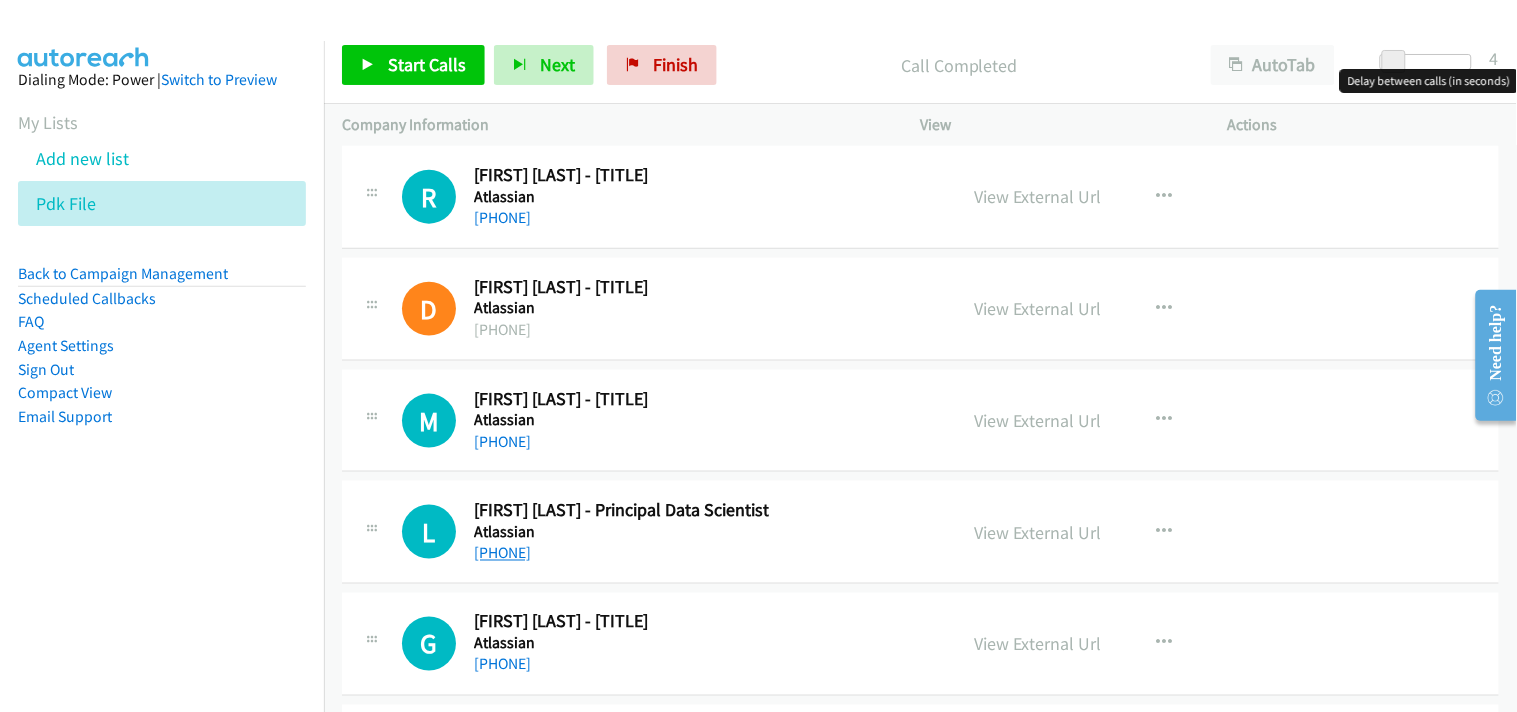 click on "+61 2 8373 5307" at bounding box center (502, 553) 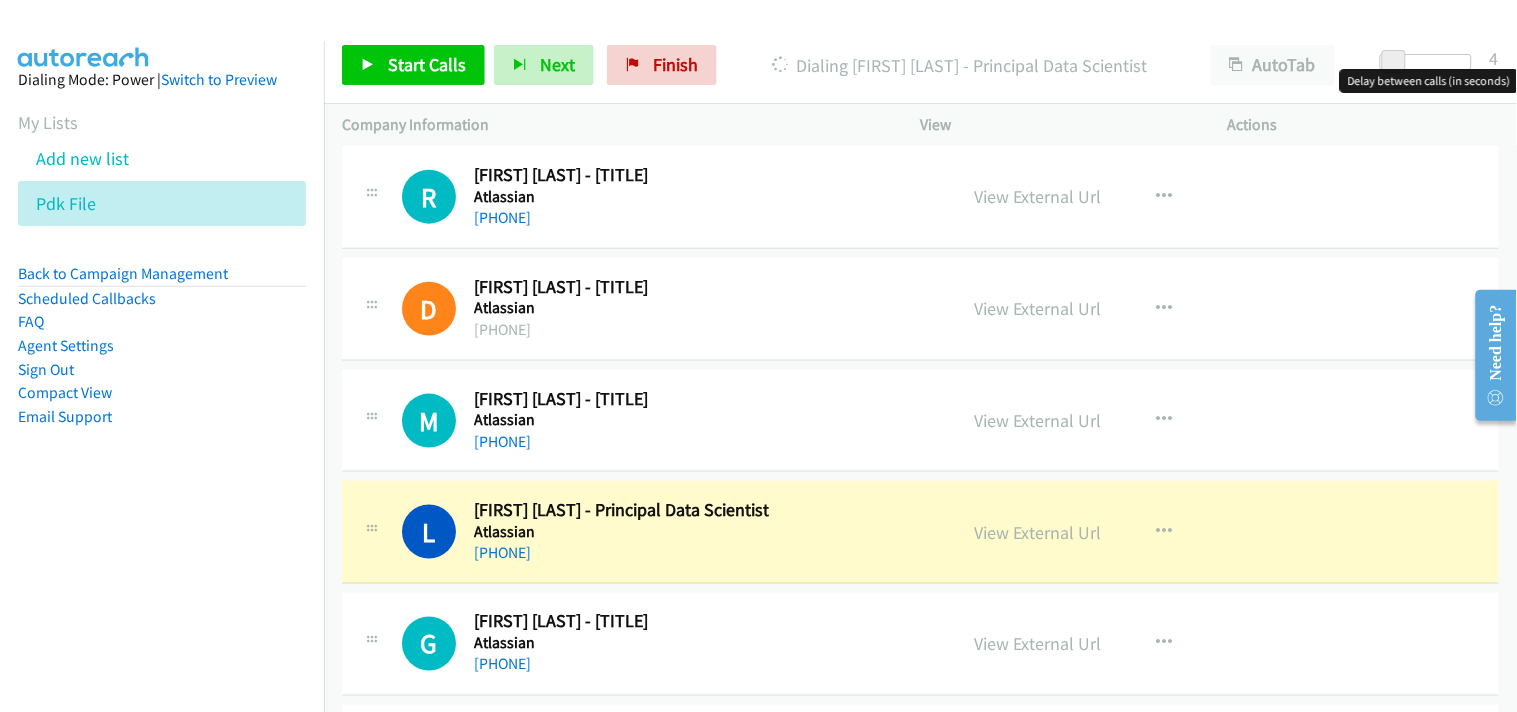 scroll, scrollTop: 26056, scrollLeft: 0, axis: vertical 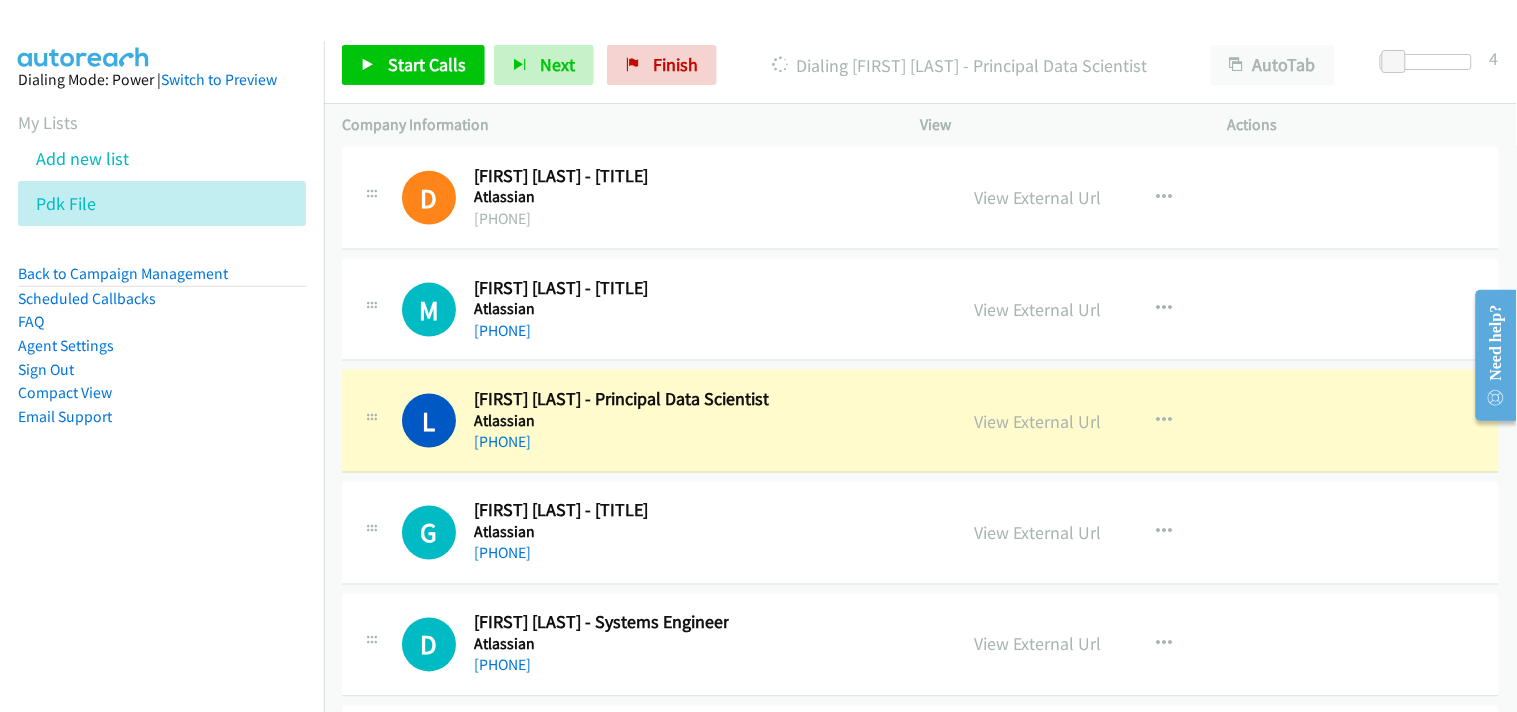 click at bounding box center [749, 38] 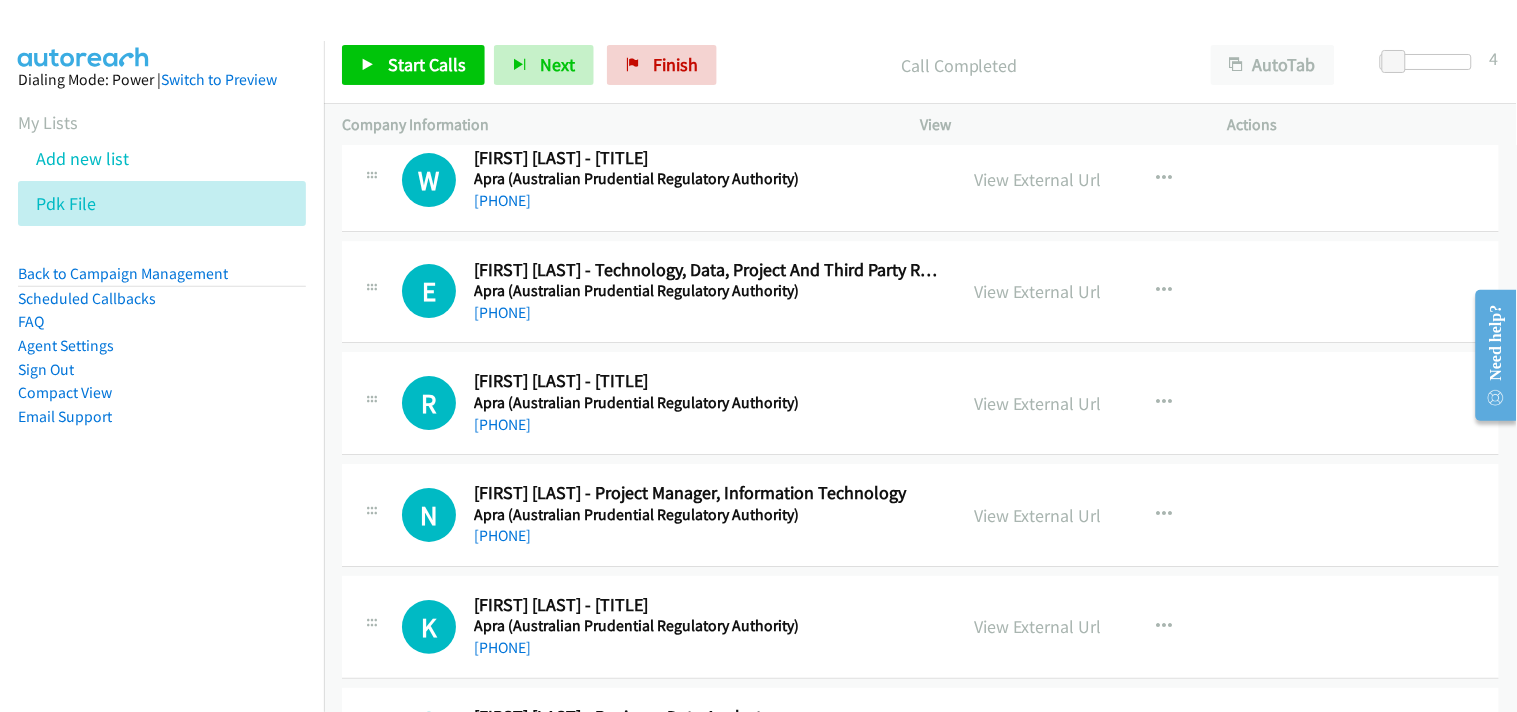 scroll, scrollTop: 23056, scrollLeft: 0, axis: vertical 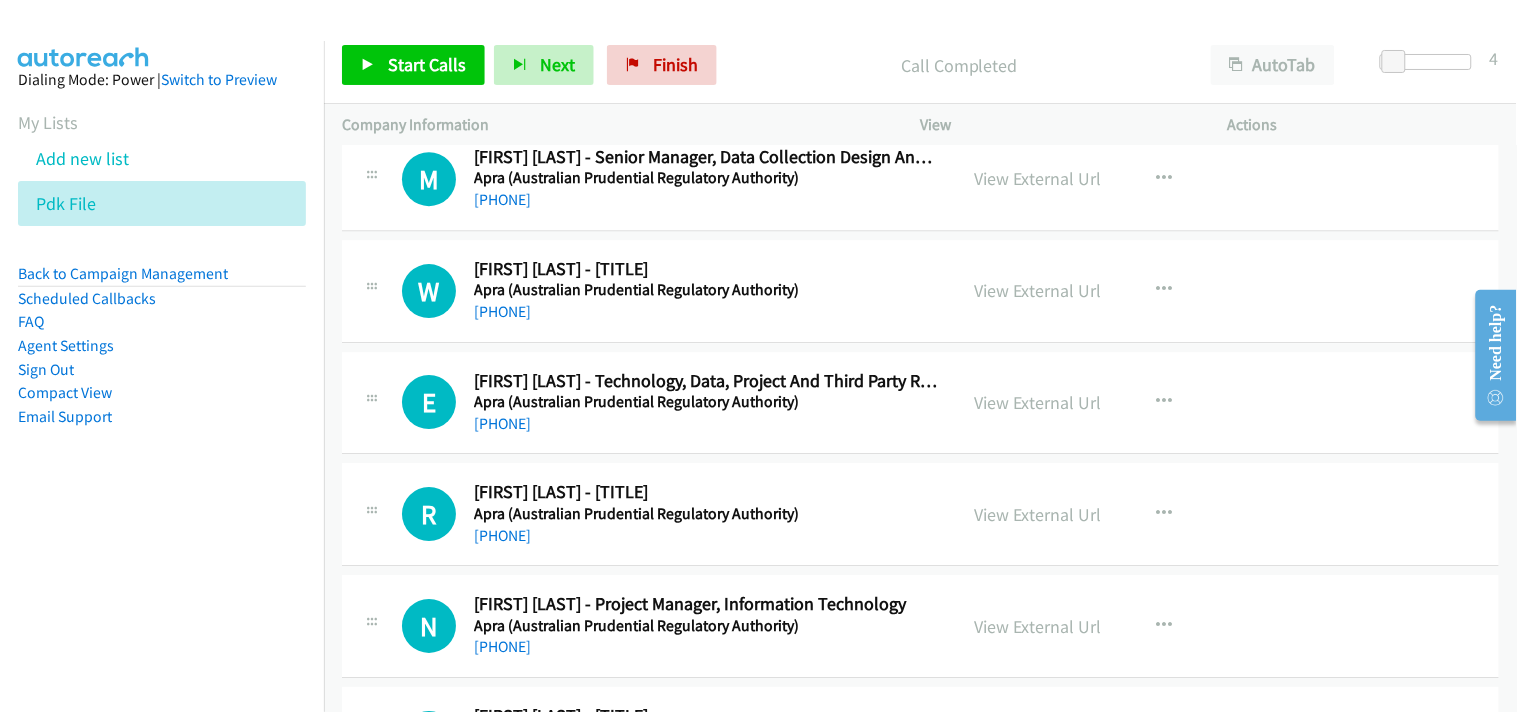 click on "+61 2 9210 3577" at bounding box center (705, 536) 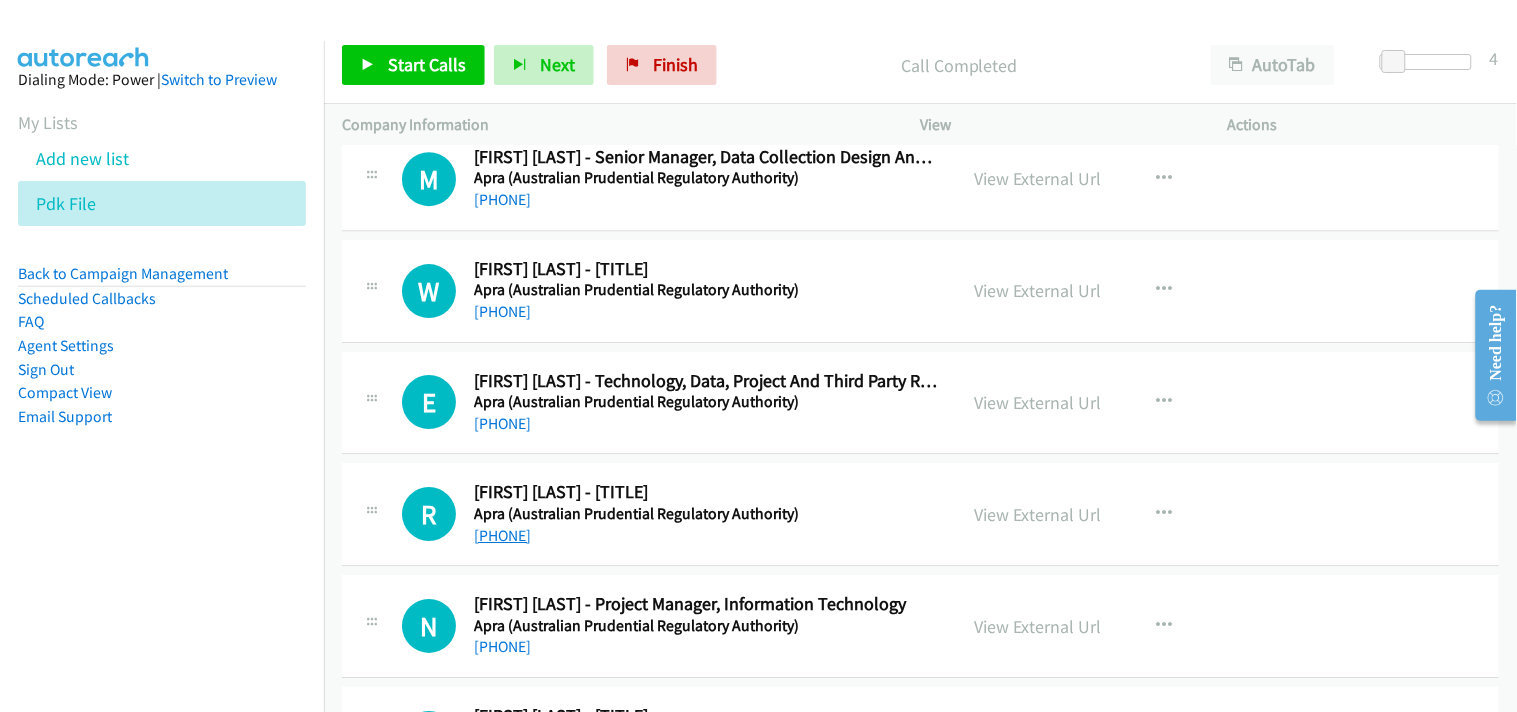 click on "+61 2 9210 3577" at bounding box center (502, 535) 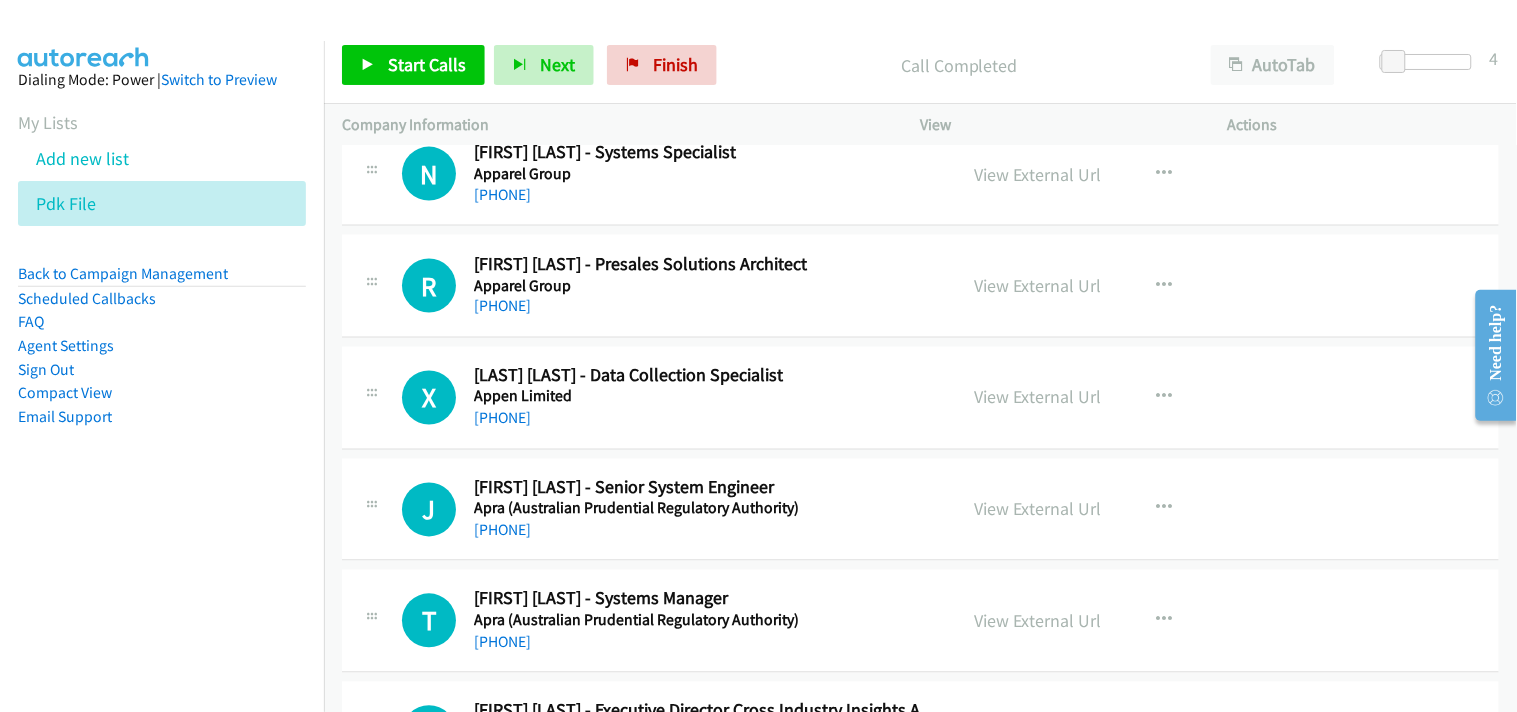 scroll, scrollTop: 22167, scrollLeft: 0, axis: vertical 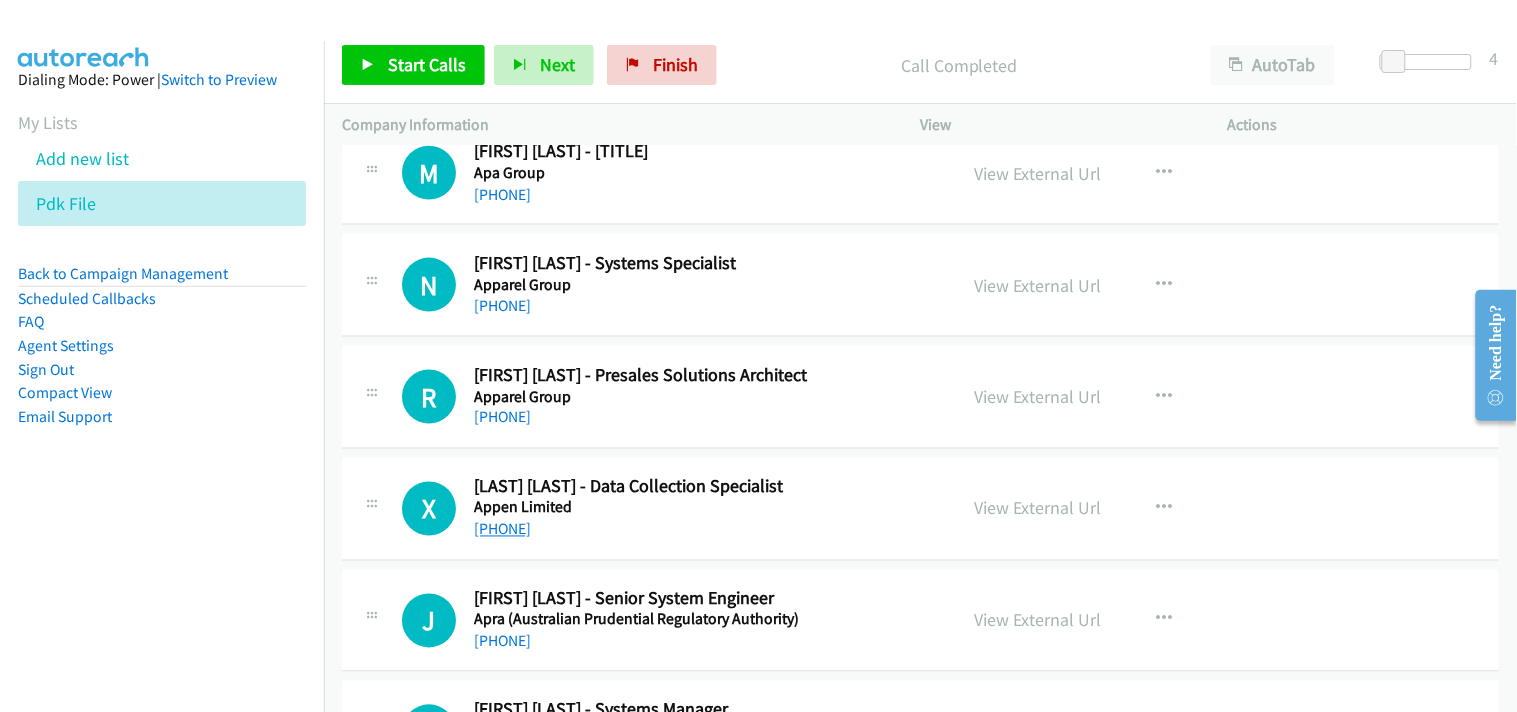 click on "+61 405 854 943" at bounding box center [502, 529] 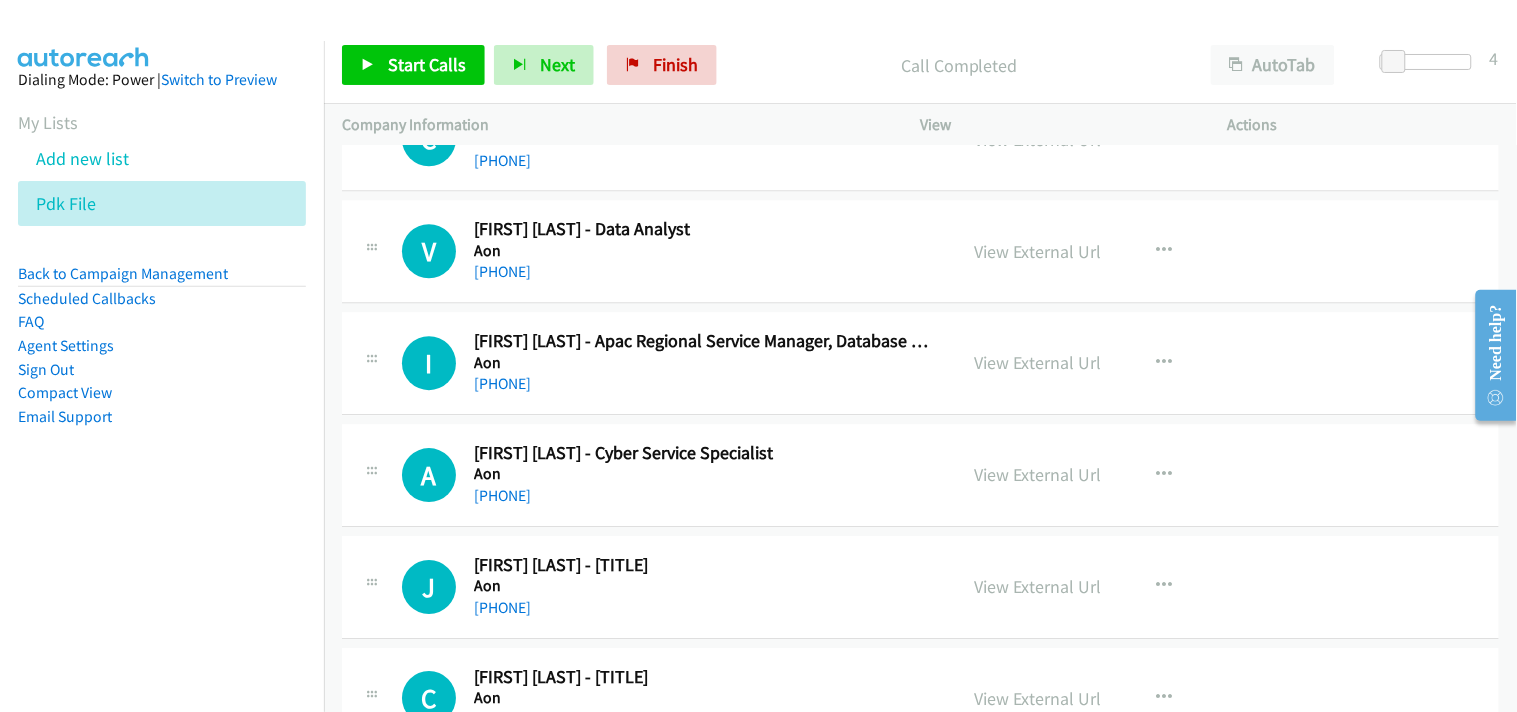 scroll, scrollTop: 20945, scrollLeft: 0, axis: vertical 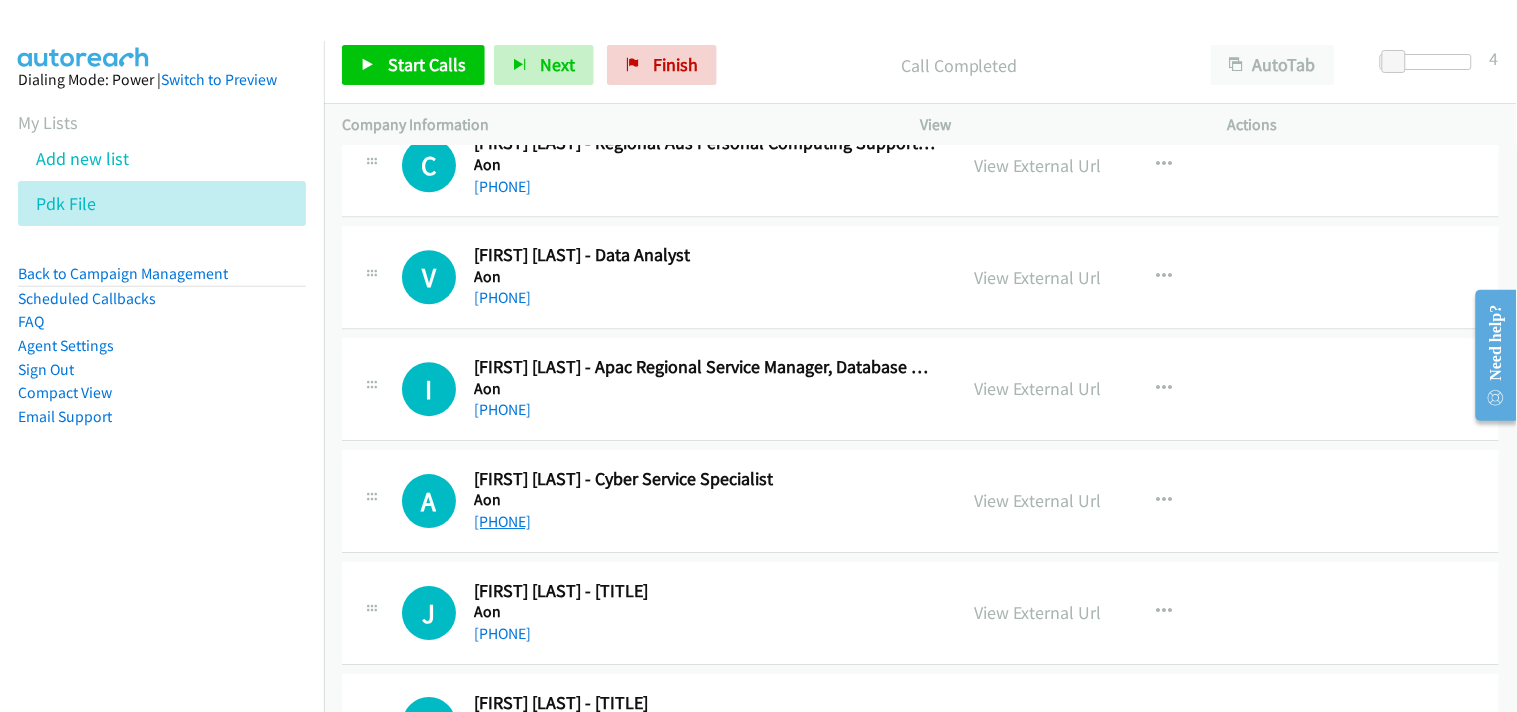 click on "+61 2 9253 7355" at bounding box center [502, 521] 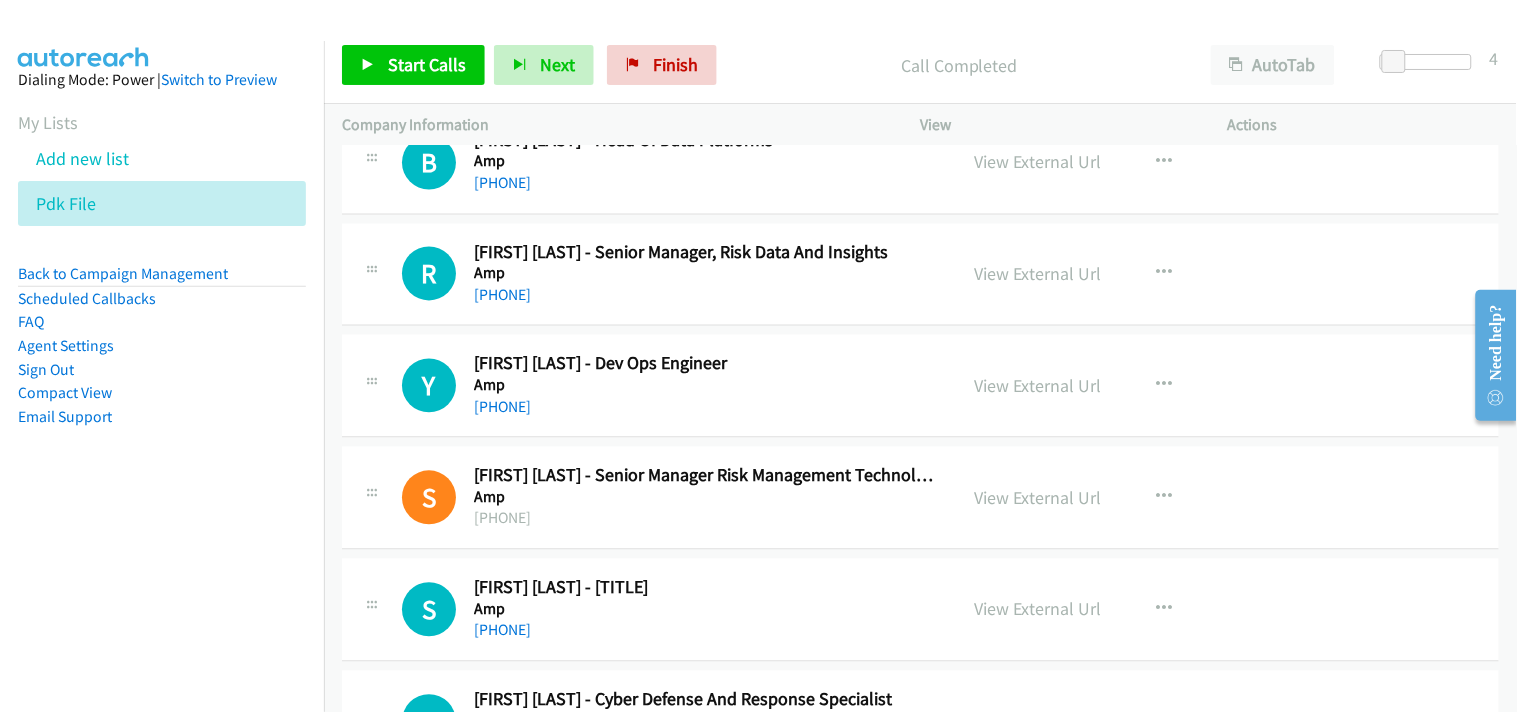 scroll, scrollTop: 16612, scrollLeft: 0, axis: vertical 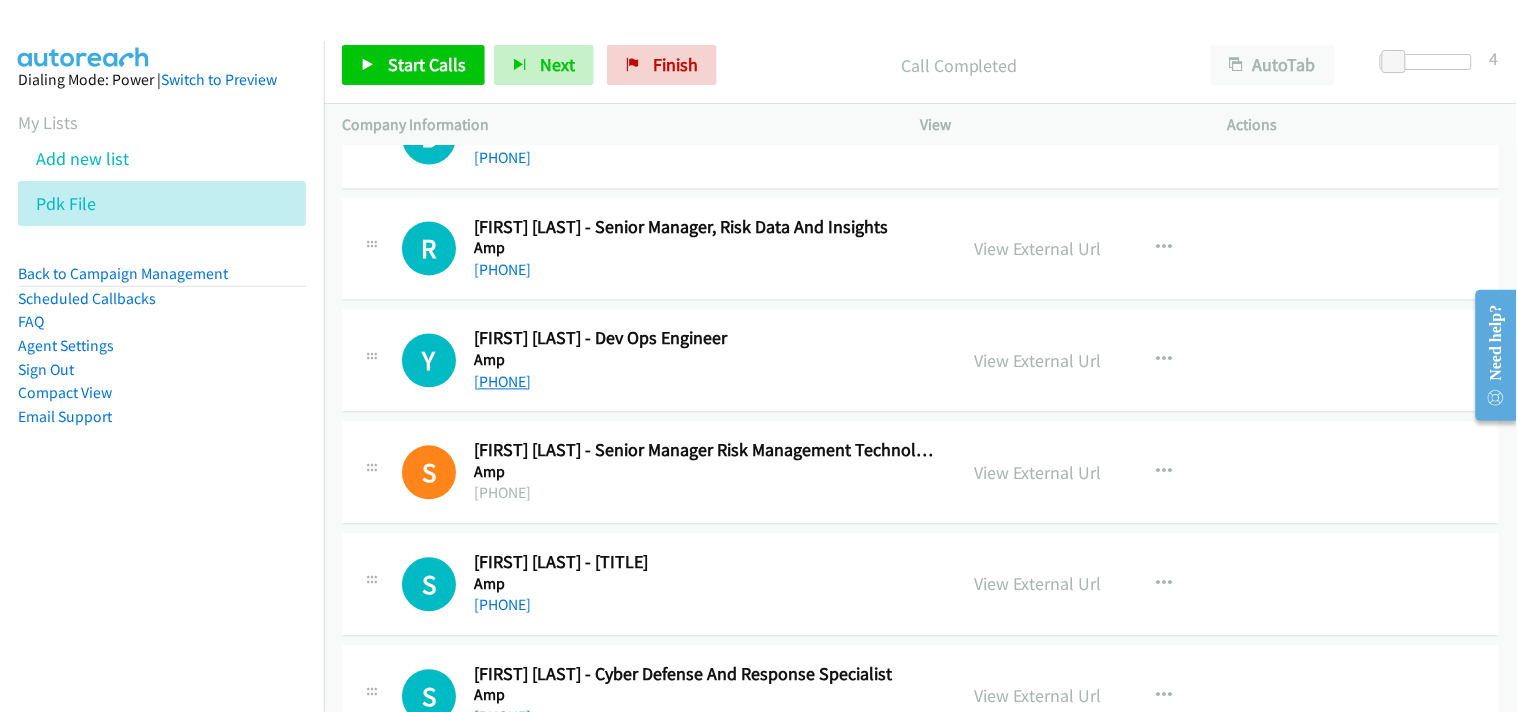 click on "+61 2 9780 2208" at bounding box center [502, 382] 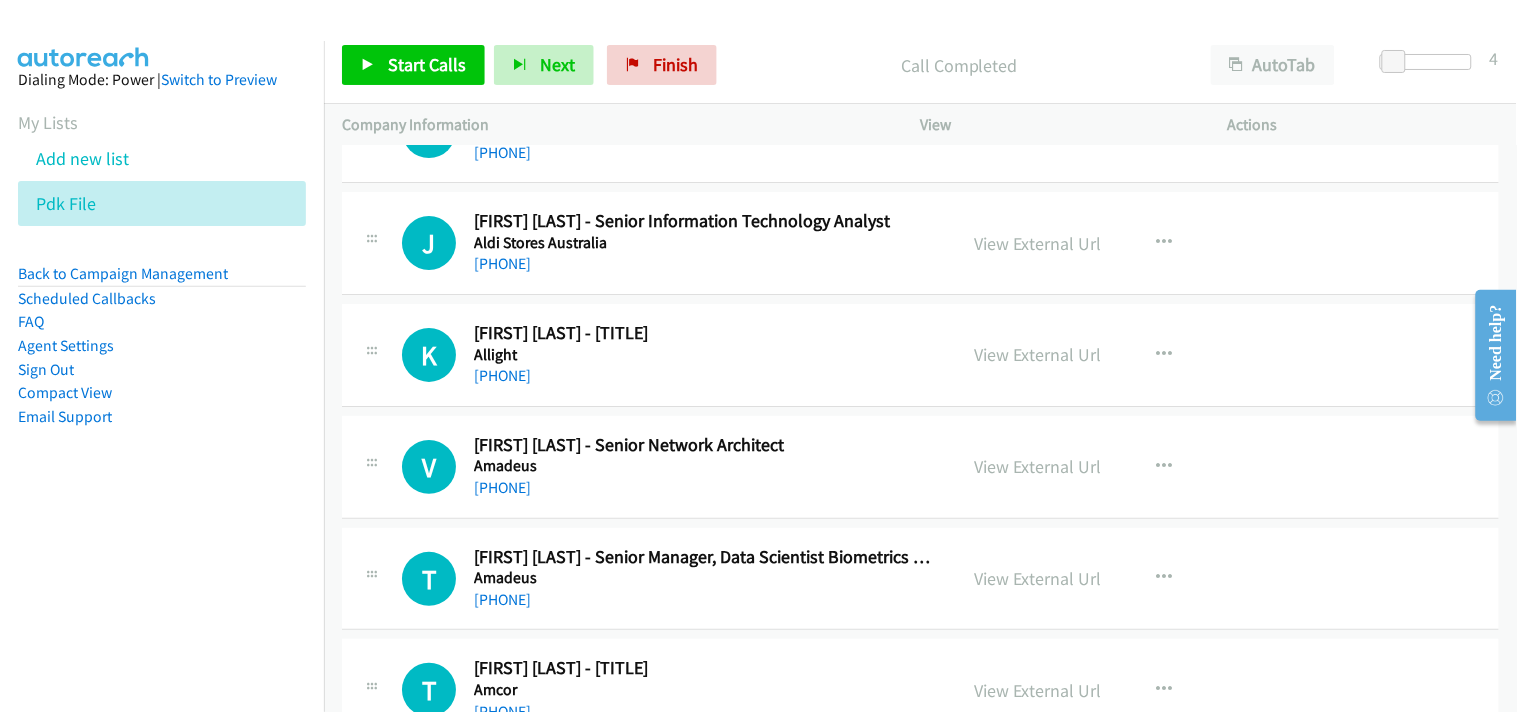 scroll, scrollTop: 9723, scrollLeft: 0, axis: vertical 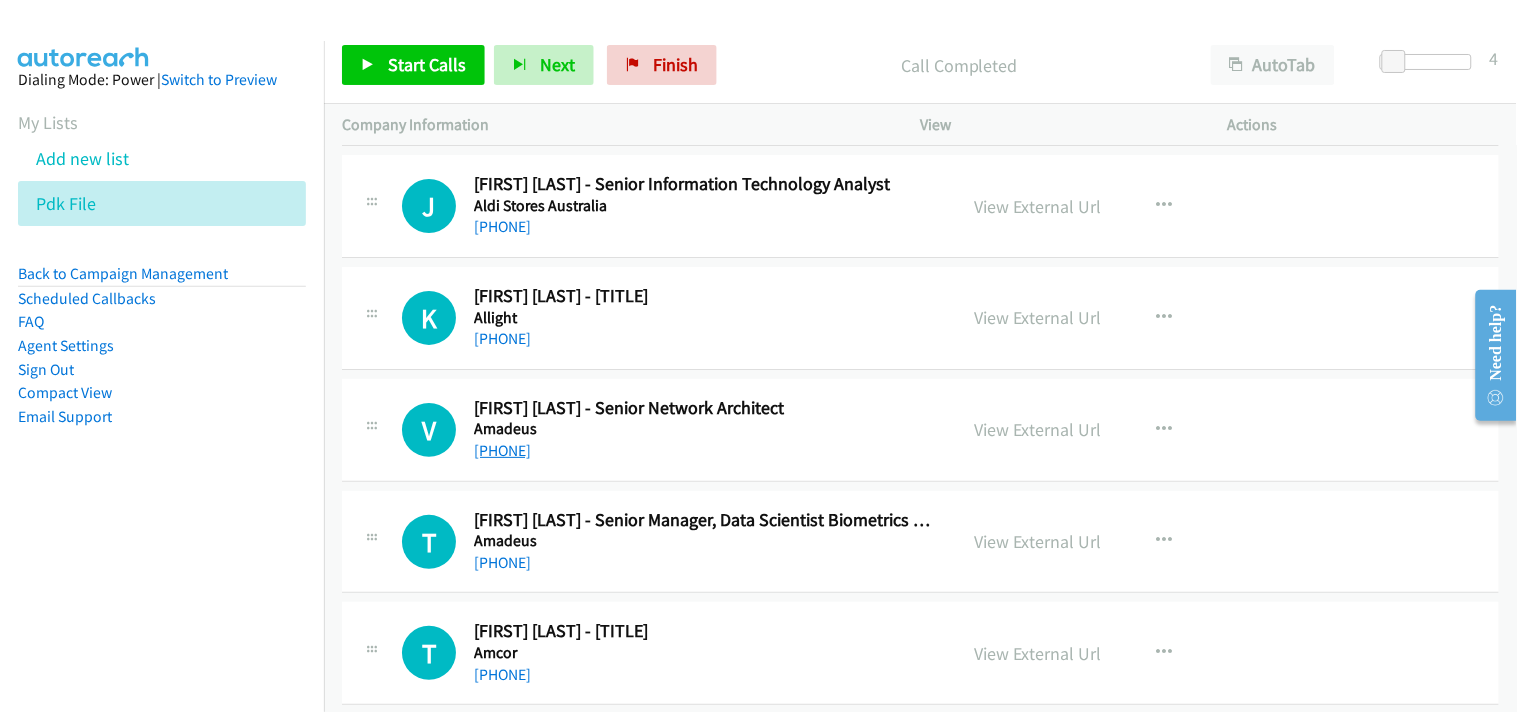 click on "+61 466 795 884" at bounding box center (502, 450) 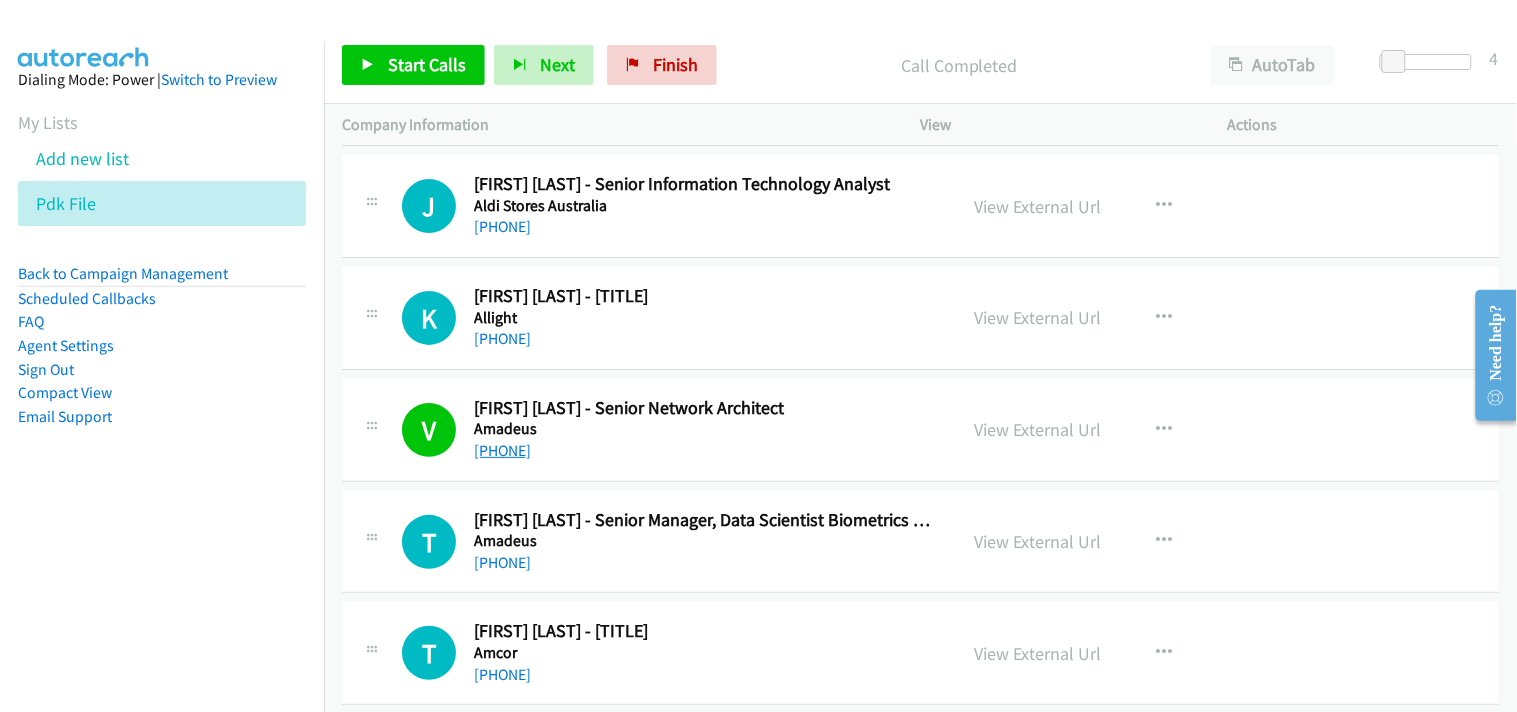click on "+61 466 795 884" at bounding box center [502, 450] 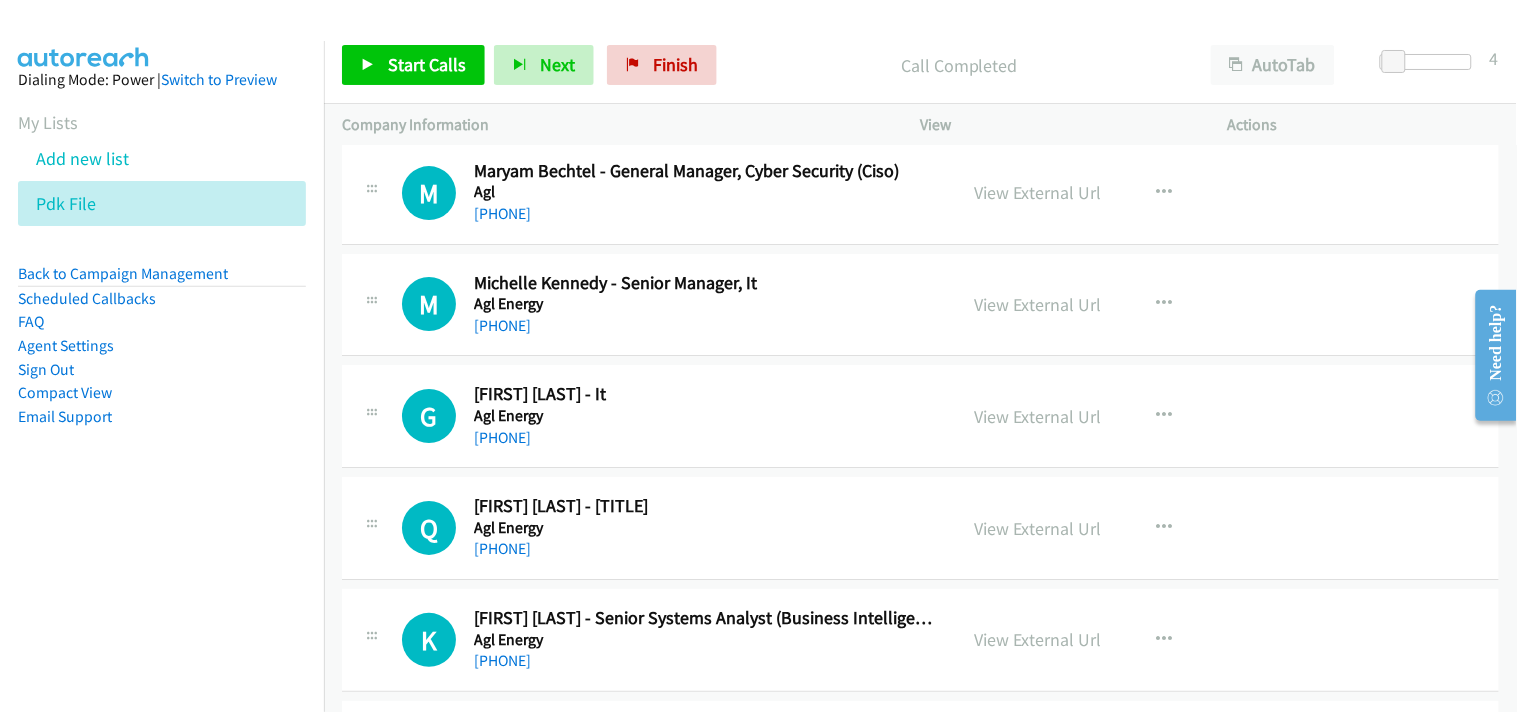scroll, scrollTop: 7723, scrollLeft: 0, axis: vertical 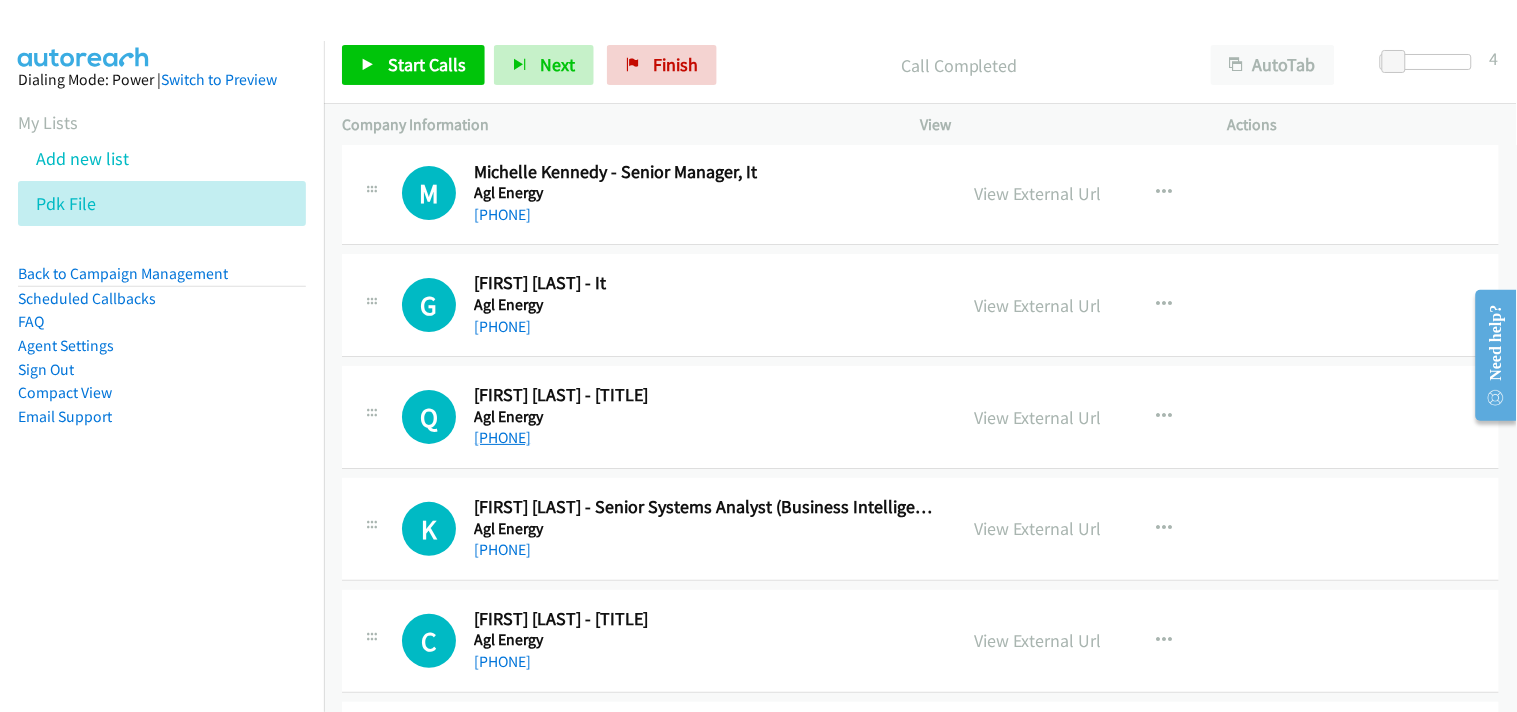 click on "+61 400 068 828" at bounding box center (502, 437) 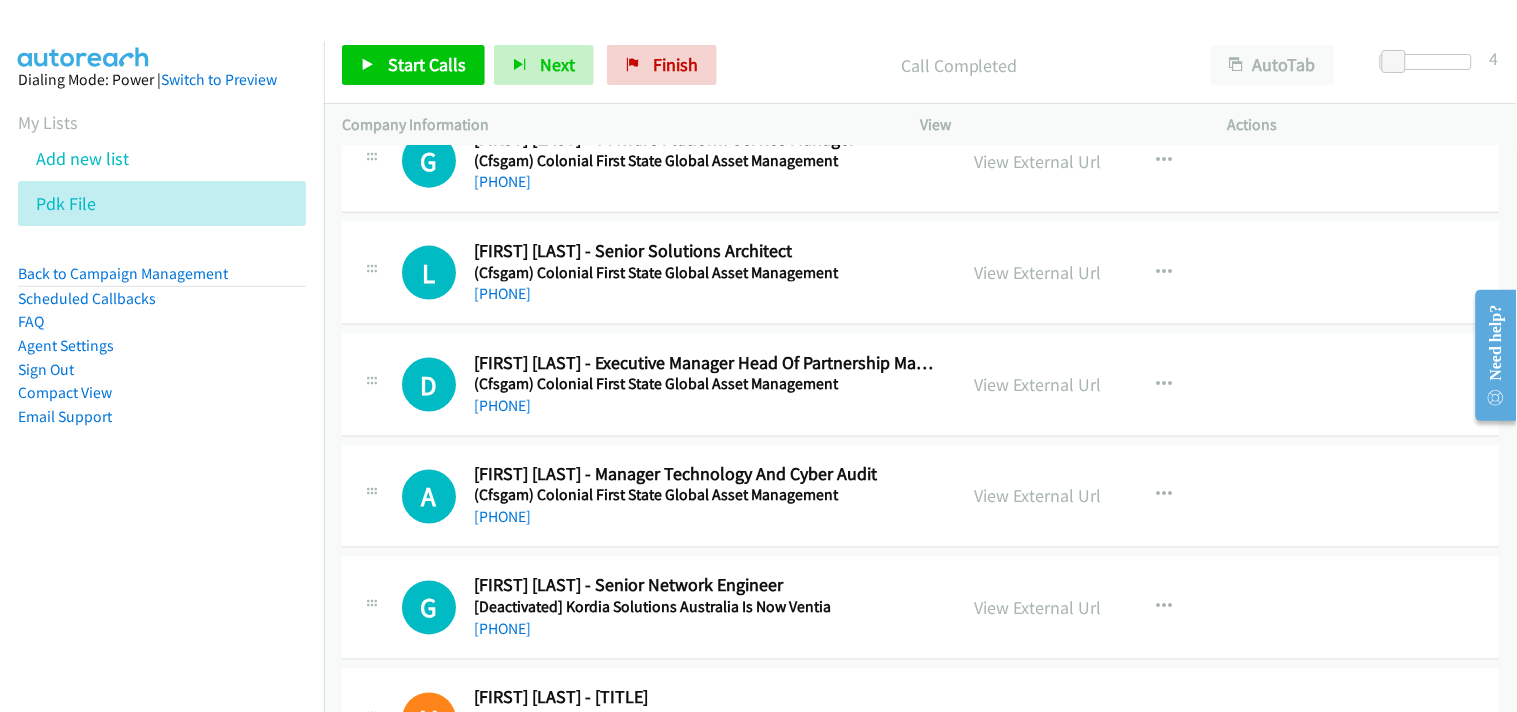 scroll, scrollTop: 2167, scrollLeft: 0, axis: vertical 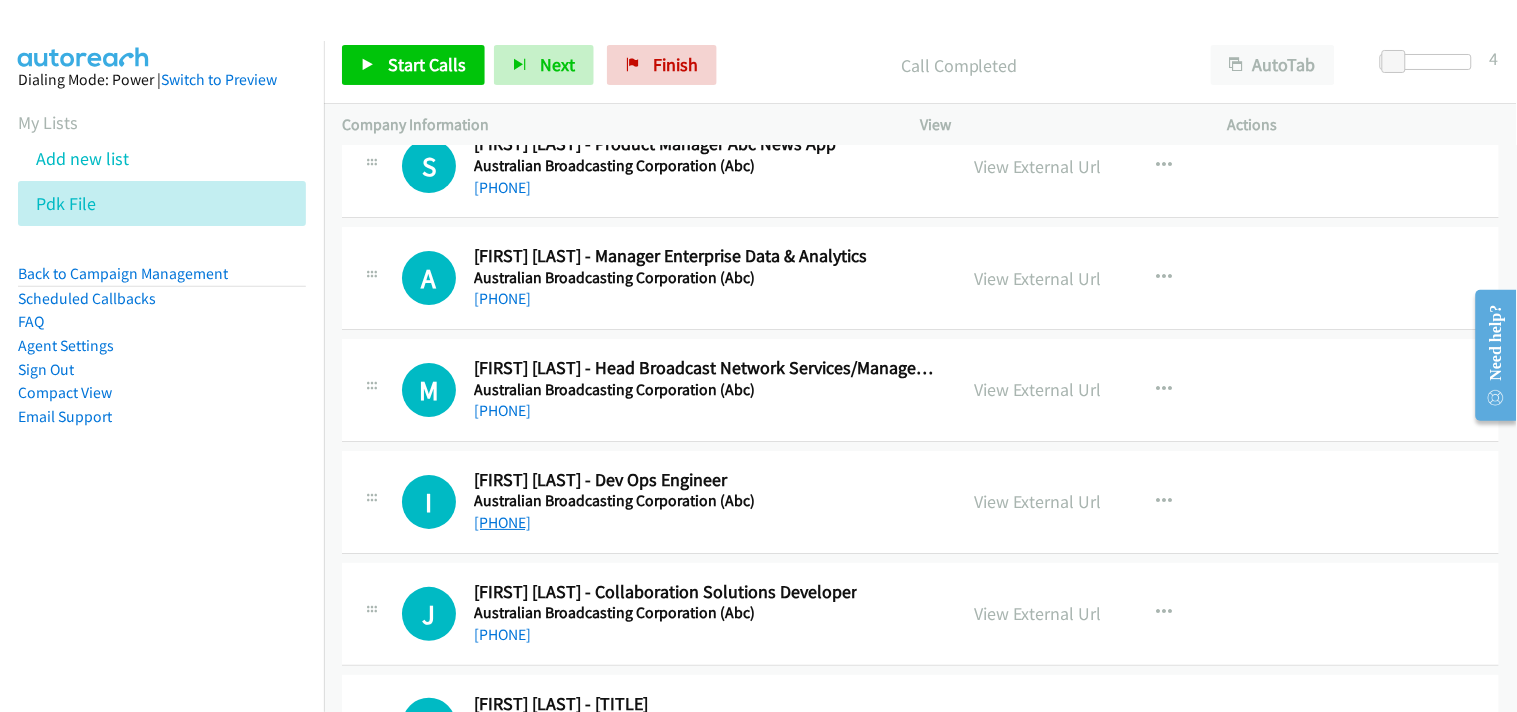 click on "+61 430 837 864" at bounding box center [502, 522] 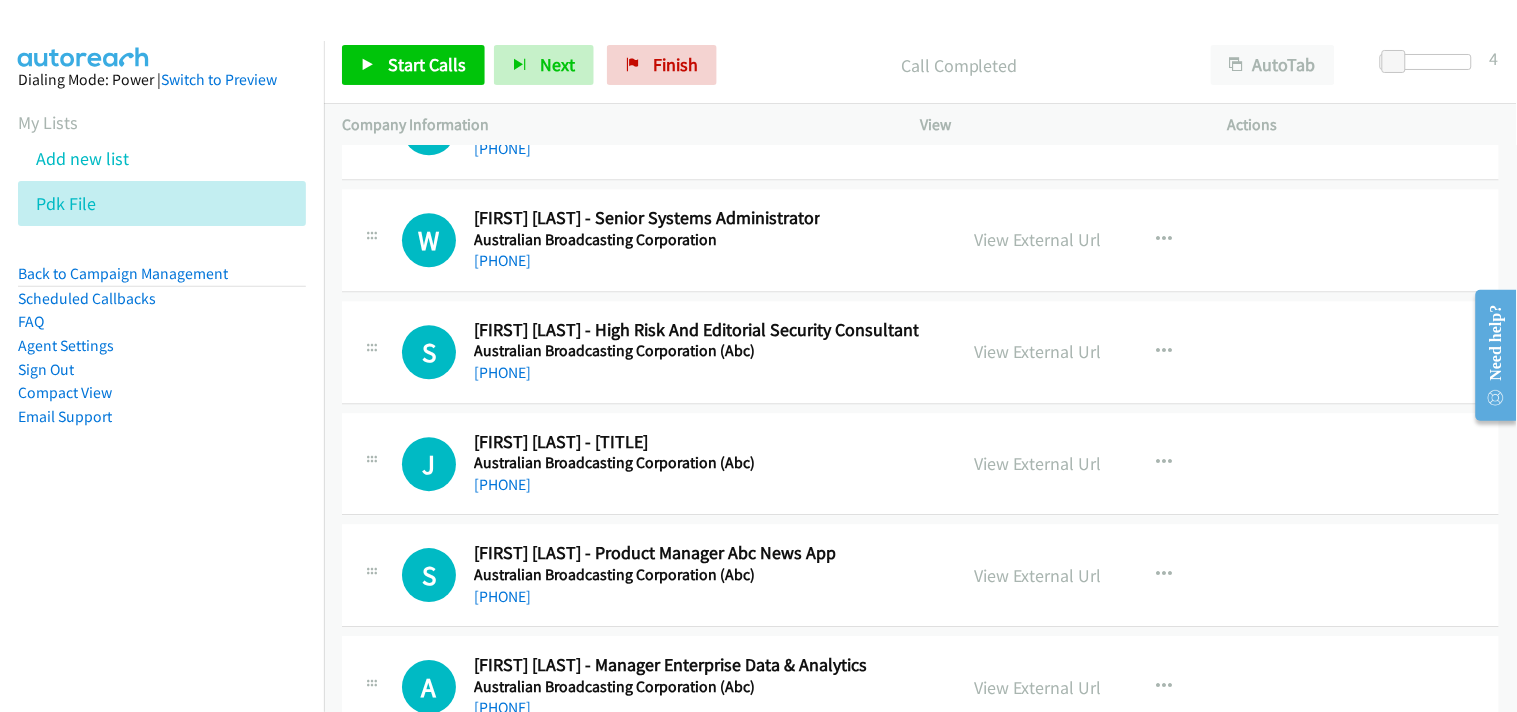 scroll, scrollTop: 38390, scrollLeft: 0, axis: vertical 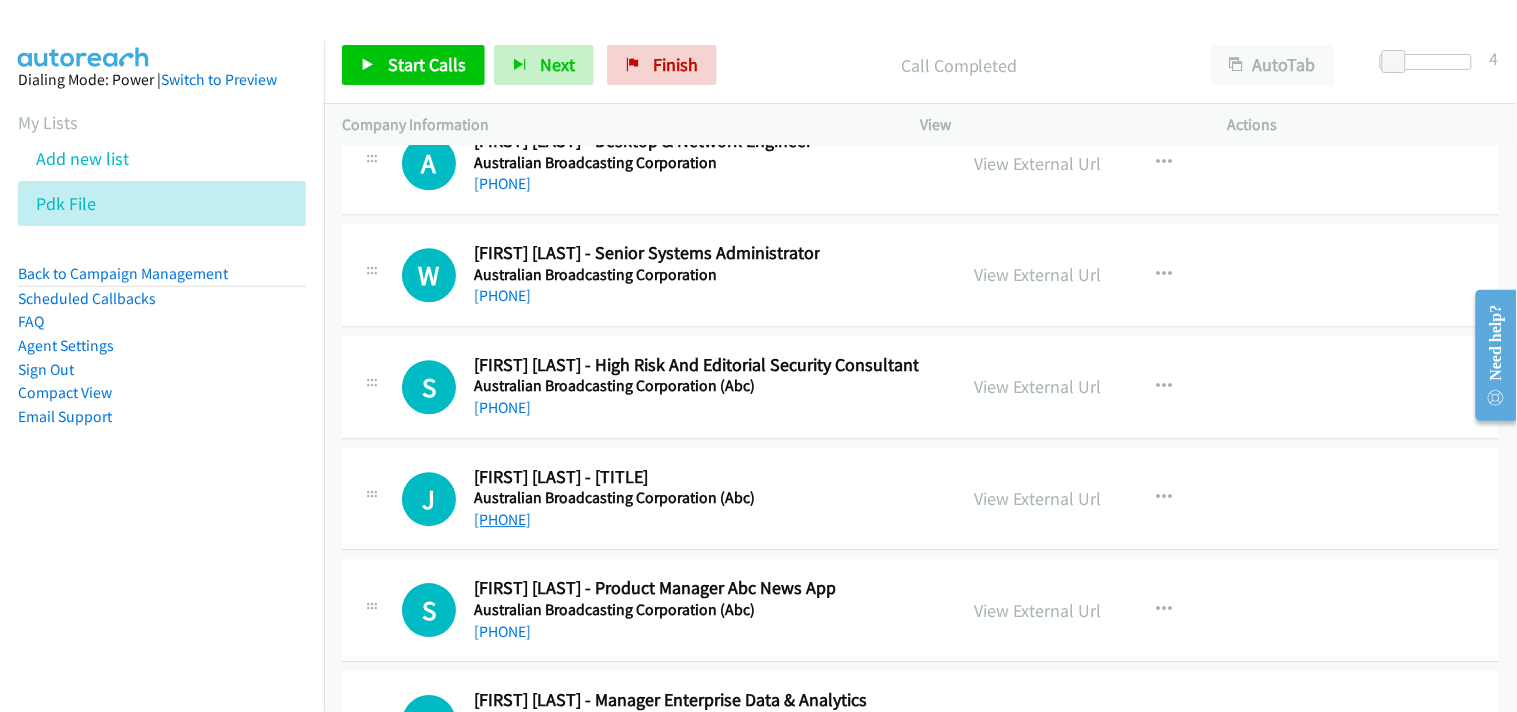 click on "+61 408 876 216" at bounding box center (502, 519) 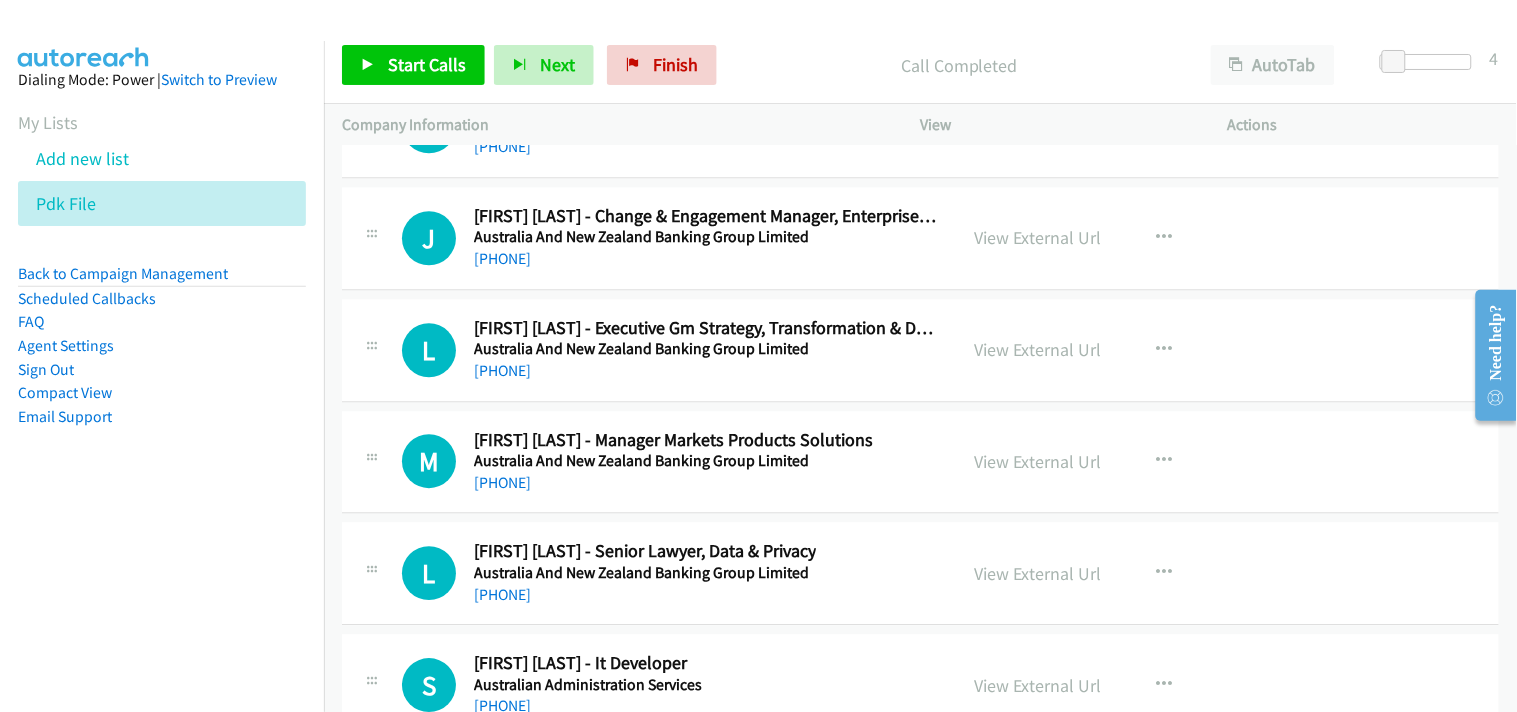 scroll, scrollTop: 32390, scrollLeft: 0, axis: vertical 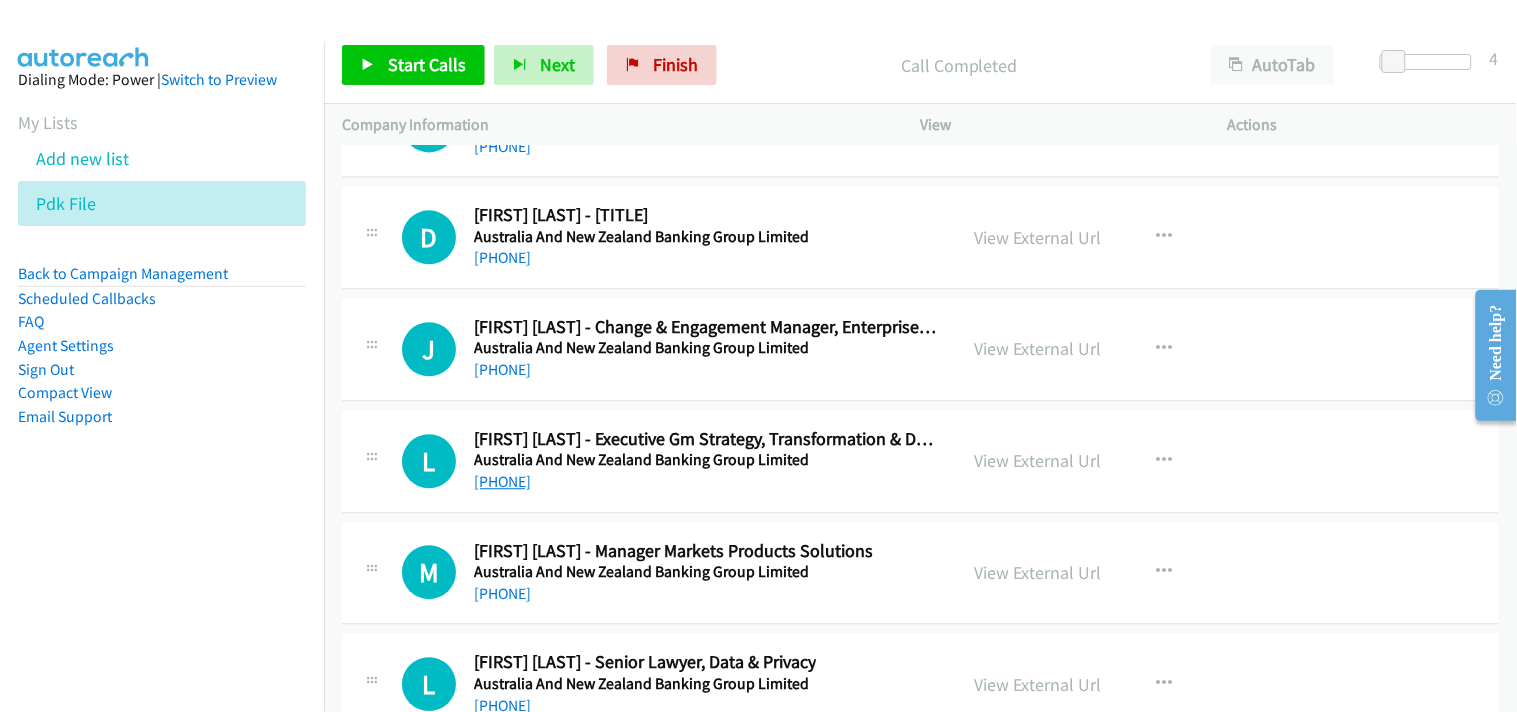 click on "+61 447 220 709" at bounding box center [502, 481] 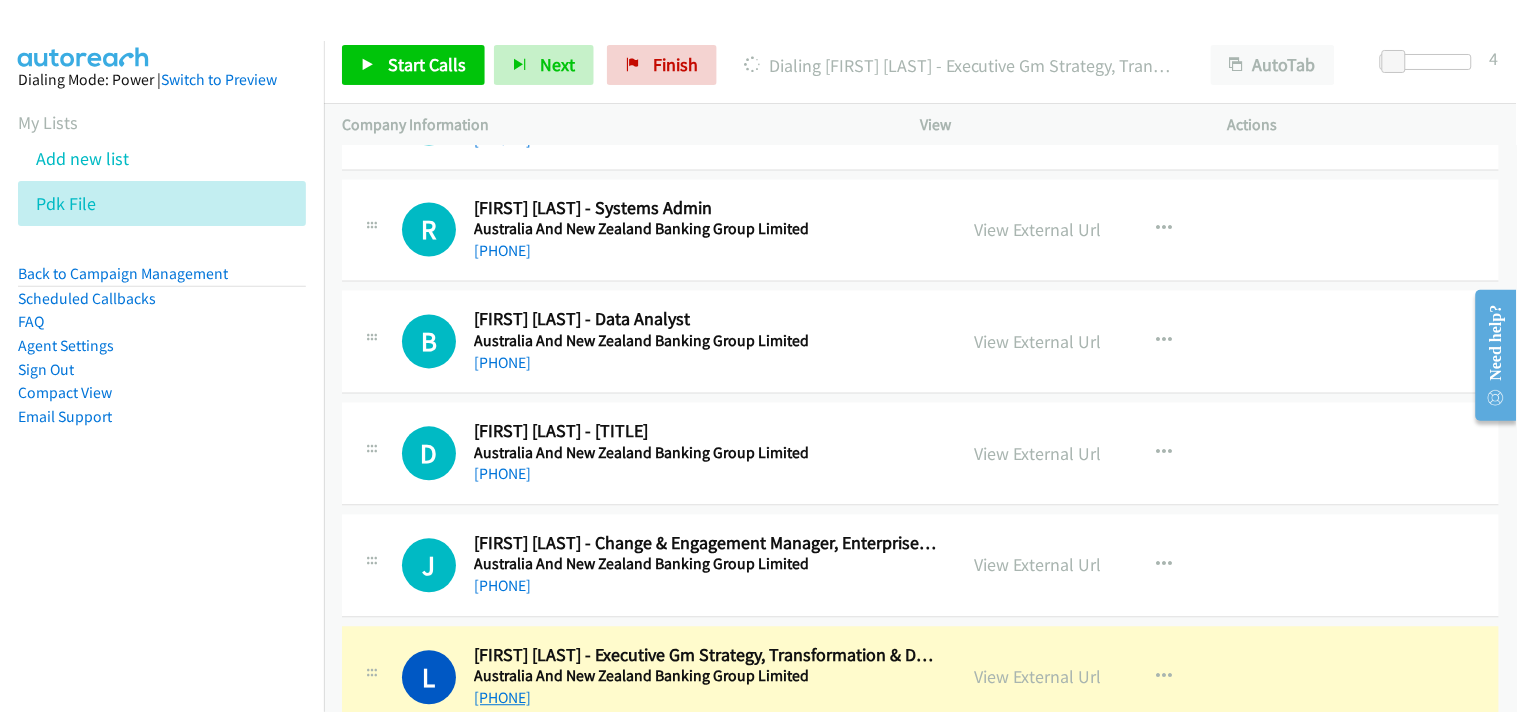 scroll, scrollTop: 32167, scrollLeft: 0, axis: vertical 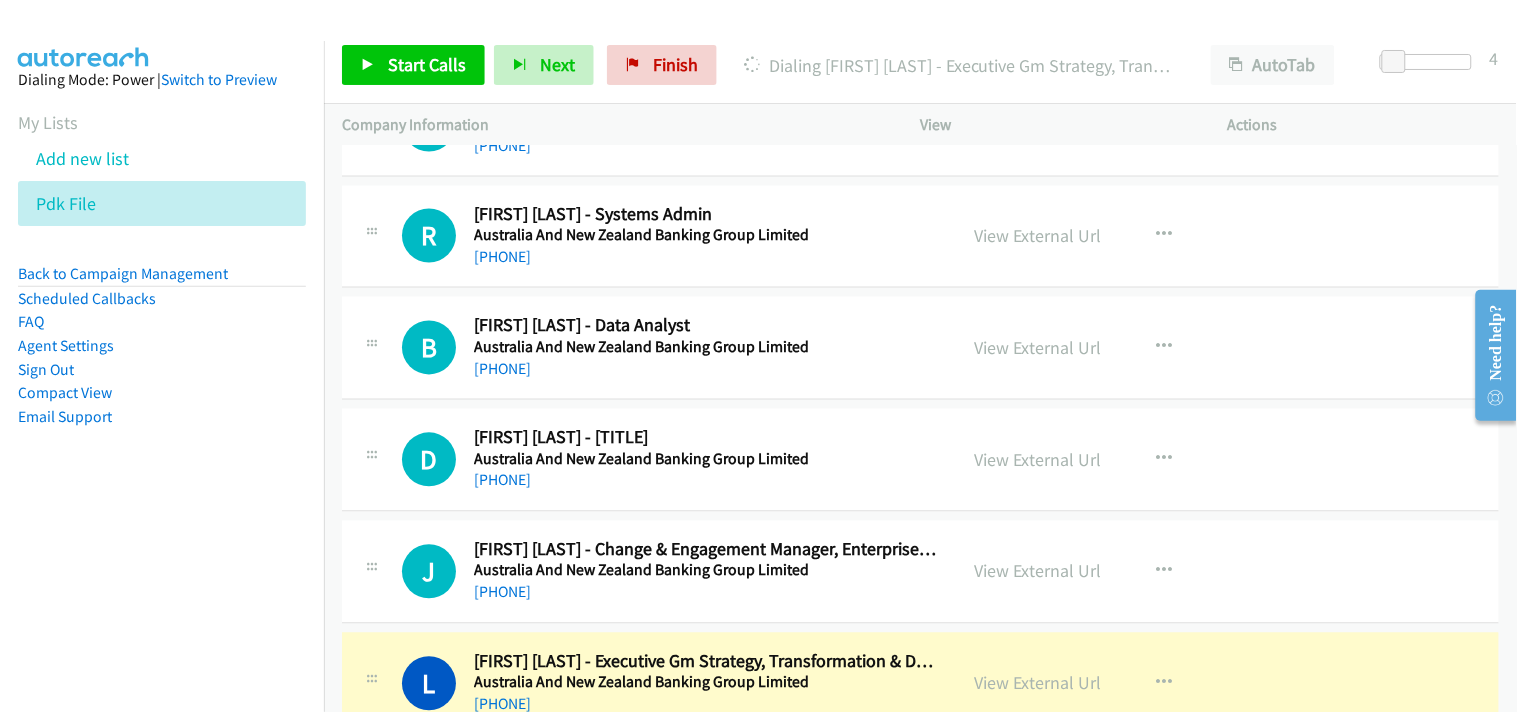 drag, startPoint x: 555, startPoint y: 484, endPoint x: 170, endPoint y: 650, distance: 419.26245 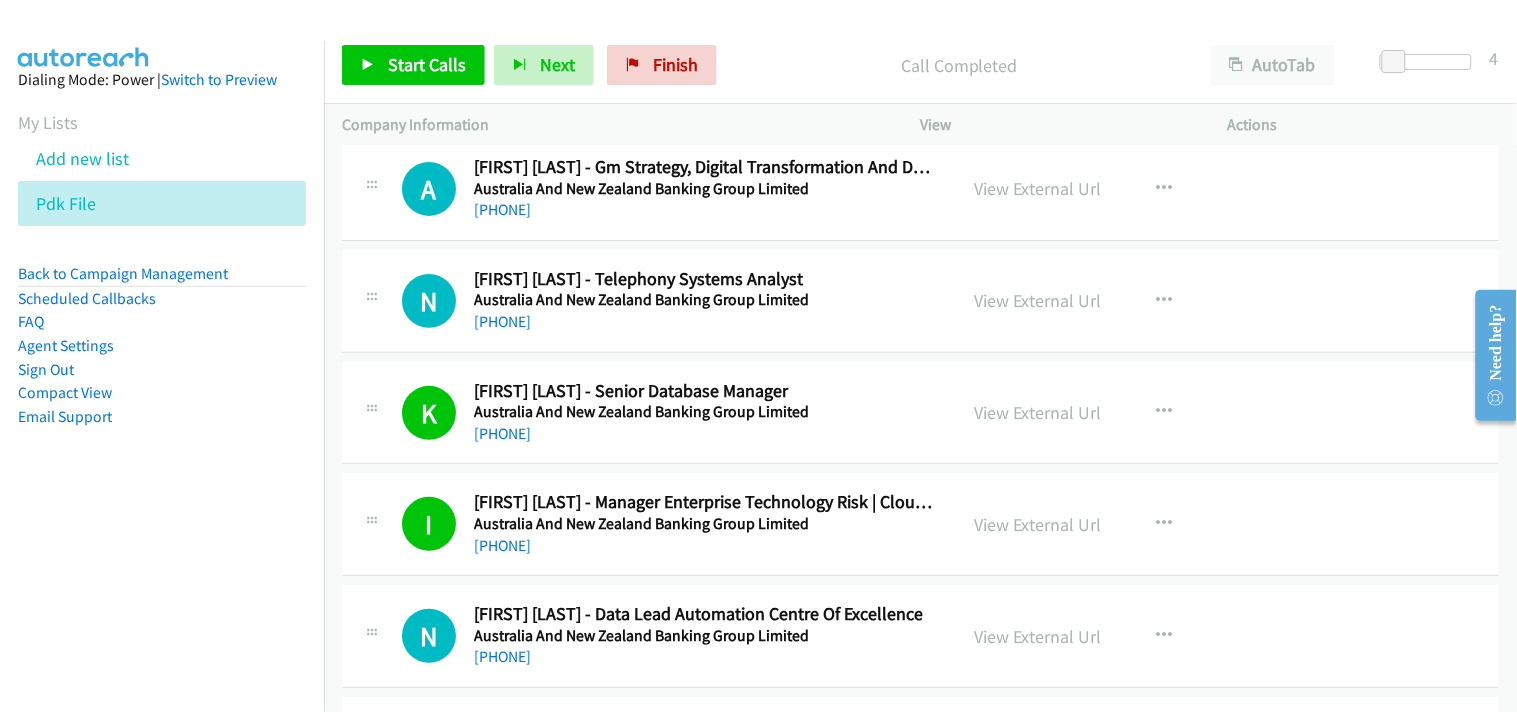 scroll, scrollTop: 31278, scrollLeft: 0, axis: vertical 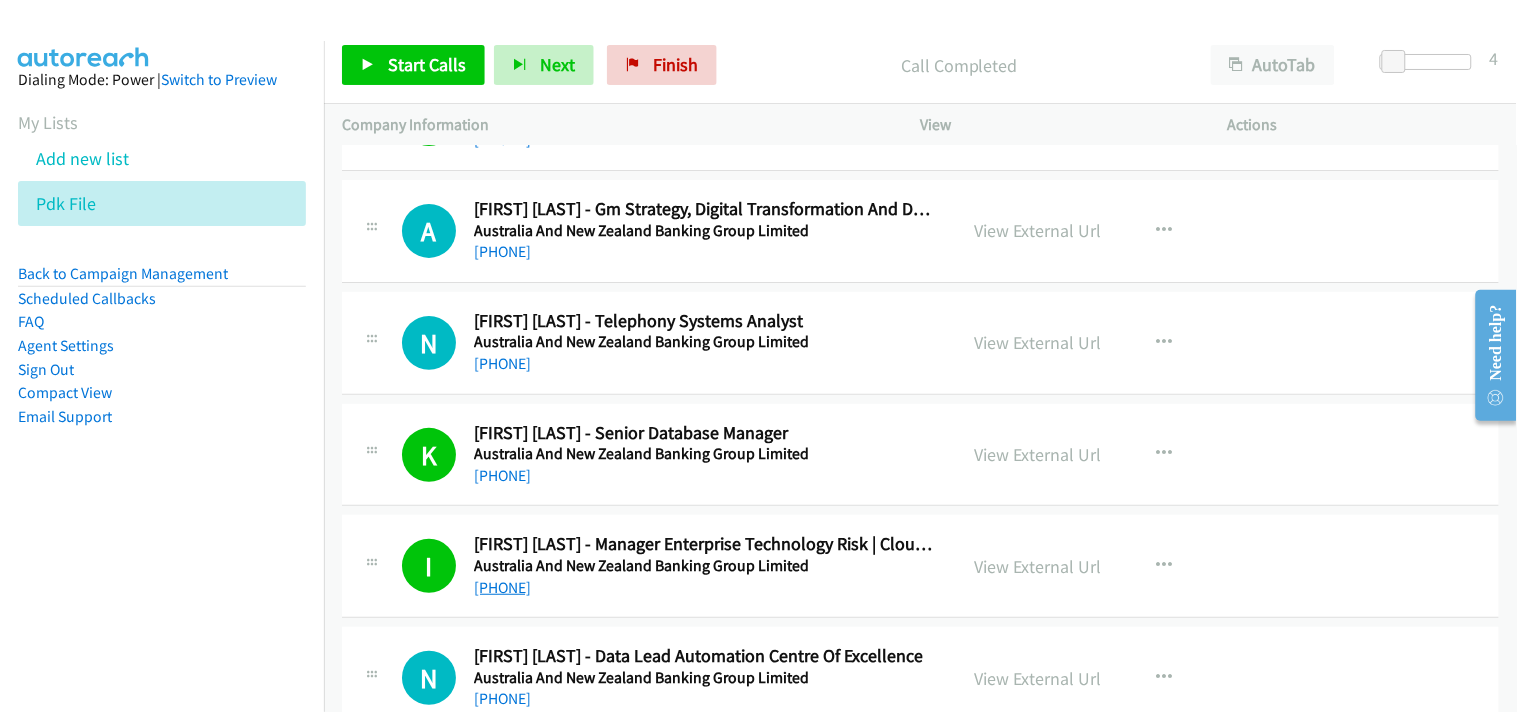 click on "+61 431 717 945" at bounding box center [502, 587] 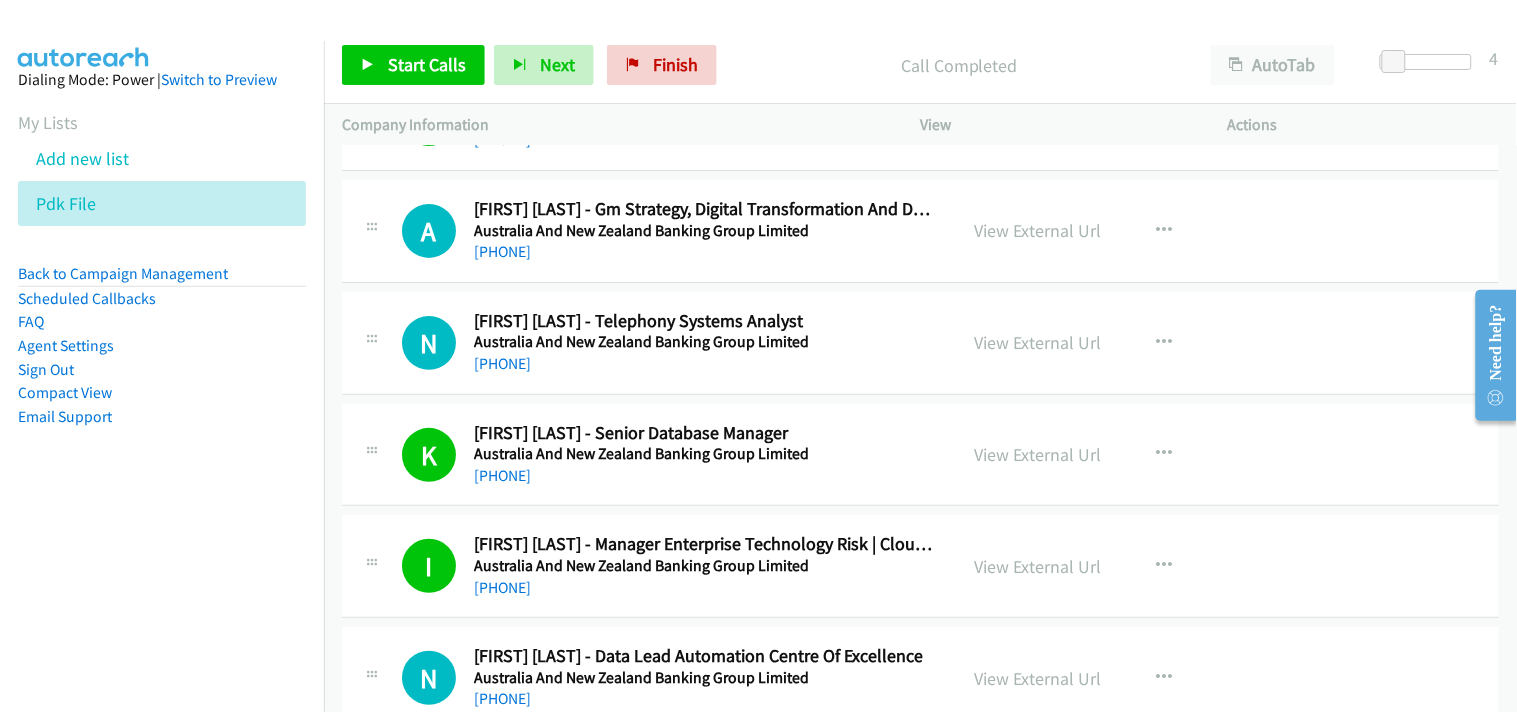 scroll, scrollTop: 31390, scrollLeft: 0, axis: vertical 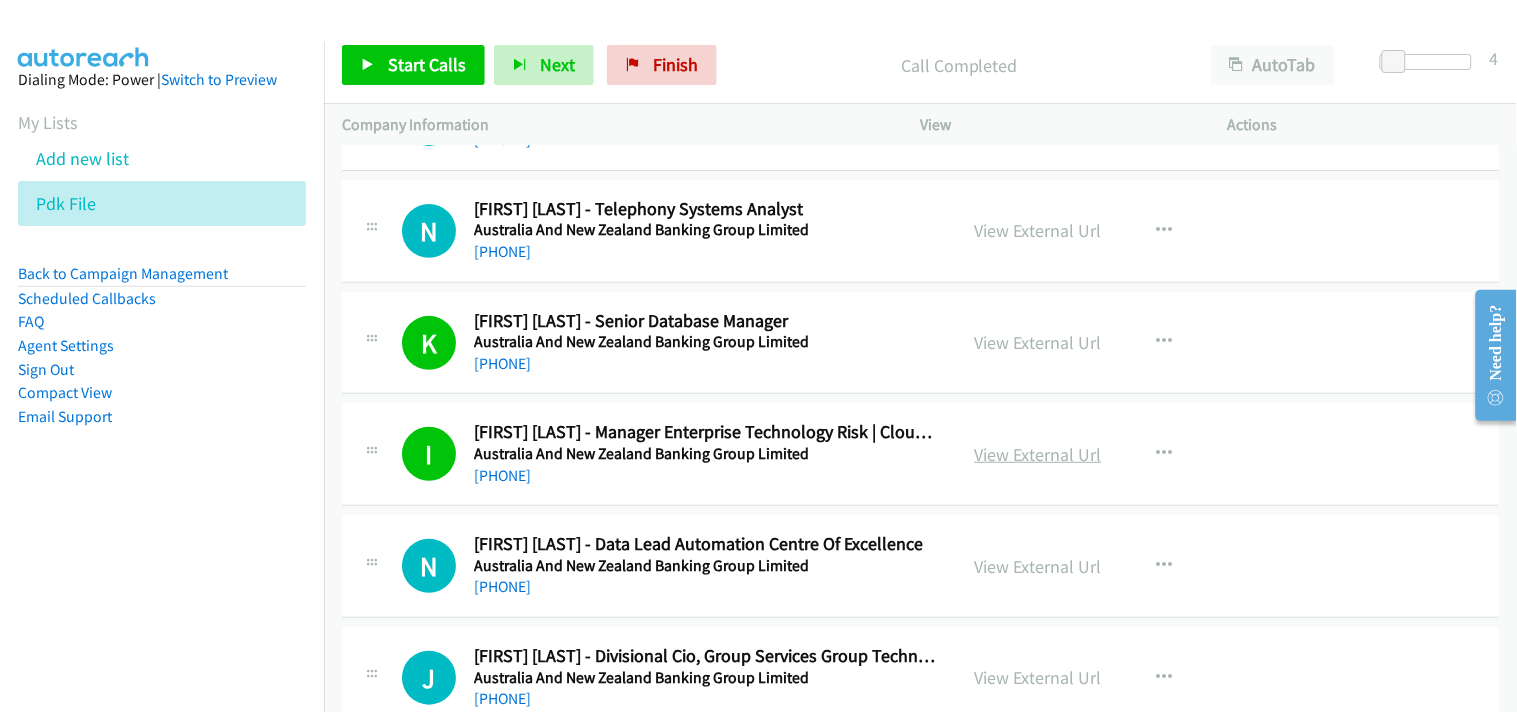 click on "View External Url" at bounding box center (1038, 454) 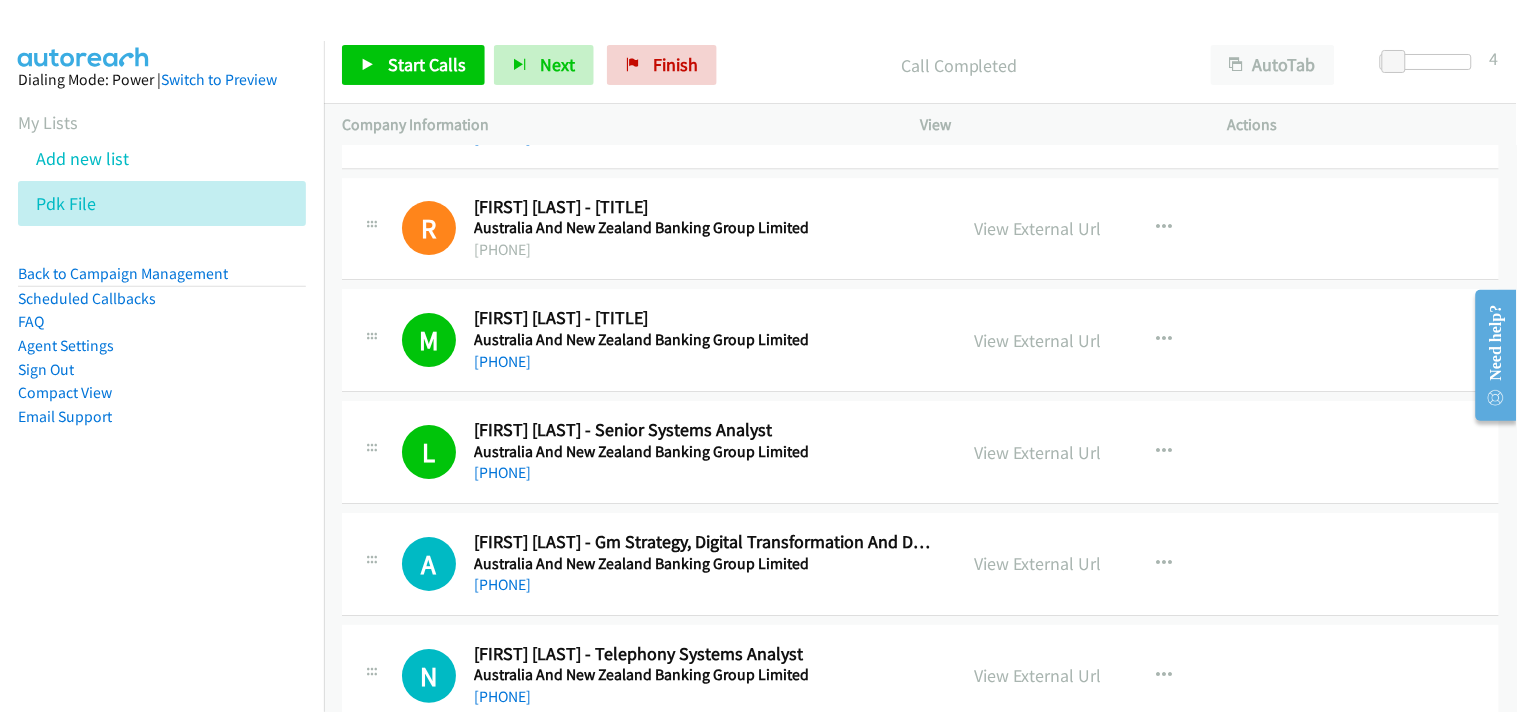 scroll, scrollTop: 31056, scrollLeft: 0, axis: vertical 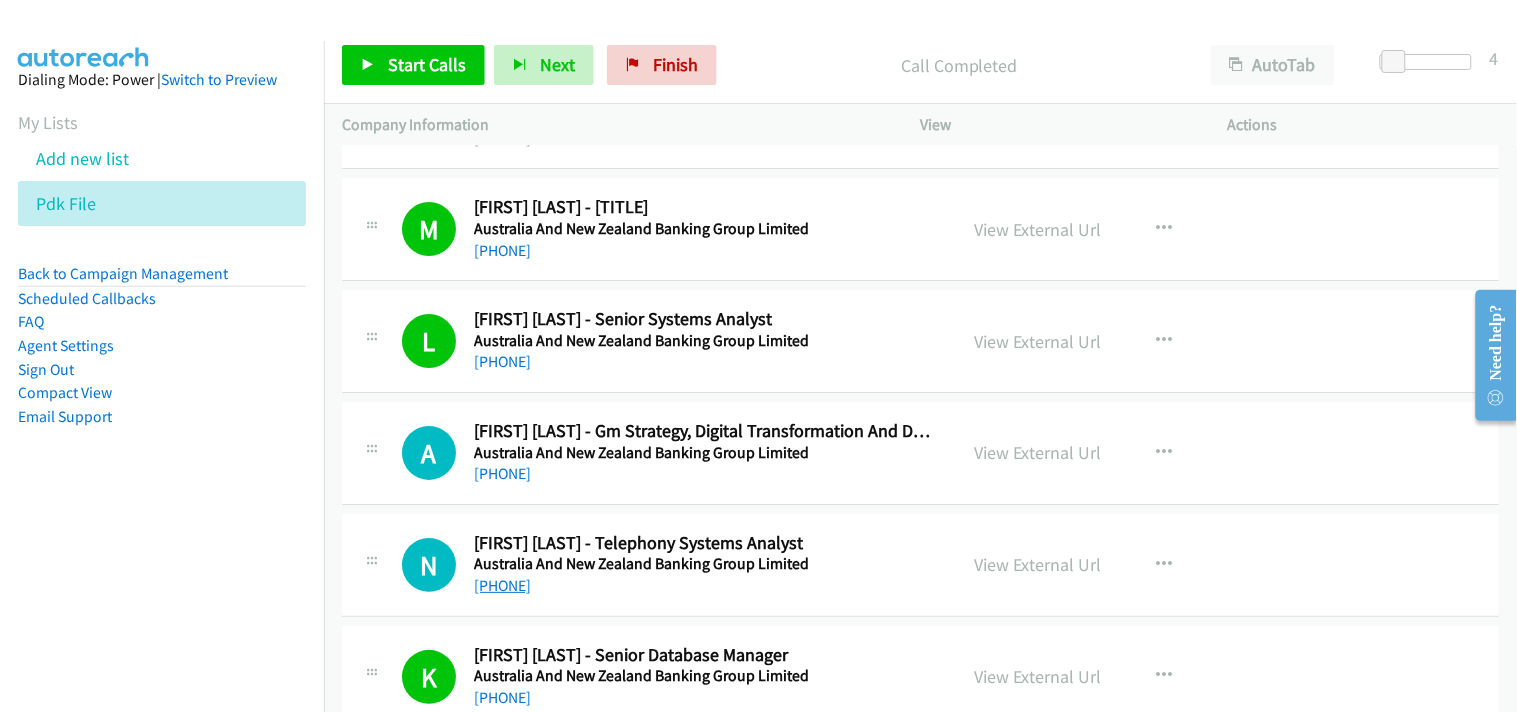 click on "+61 2 4224 1456" at bounding box center (502, 585) 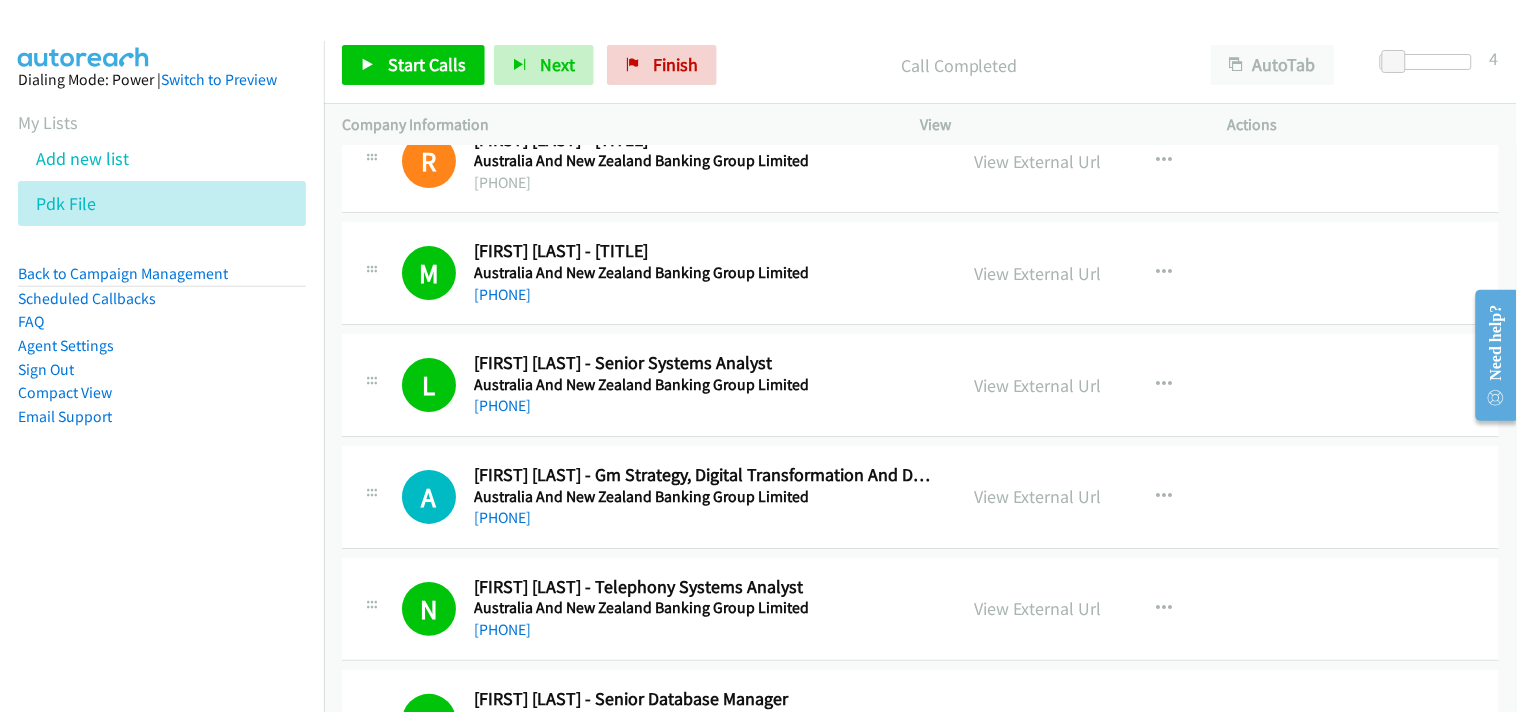 scroll, scrollTop: 30945, scrollLeft: 0, axis: vertical 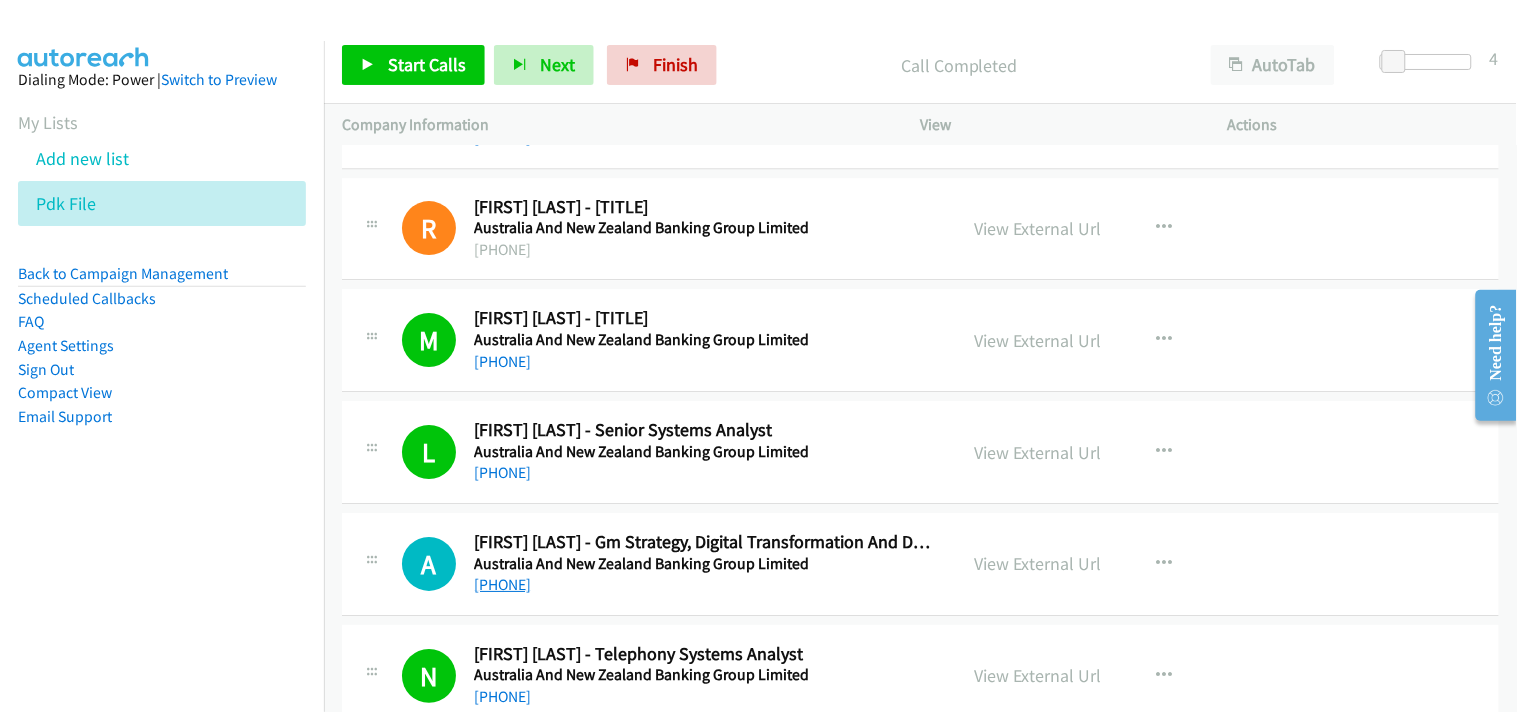 click on "+61 413 096 527" at bounding box center [502, 584] 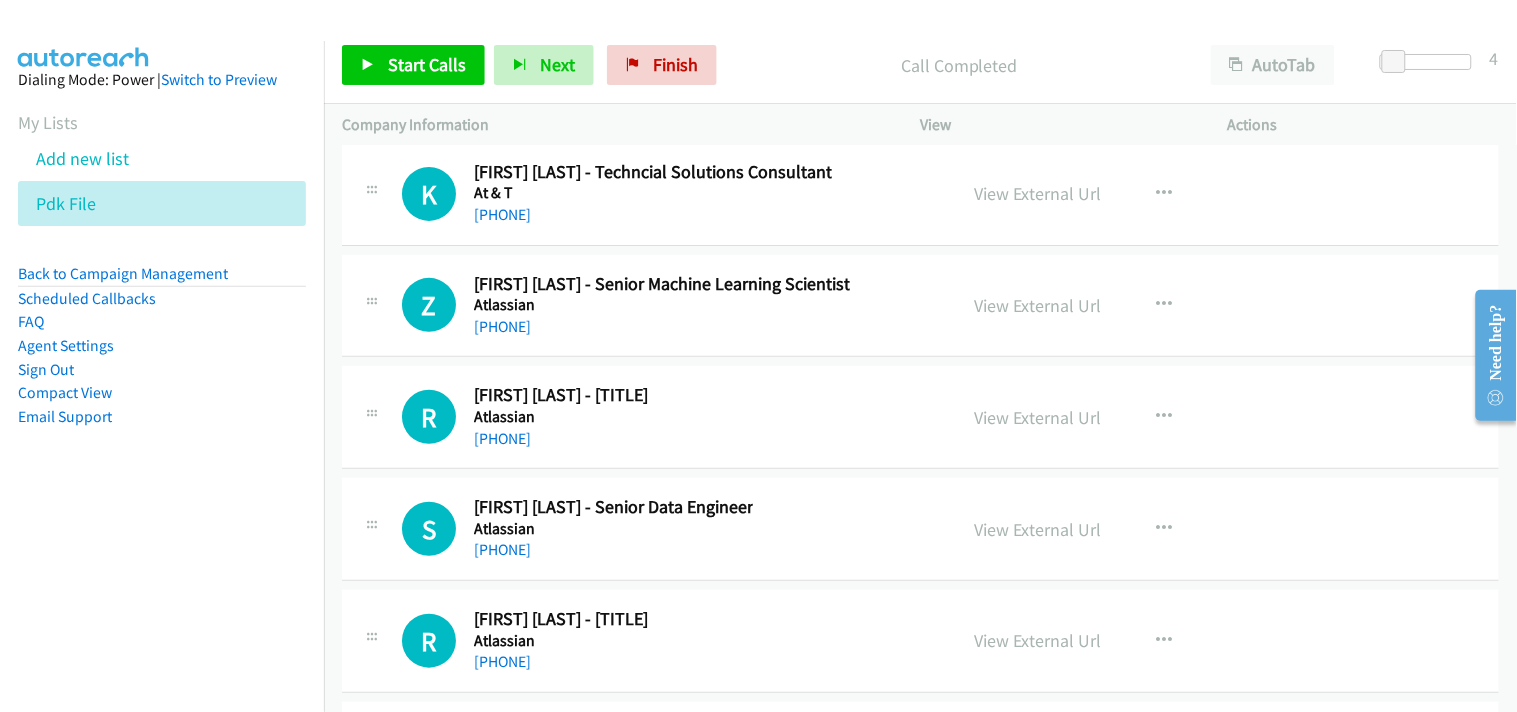 scroll, scrollTop: 25612, scrollLeft: 0, axis: vertical 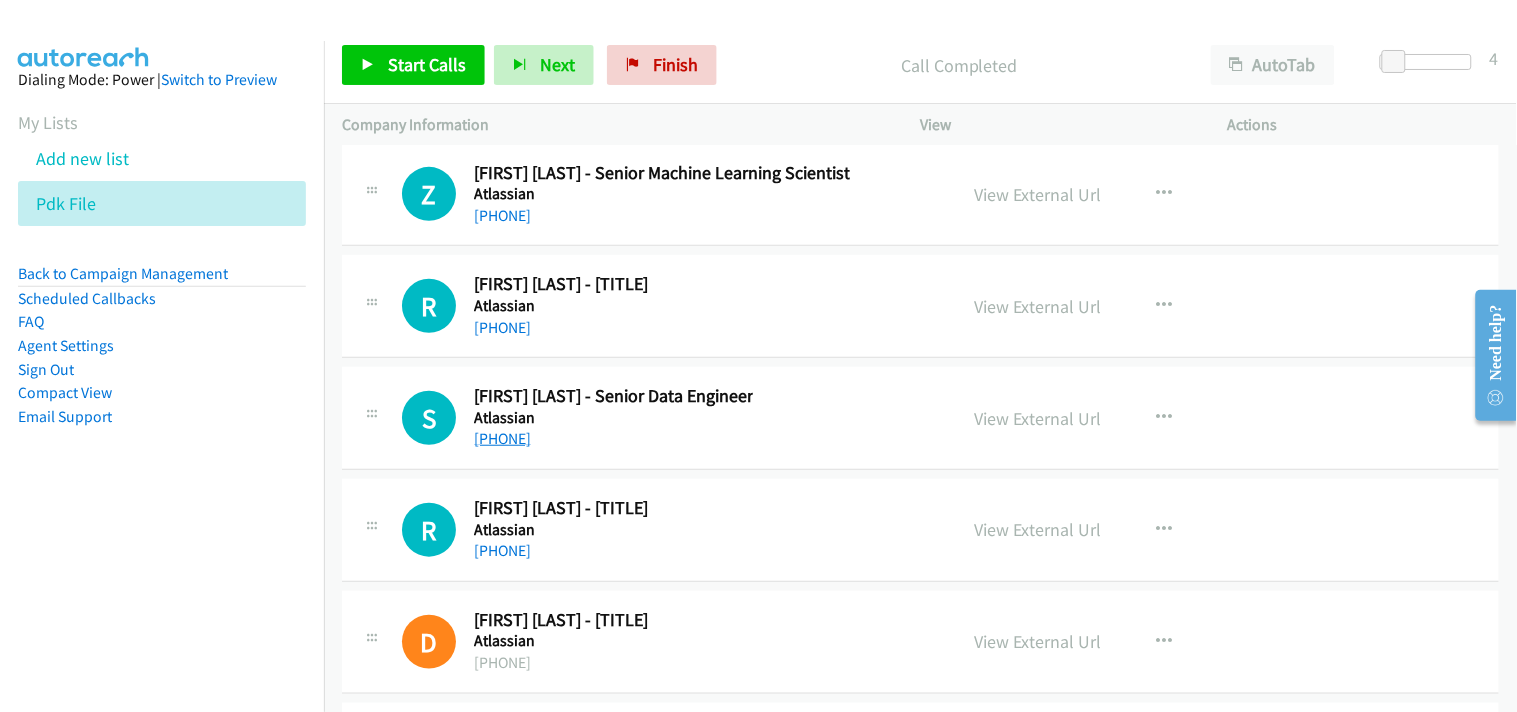 click on "+61 405 909 939" at bounding box center (502, 438) 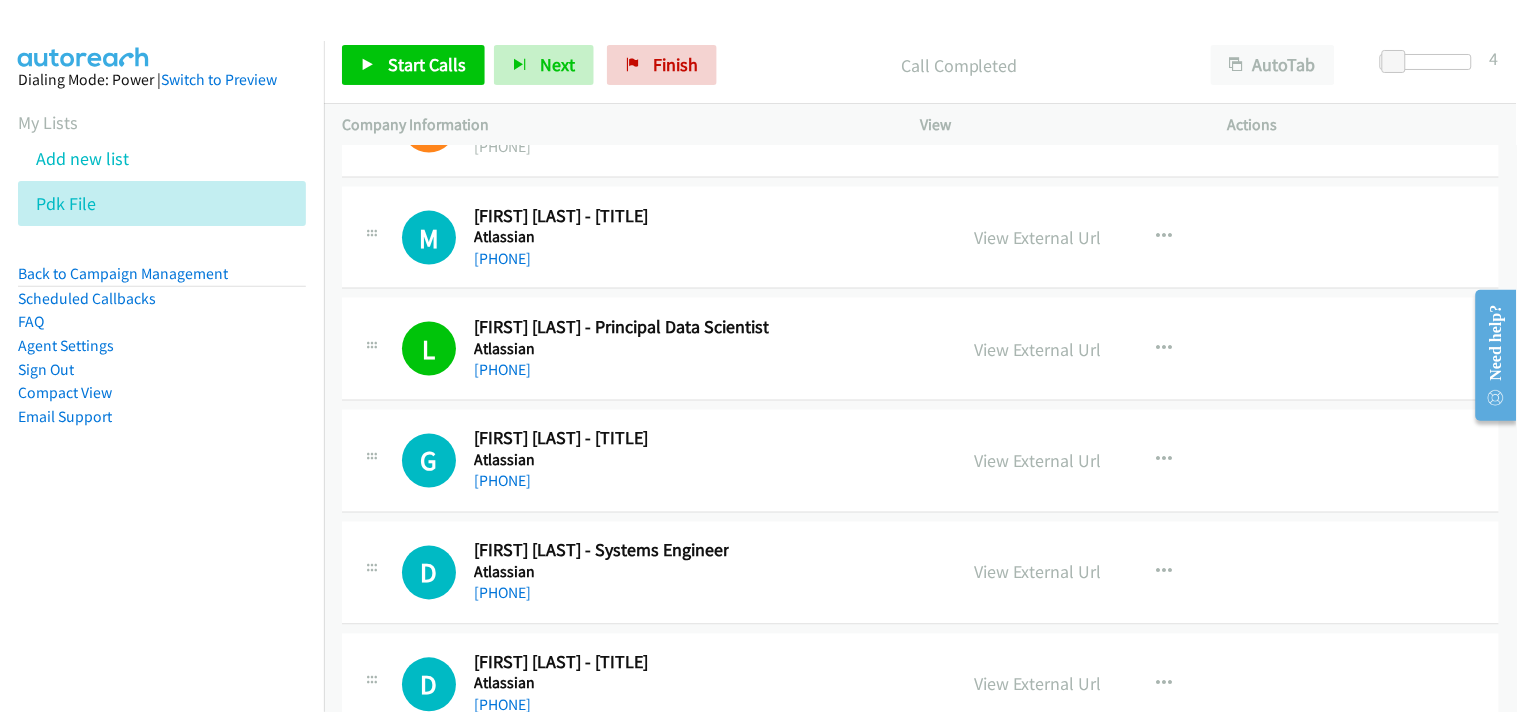scroll, scrollTop: 26167, scrollLeft: 0, axis: vertical 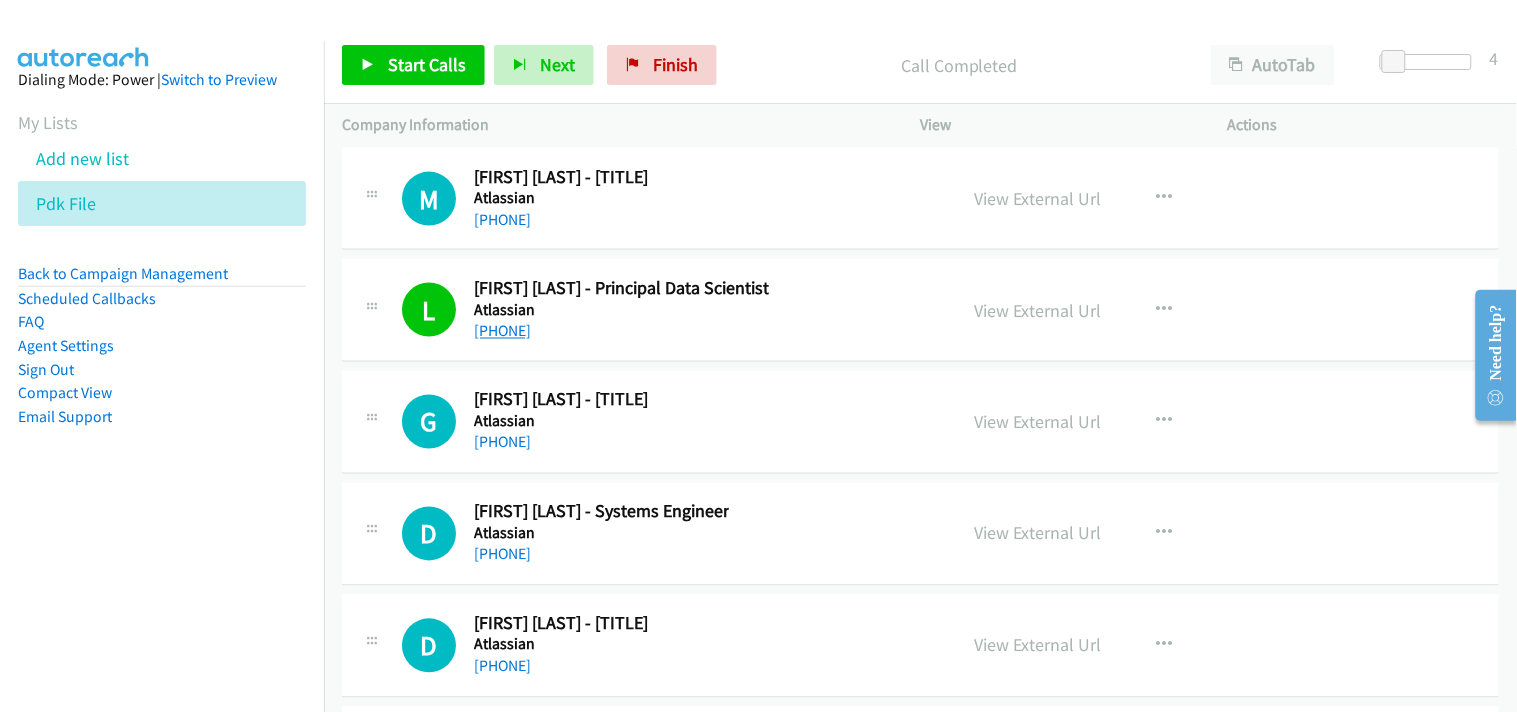 click on "+61 2 8373 5307" at bounding box center (502, 331) 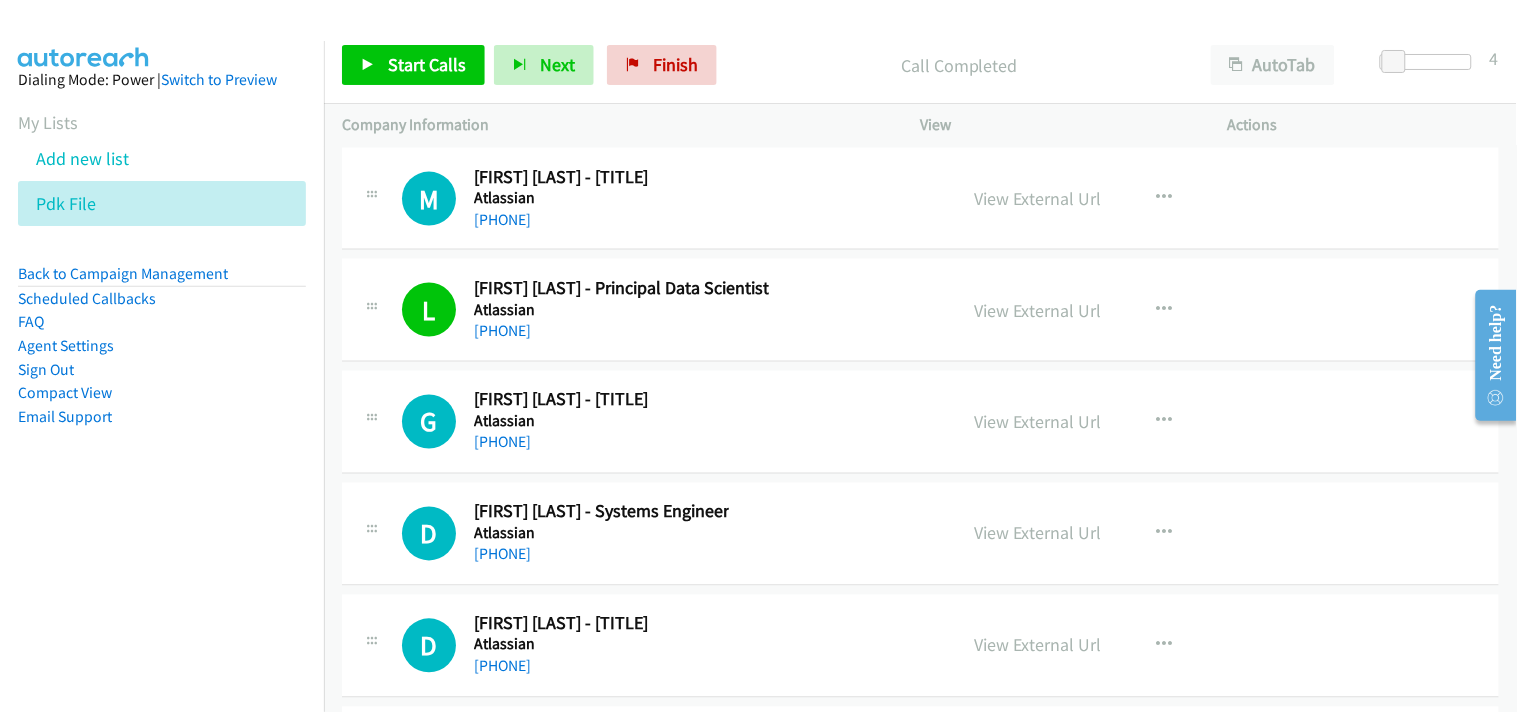 scroll, scrollTop: 26056, scrollLeft: 0, axis: vertical 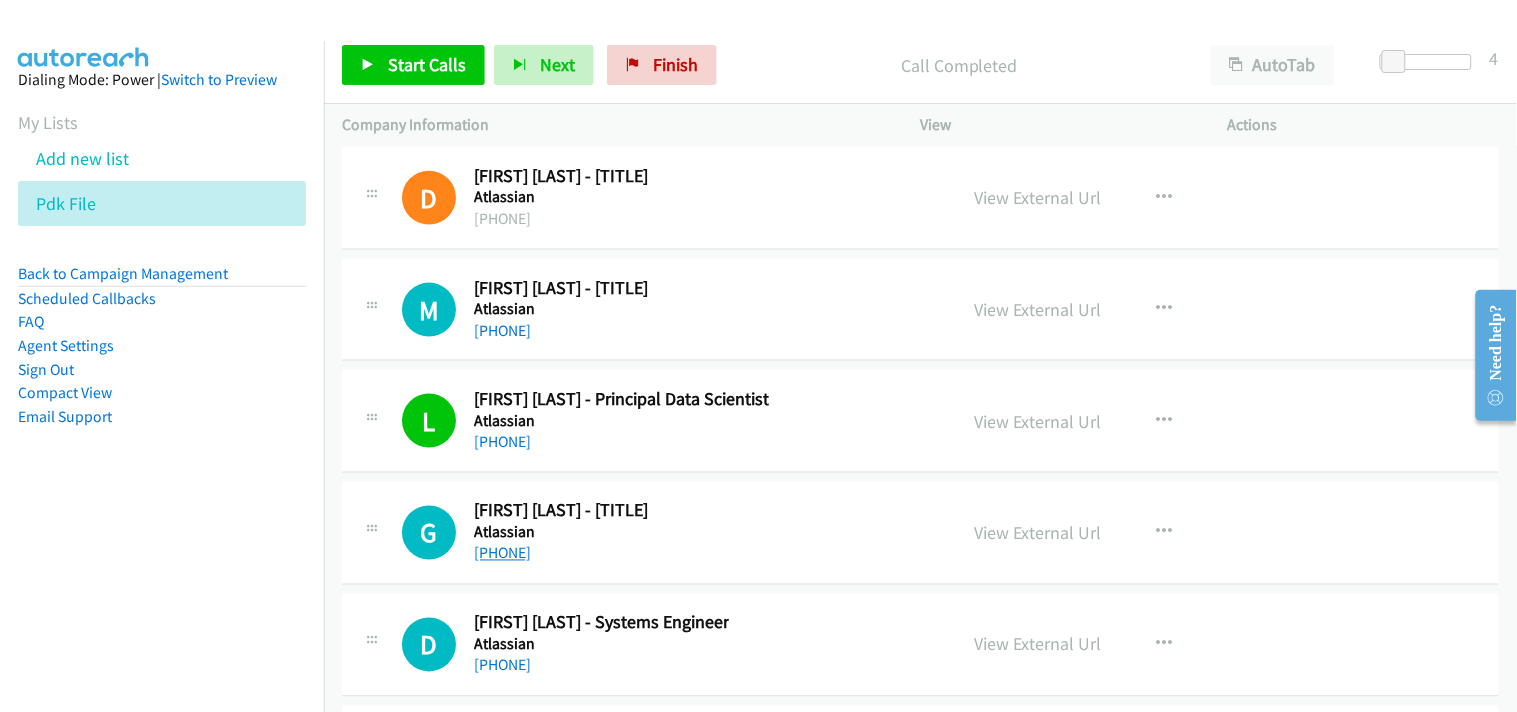 click on "+61 459 294 127" at bounding box center (502, 553) 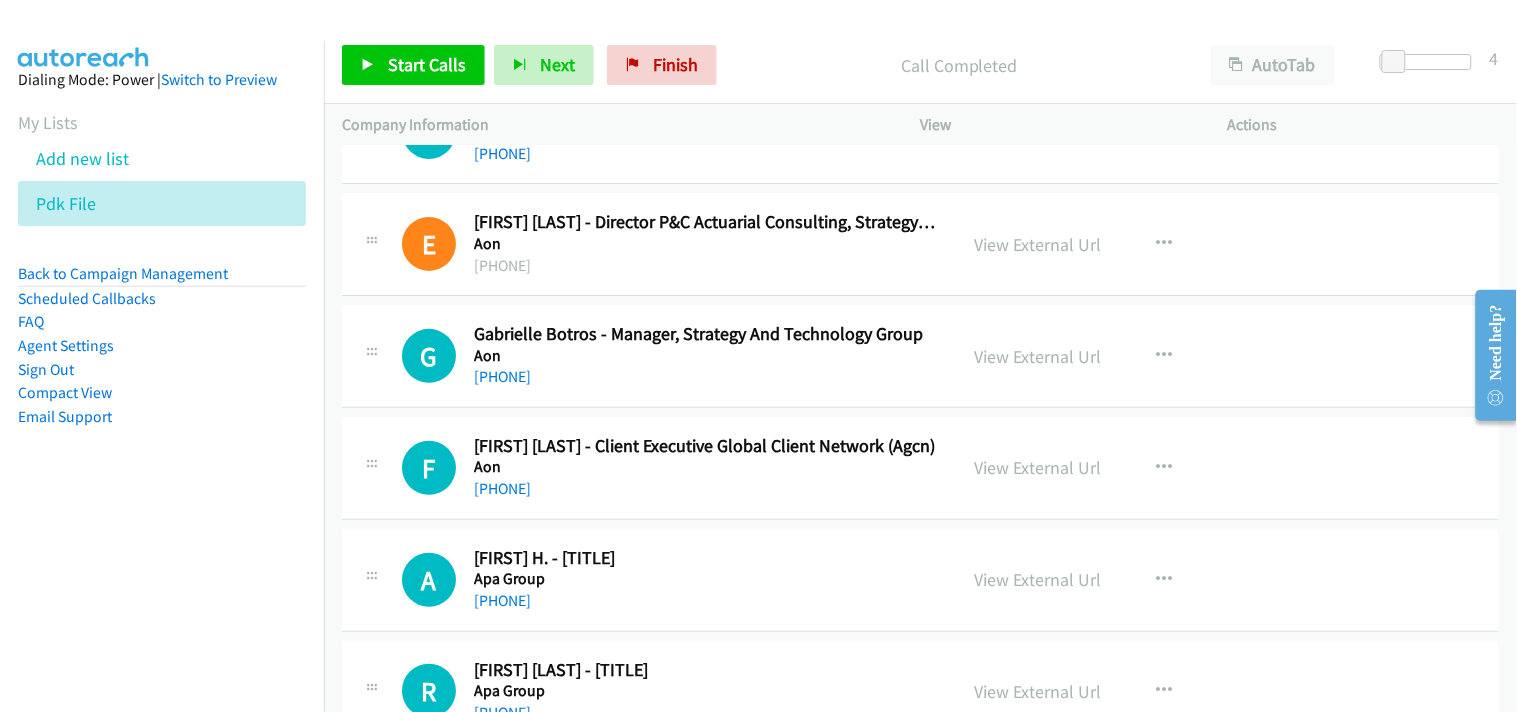 scroll, scrollTop: 21501, scrollLeft: 0, axis: vertical 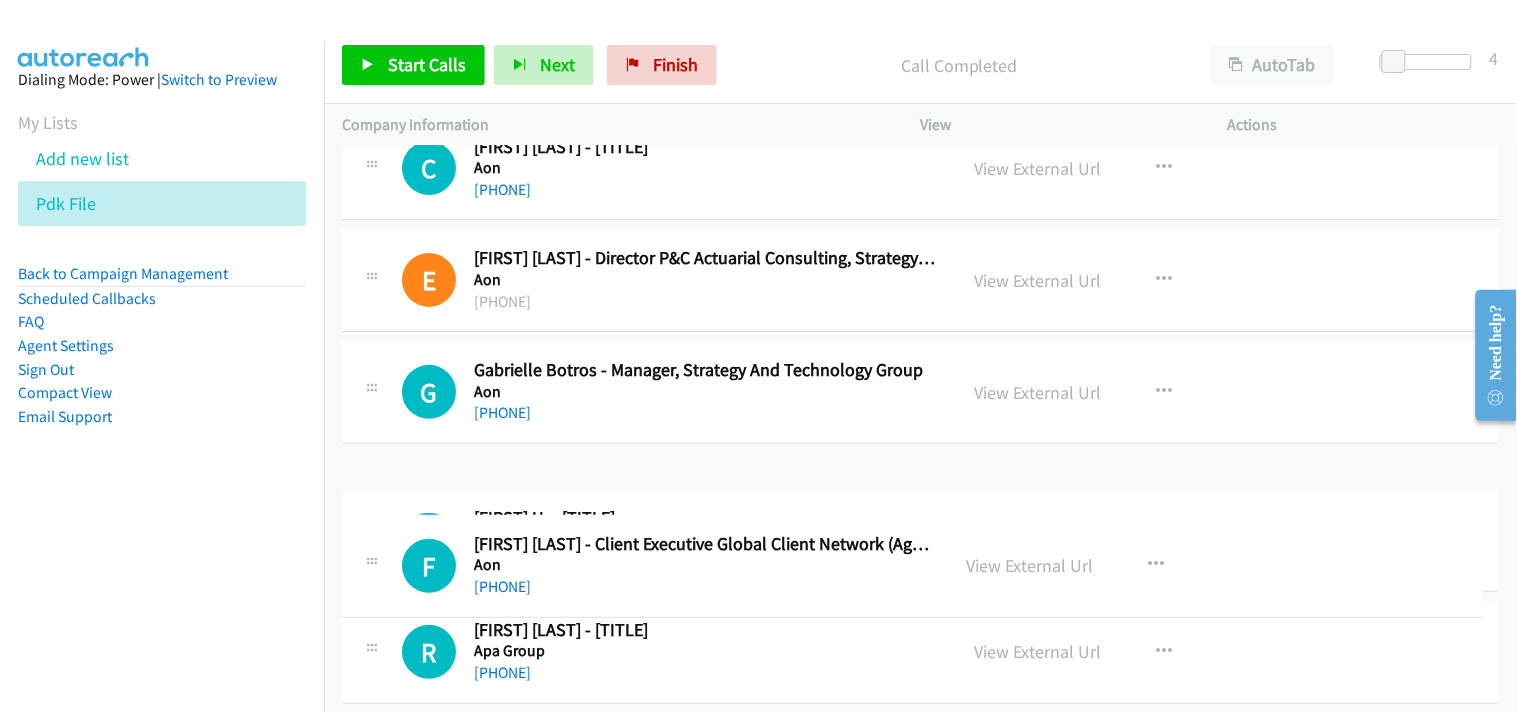 drag, startPoint x: 505, startPoint y: 545, endPoint x: 508, endPoint y: 598, distance: 53.08484 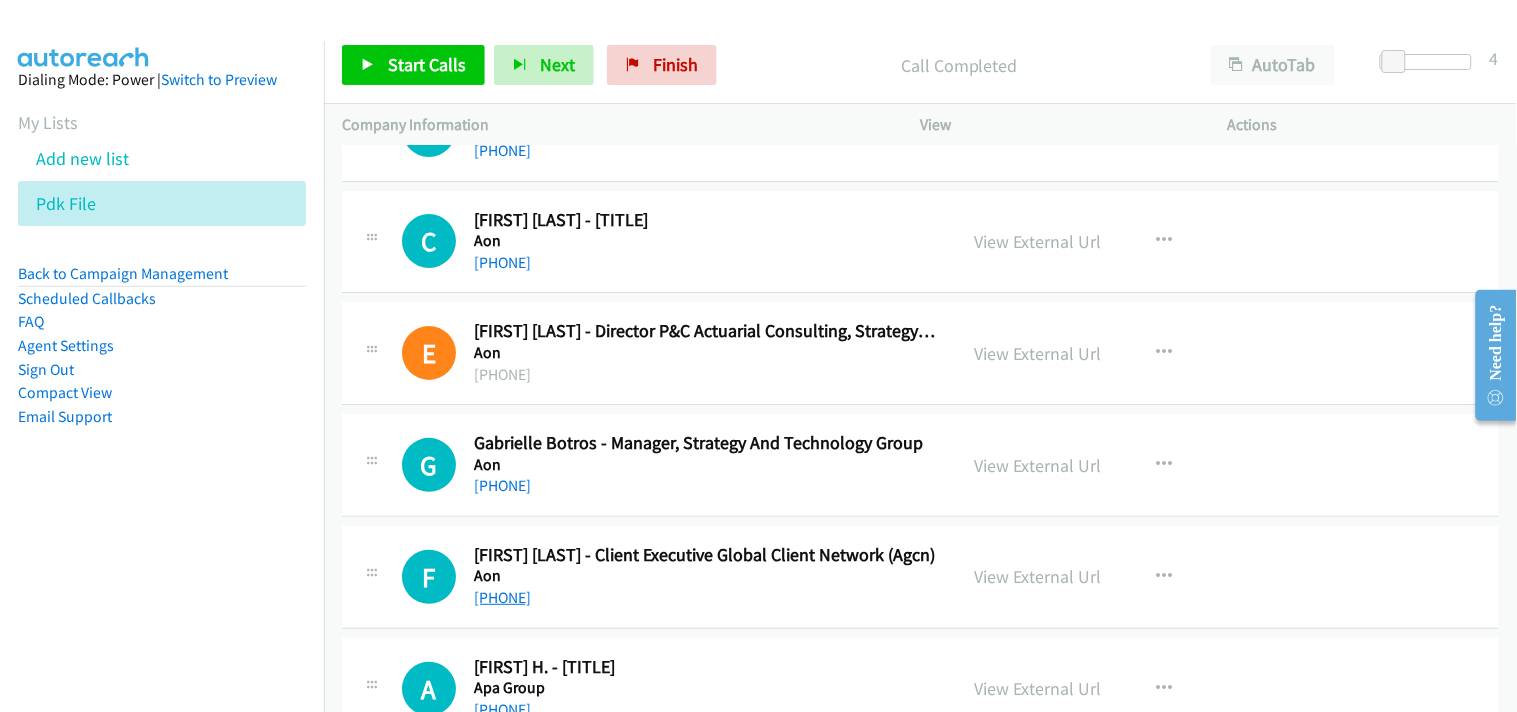 scroll, scrollTop: 21390, scrollLeft: 0, axis: vertical 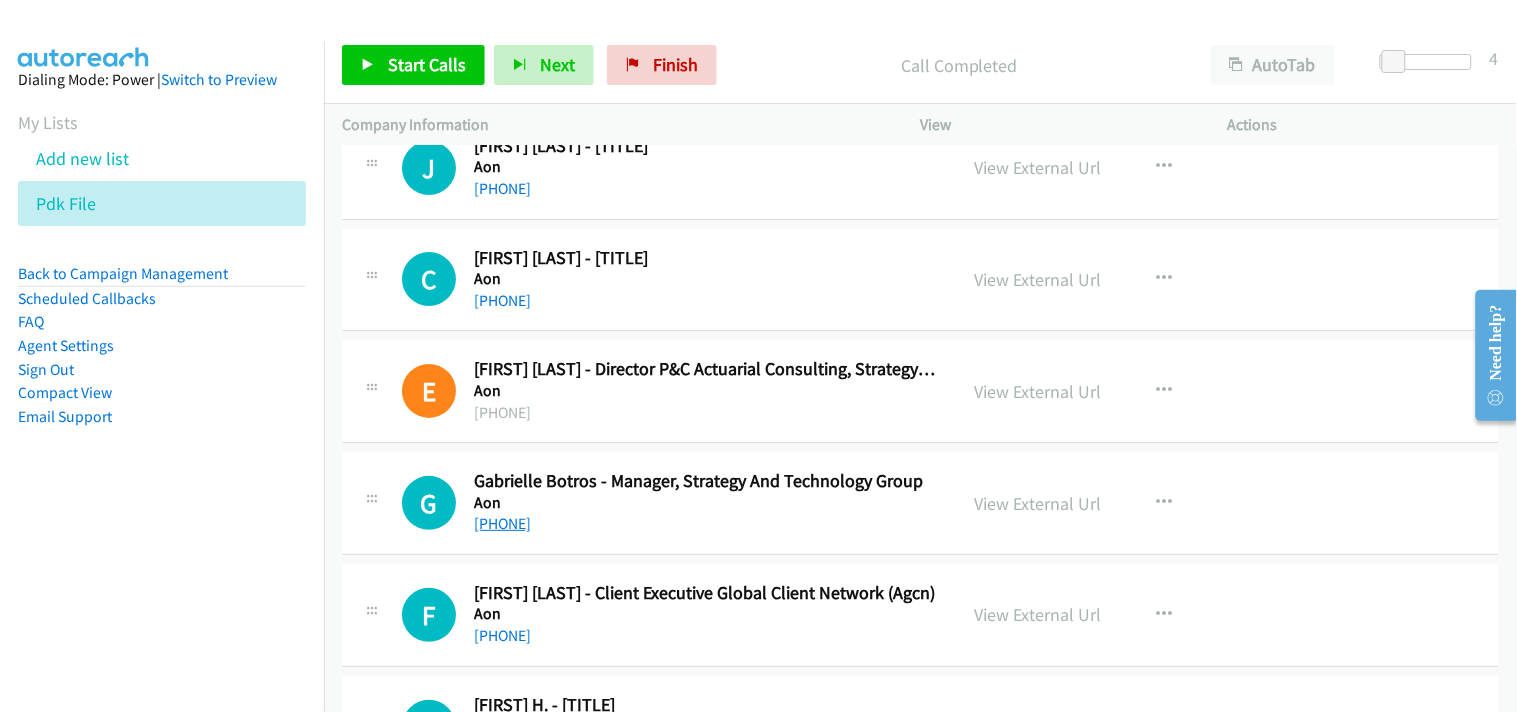 click on "+61 414 580 493" at bounding box center [502, 523] 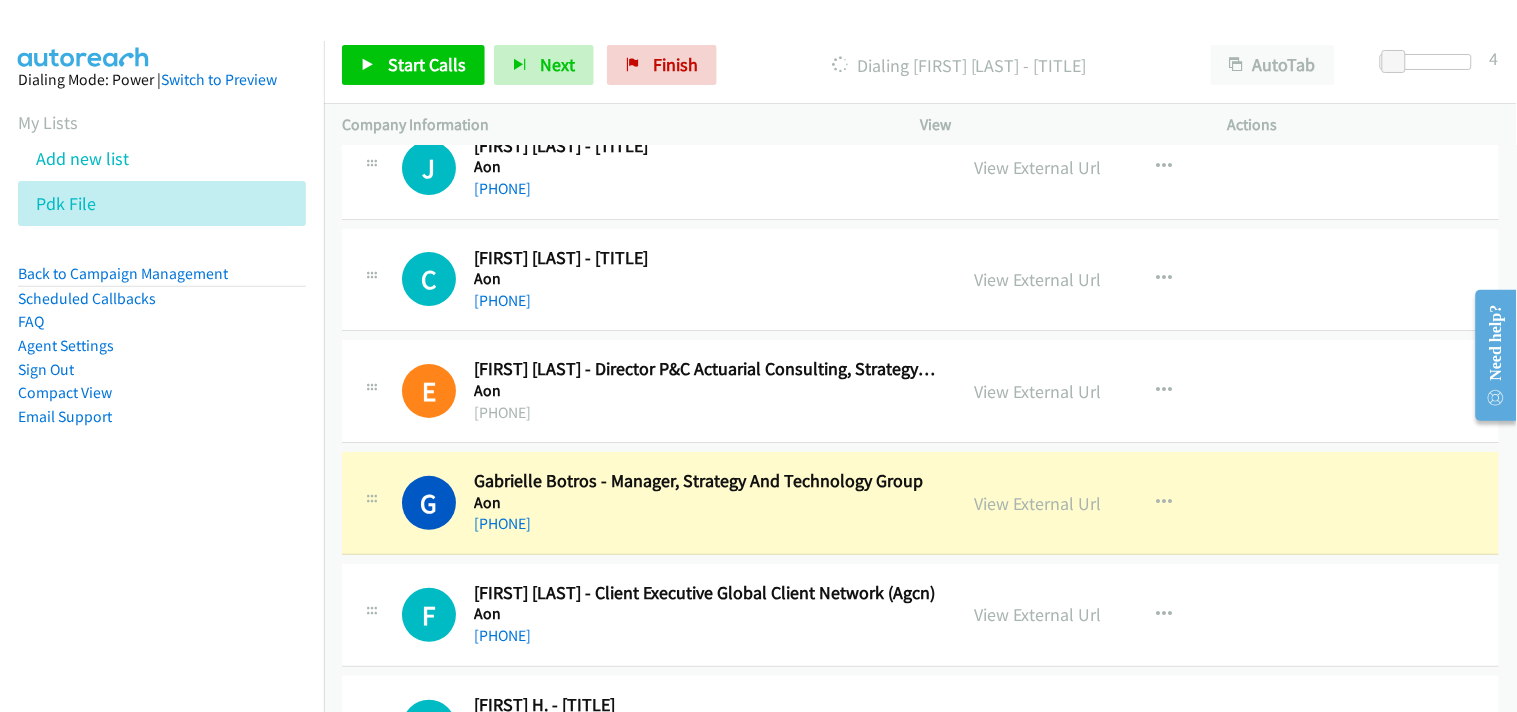 scroll, scrollTop: 21501, scrollLeft: 0, axis: vertical 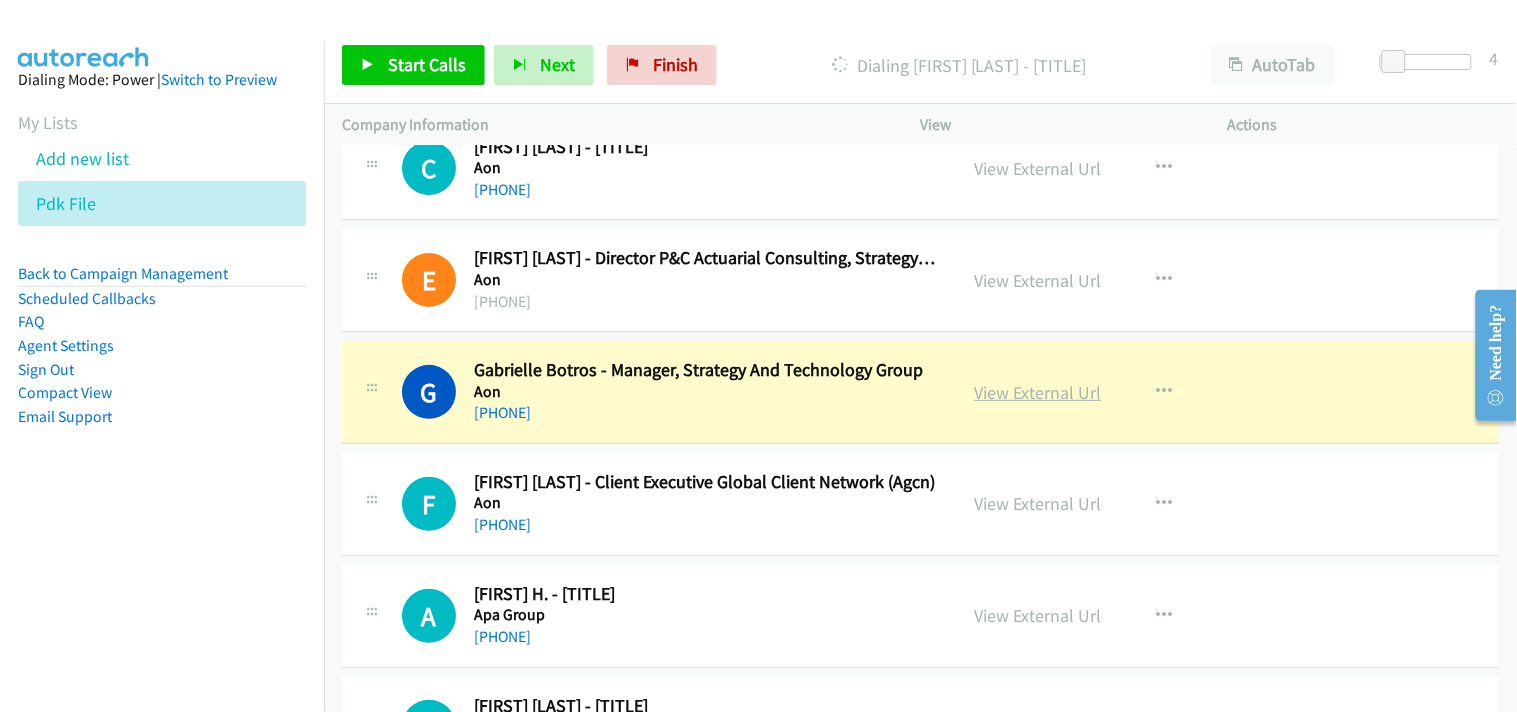 click on "View External Url" at bounding box center [1038, 392] 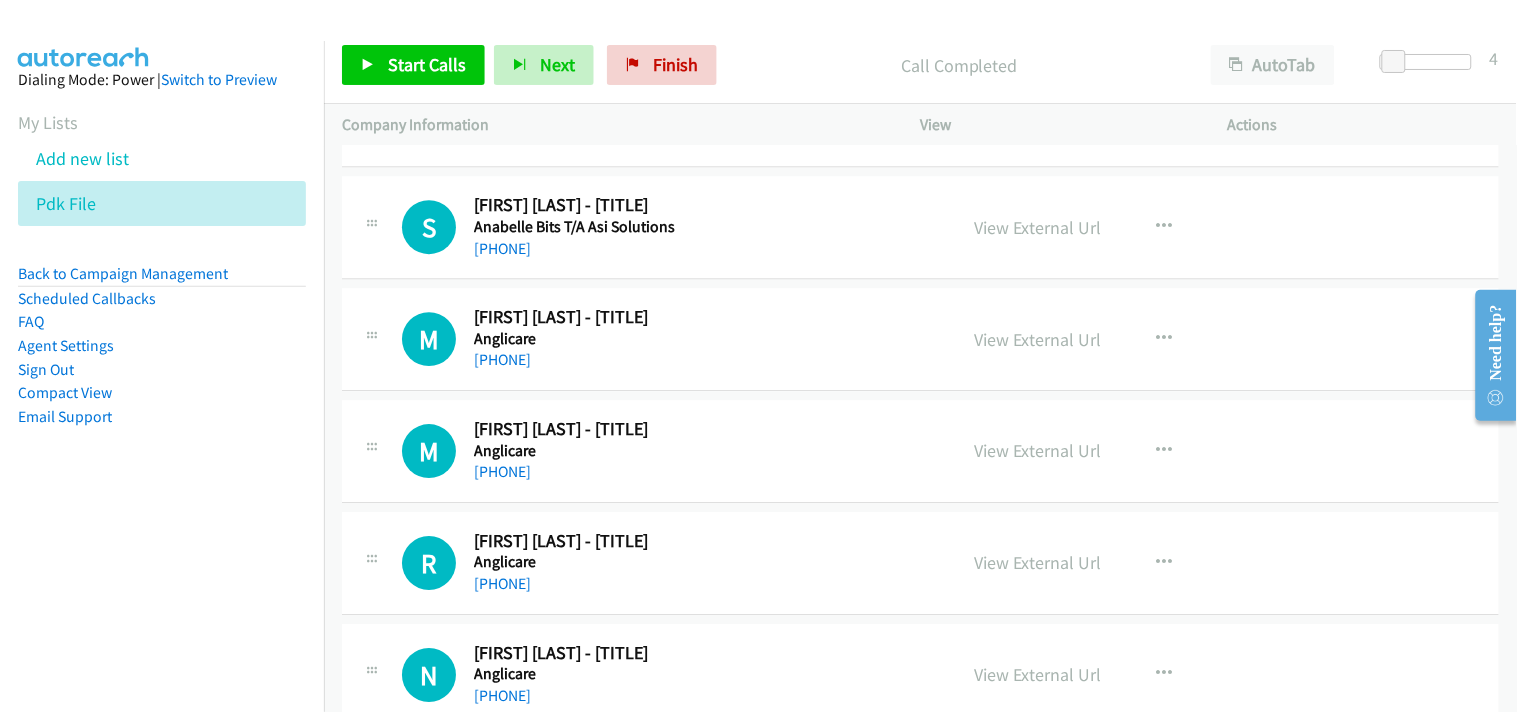 scroll, scrollTop: 19056, scrollLeft: 0, axis: vertical 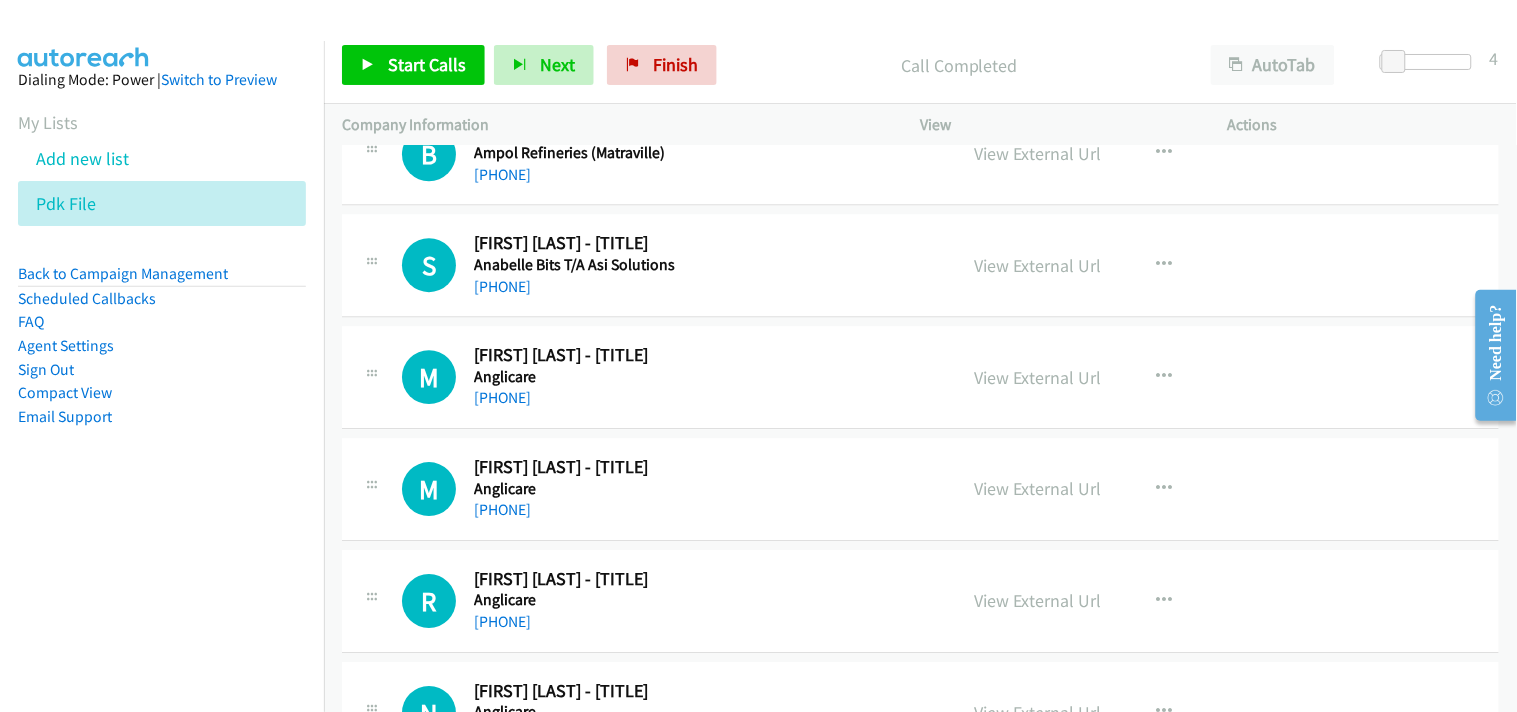 click on "+61 412 361 150" at bounding box center (502, 509) 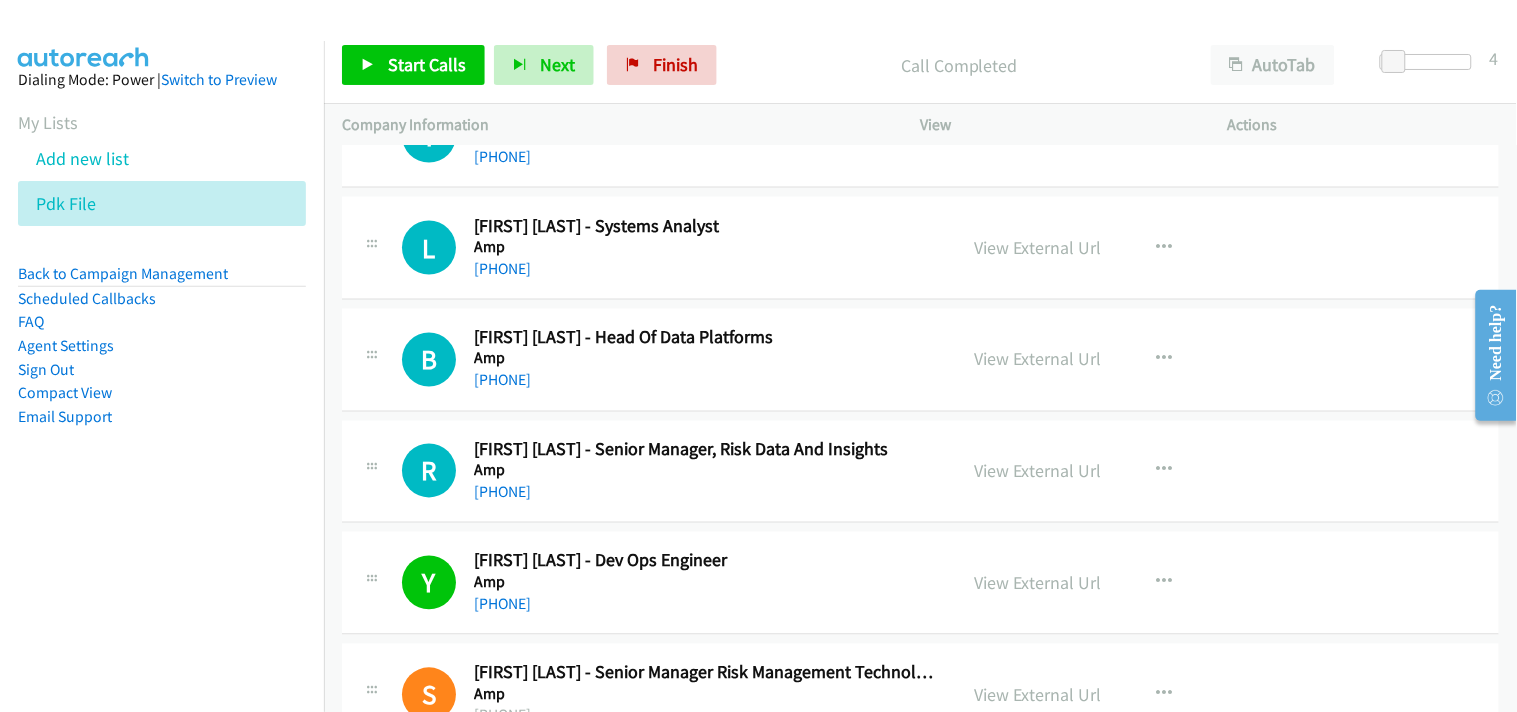 scroll, scrollTop: 16501, scrollLeft: 0, axis: vertical 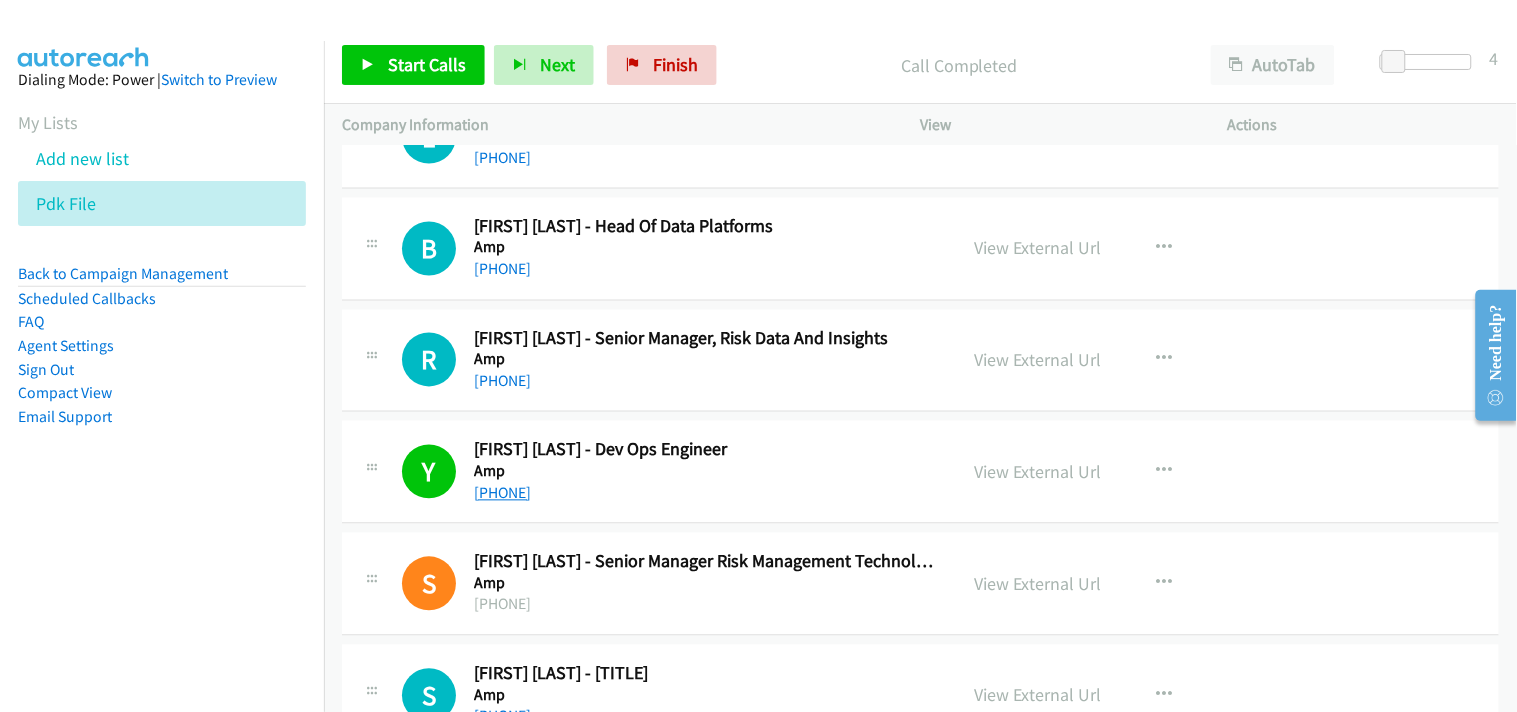 click on "+61 2 9780 2208" at bounding box center [502, 493] 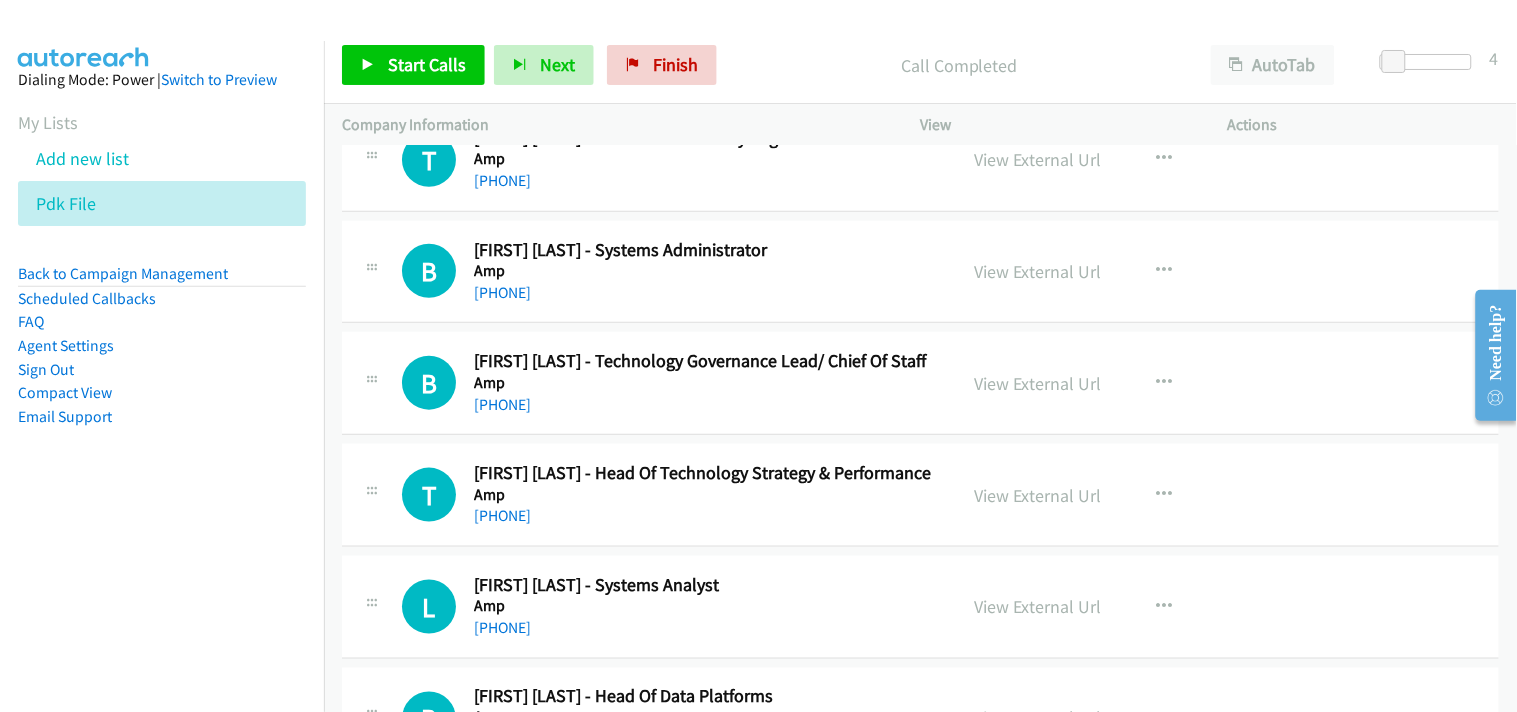 scroll, scrollTop: 16056, scrollLeft: 0, axis: vertical 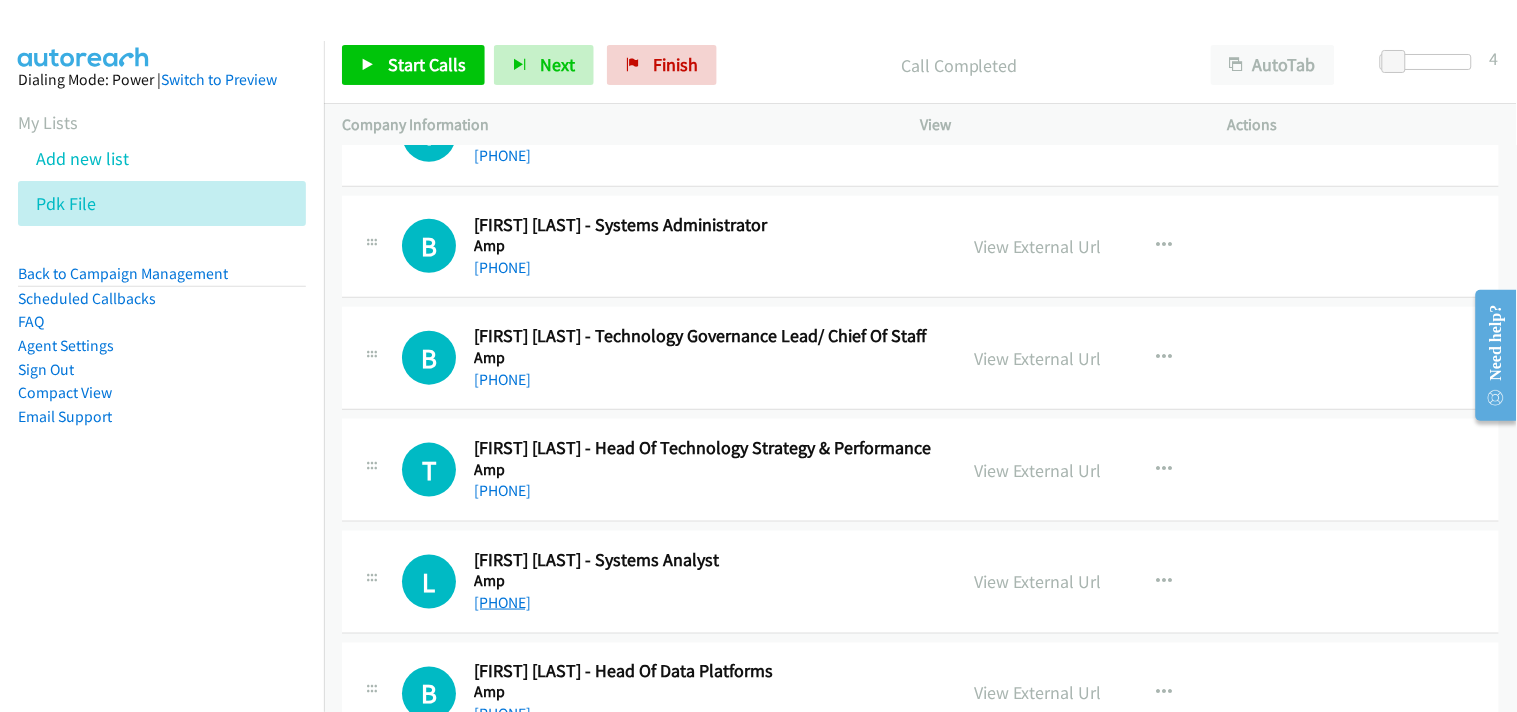 click on "+61 417 269 082" at bounding box center (502, 602) 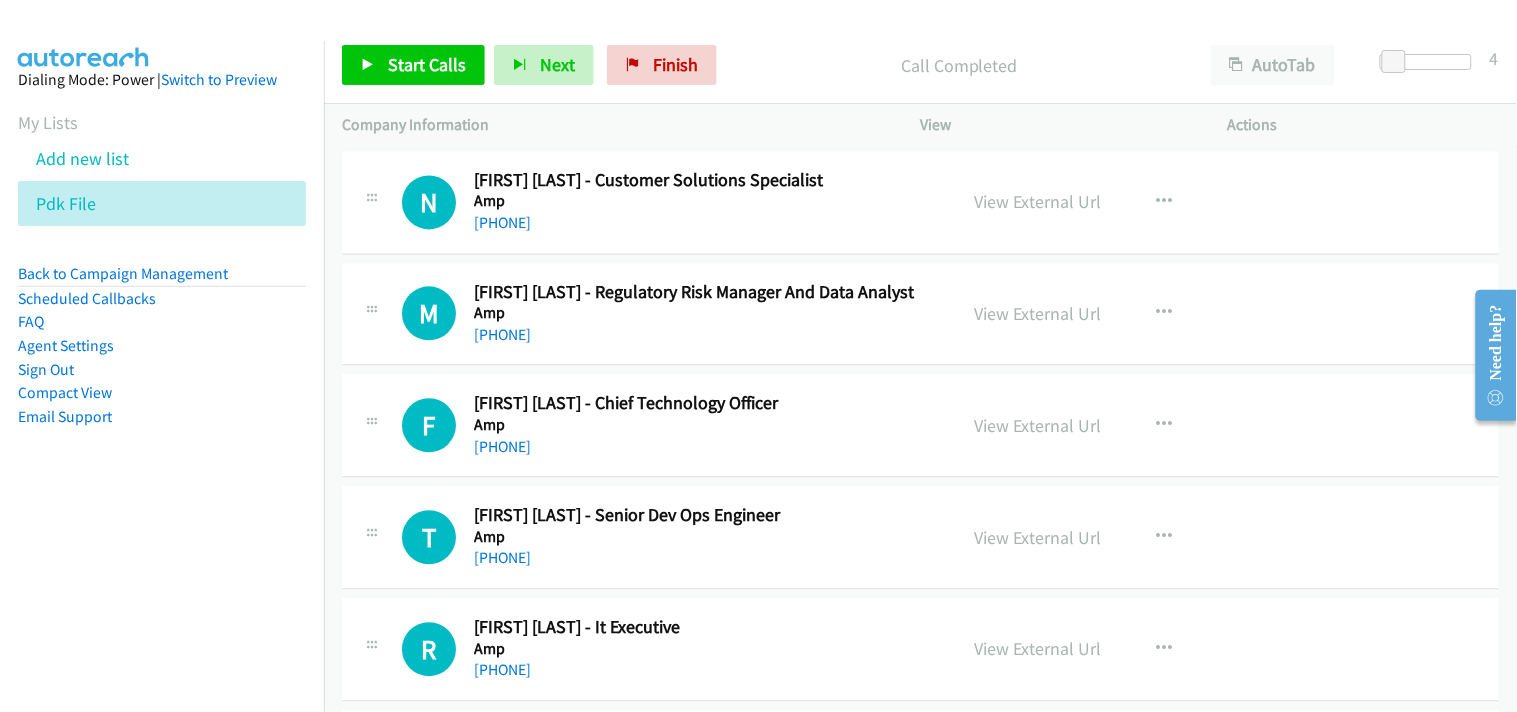 scroll, scrollTop: 14723, scrollLeft: 0, axis: vertical 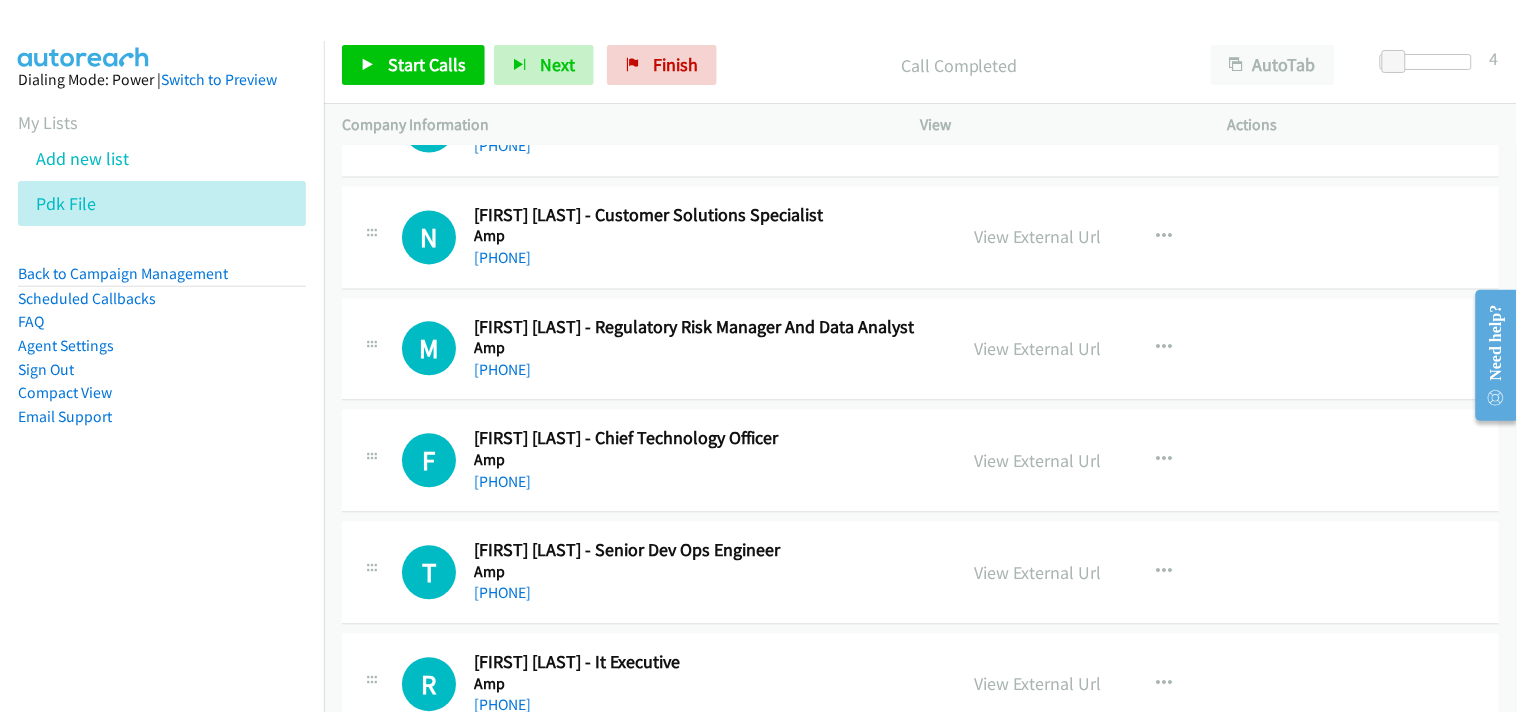 click on "T
Callback Scheduled
Tadas Marininas - Senior Dev Ops Engineer
Amp
Australia/Perth
+61 8 6786 4966
View External Url
View External Url
Schedule/Manage Callback
Start Calls Here
Remove from list
Add to do not call list
Reset Call Status" at bounding box center [920, 573] 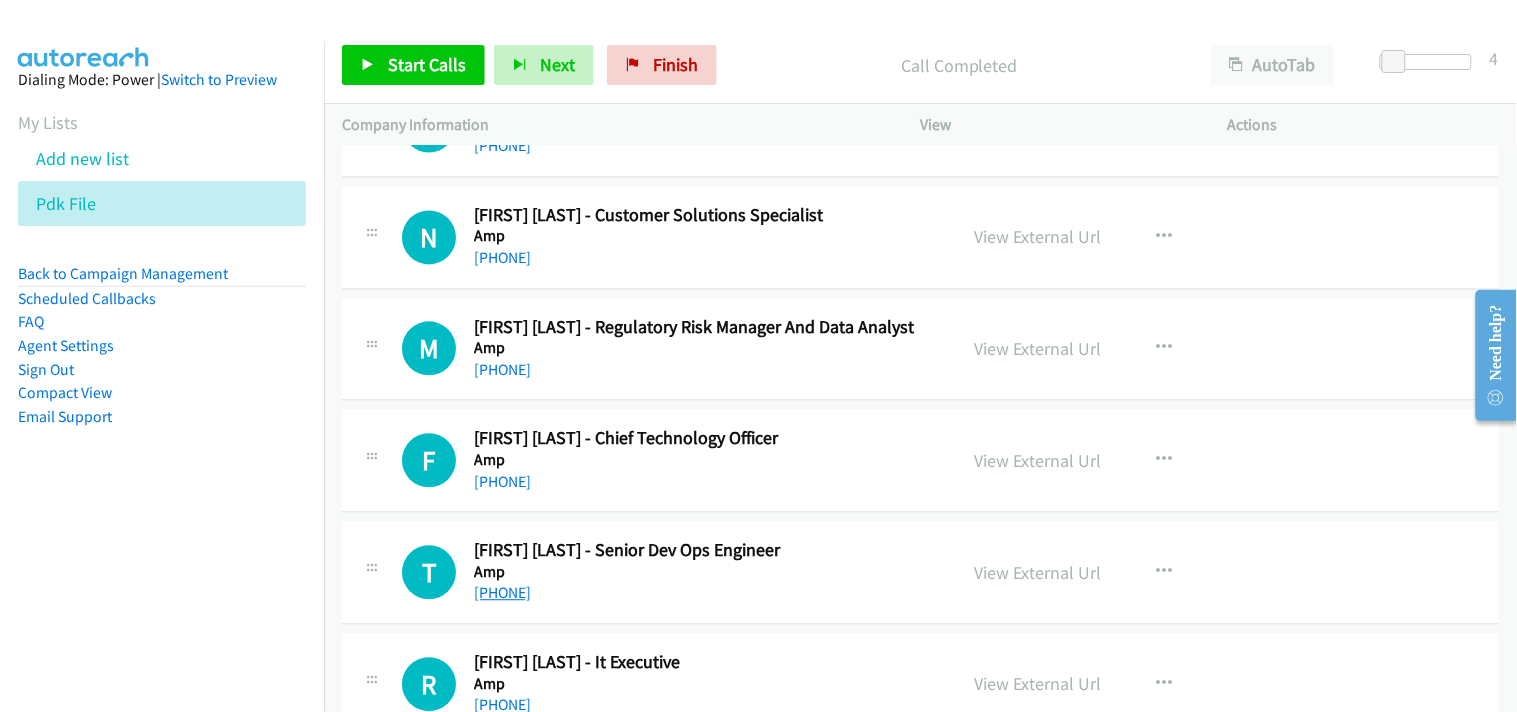 click on "+61 8 6786 4966" at bounding box center [502, 593] 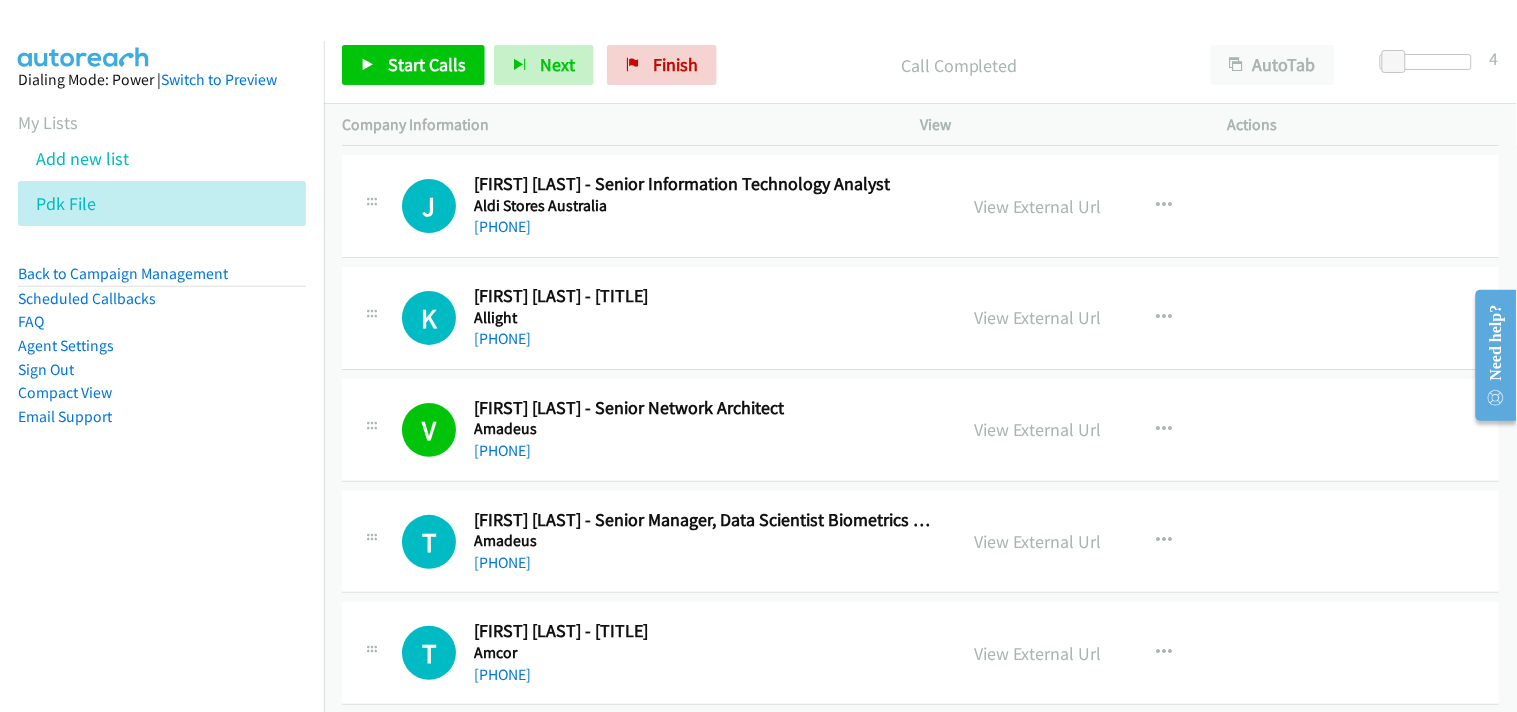 scroll, scrollTop: 9612, scrollLeft: 0, axis: vertical 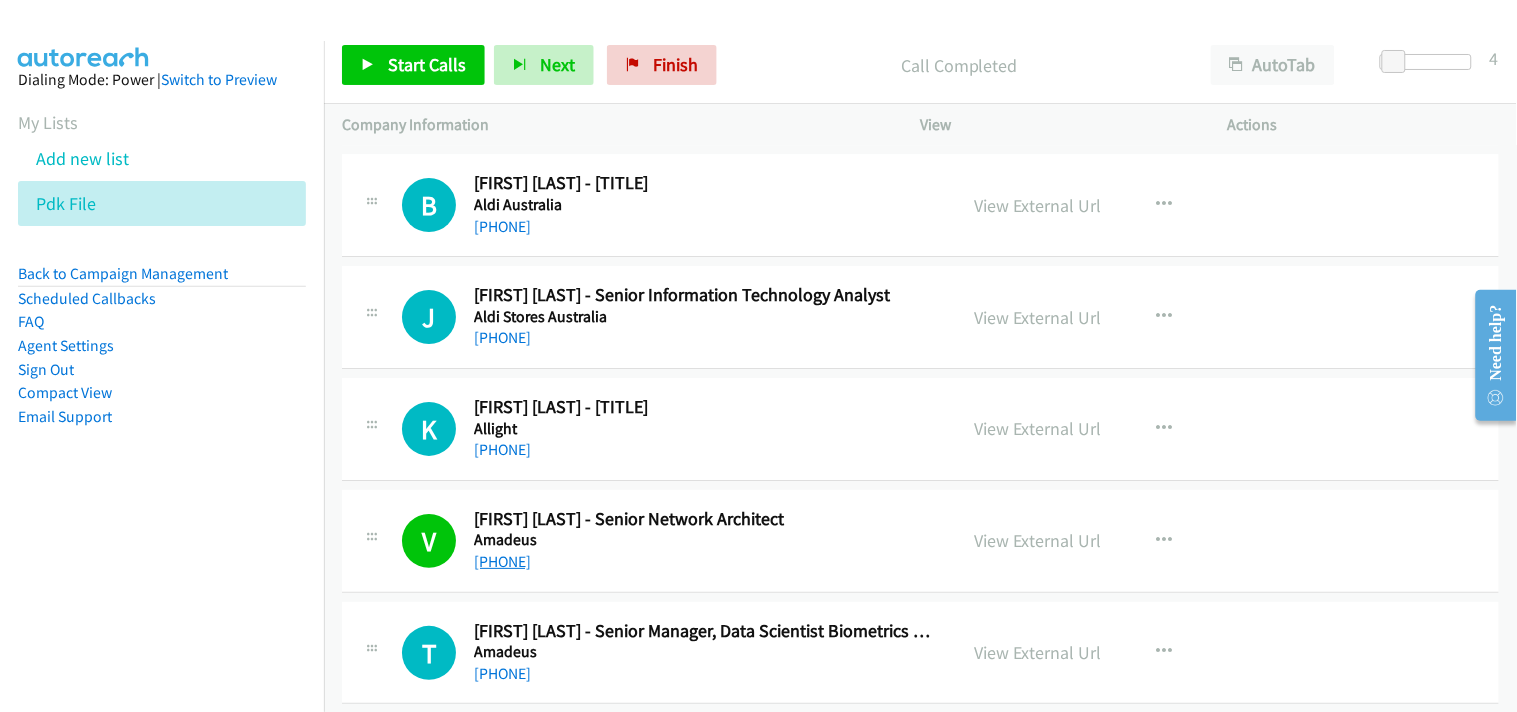 click on "+61 466 795 884" at bounding box center (502, 561) 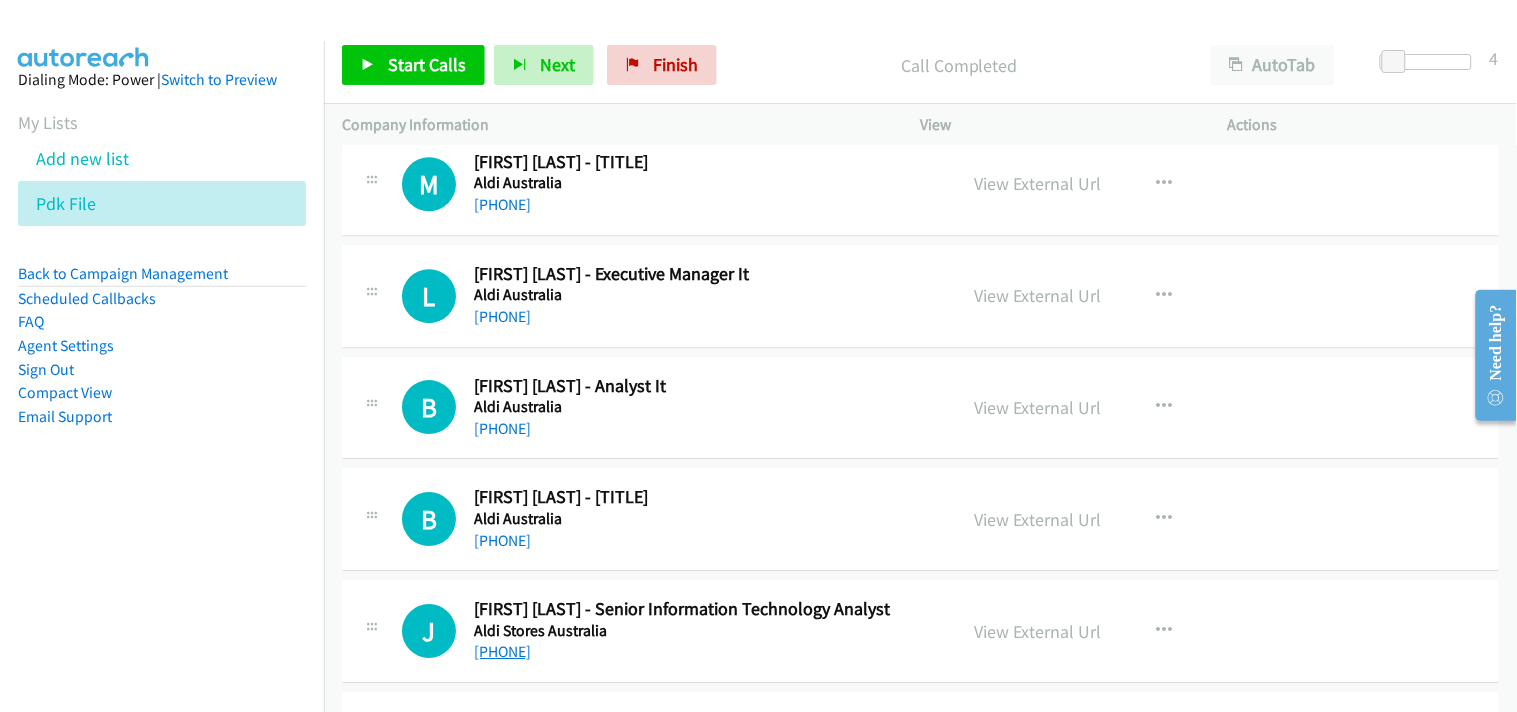 scroll, scrollTop: 9278, scrollLeft: 0, axis: vertical 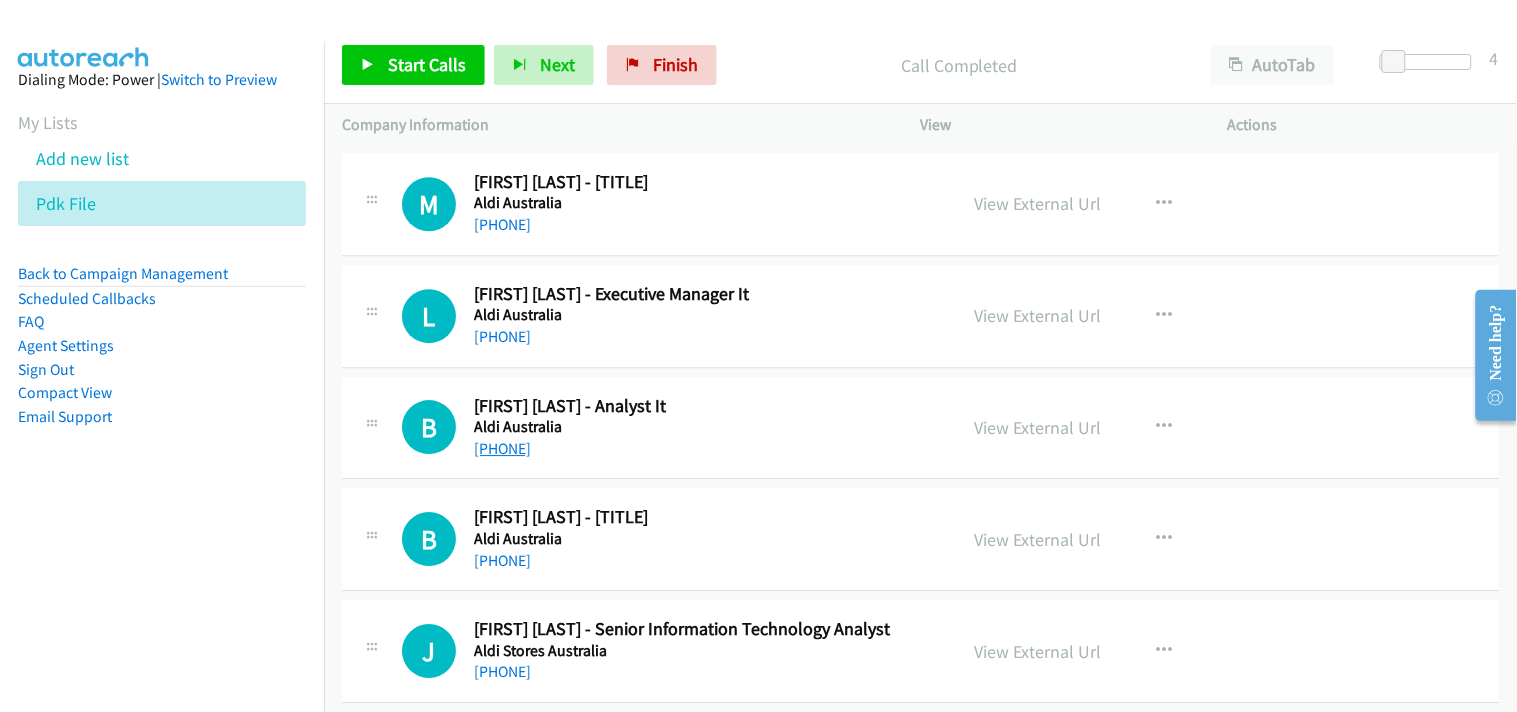click on "+61 2 8007 2884" at bounding box center [502, 448] 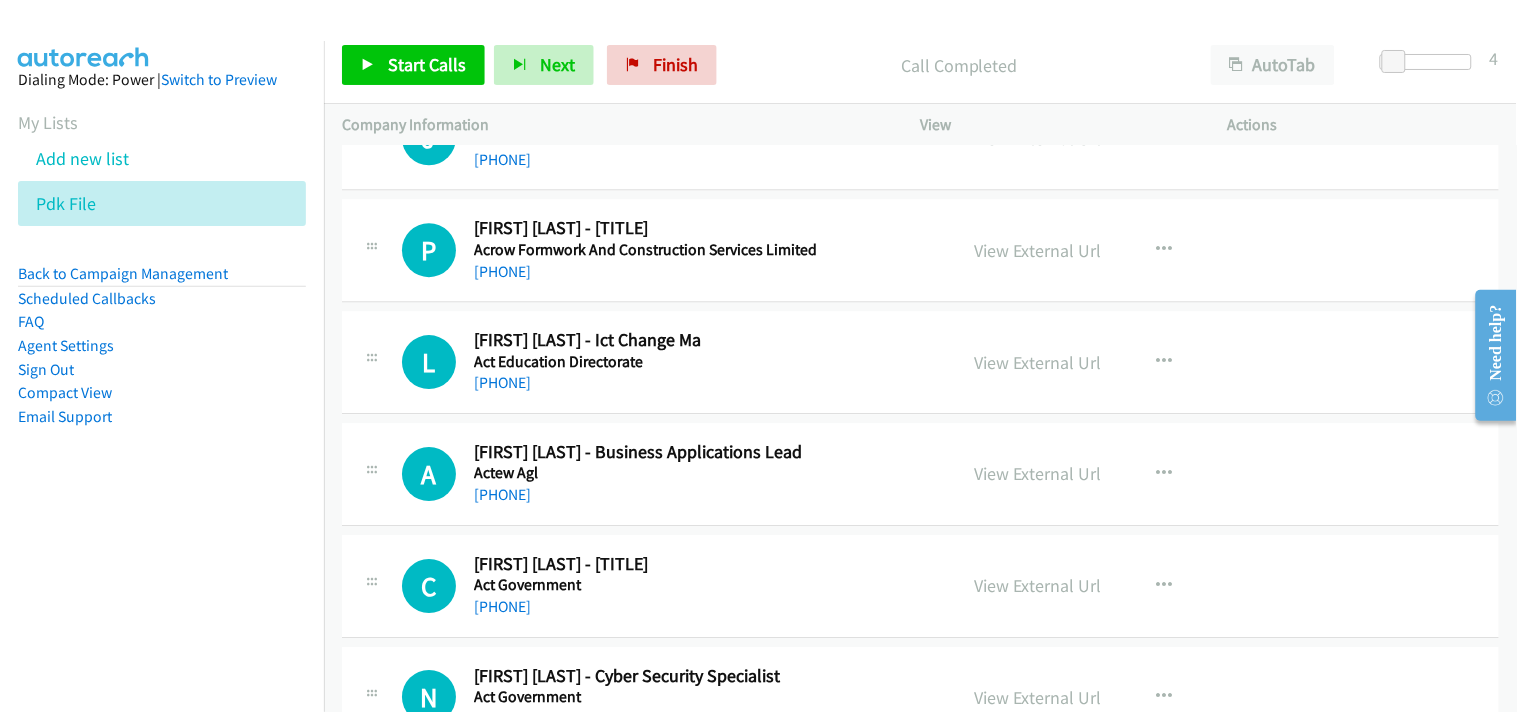 scroll, scrollTop: 5390, scrollLeft: 0, axis: vertical 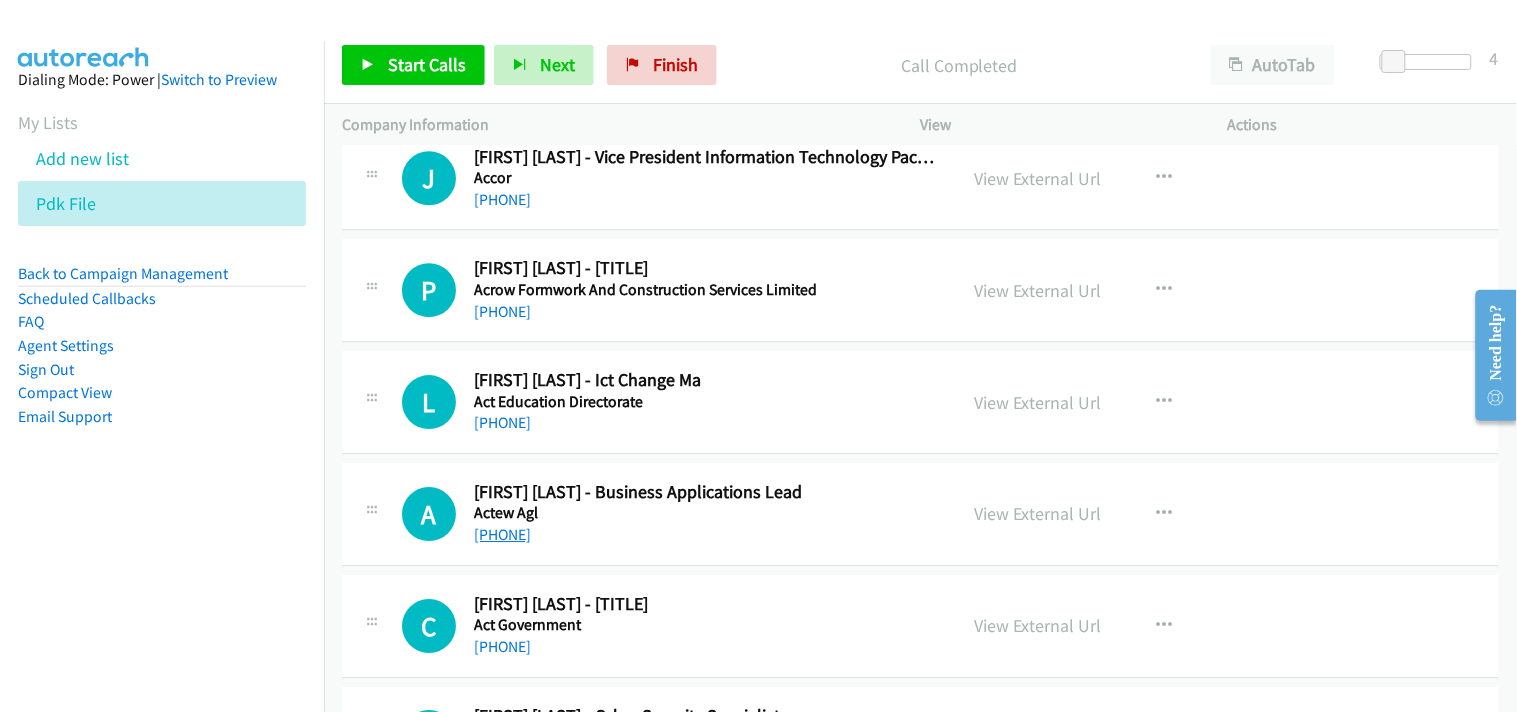 click on "+61 432 461 806" at bounding box center (502, 534) 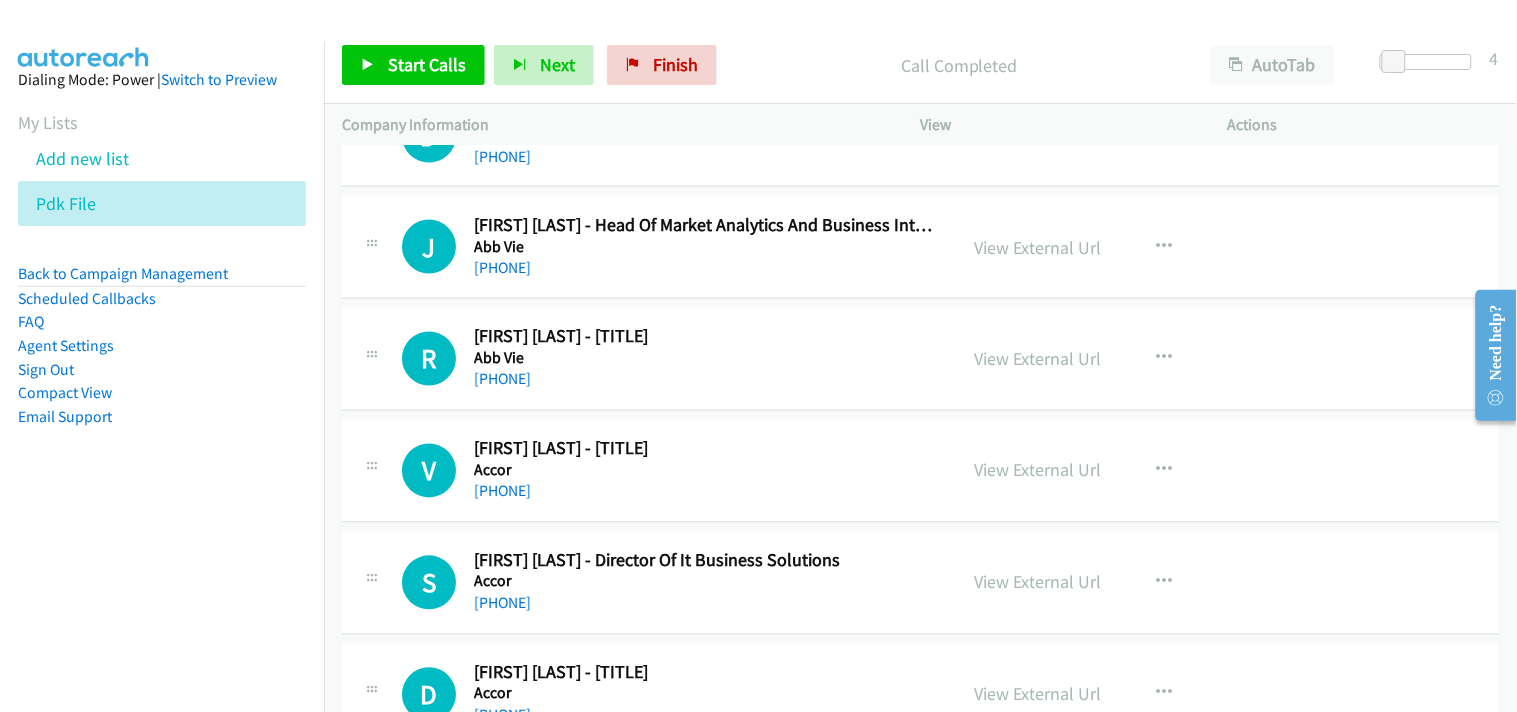 scroll, scrollTop: 4723, scrollLeft: 0, axis: vertical 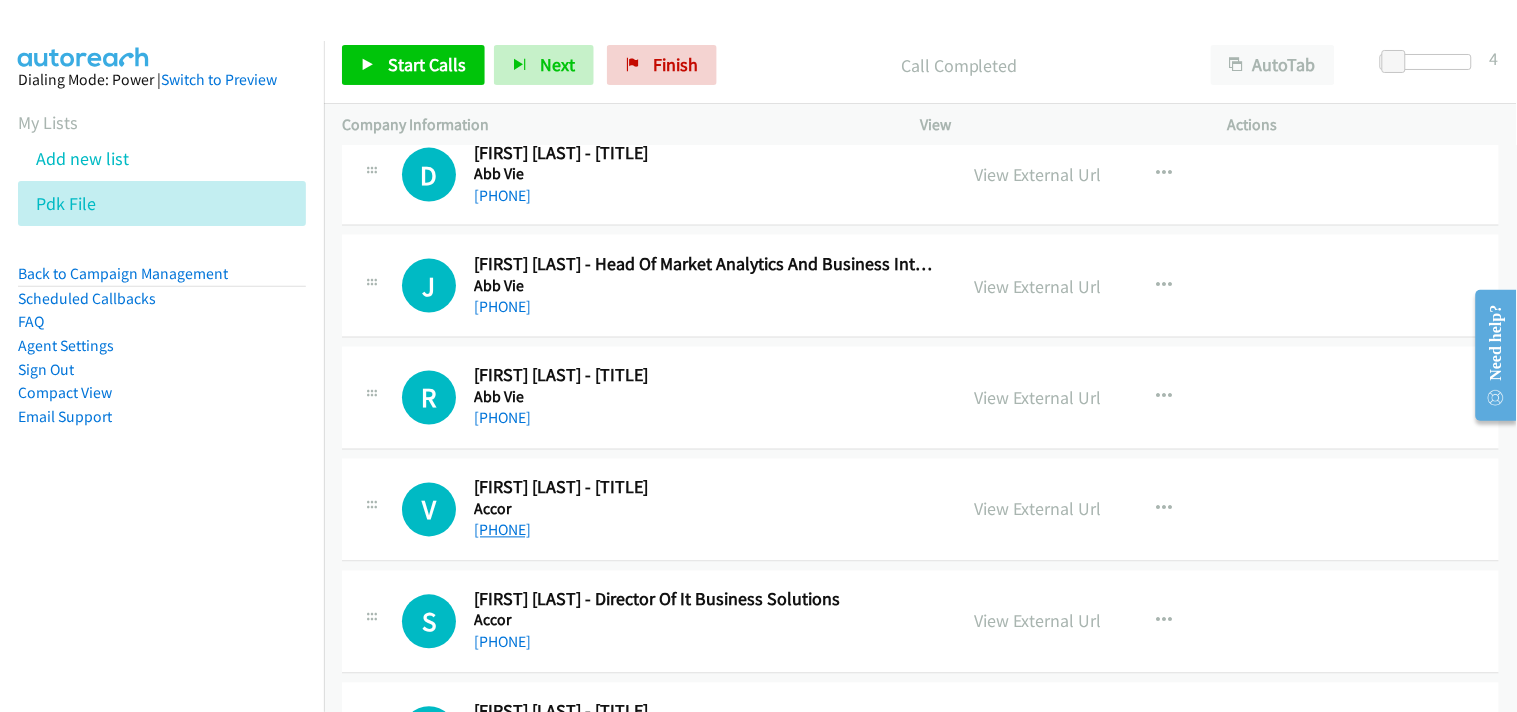 click on "+61 2 9769 1317" at bounding box center (502, 530) 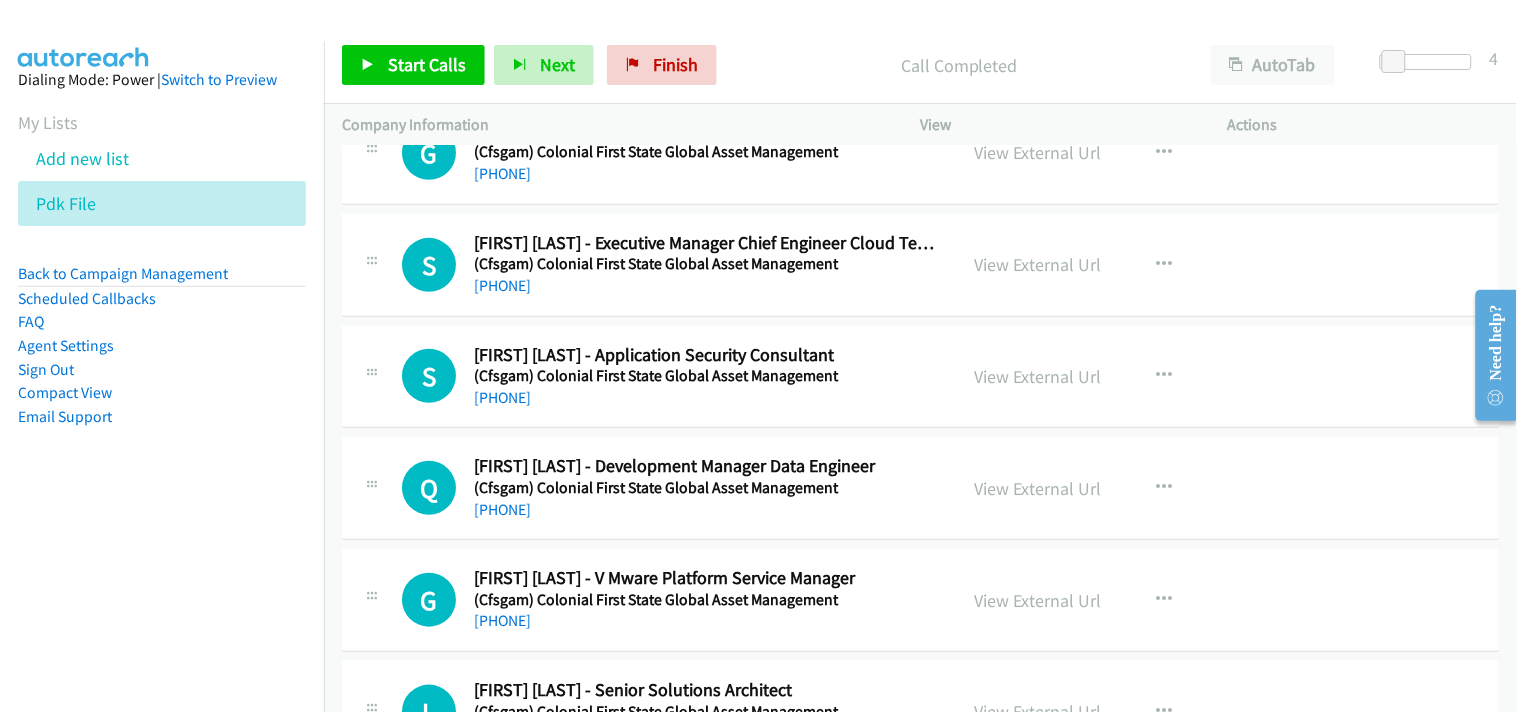 scroll, scrollTop: 2167, scrollLeft: 0, axis: vertical 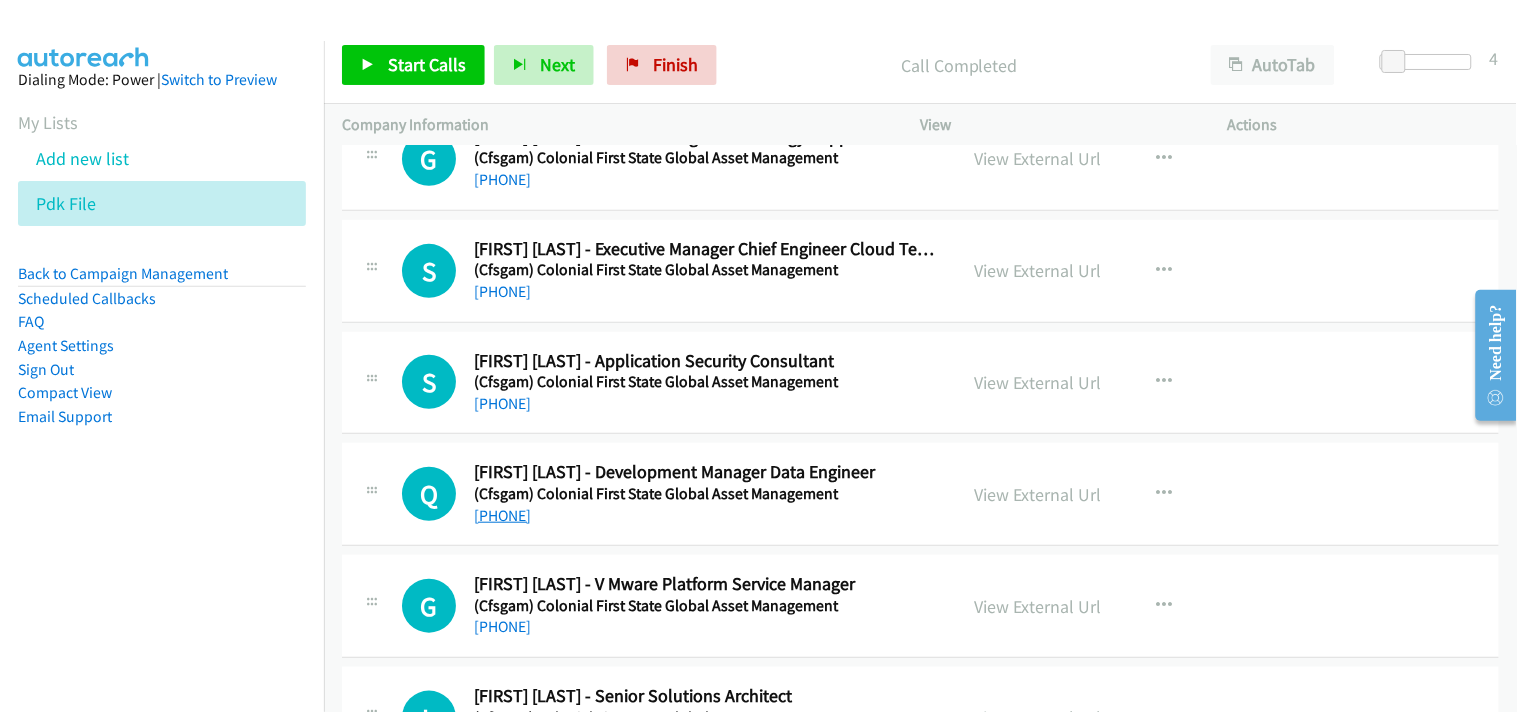 click on "+61 425 367 772" at bounding box center (502, 515) 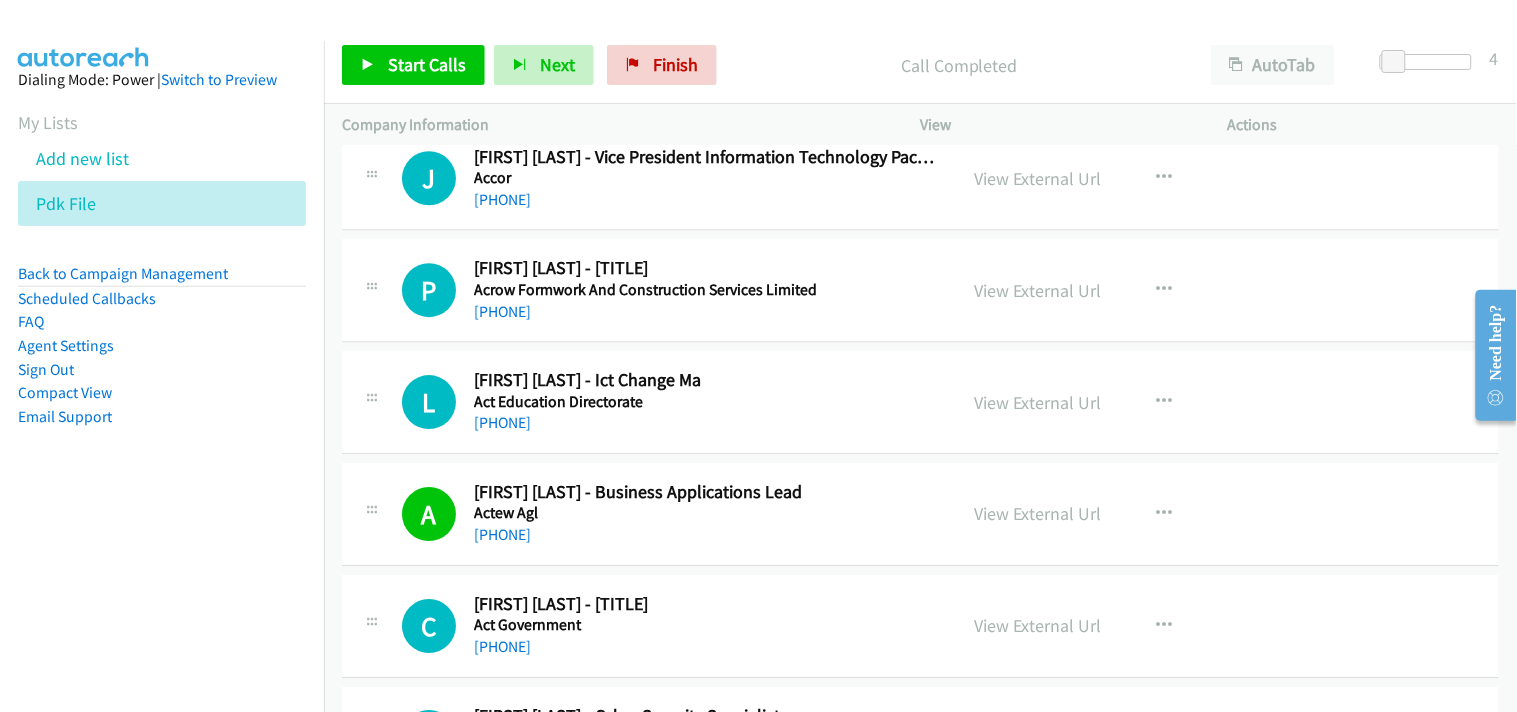scroll, scrollTop: 5278, scrollLeft: 0, axis: vertical 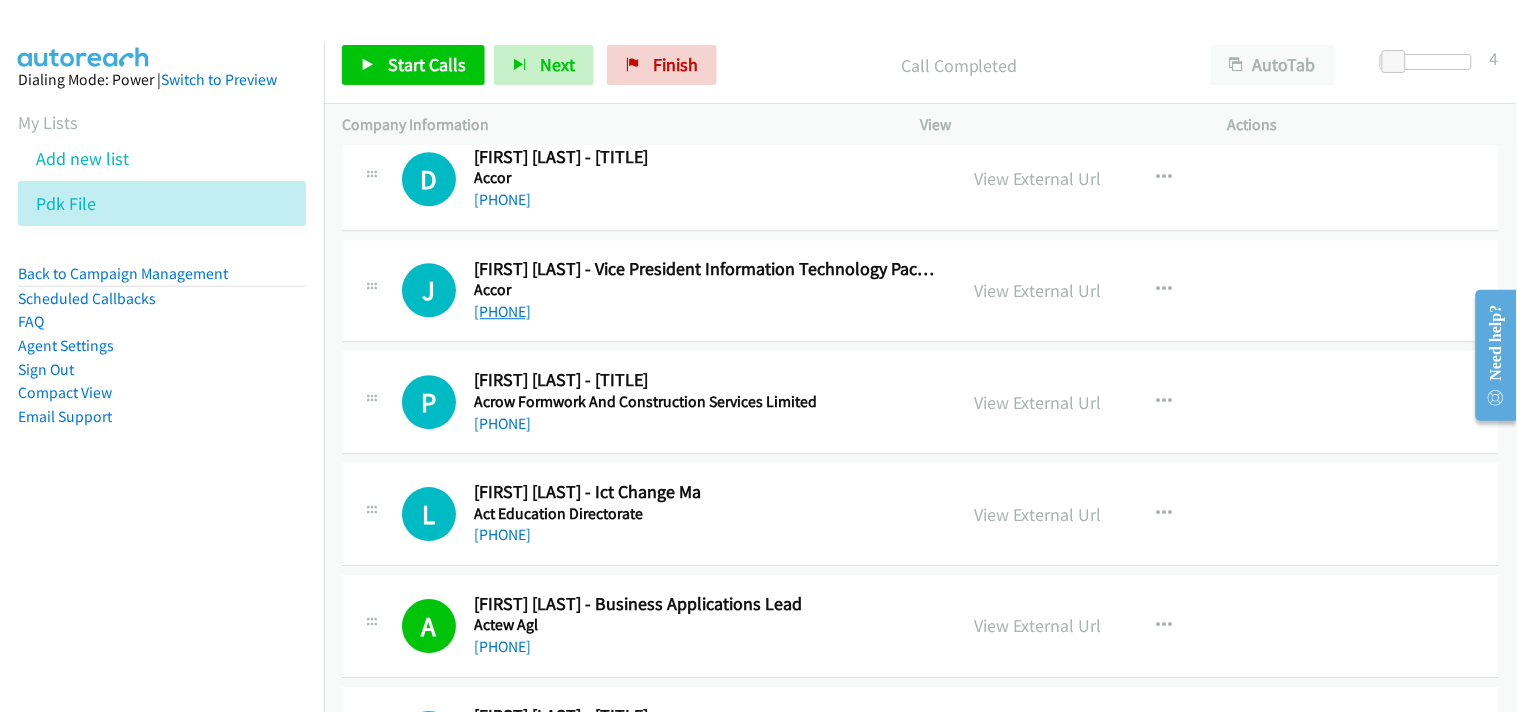 click on "+61 451 519 449" at bounding box center (502, 311) 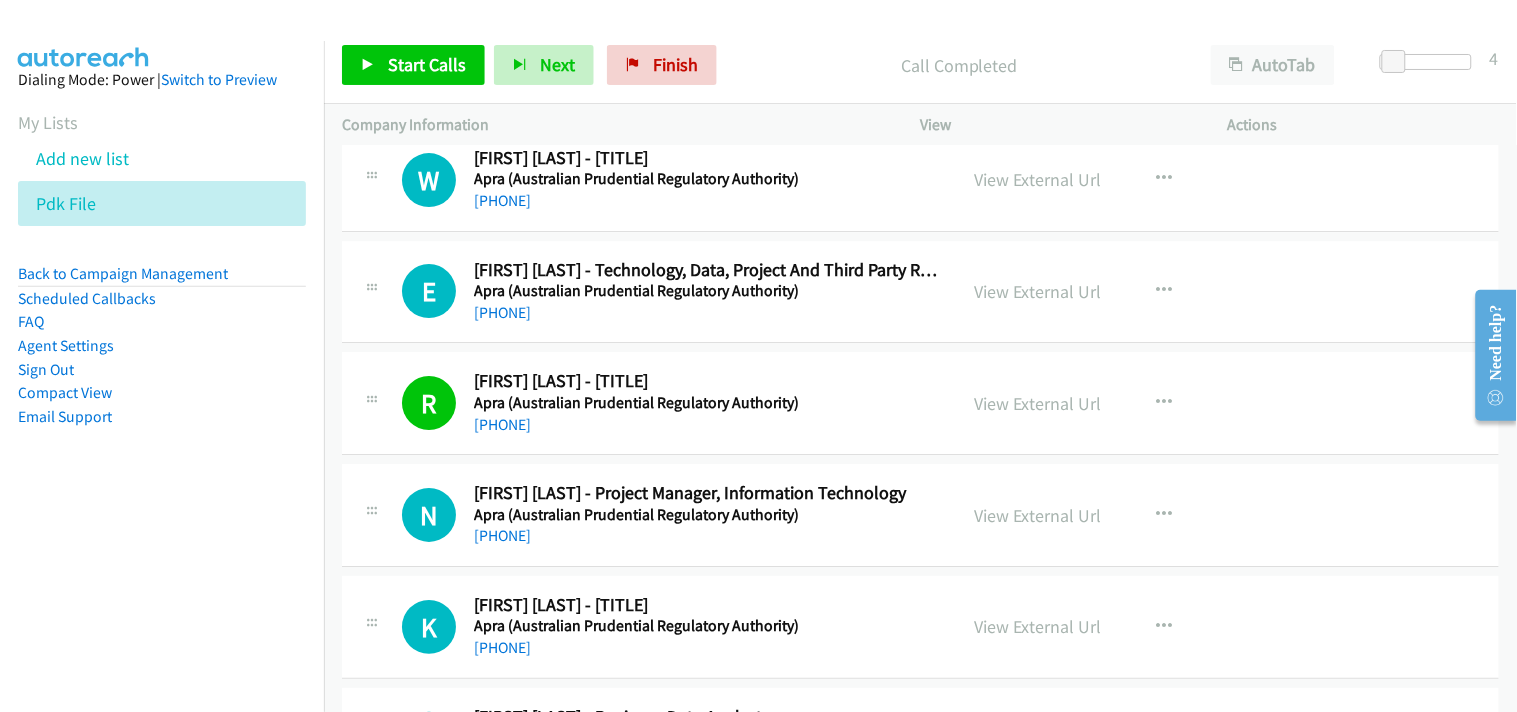 scroll, scrollTop: 23278, scrollLeft: 0, axis: vertical 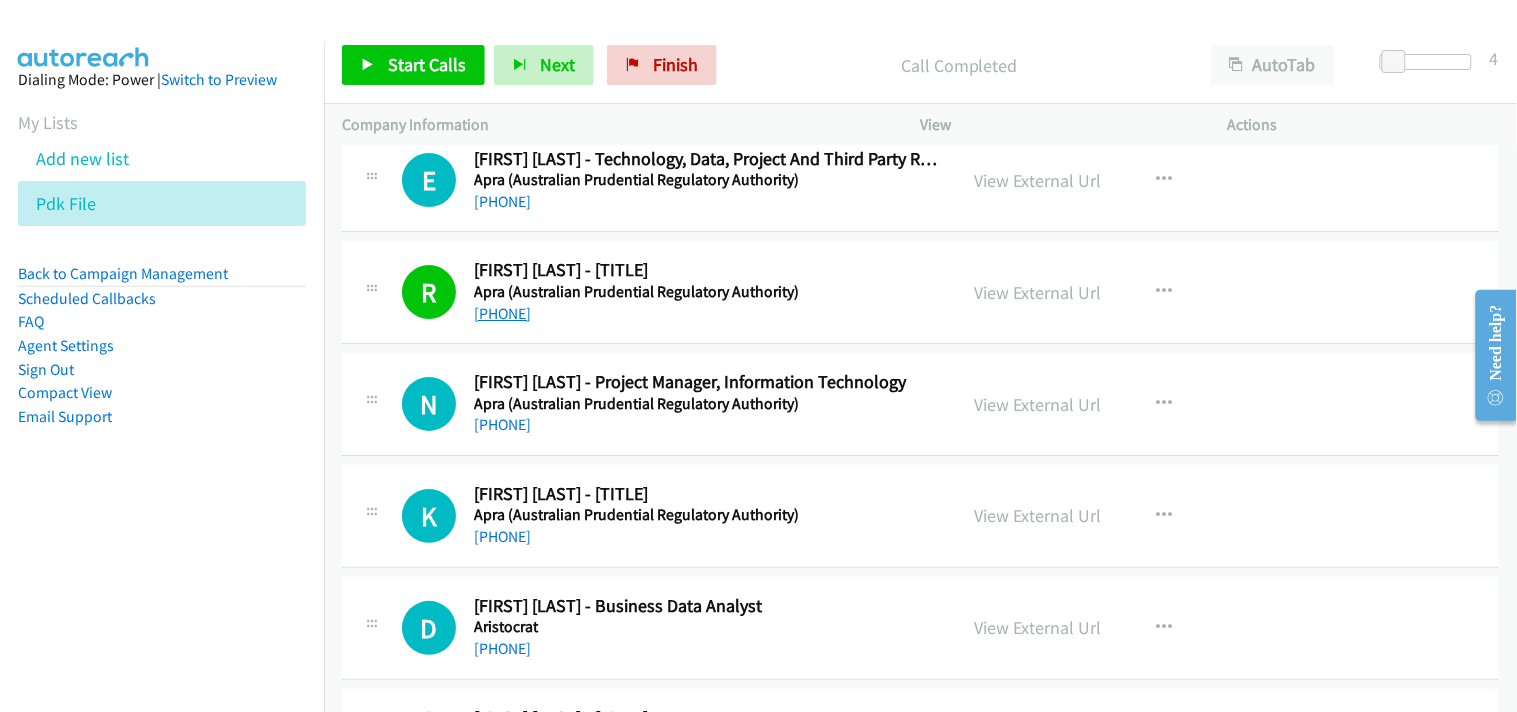 click on "+61 2 9210 3577" at bounding box center (502, 313) 